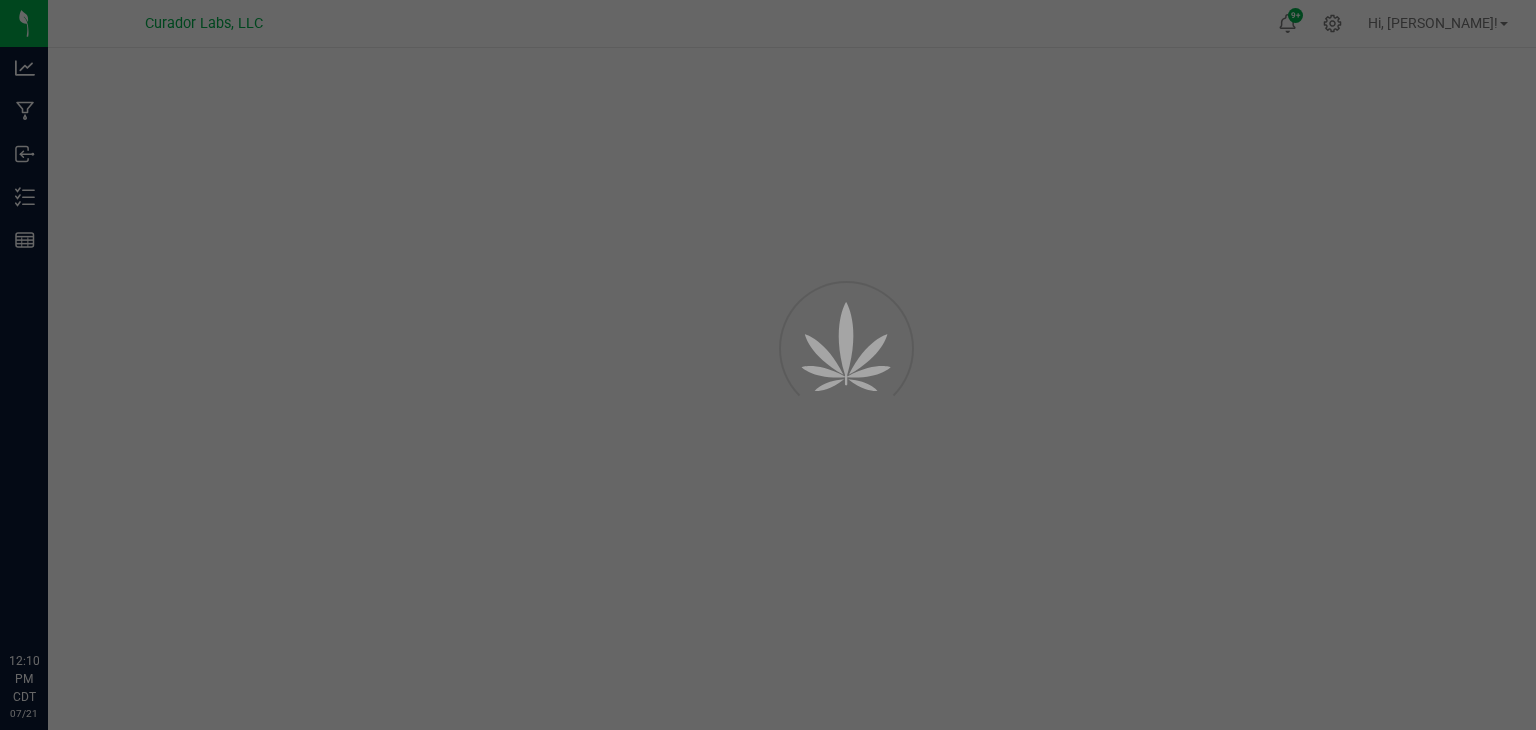 scroll, scrollTop: 0, scrollLeft: 0, axis: both 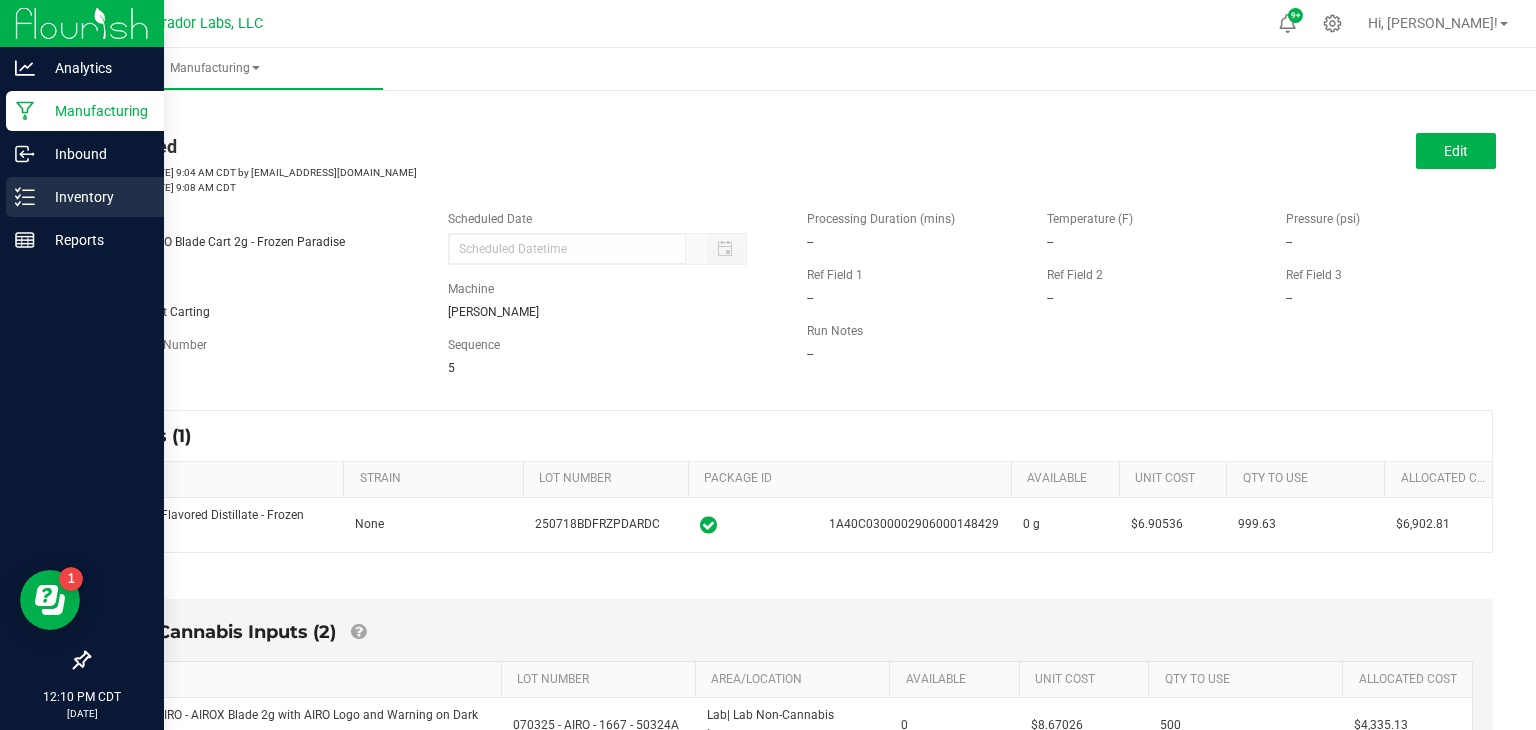 click on "Inventory" at bounding box center (95, 197) 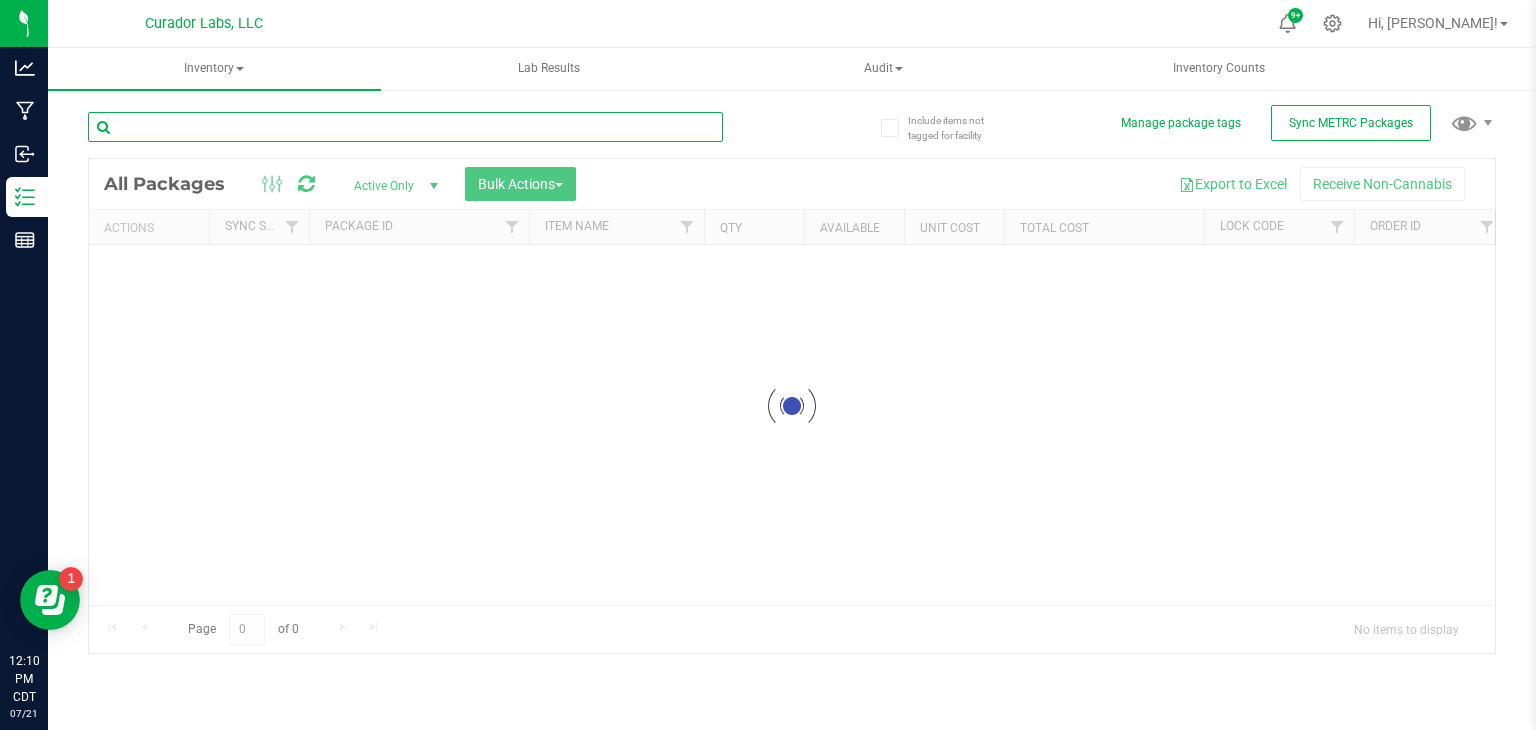 click at bounding box center (405, 127) 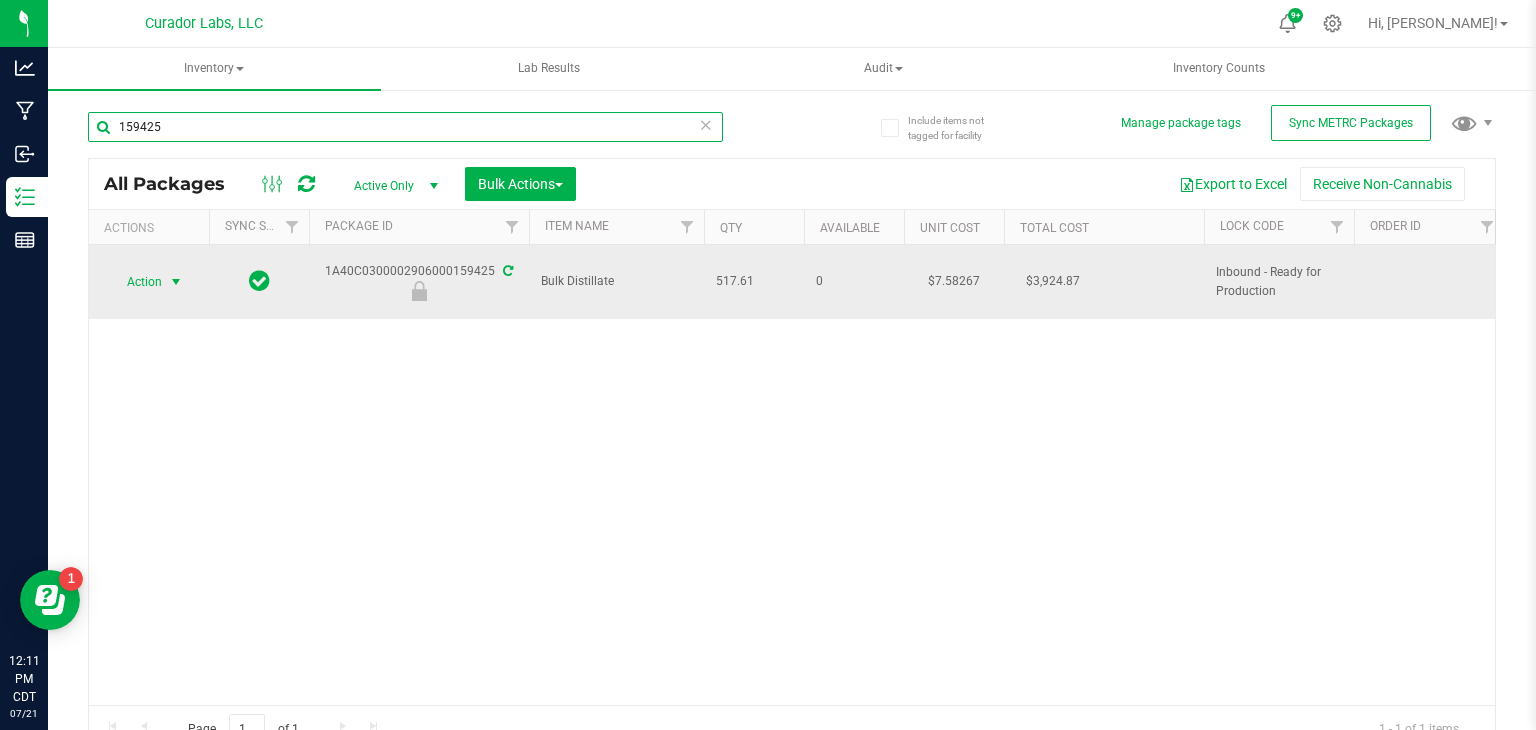 type on "159425" 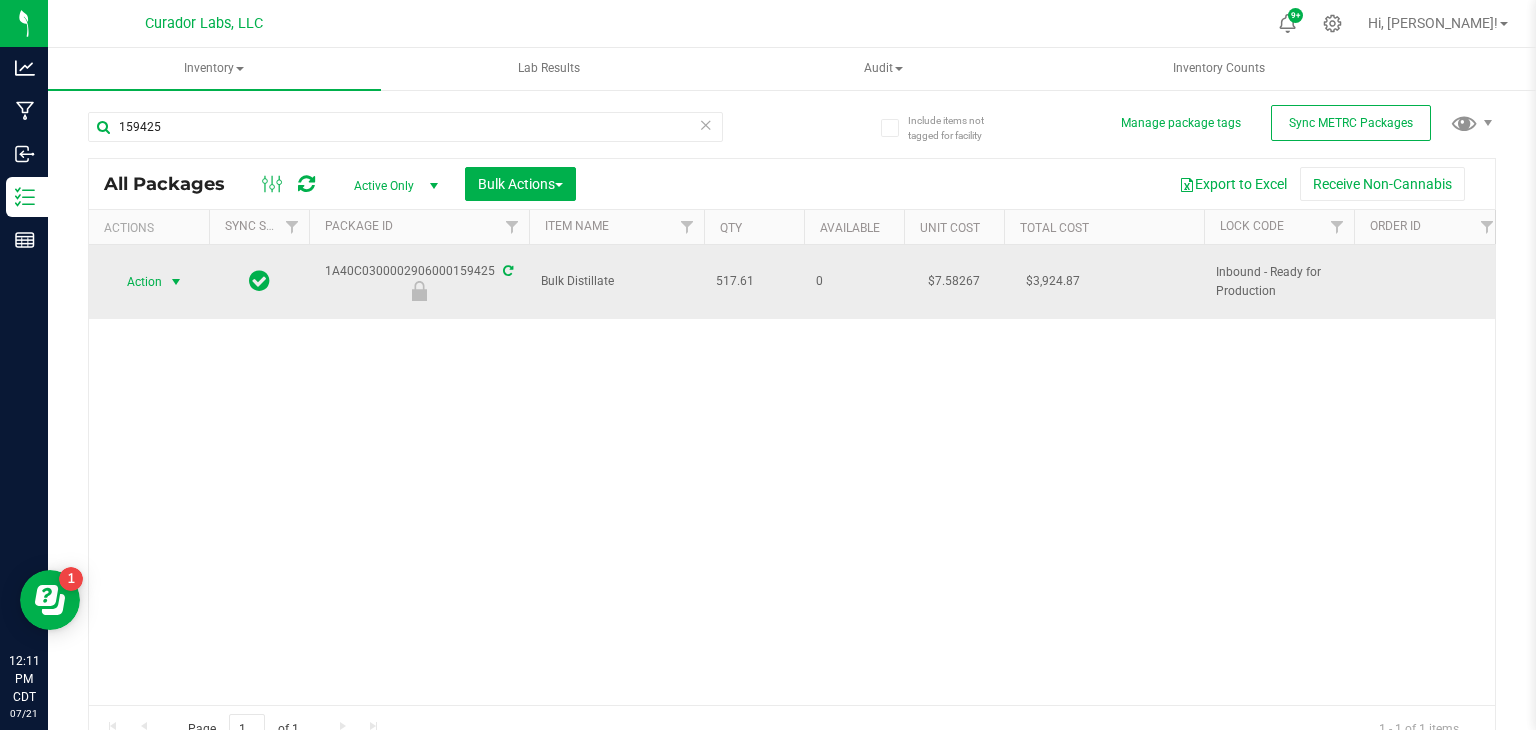 click at bounding box center (176, 282) 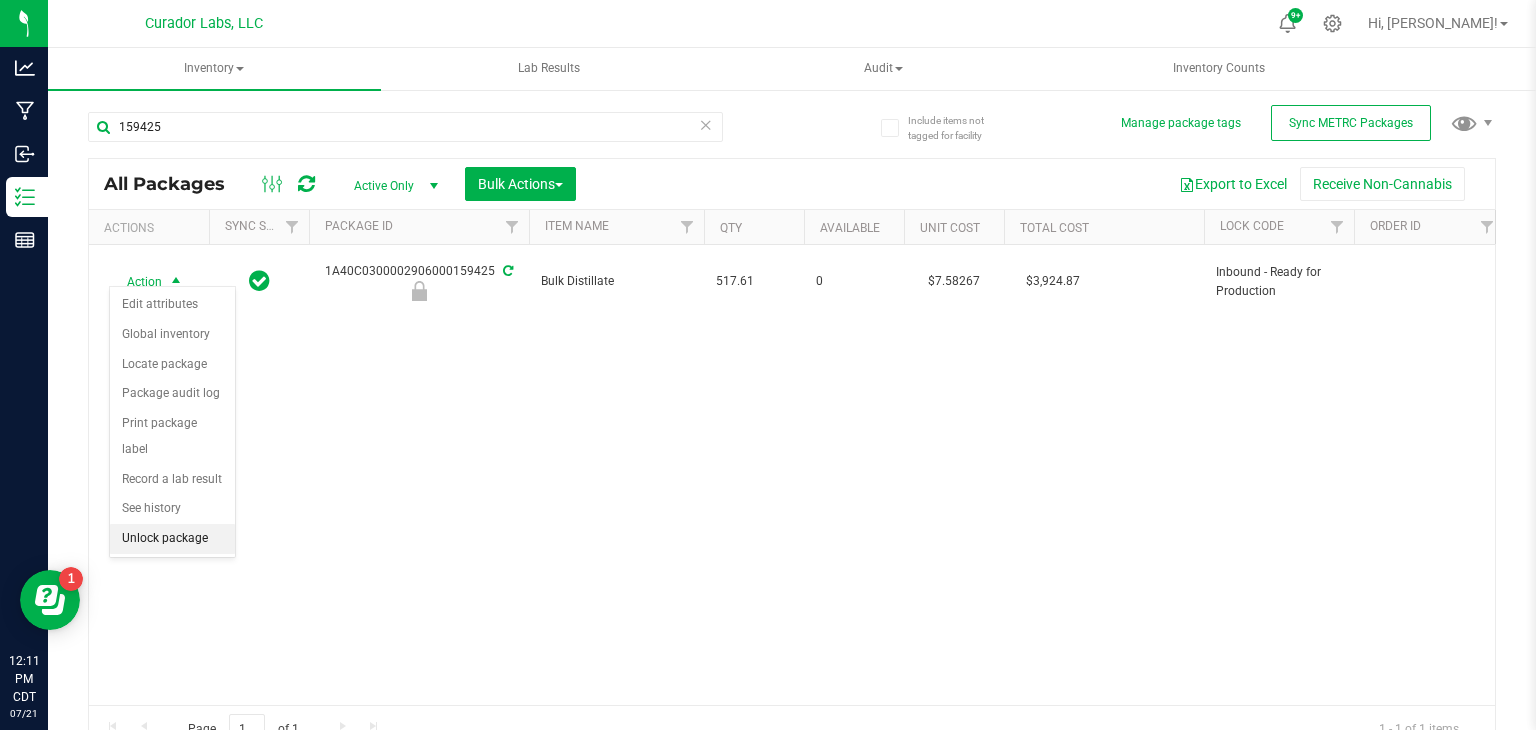 click on "Unlock package" at bounding box center [172, 539] 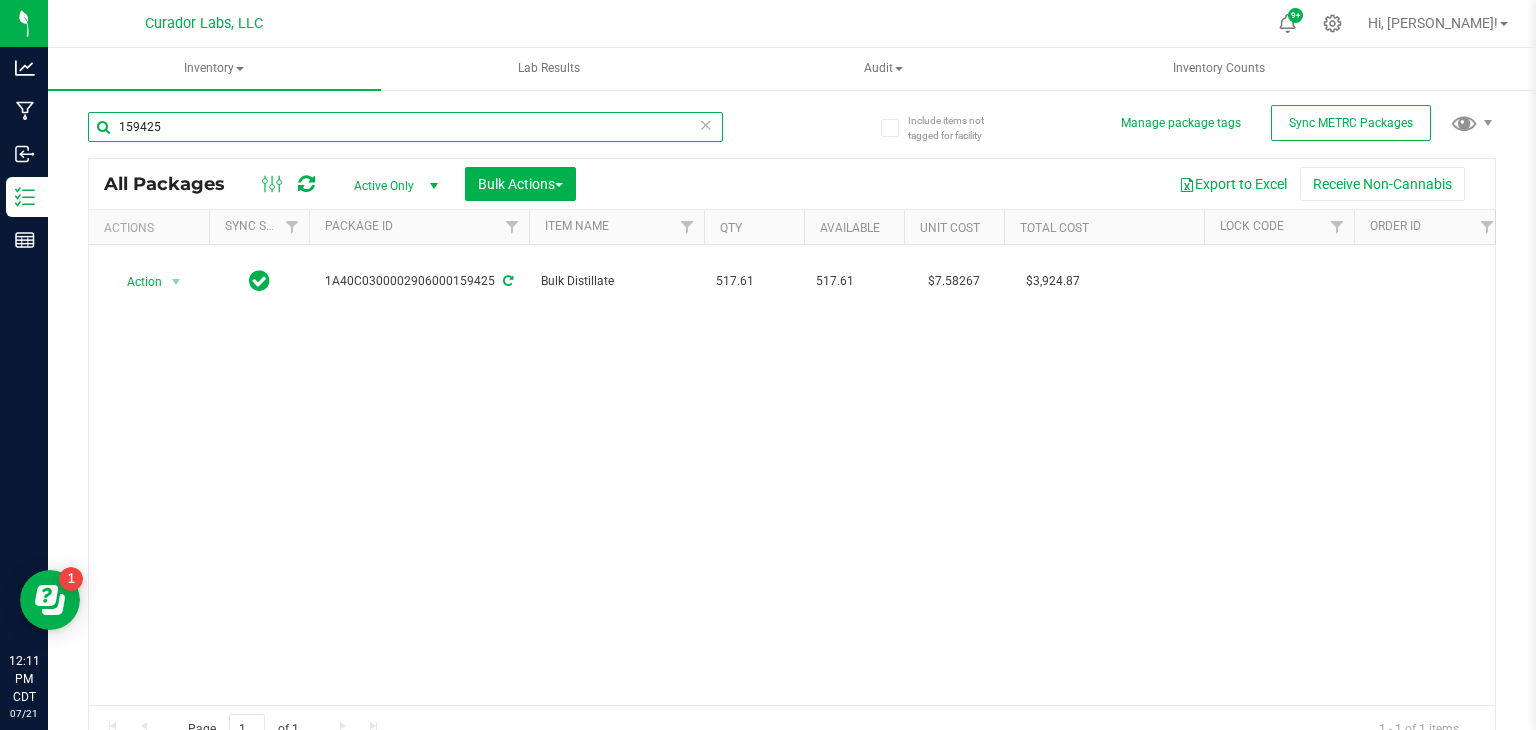 click on "159425" at bounding box center (405, 127) 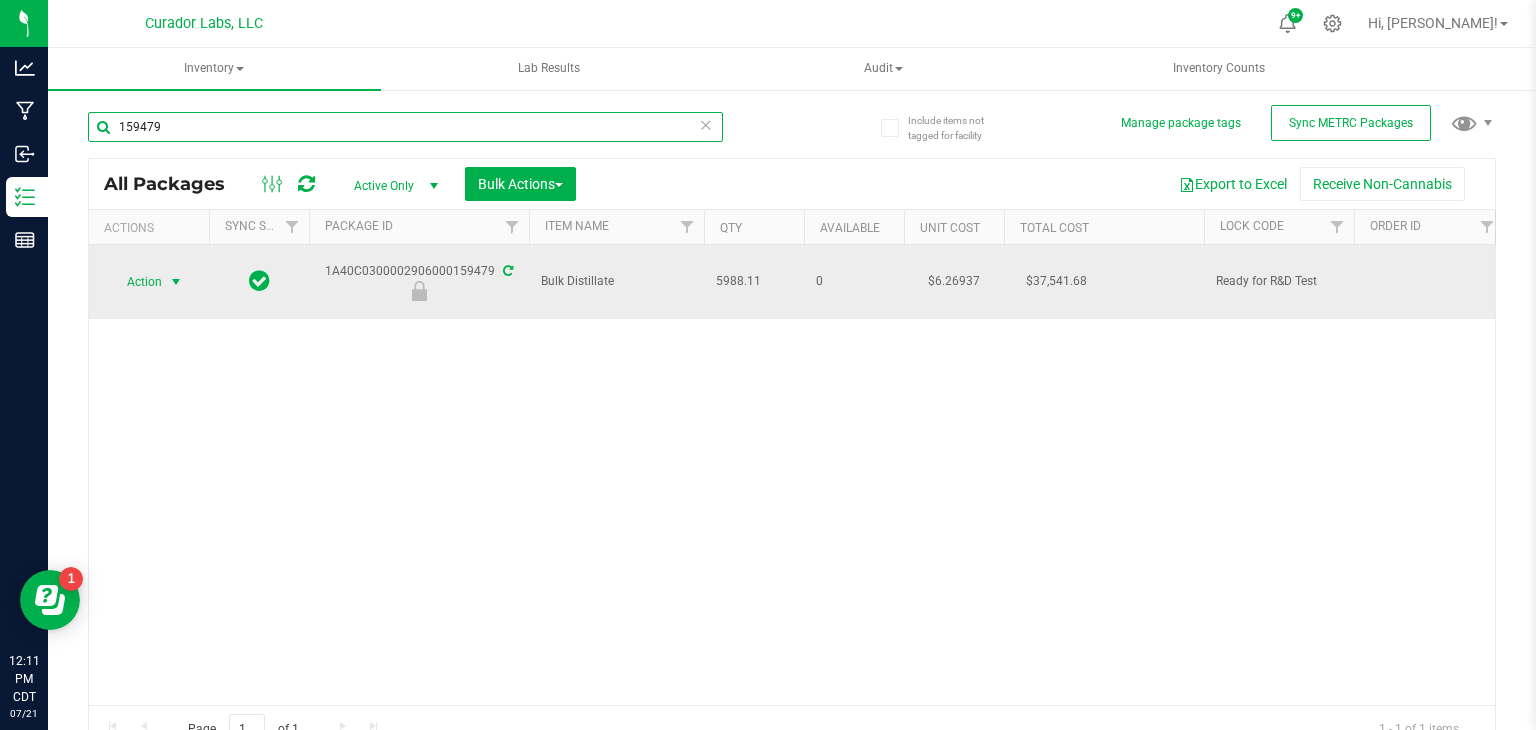 type on "159479" 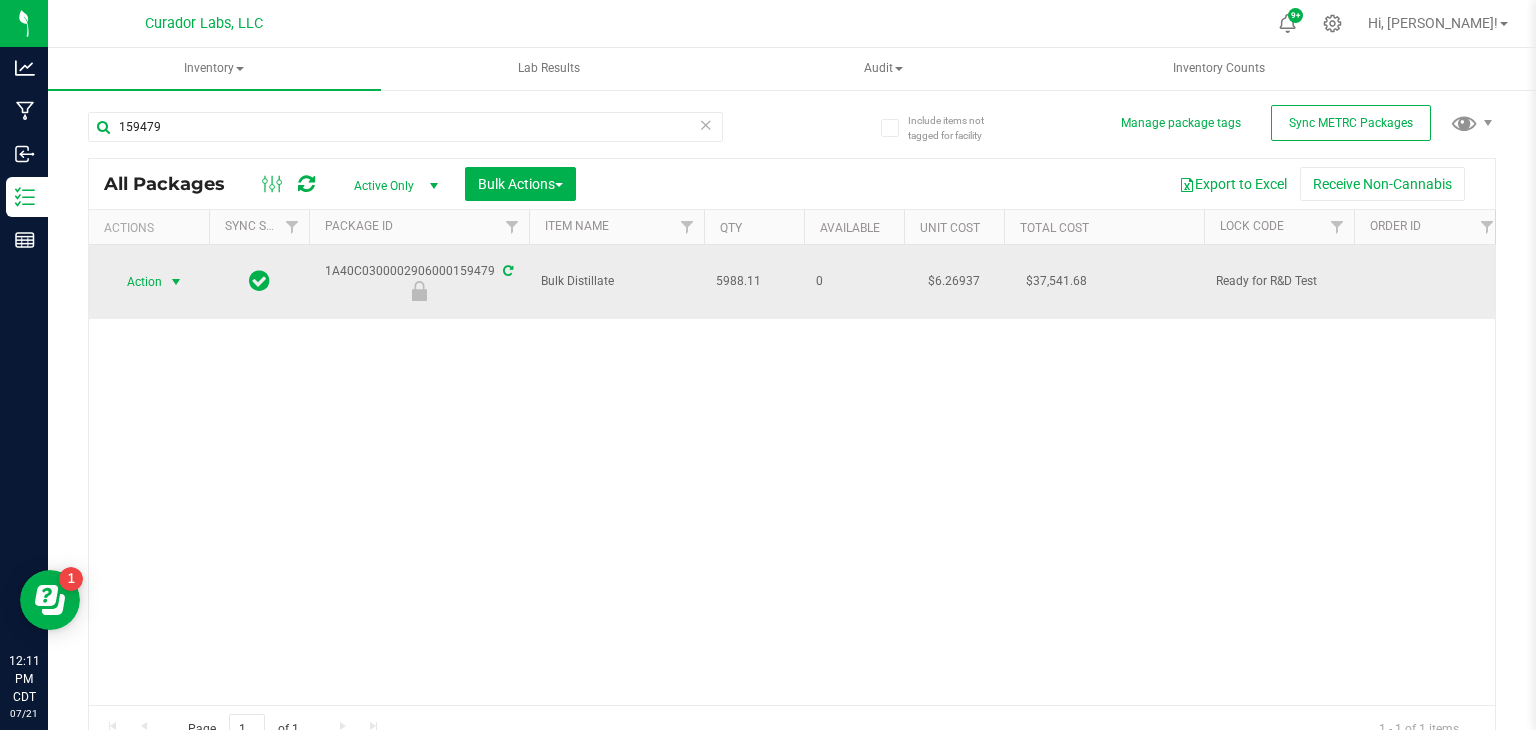 click at bounding box center [176, 282] 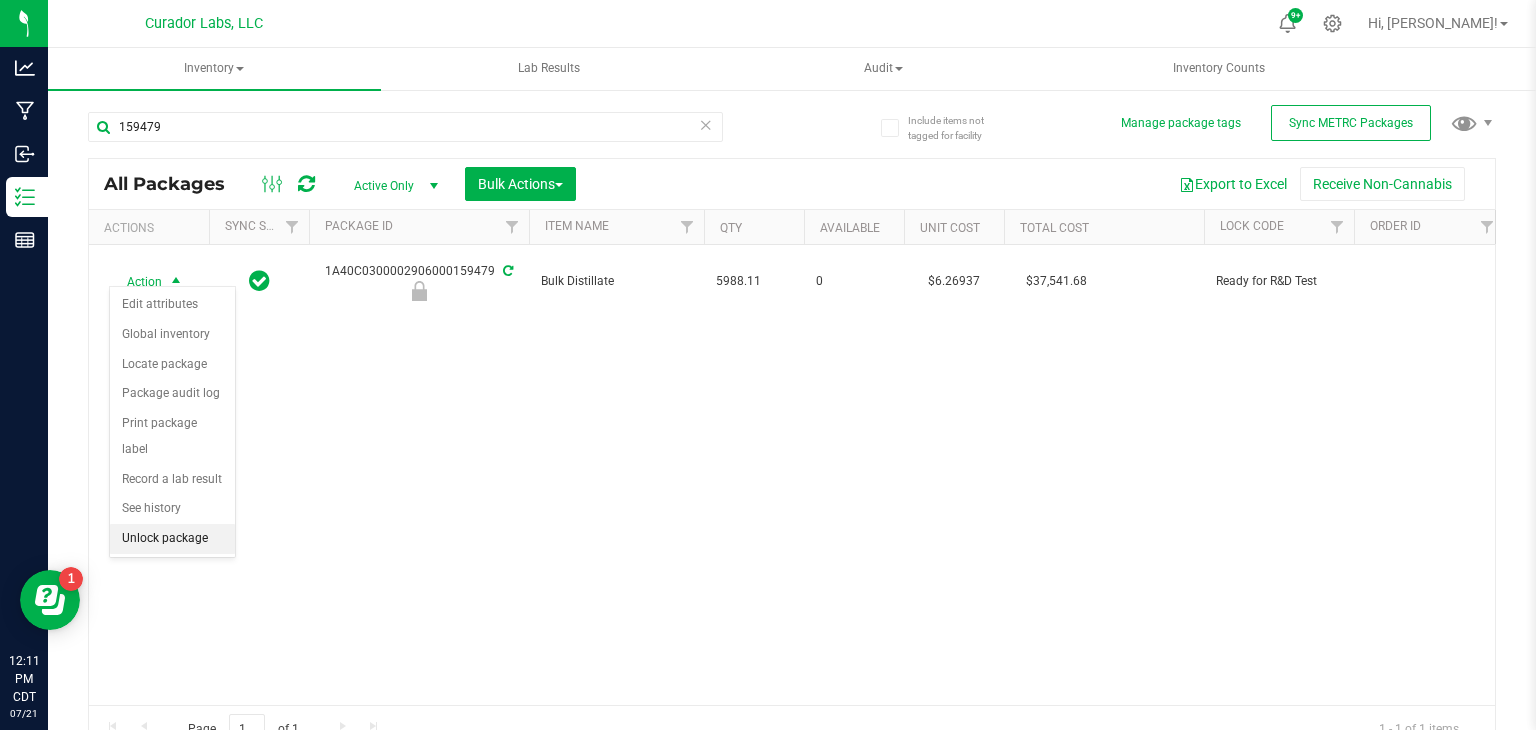 click on "Unlock package" at bounding box center [172, 539] 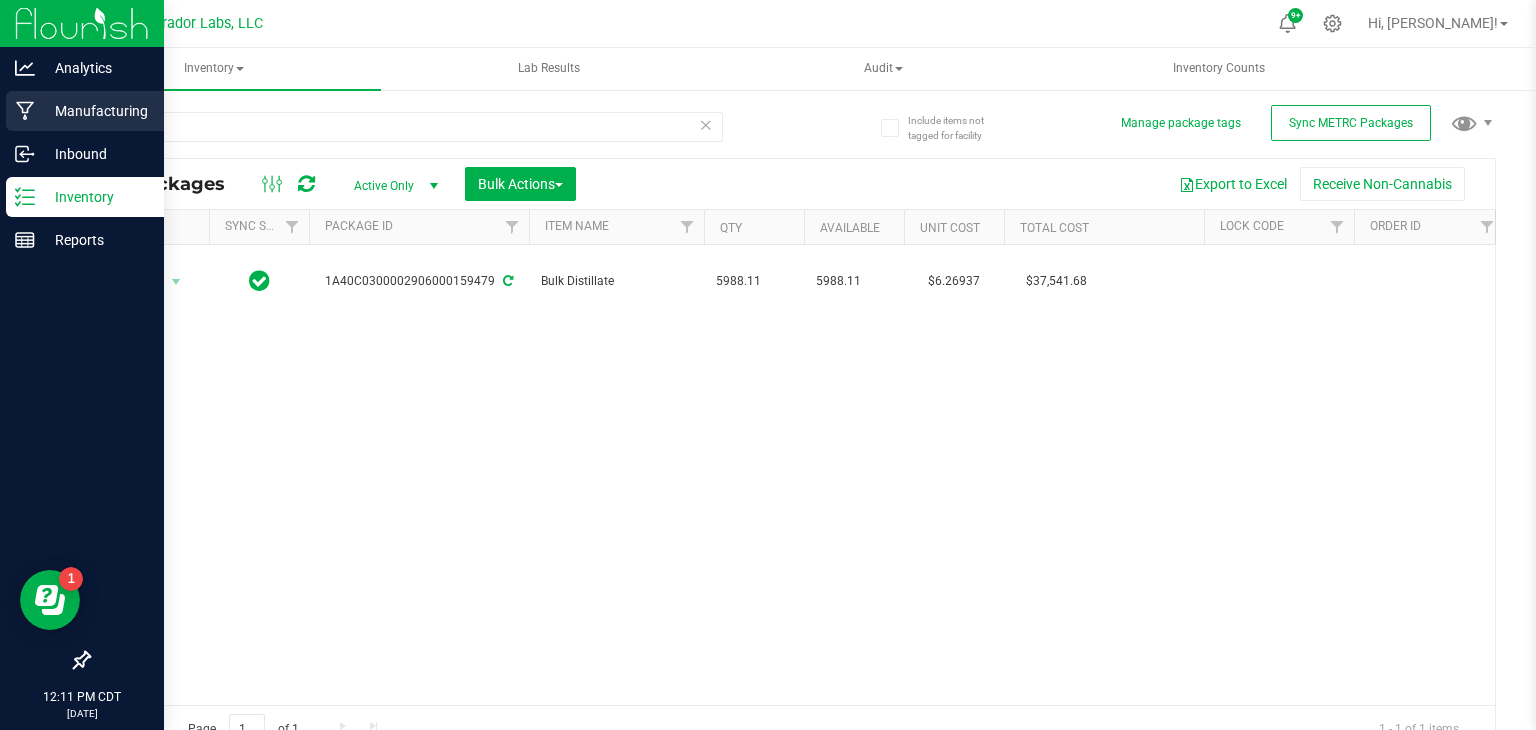 click on "Manufacturing" at bounding box center [85, 111] 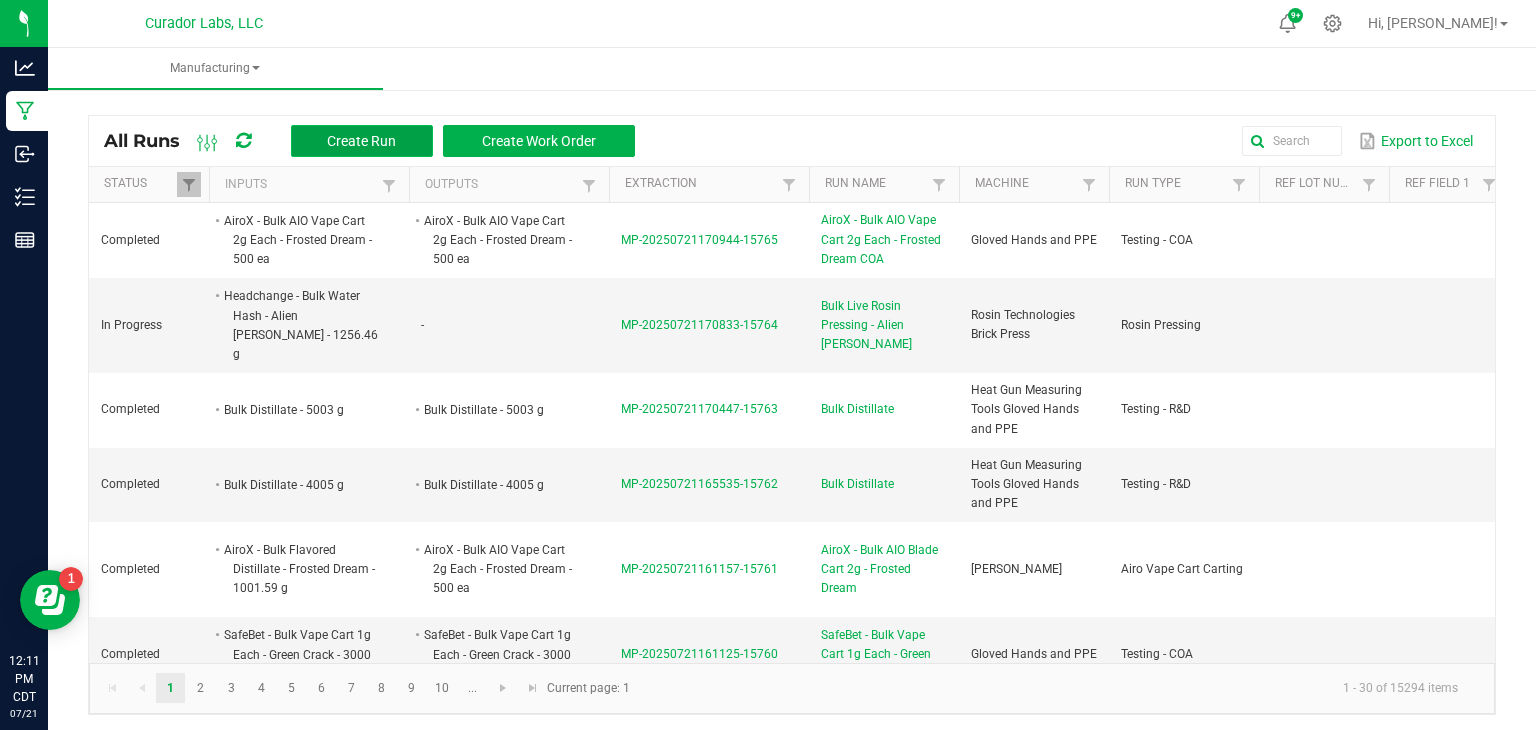 click on "Create Run" at bounding box center [361, 141] 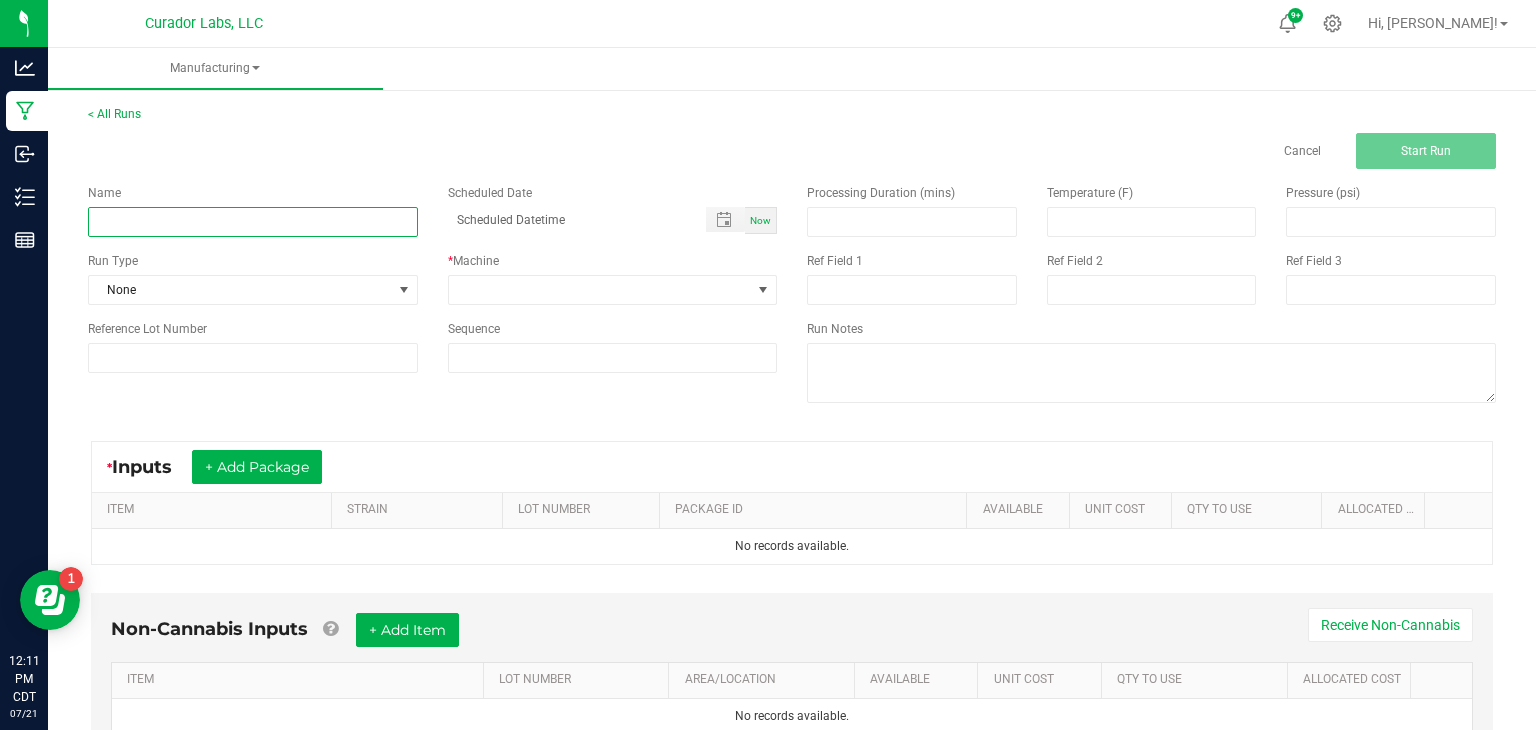 click at bounding box center [253, 222] 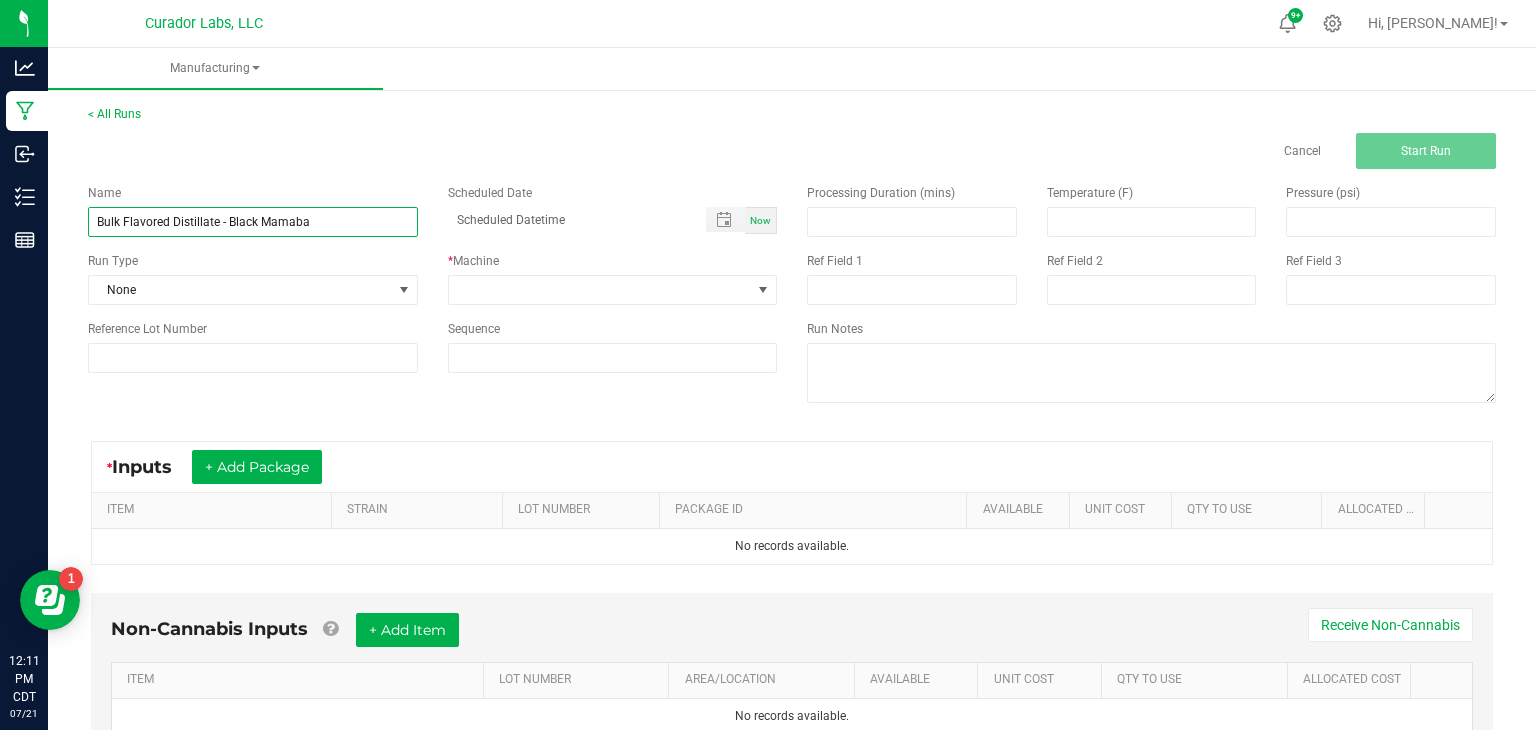 type on "Bulk Flavored Distillate - Black Mamaba" 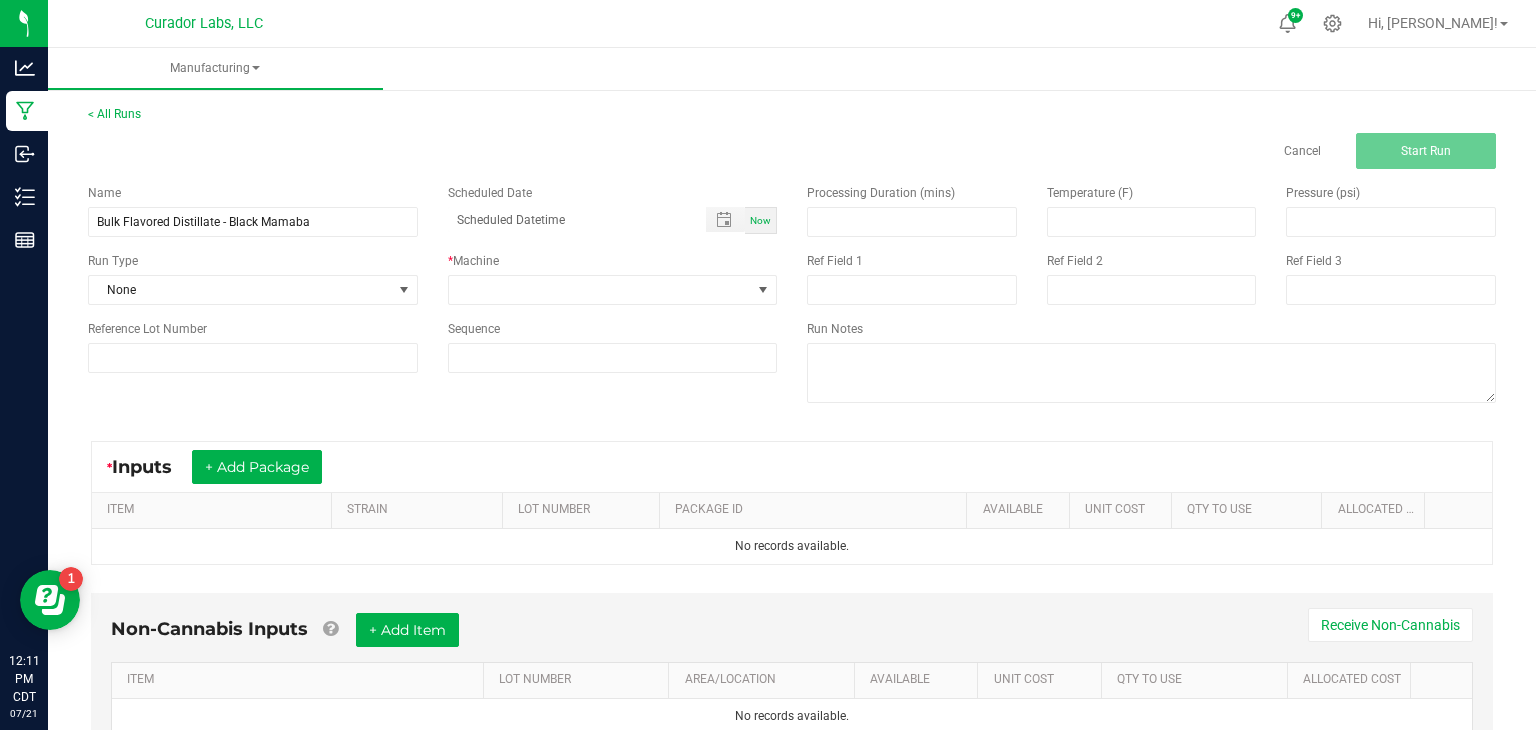 click on "Name  Bulk Flavored Distillate - Black Mamaba  Scheduled Date  Now  Run Type  None  *   Machine   Reference Lot Number   Sequence" at bounding box center [432, 278] 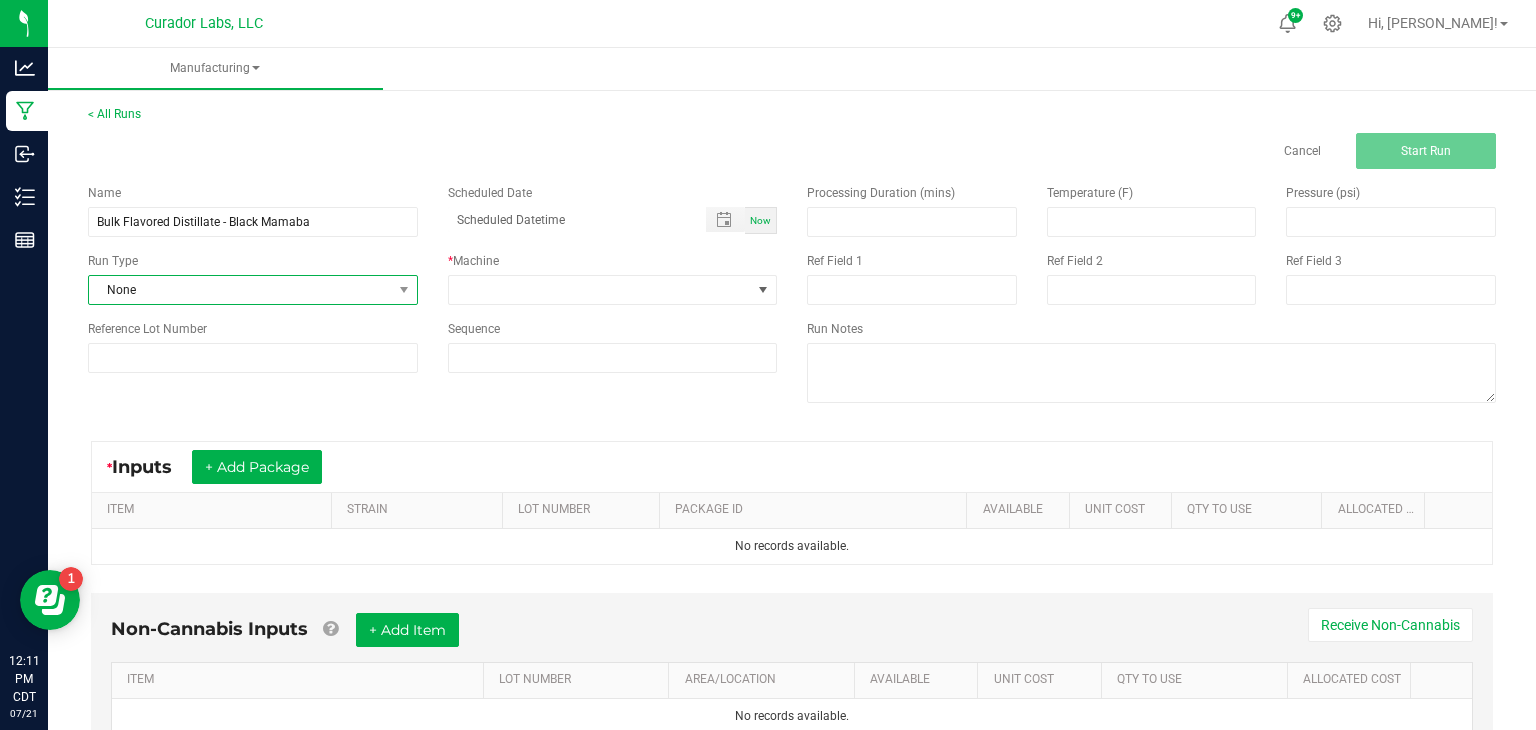 click on "None" at bounding box center (240, 290) 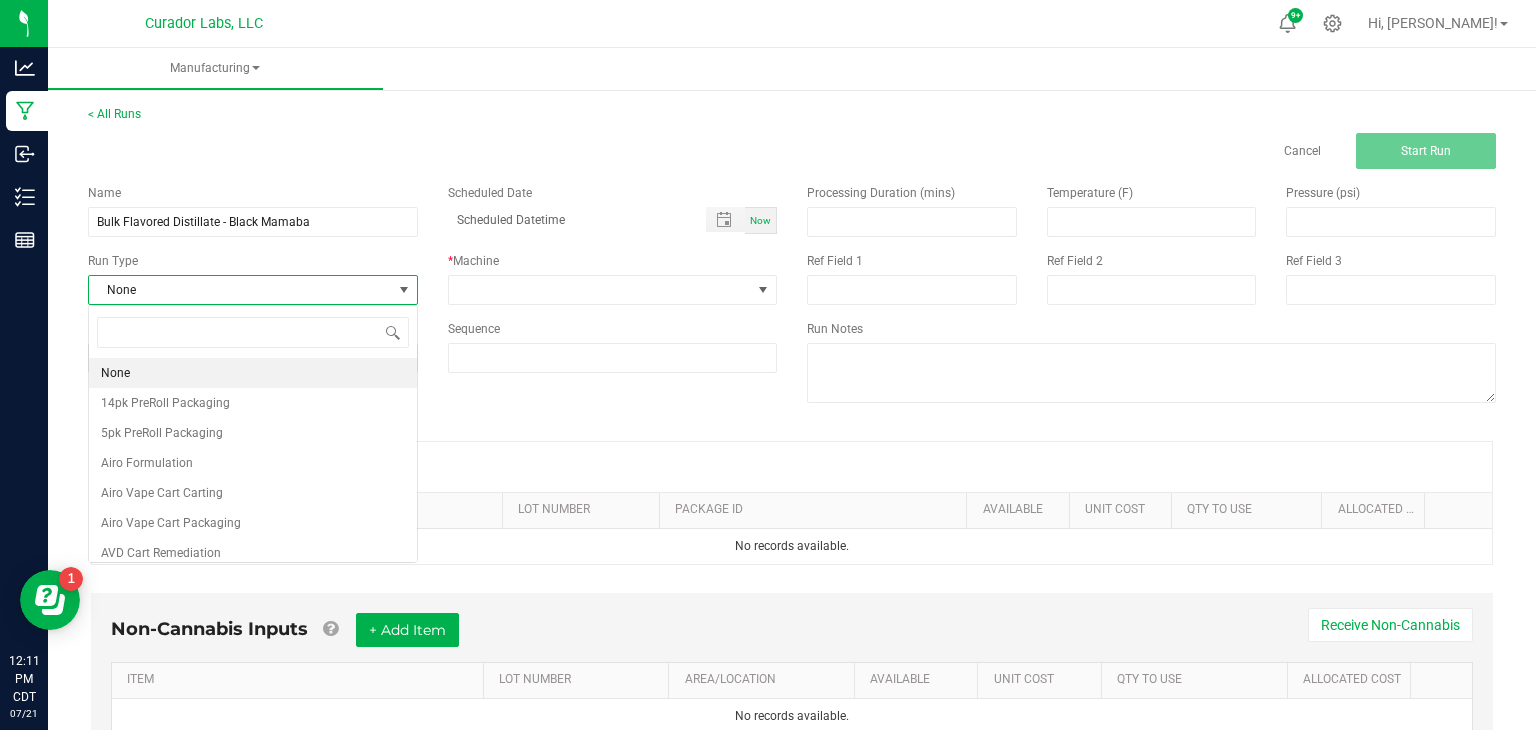 scroll, scrollTop: 99970, scrollLeft: 99670, axis: both 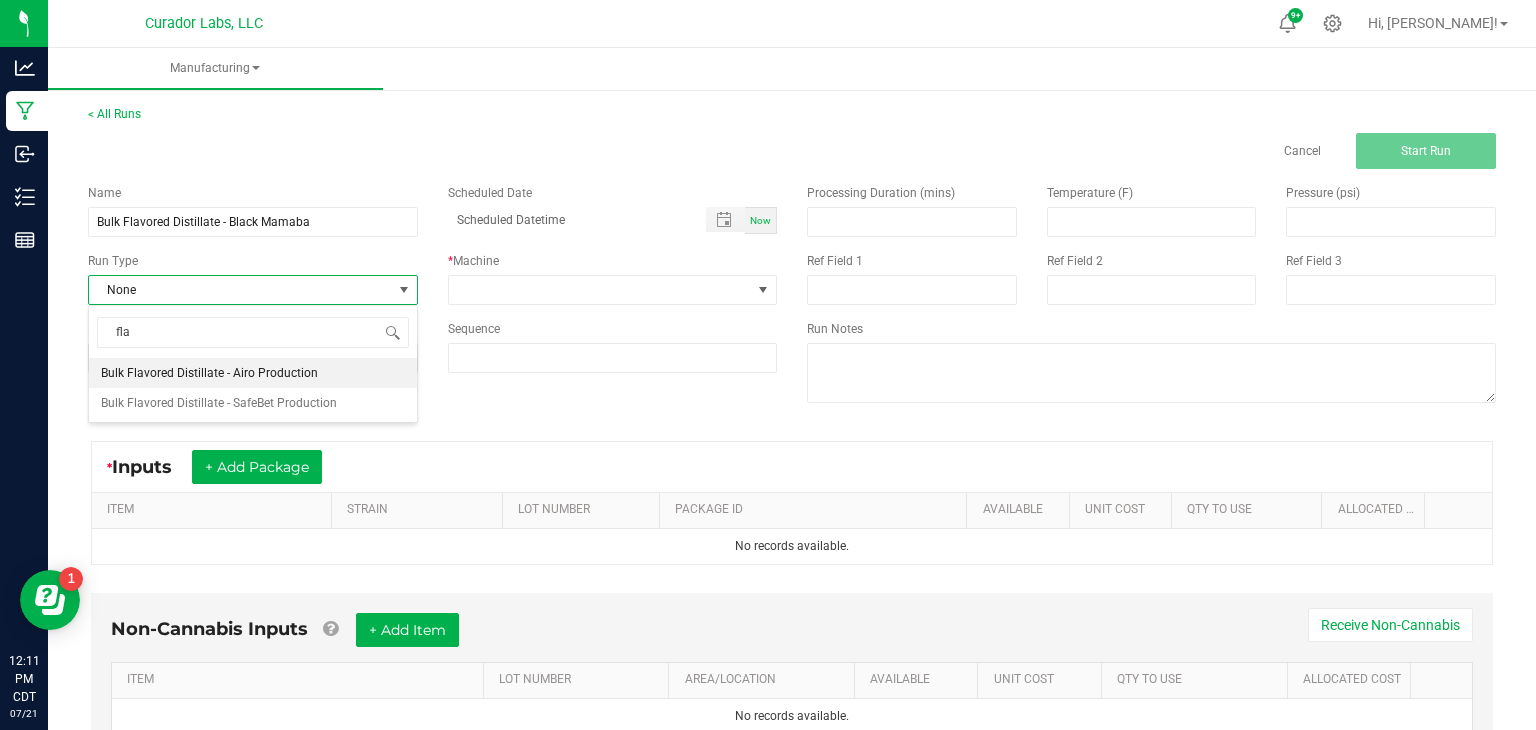 type on "flav" 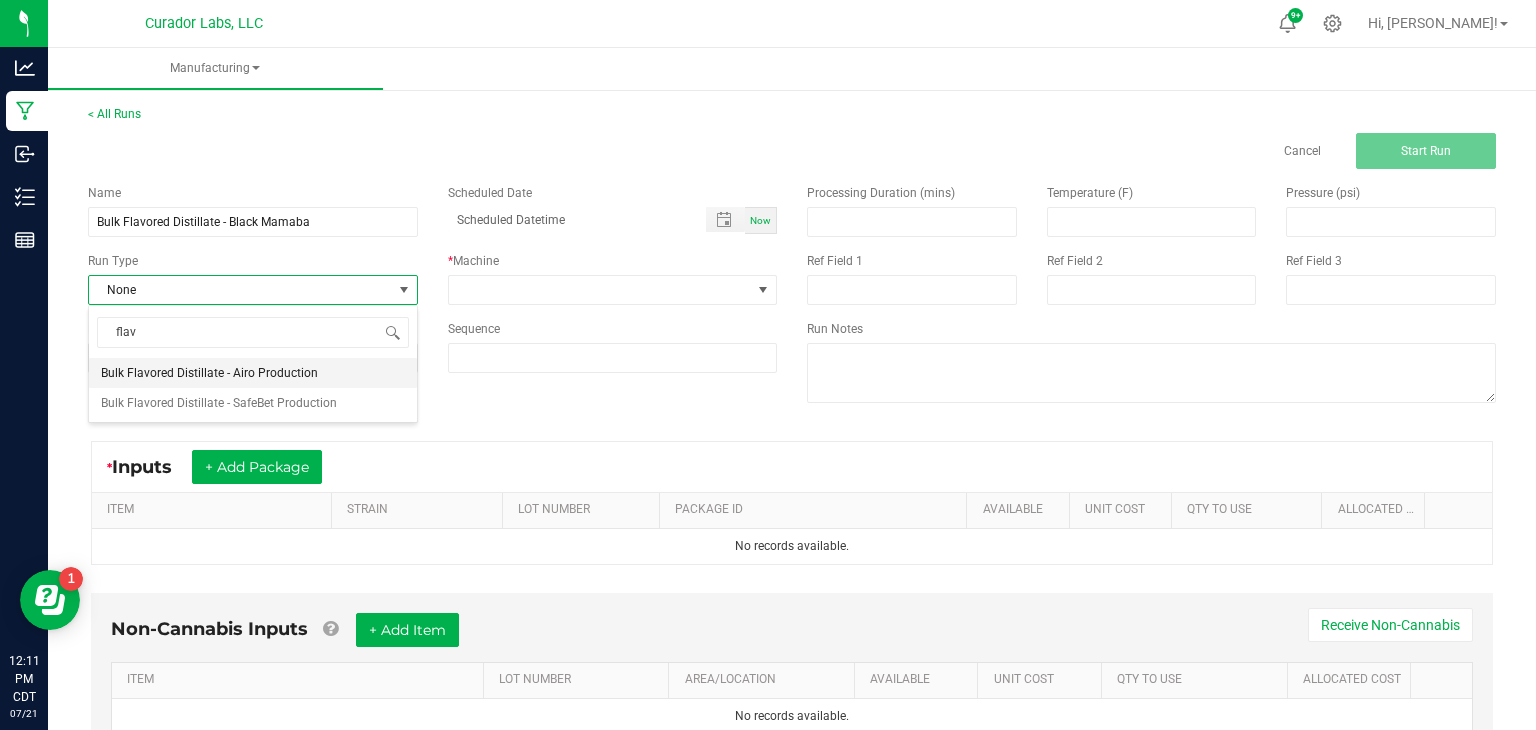 click on "Bulk Flavored Distillate - Airo Production" at bounding box center (209, 373) 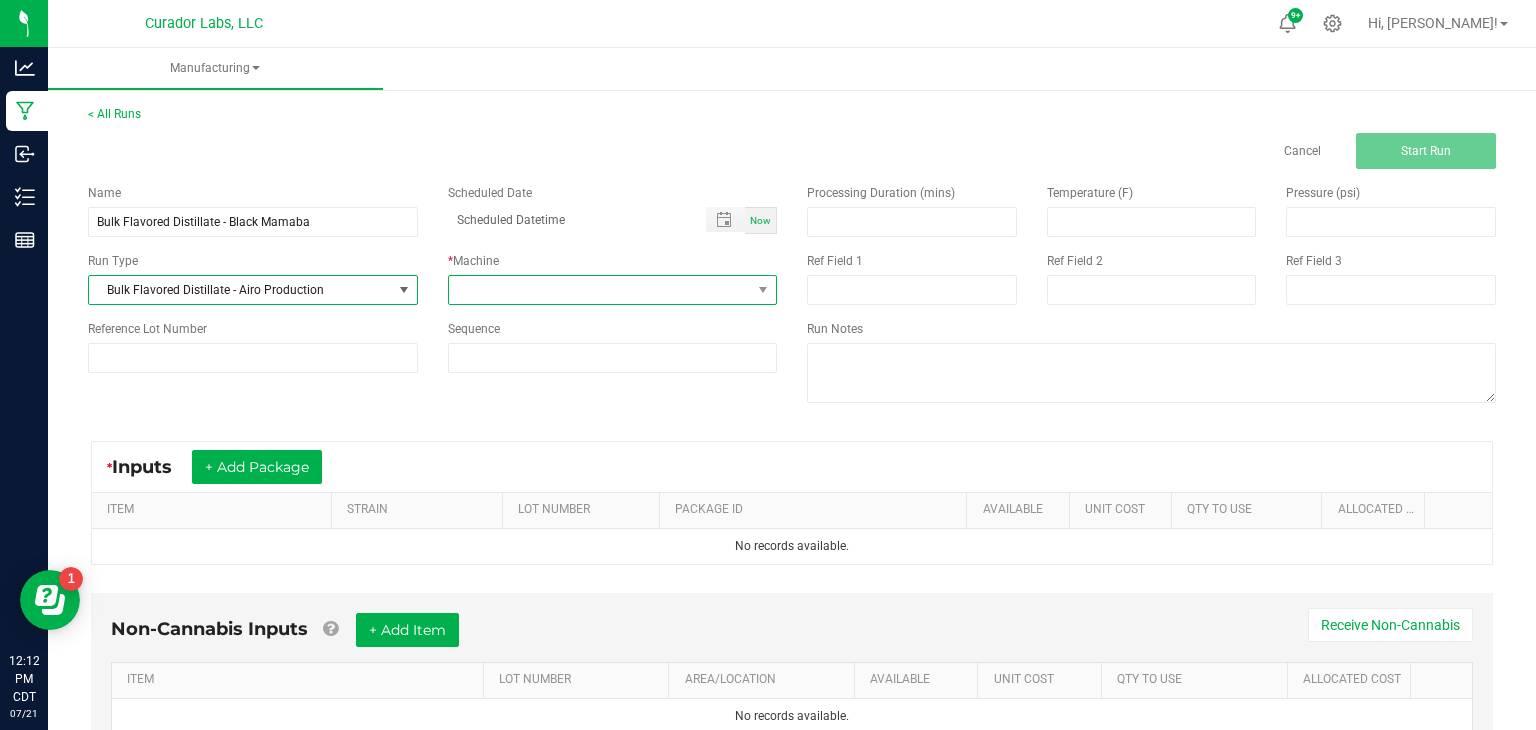 click at bounding box center (600, 290) 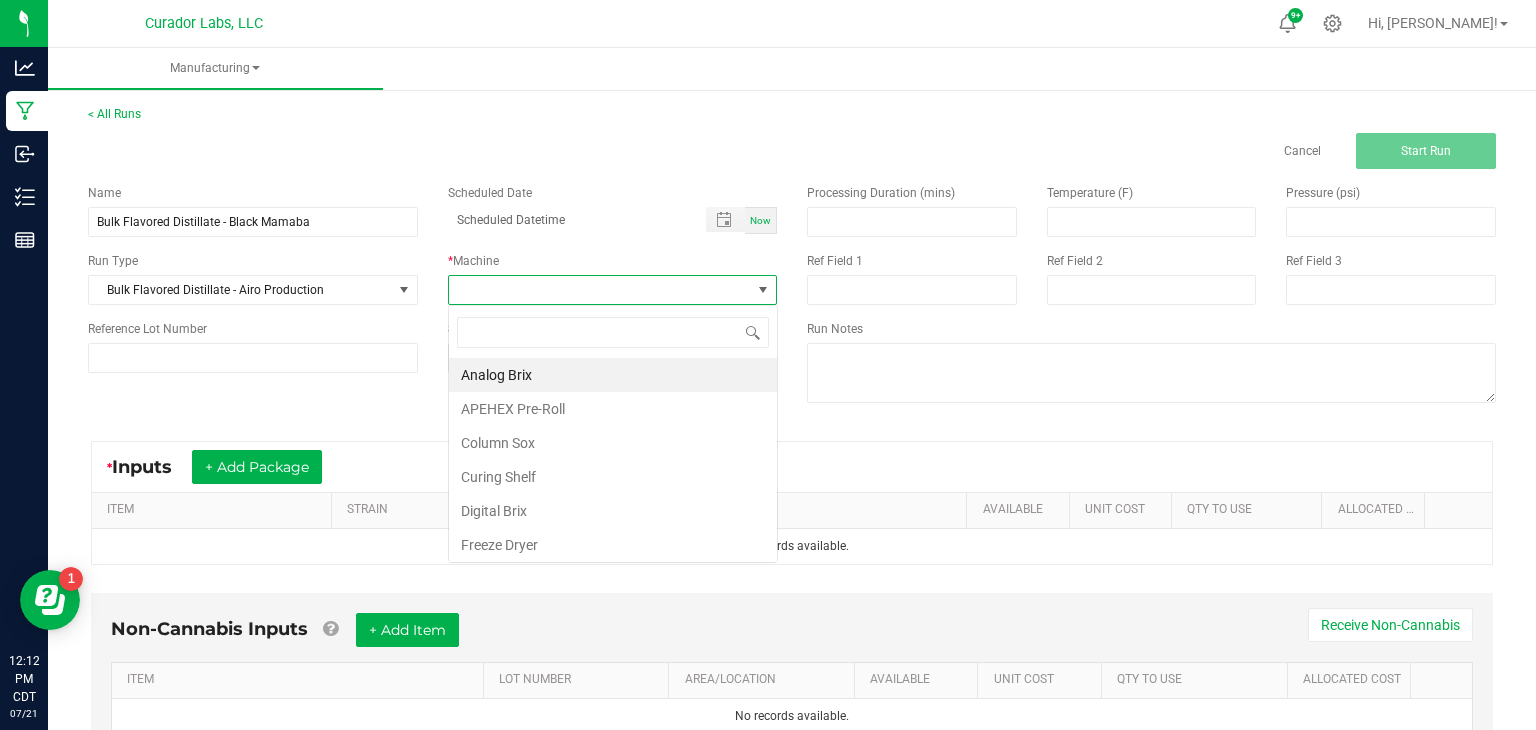scroll, scrollTop: 99970, scrollLeft: 99670, axis: both 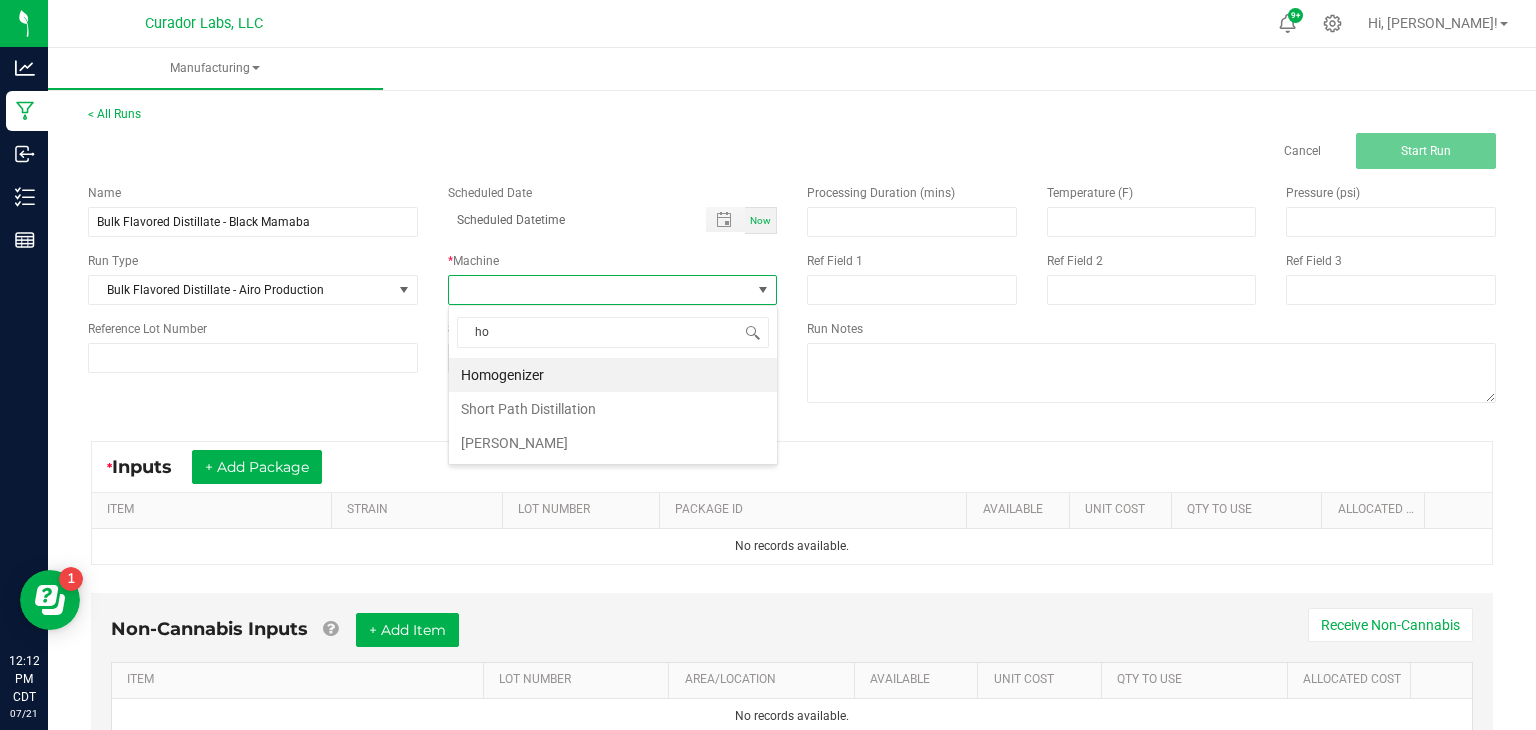 type on "hom" 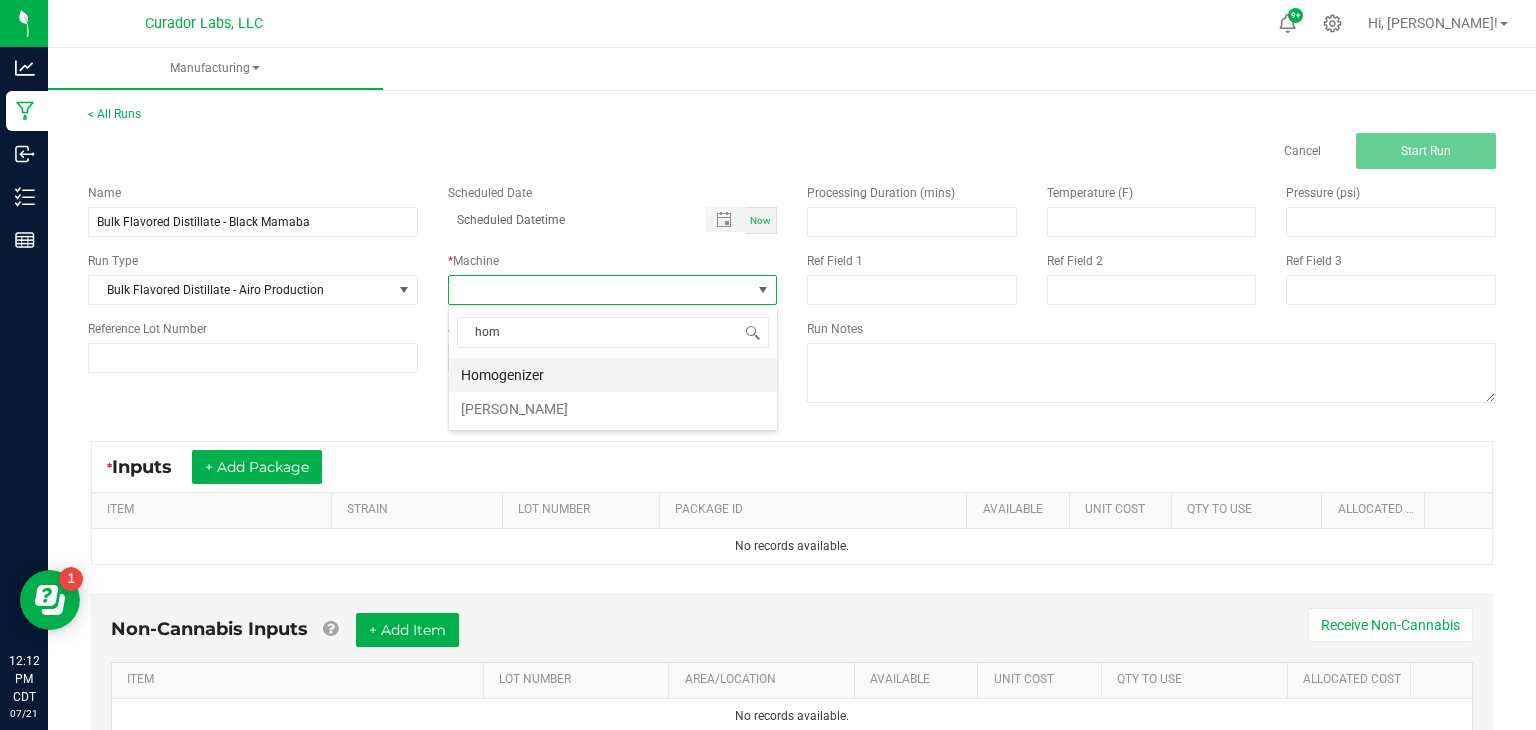 click on "Homogenizer" at bounding box center (613, 375) 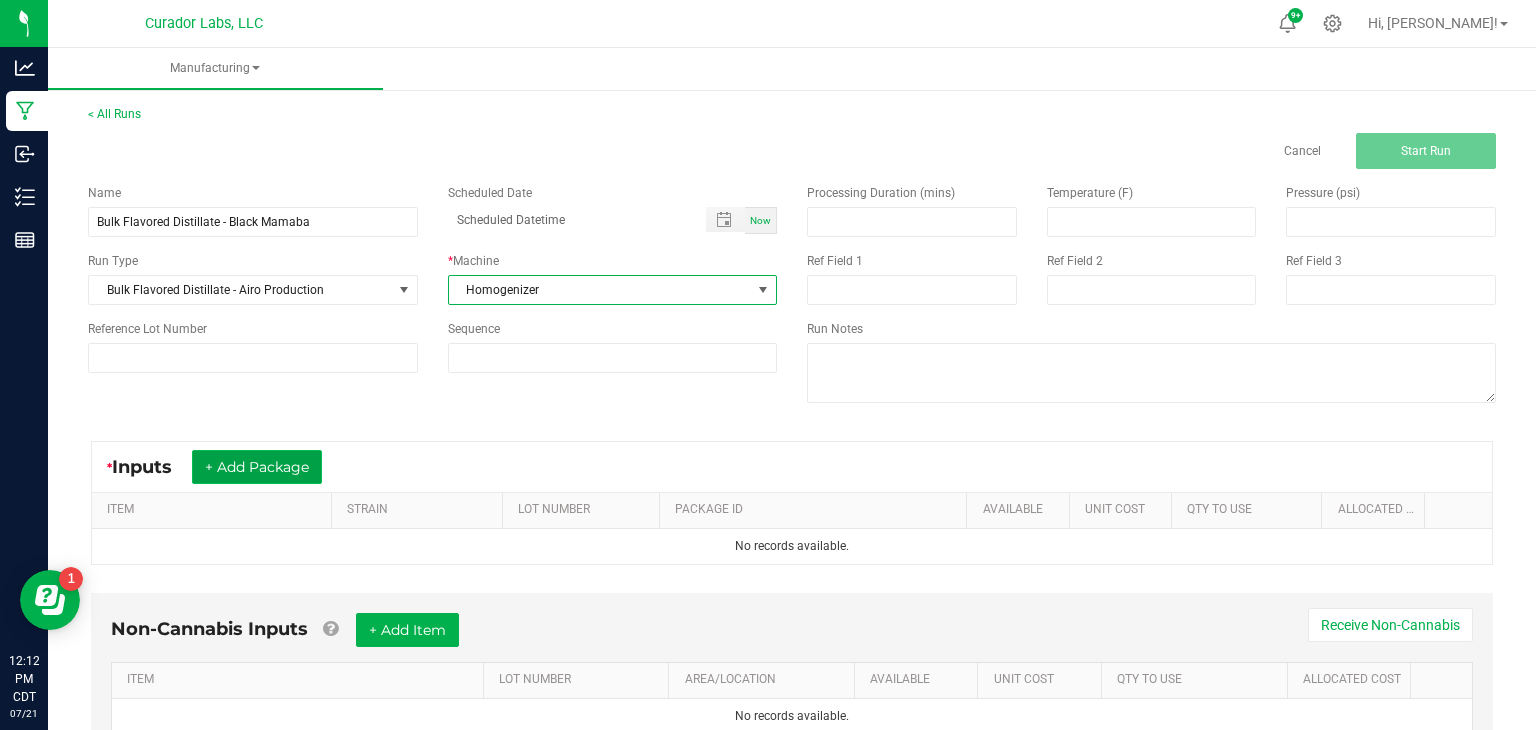click on "+ Add Package" at bounding box center (257, 467) 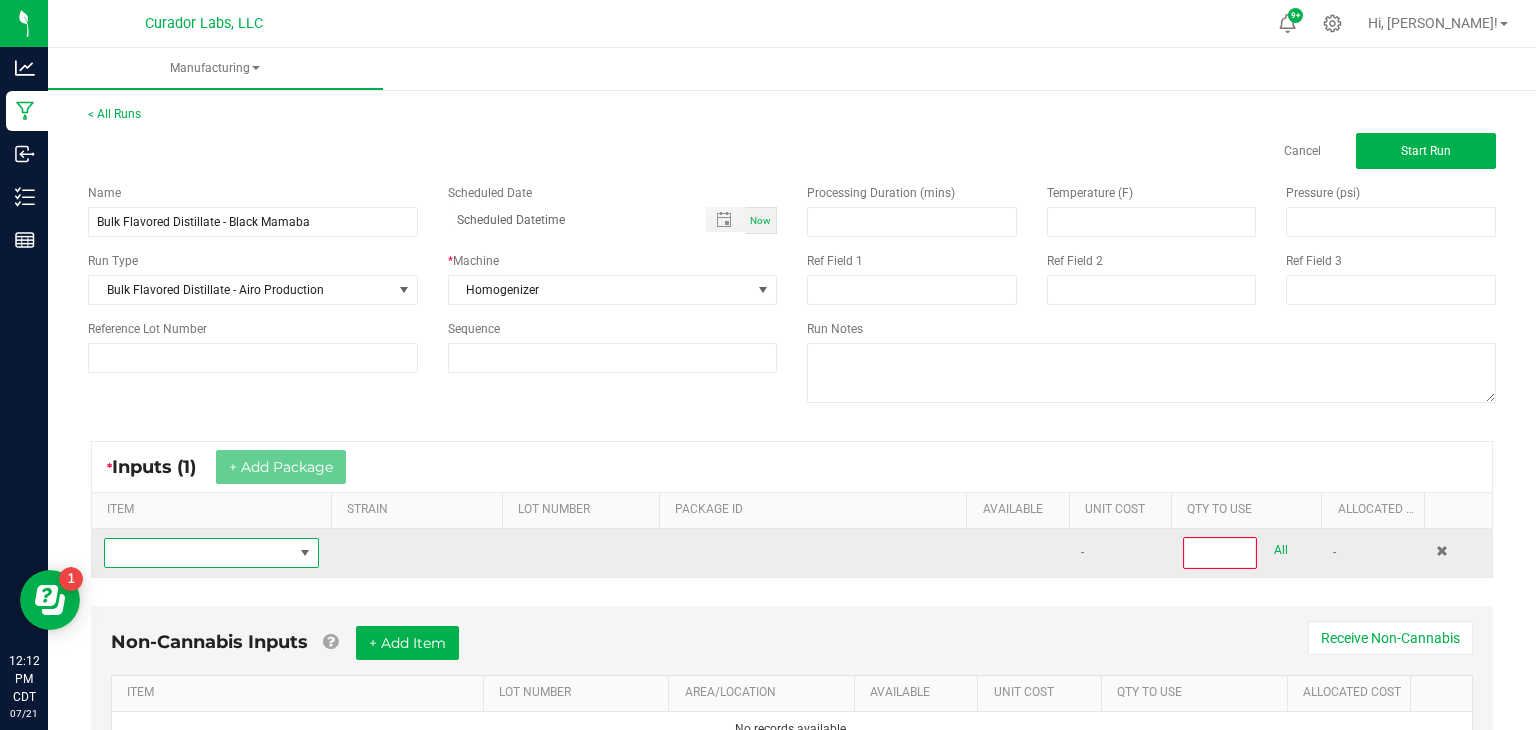 click at bounding box center [199, 553] 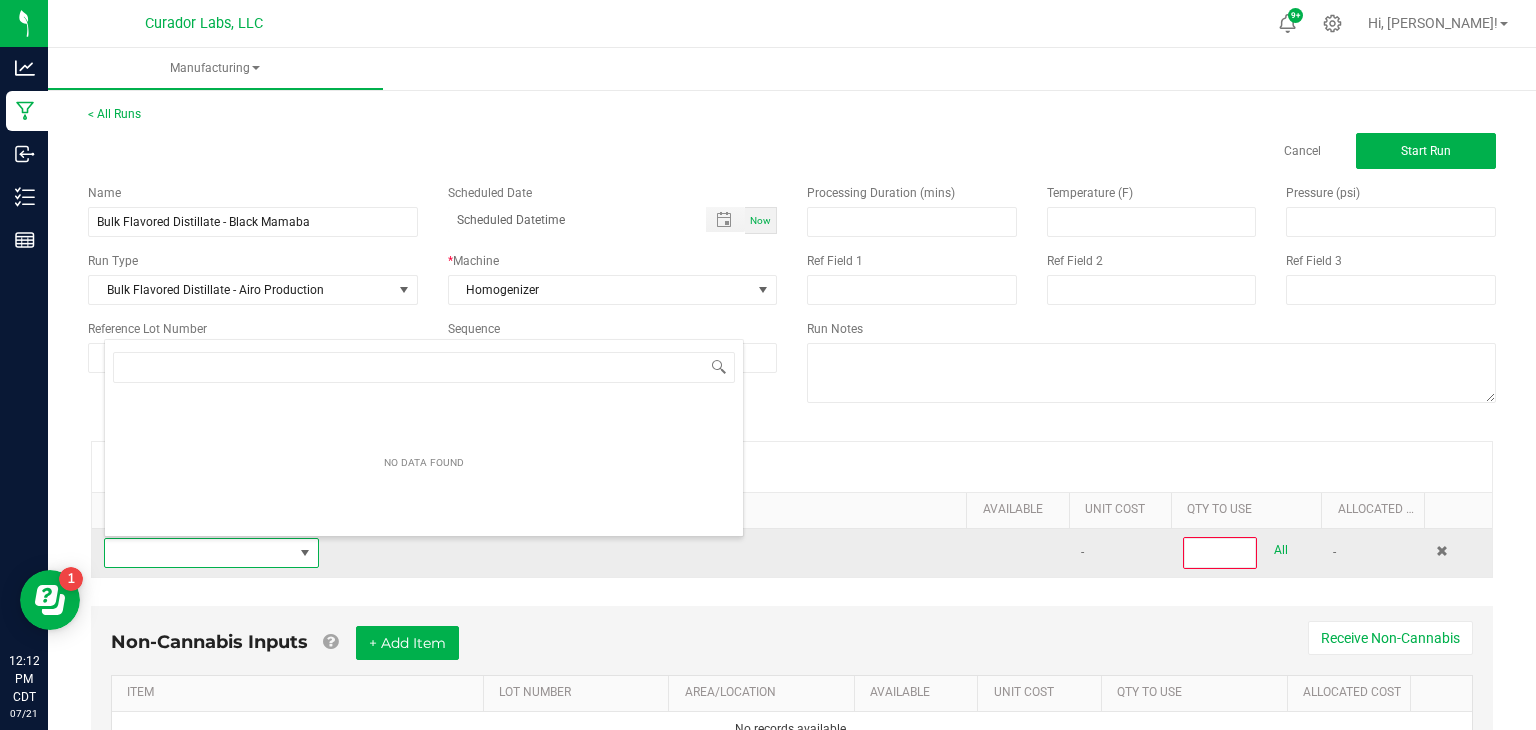 scroll, scrollTop: 99970, scrollLeft: 99784, axis: both 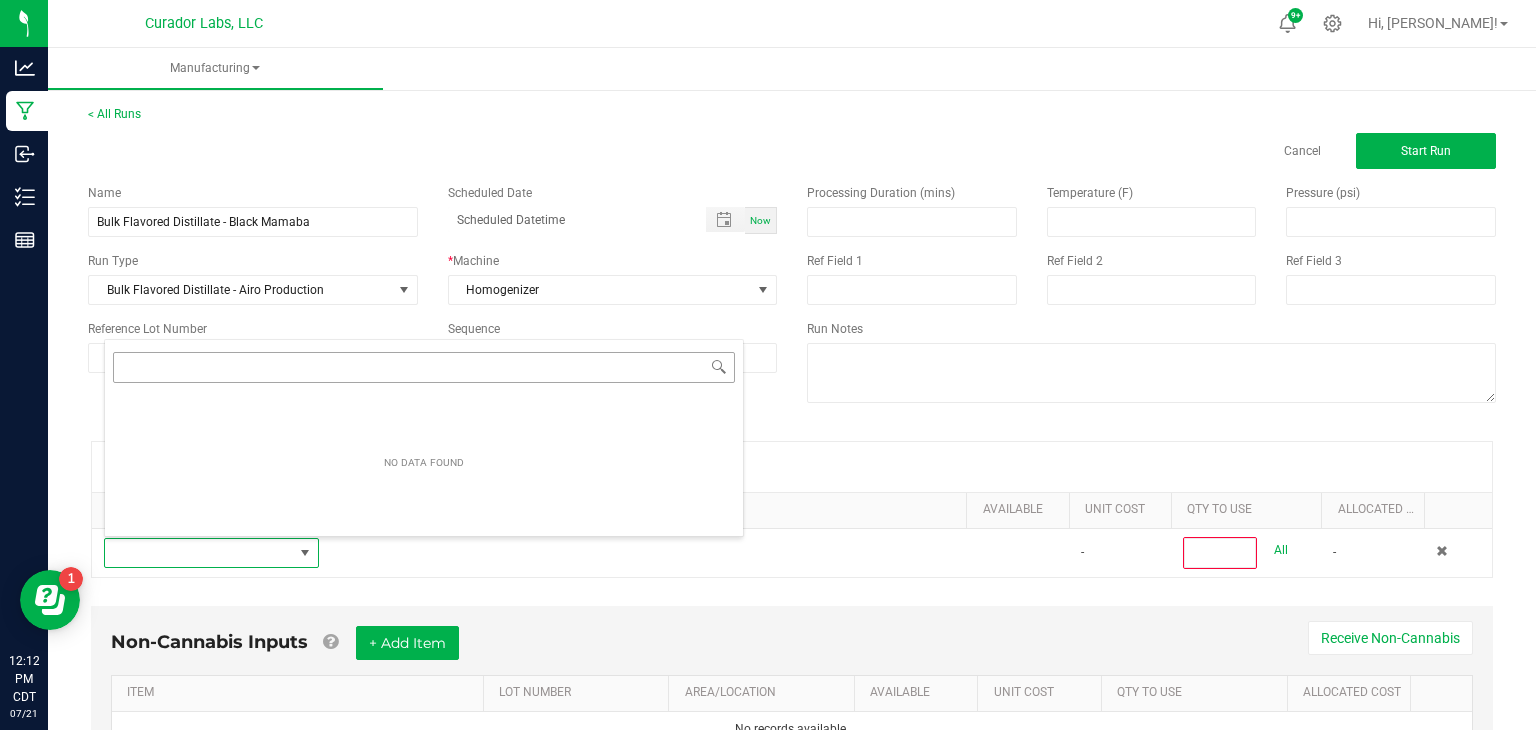 click on "NO DATA FOUND" at bounding box center (424, 438) 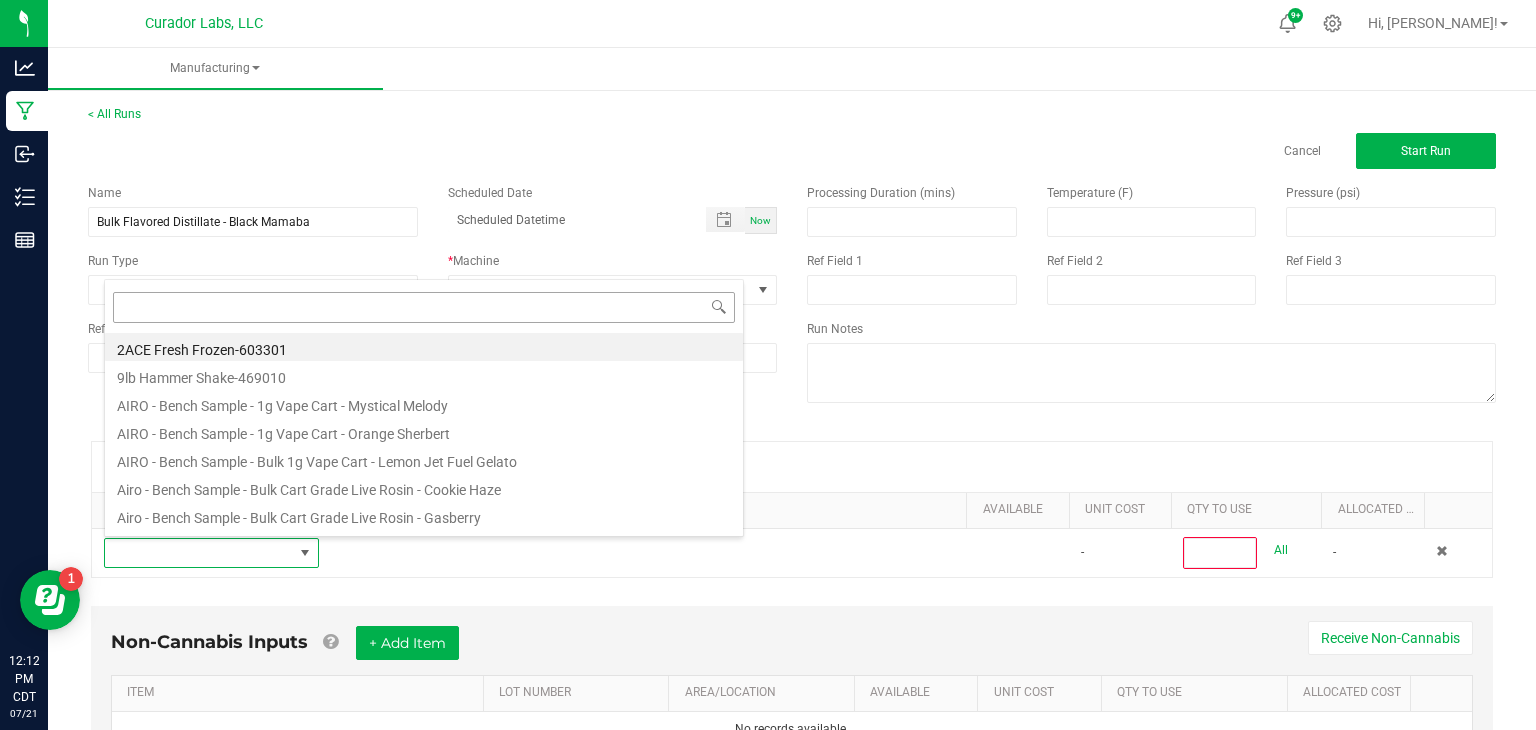 click at bounding box center [424, 307] 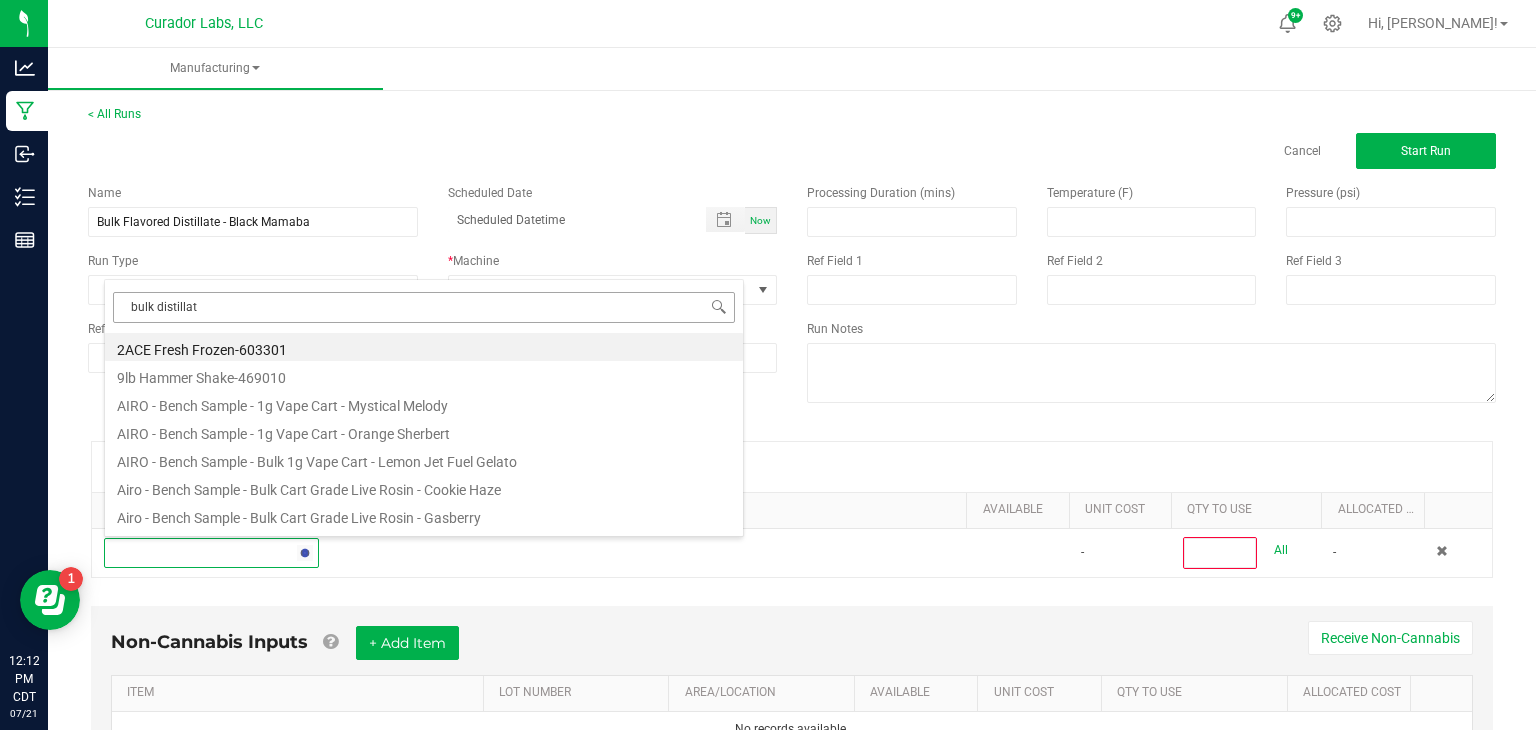 type on "bulk distillate" 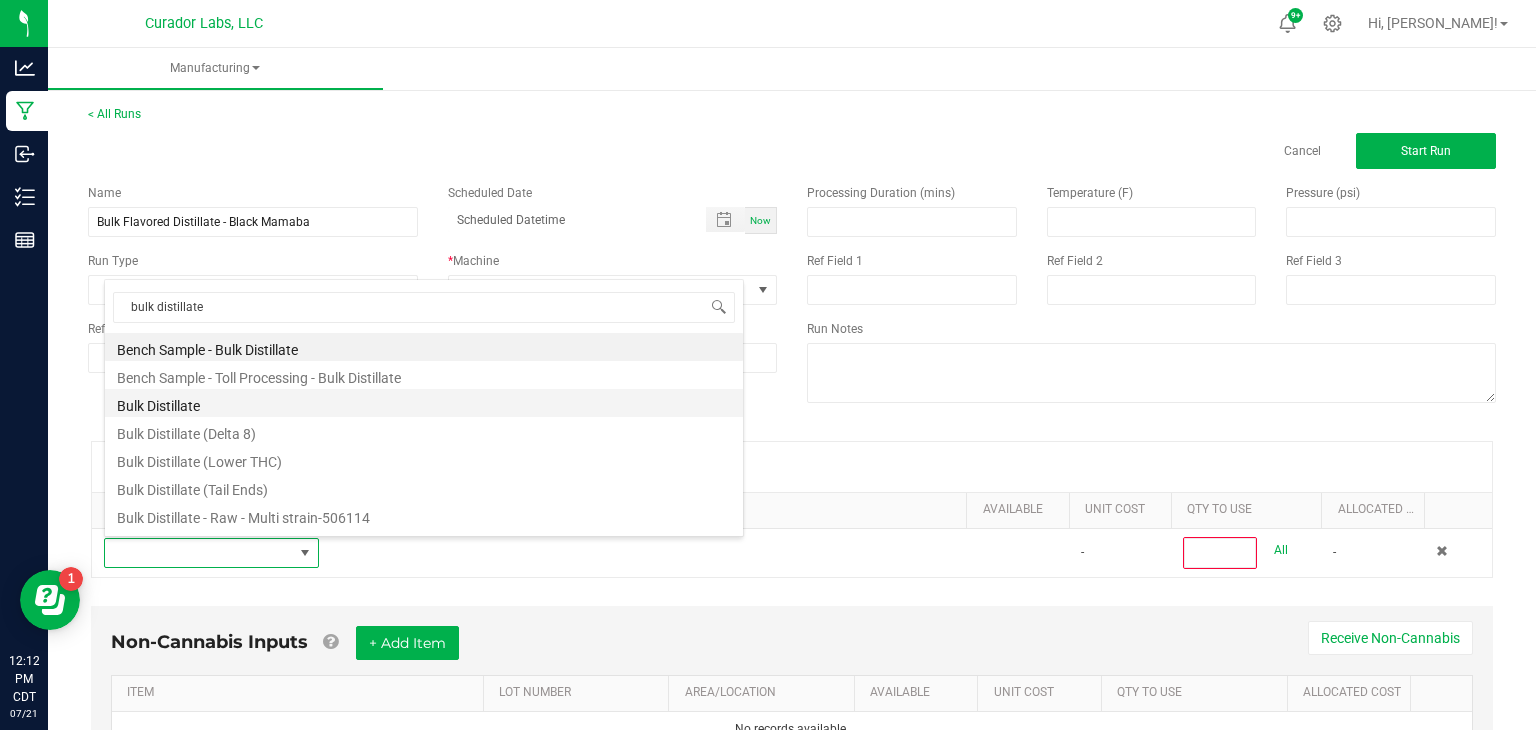 click on "Bulk Distillate" at bounding box center [424, 403] 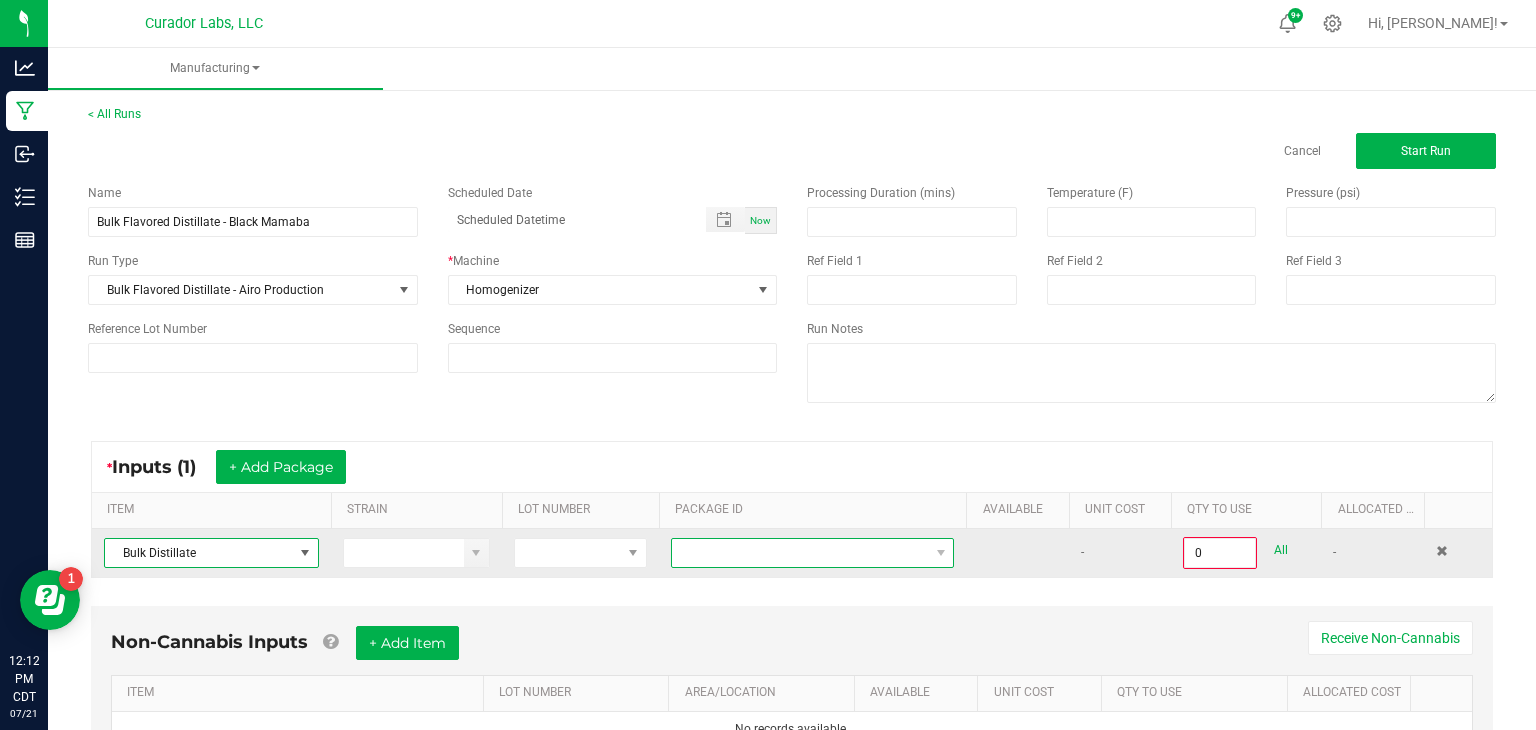 click at bounding box center (800, 553) 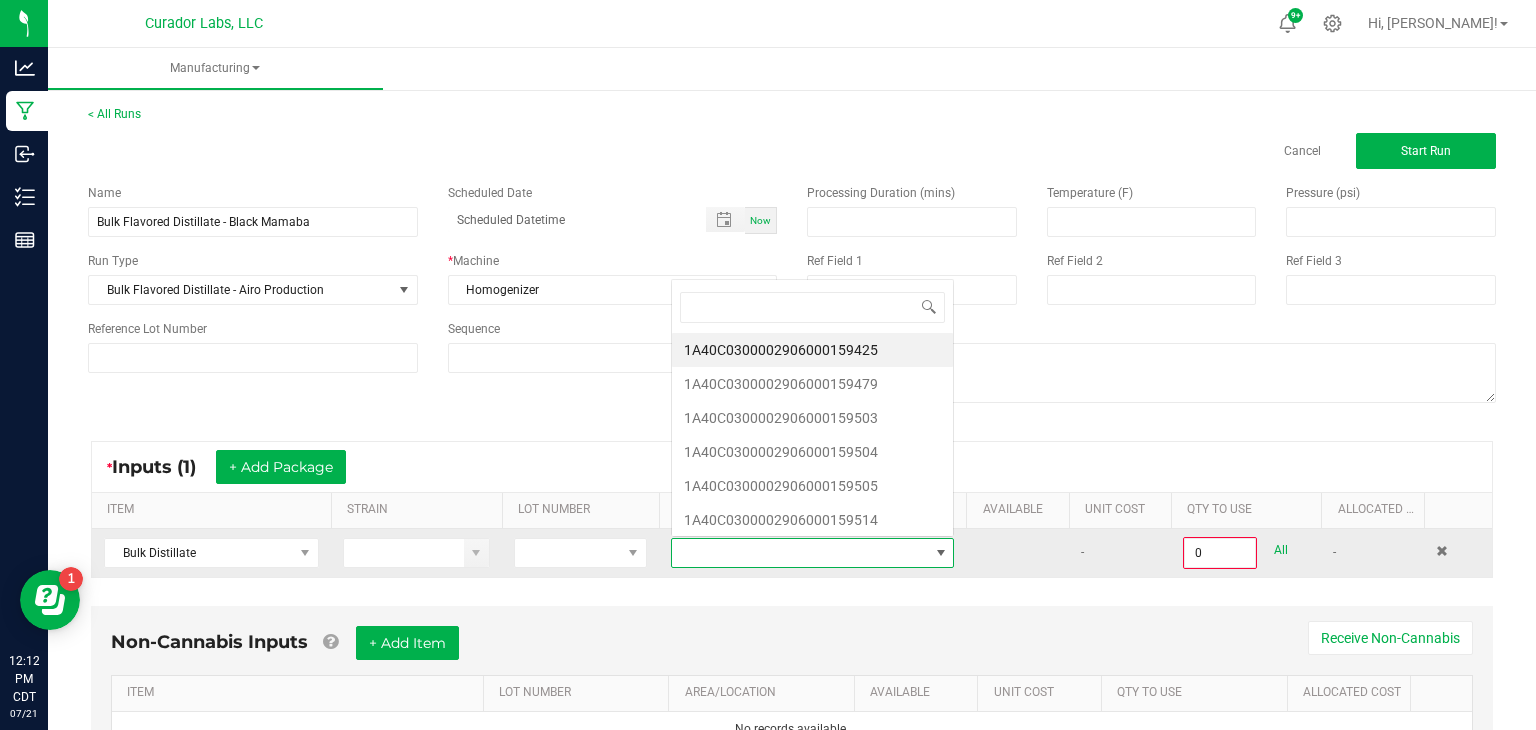scroll, scrollTop: 0, scrollLeft: 0, axis: both 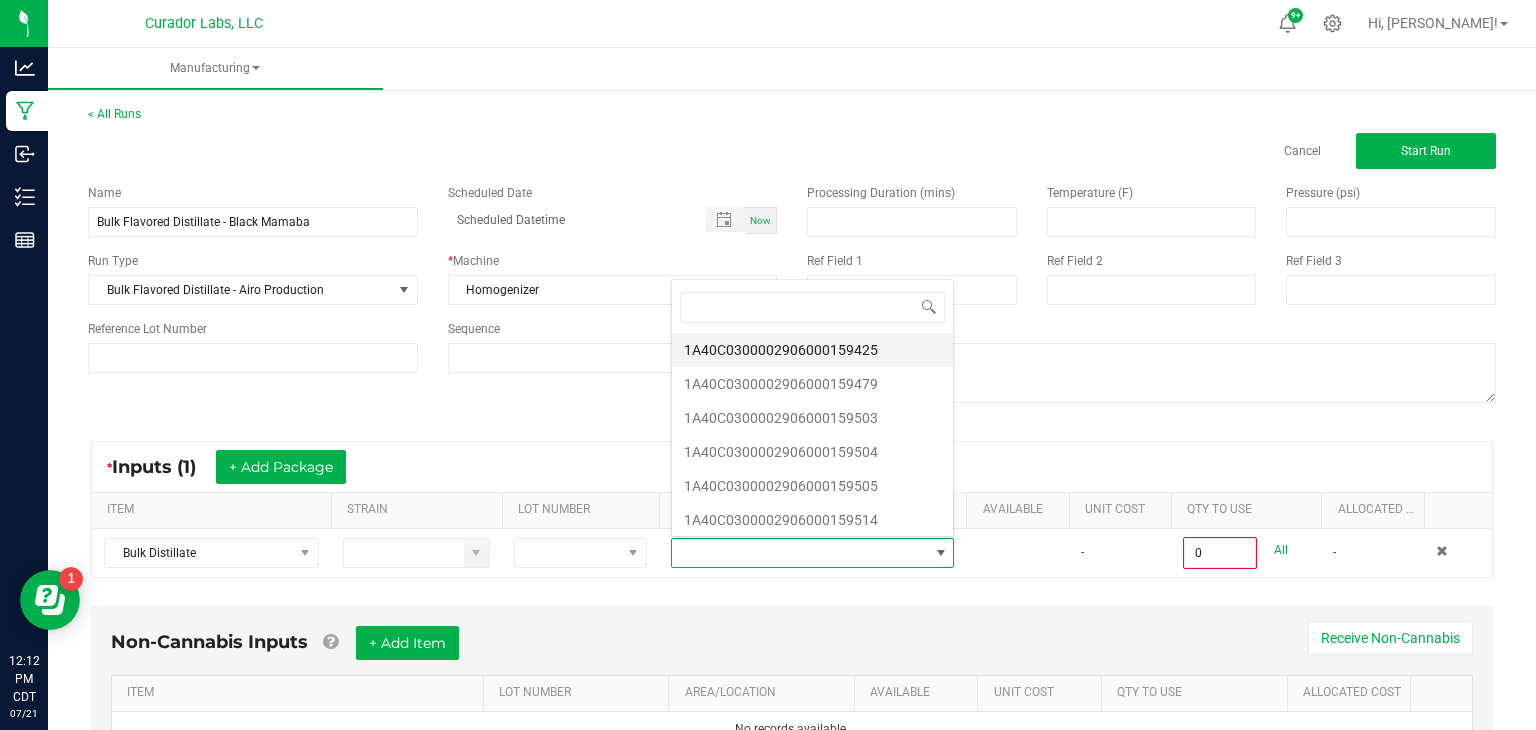 click on "1A40C0300002906000159425" at bounding box center (812, 350) 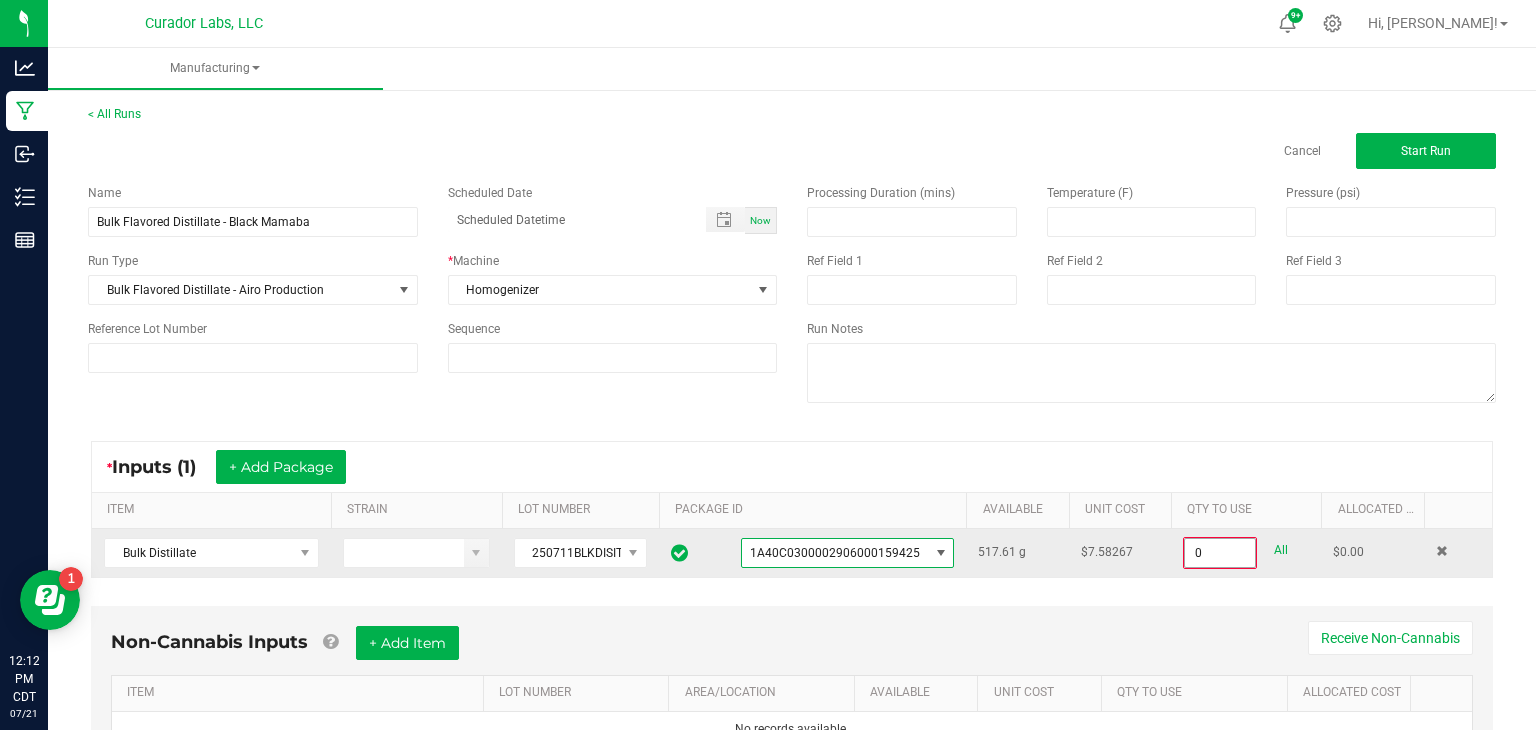 click on "0" at bounding box center (1220, 553) 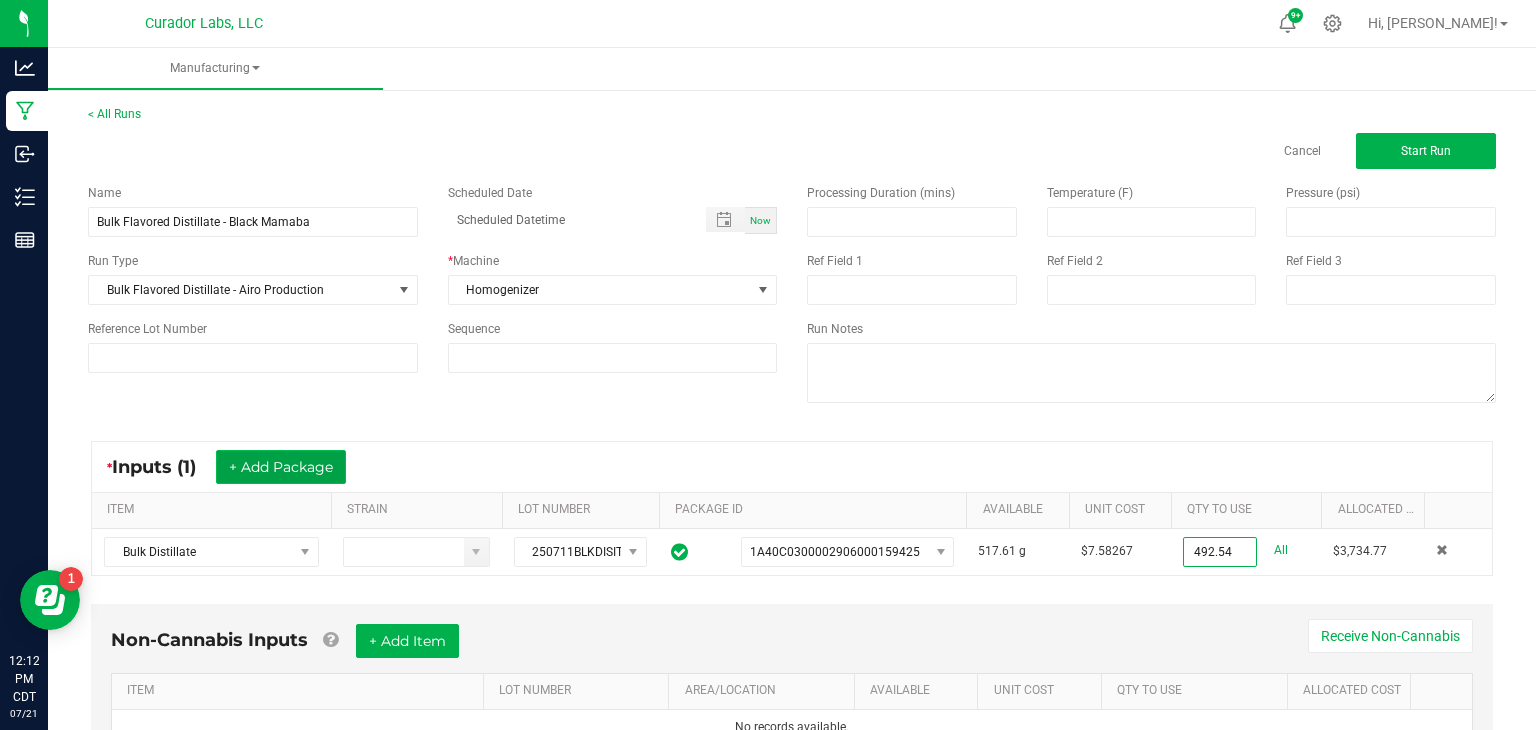 type on "492.5400 g" 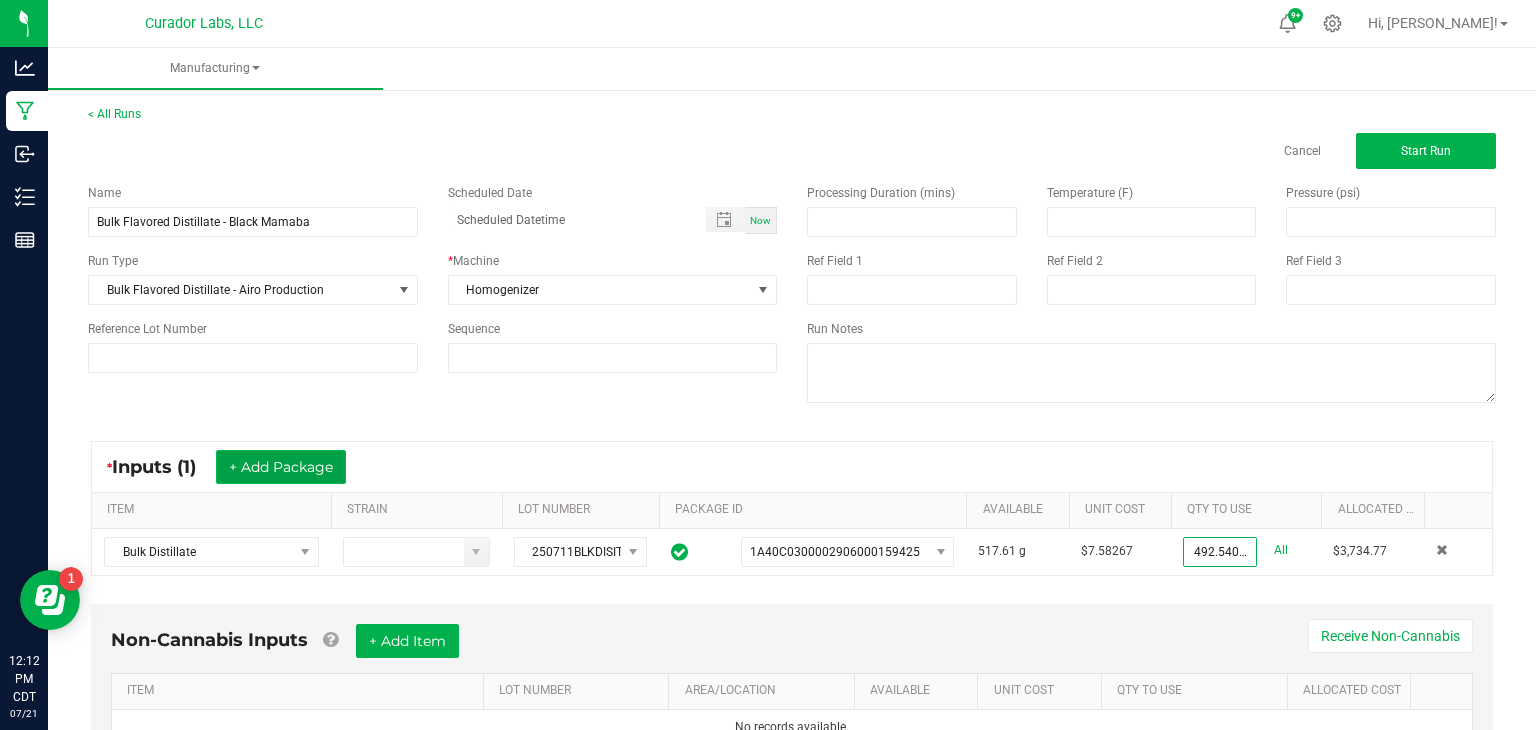 click on "+ Add Package" at bounding box center (281, 467) 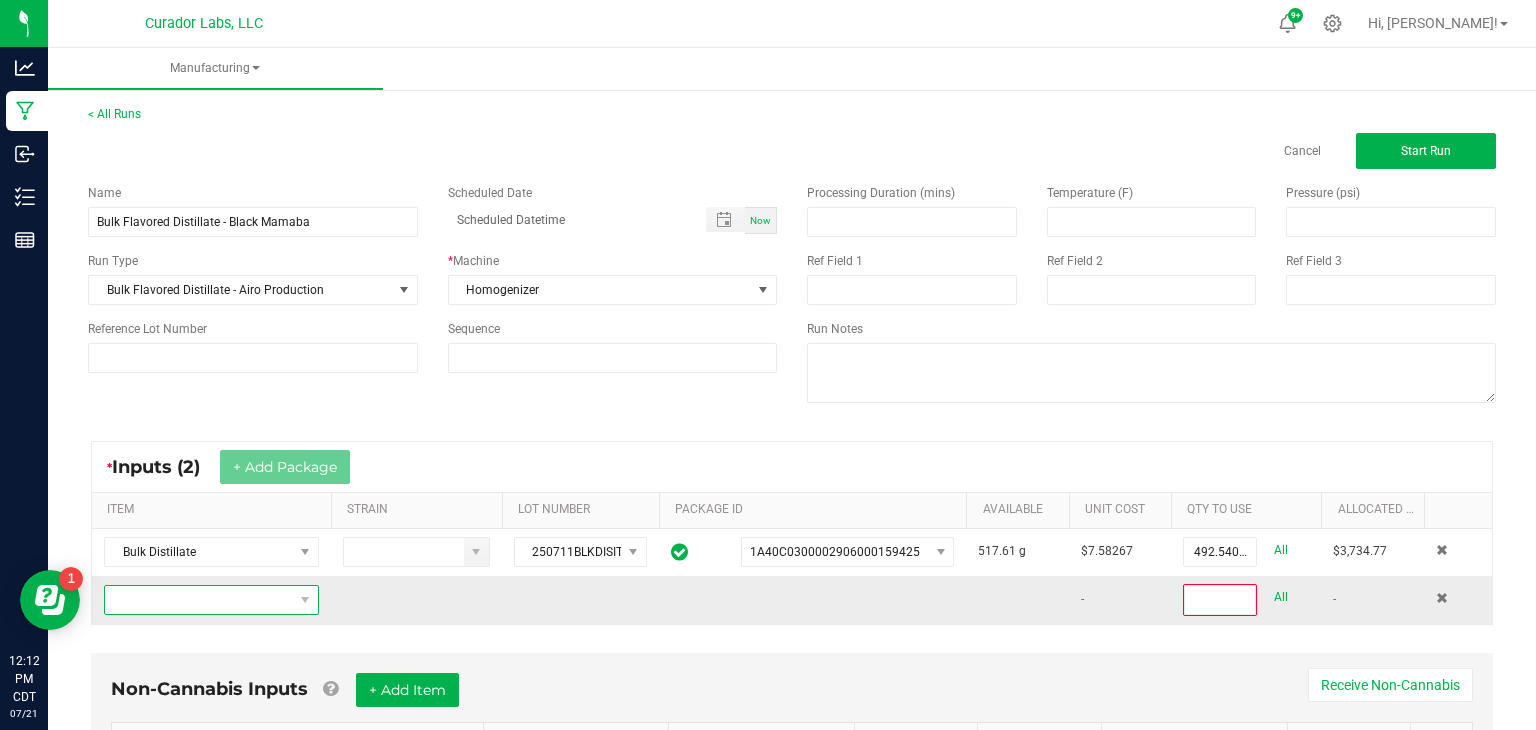 click at bounding box center [199, 600] 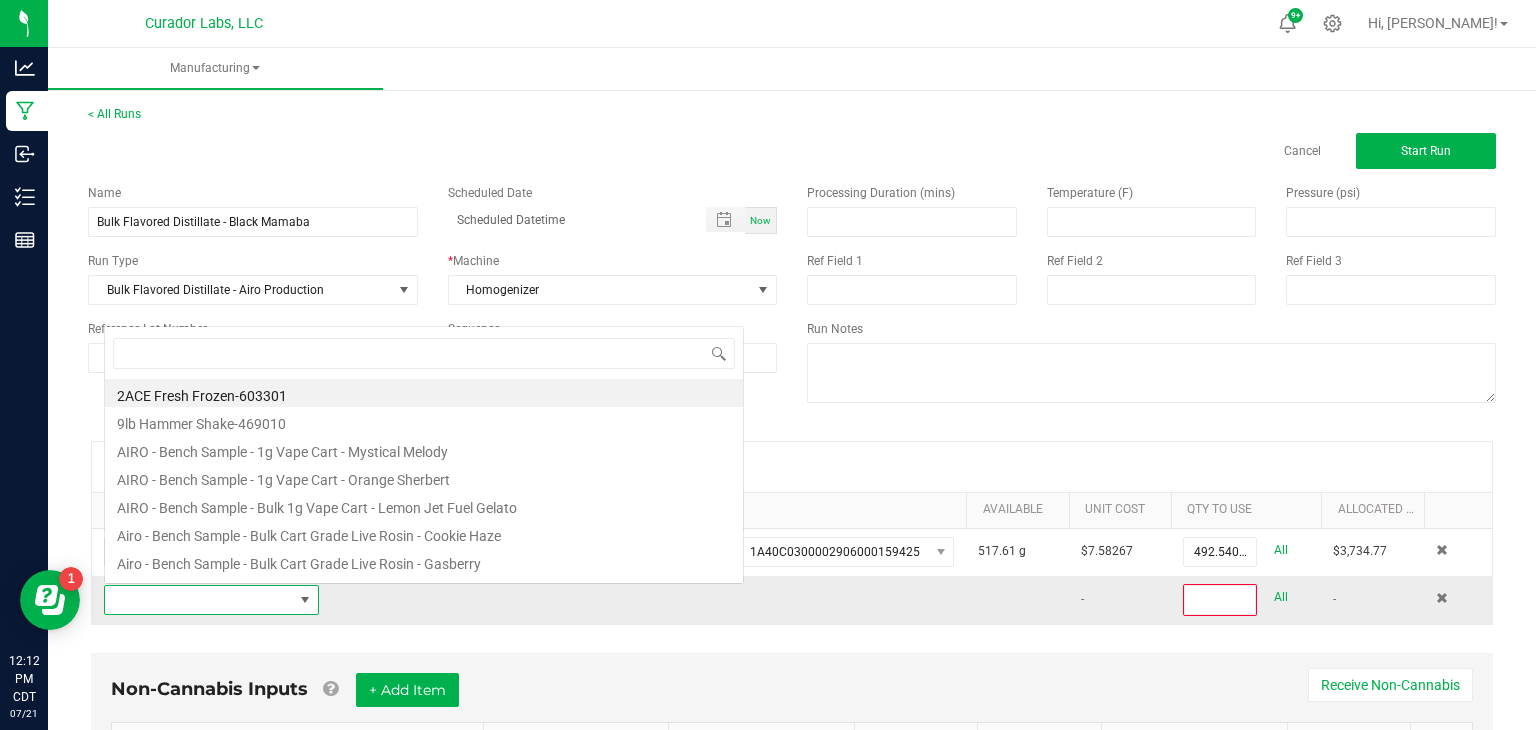 scroll, scrollTop: 0, scrollLeft: 0, axis: both 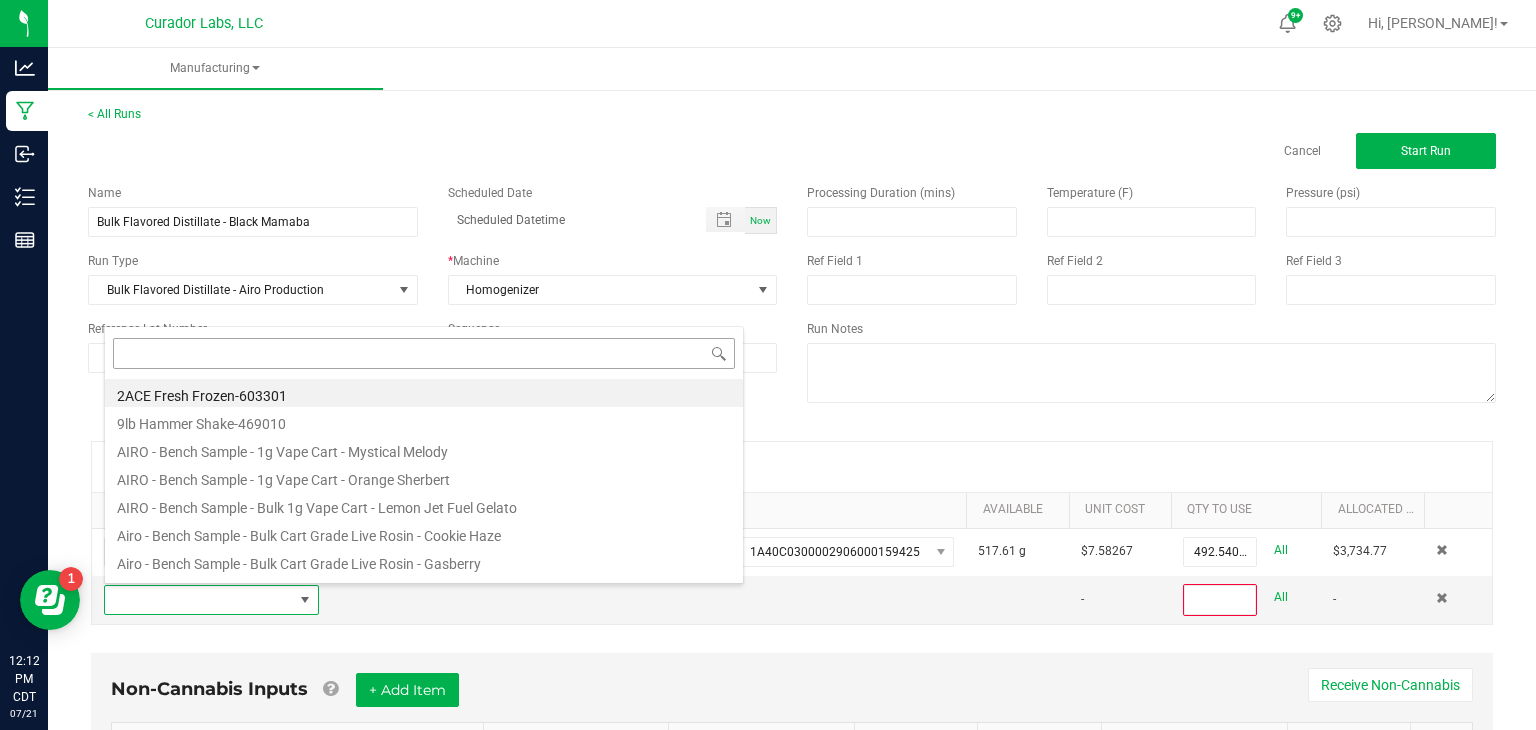 click at bounding box center (424, 353) 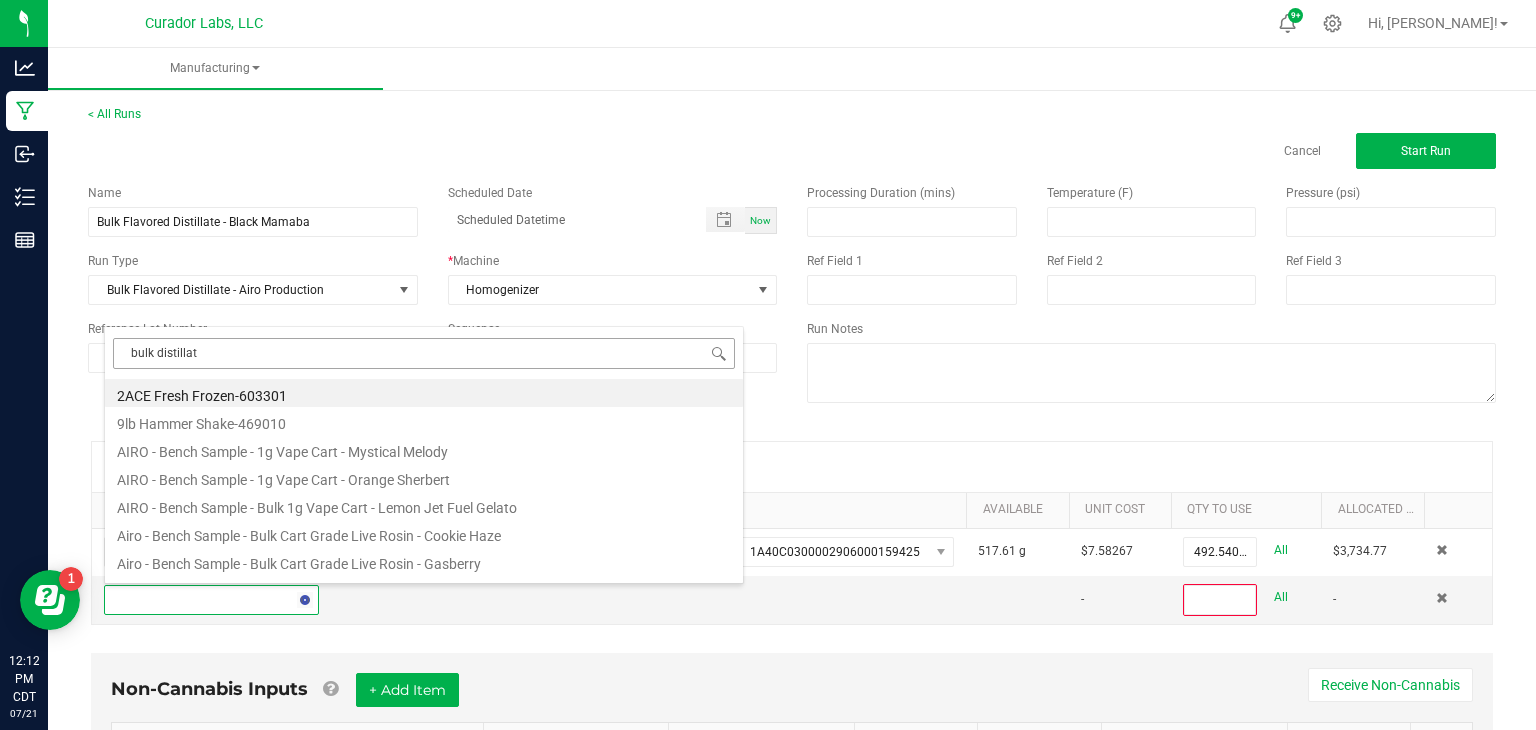 type on "bulk distillate" 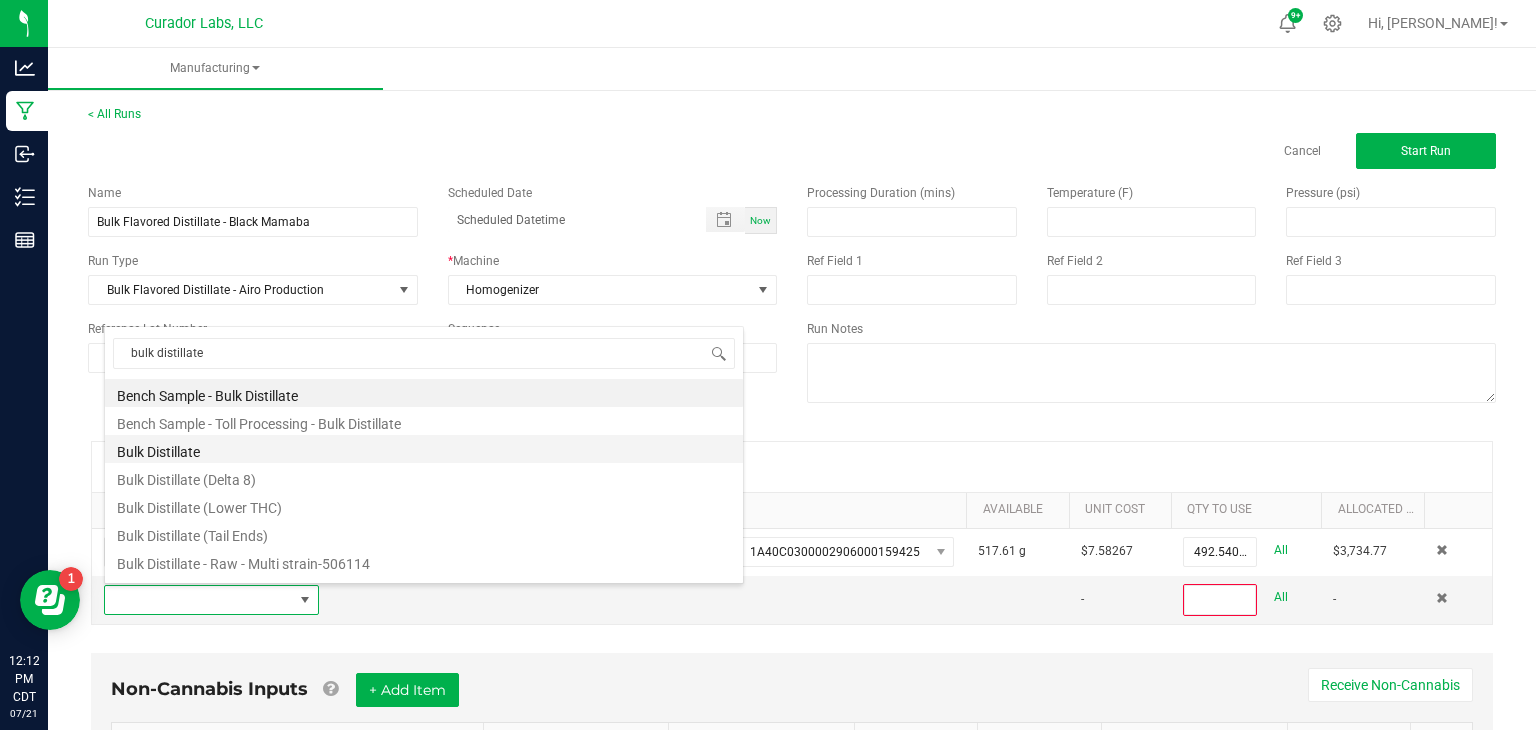 click on "Bulk Distillate" at bounding box center [424, 449] 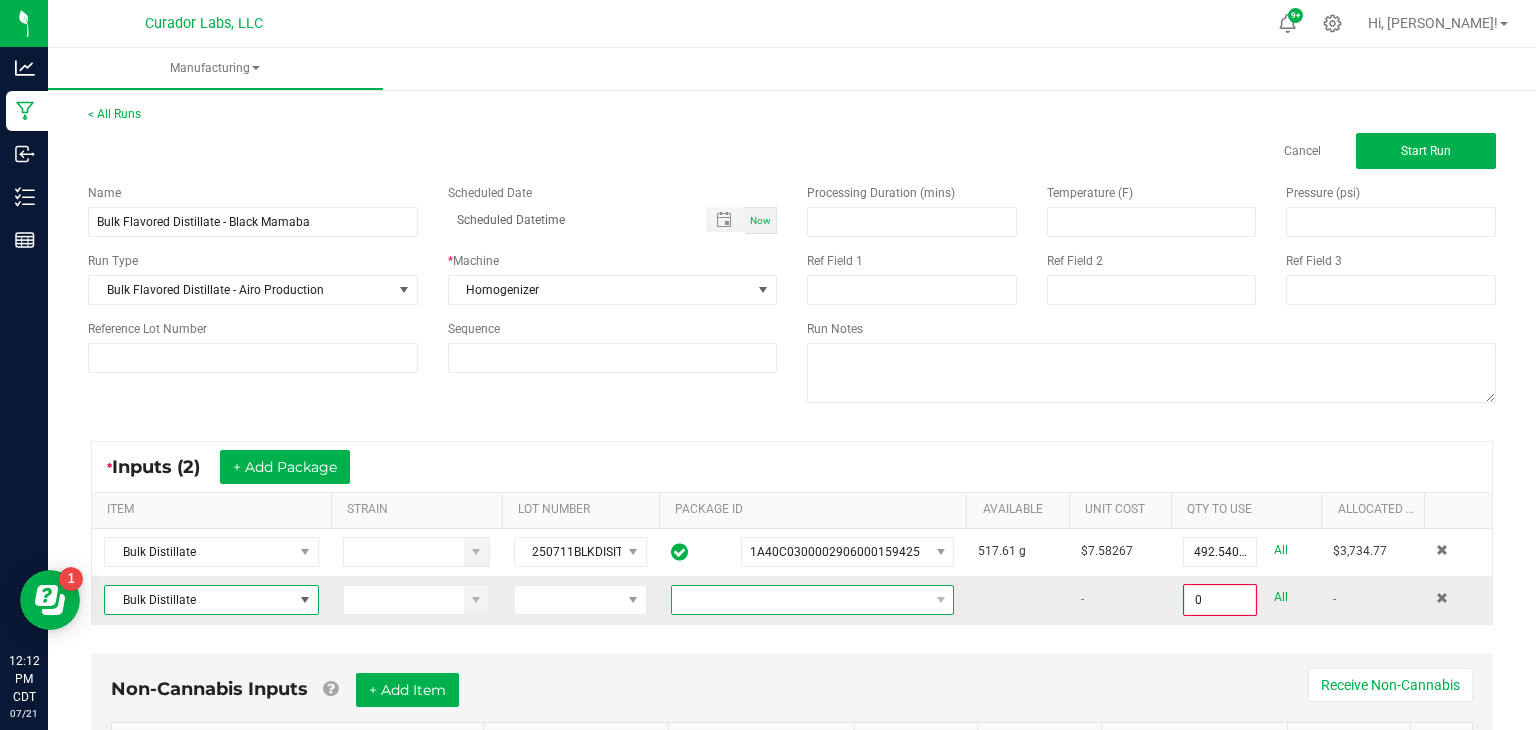 click at bounding box center (800, 600) 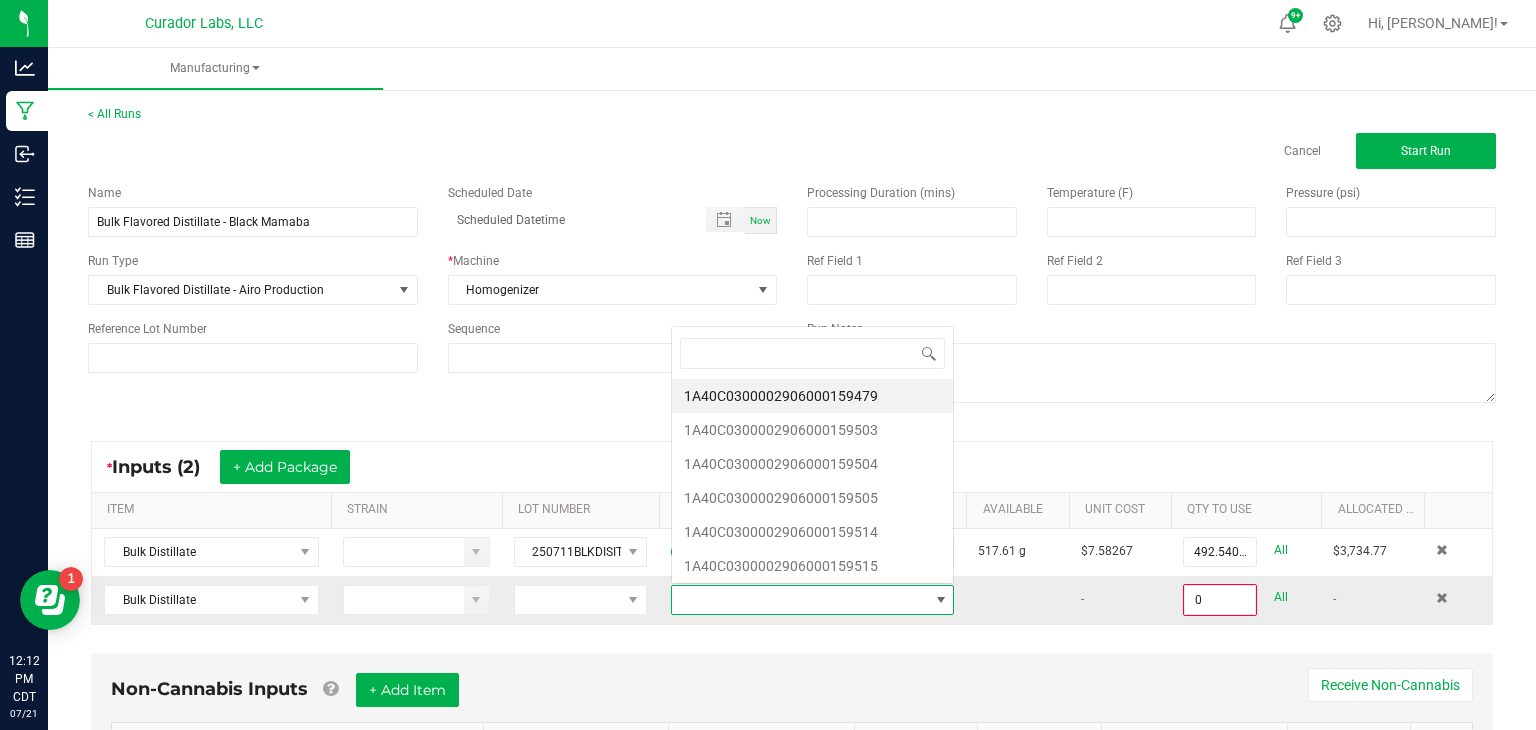 scroll, scrollTop: 0, scrollLeft: 0, axis: both 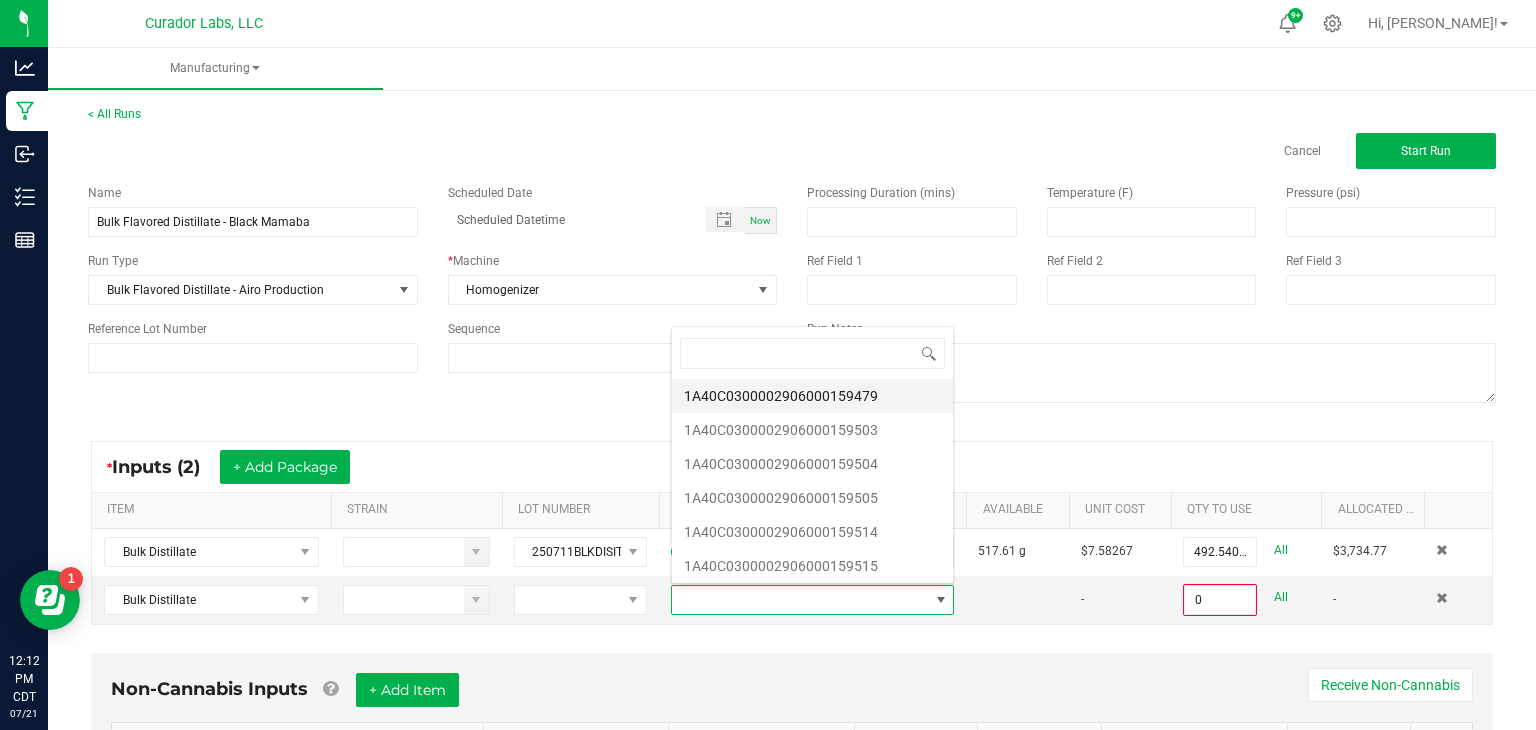 click on "1A40C0300002906000159479" at bounding box center (812, 396) 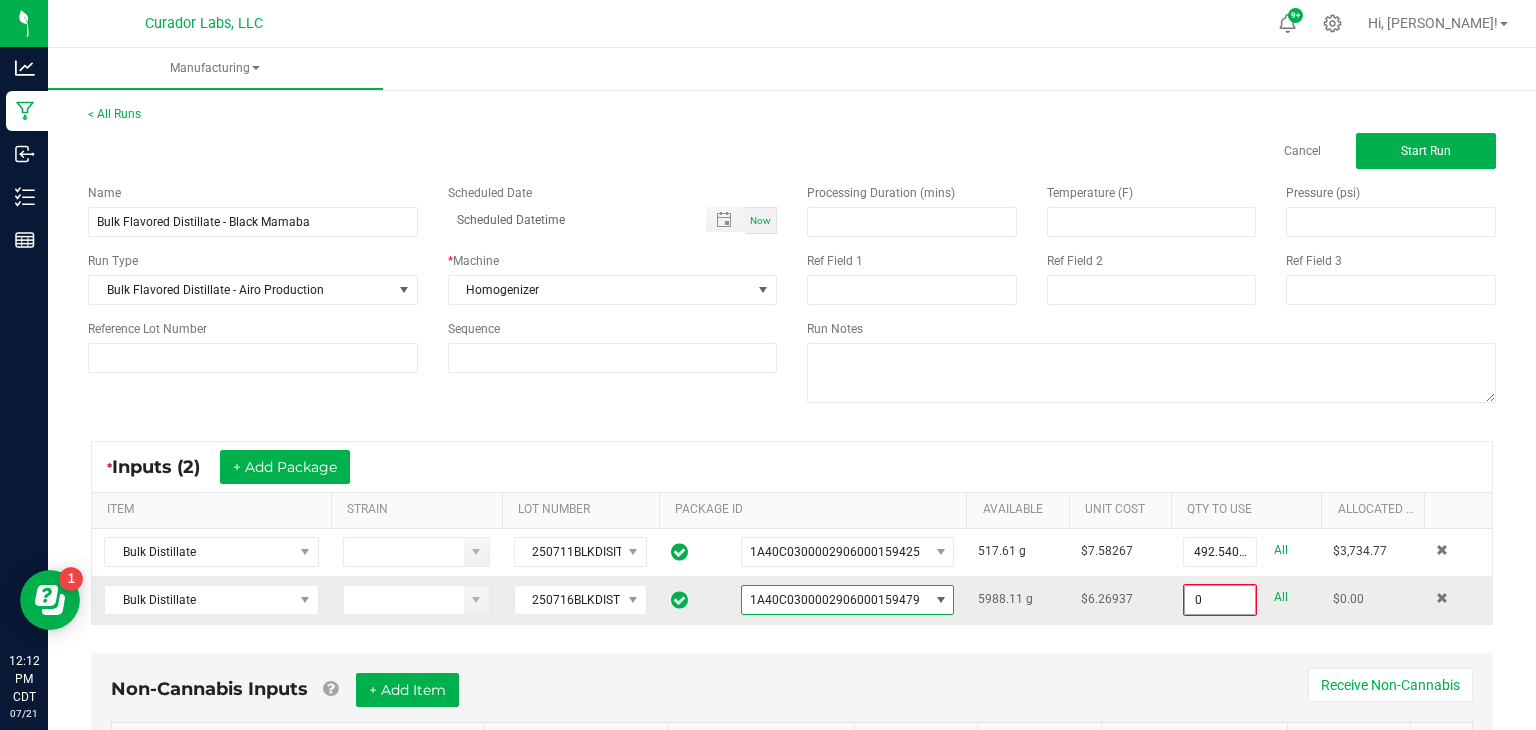 click on "0" at bounding box center (1220, 600) 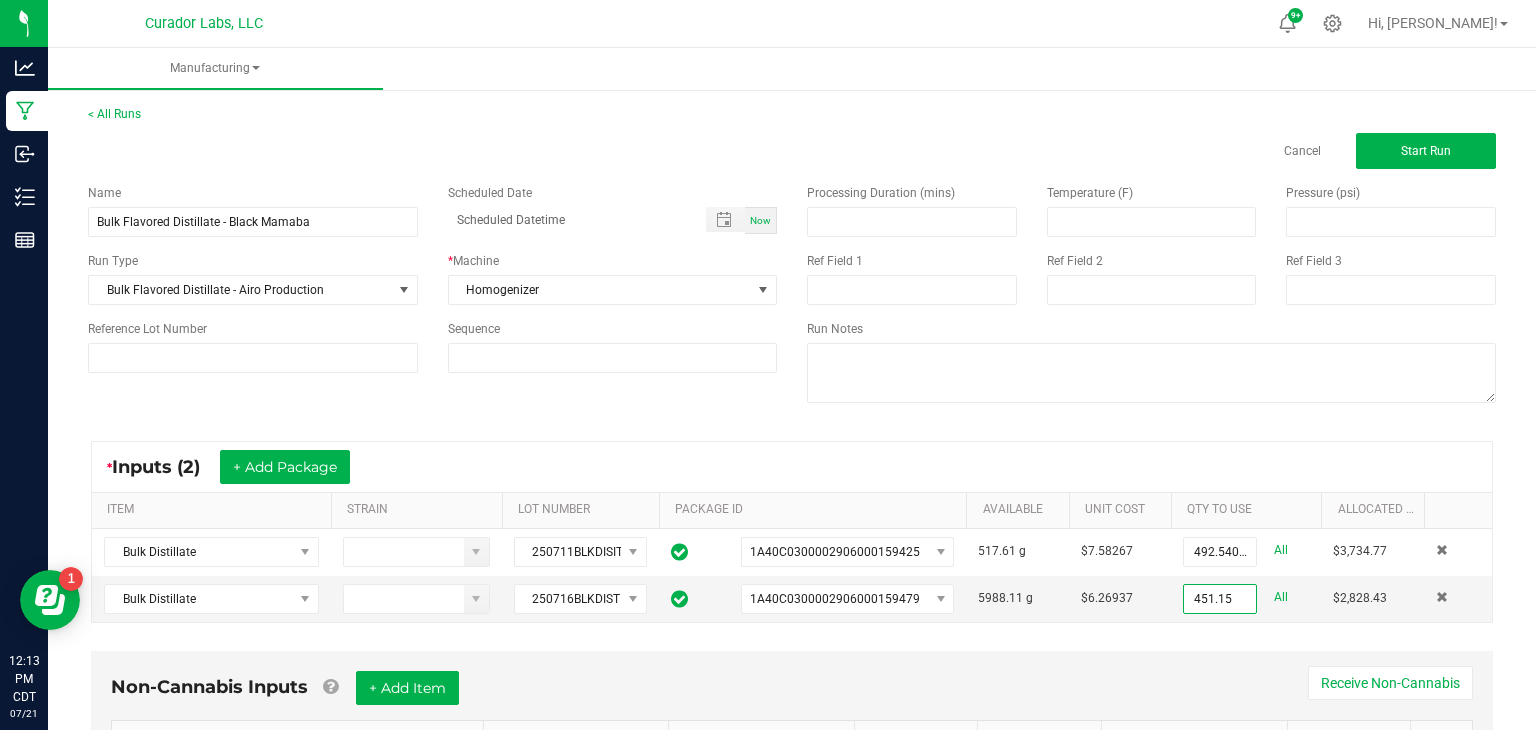 type on "451.1500 g" 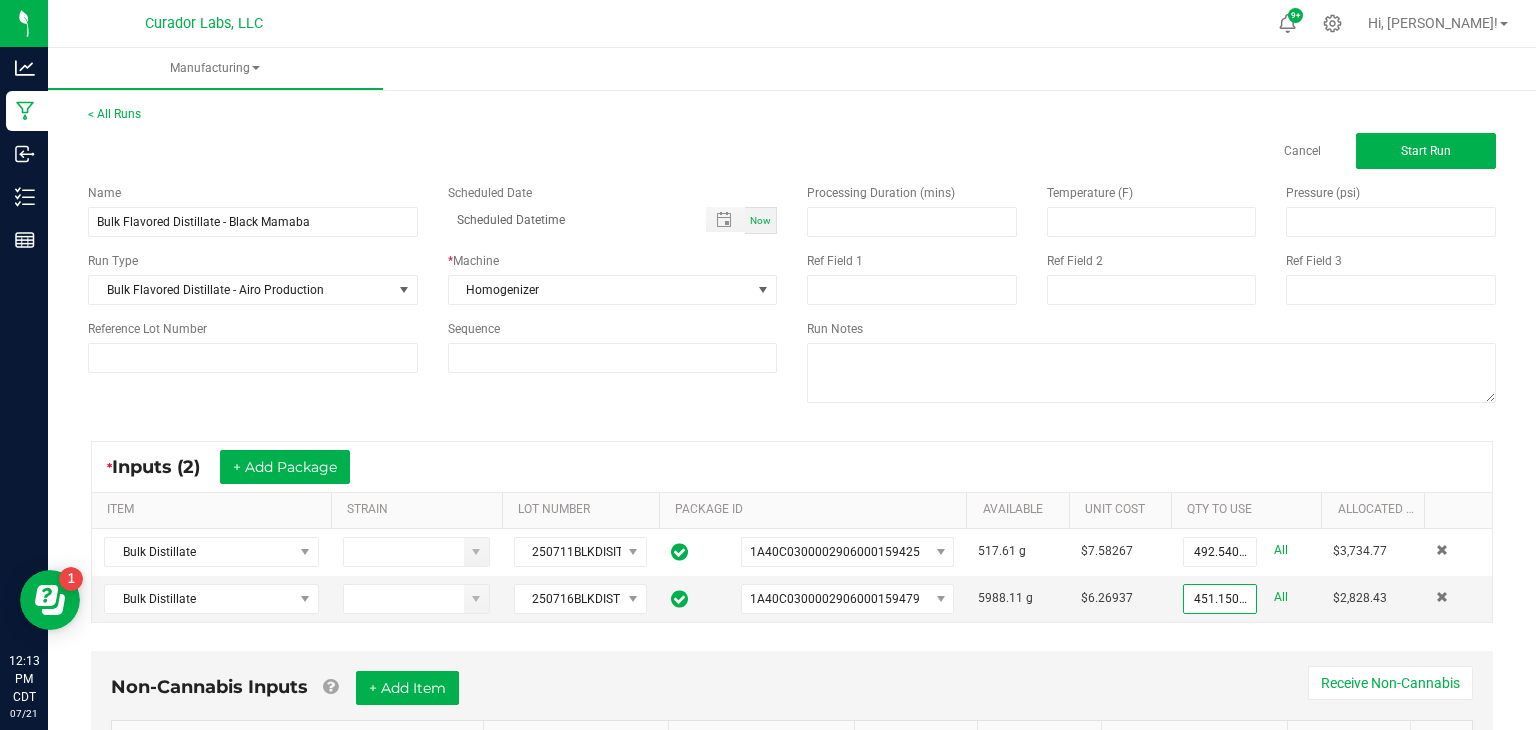 click on "Non-Cannabis Inputs   + Add Item   Receive Non-Cannabis" at bounding box center [792, 695] 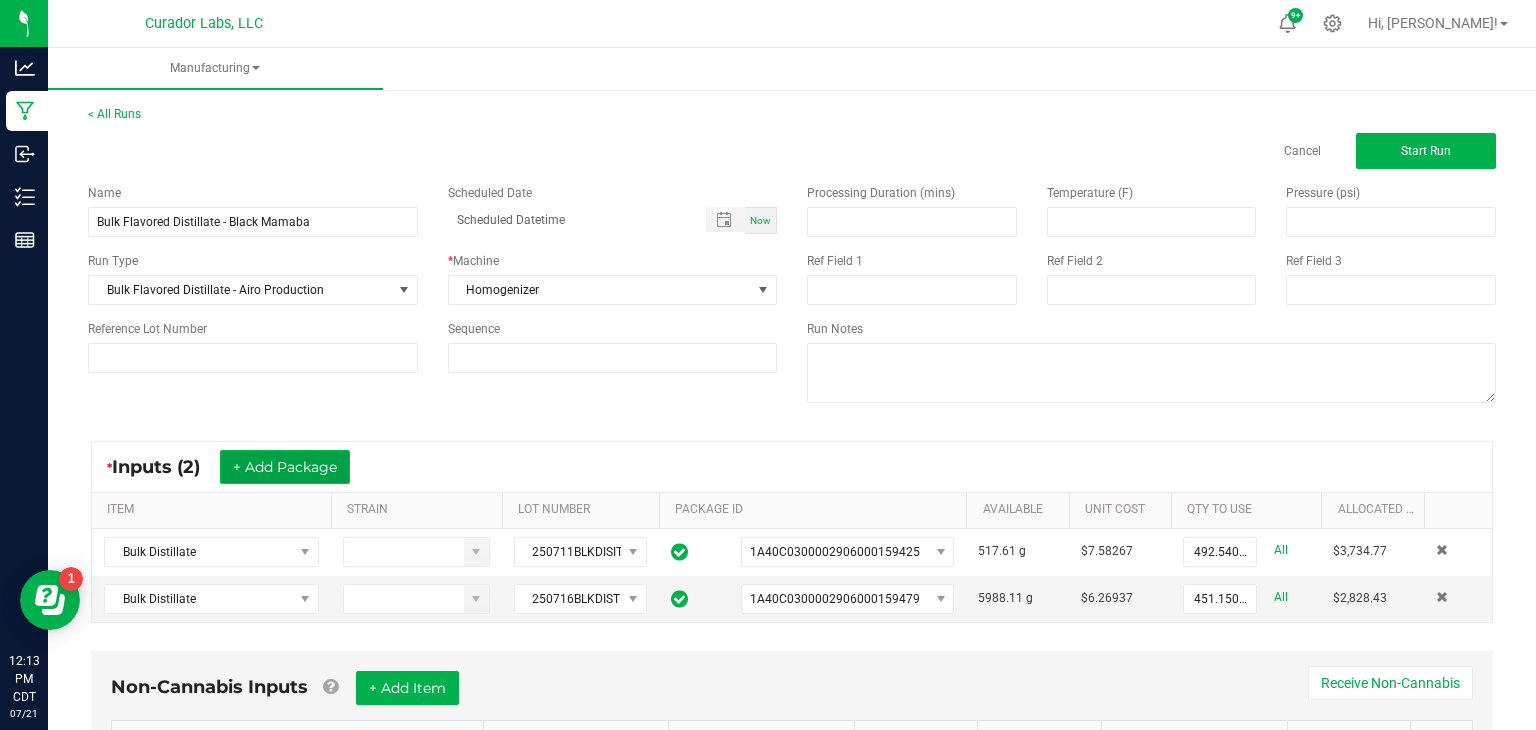 click on "+ Add Package" at bounding box center (285, 467) 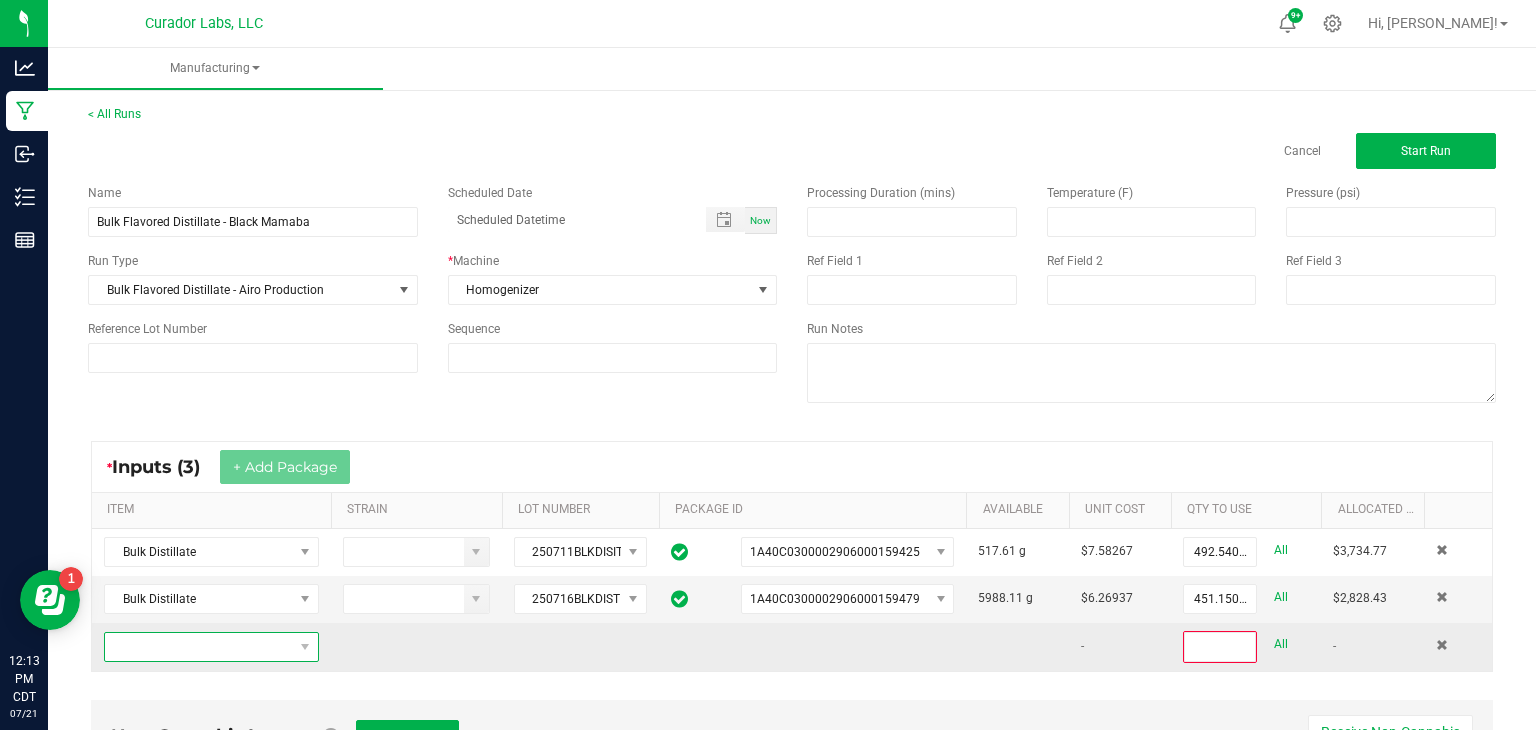 click at bounding box center [199, 647] 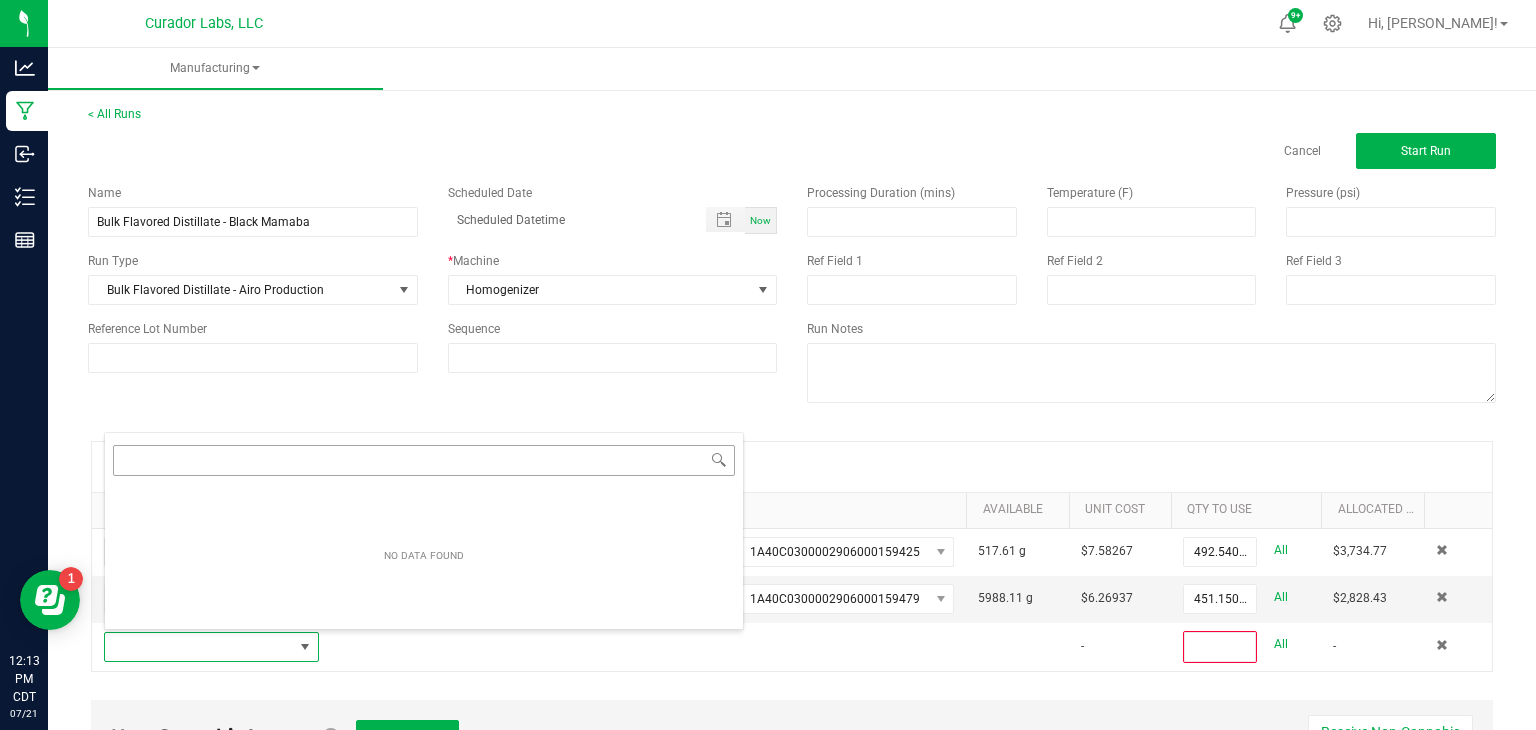 scroll, scrollTop: 99970, scrollLeft: 99784, axis: both 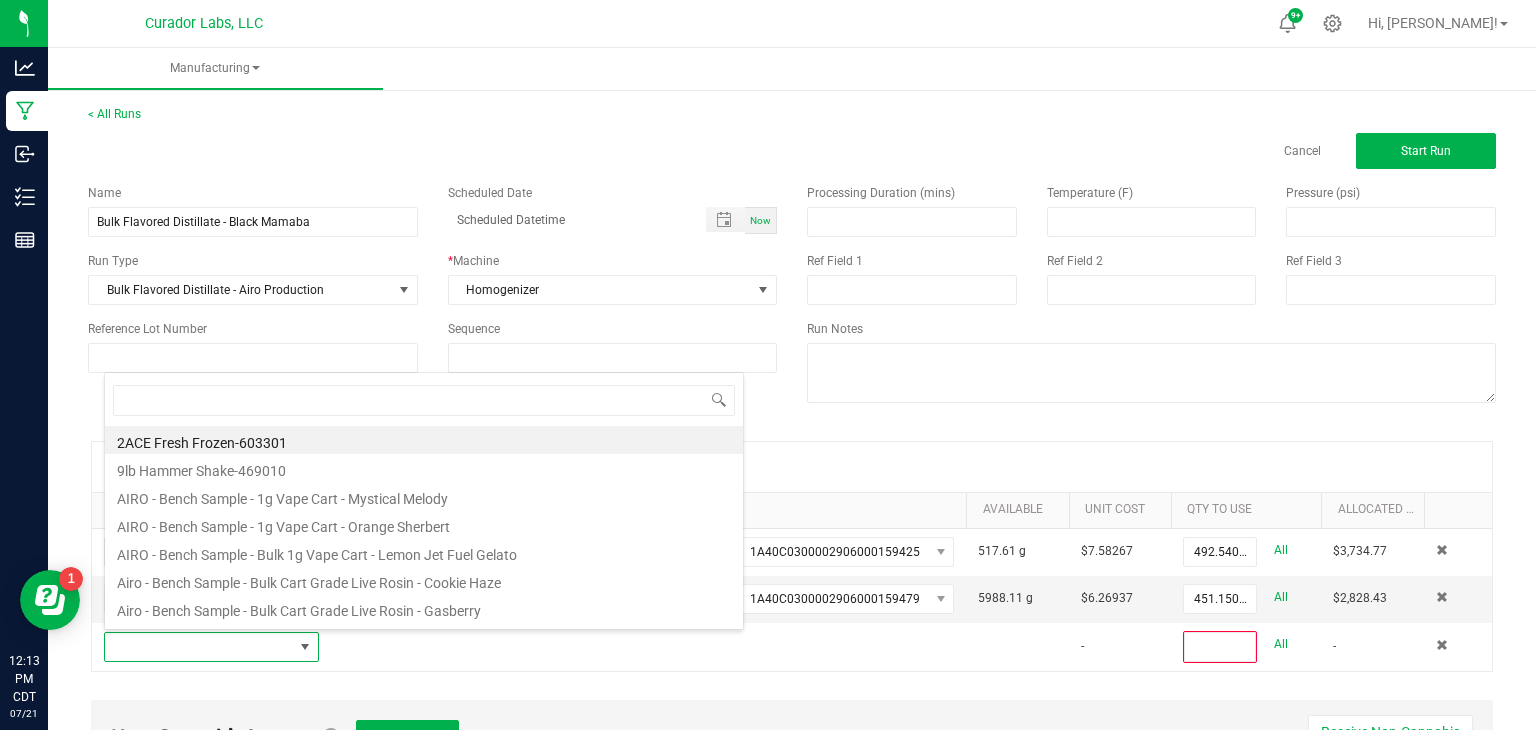 click on "*    Inputs (3)   + Add Package  ITEM STRAIN LOT NUMBER PACKAGE ID AVAILABLE Unit Cost QTY TO USE Allocated Cost Bulk Distillate 250711BLKDISITI
1A40C0300002906000159425 517.61   g  $7.58267  492.5400 g All  $3,734.77  Bulk Distillate 250716BLKDISTI
1A40C0300002906000159479 5988.11   g  $6.26937  451.1500 g All  $2,828.43   -  All  -" at bounding box center (792, 556) 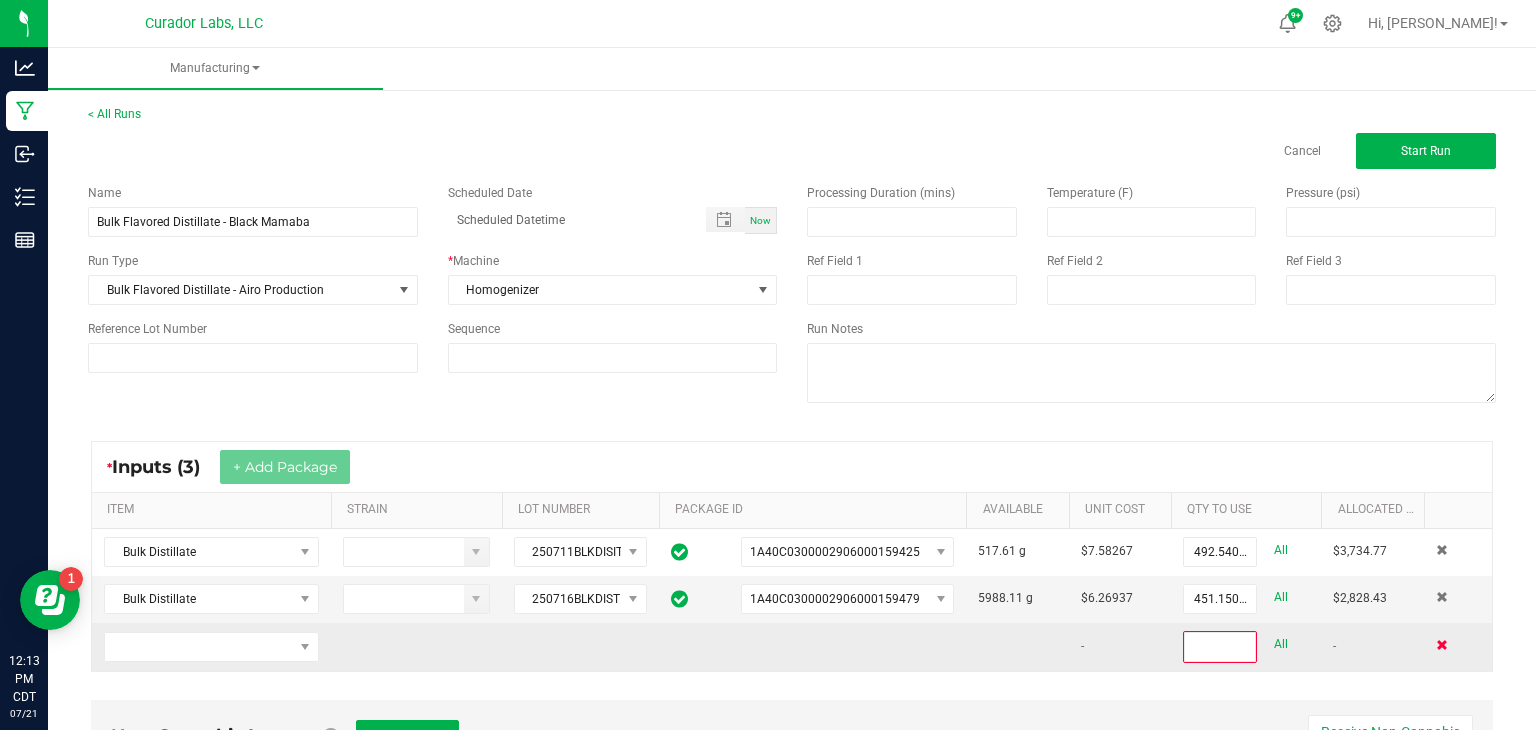 click at bounding box center [1442, 645] 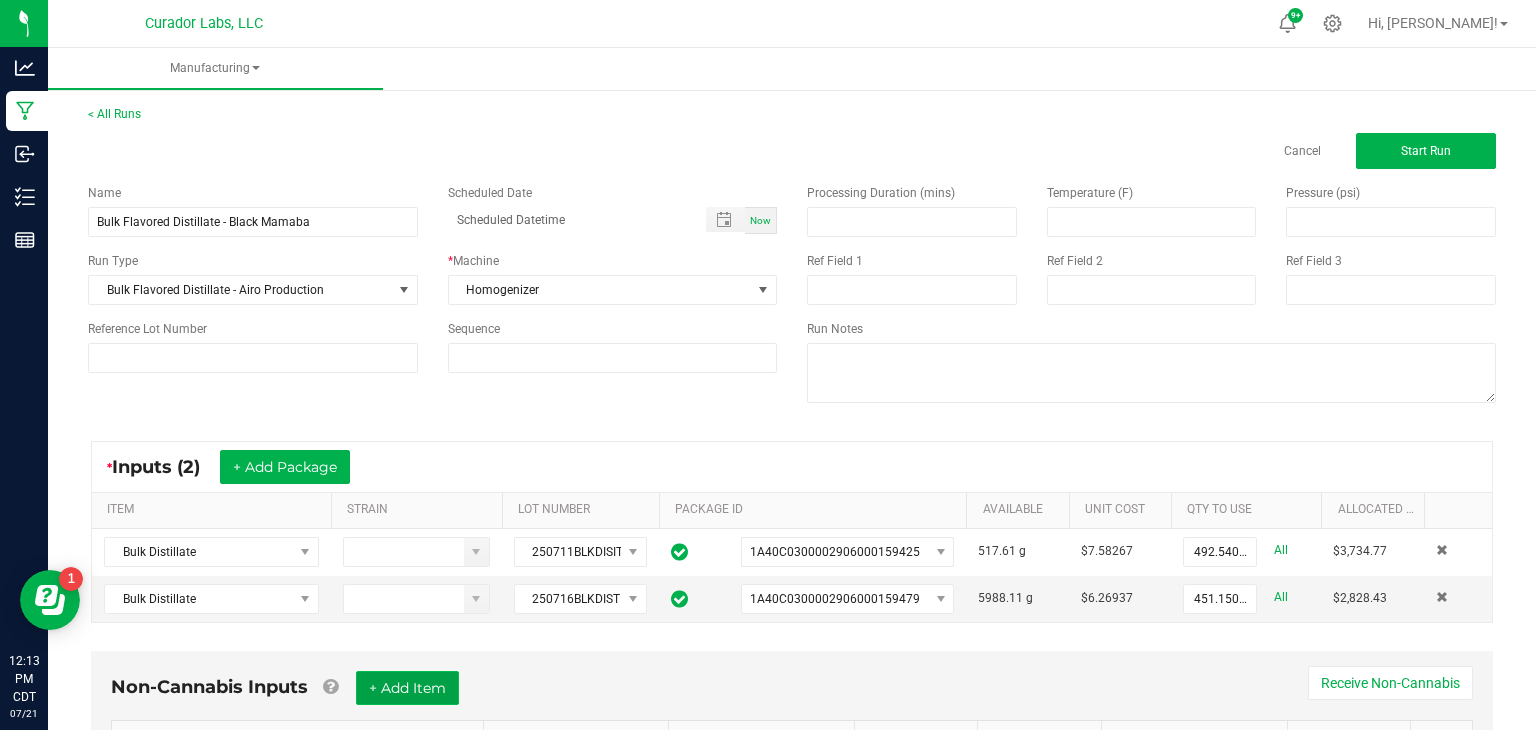 click on "+ Add Item" at bounding box center [407, 688] 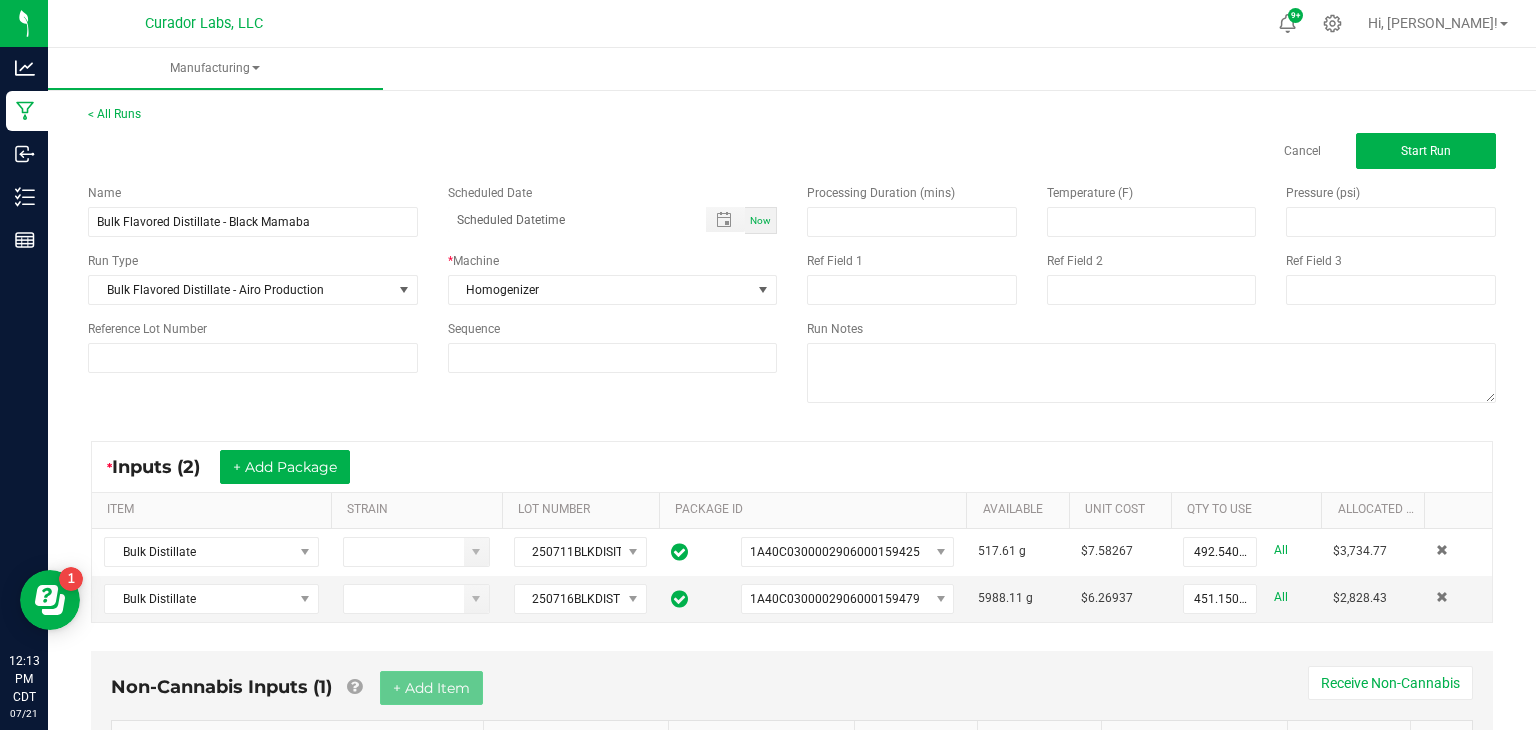 scroll, scrollTop: 148, scrollLeft: 0, axis: vertical 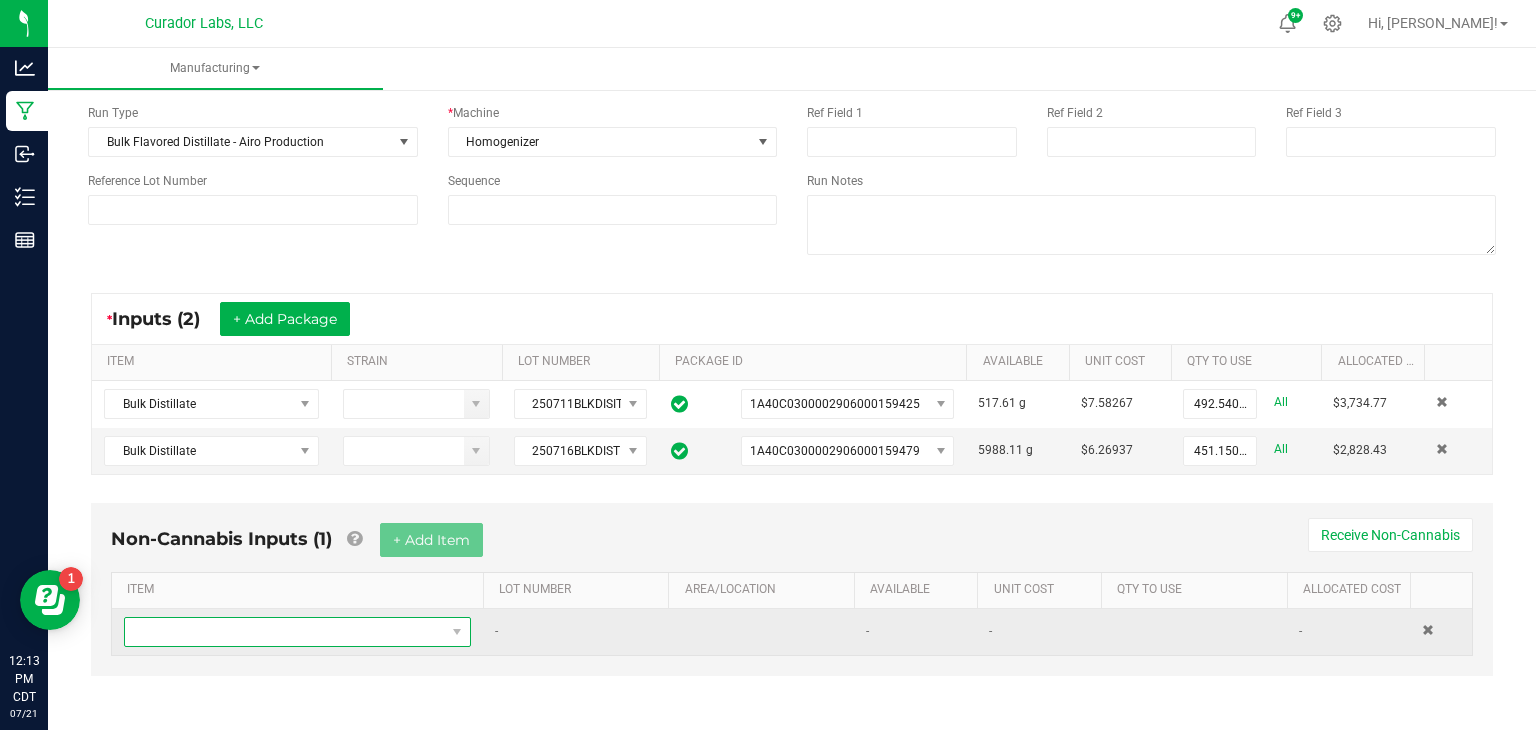 click at bounding box center (285, 632) 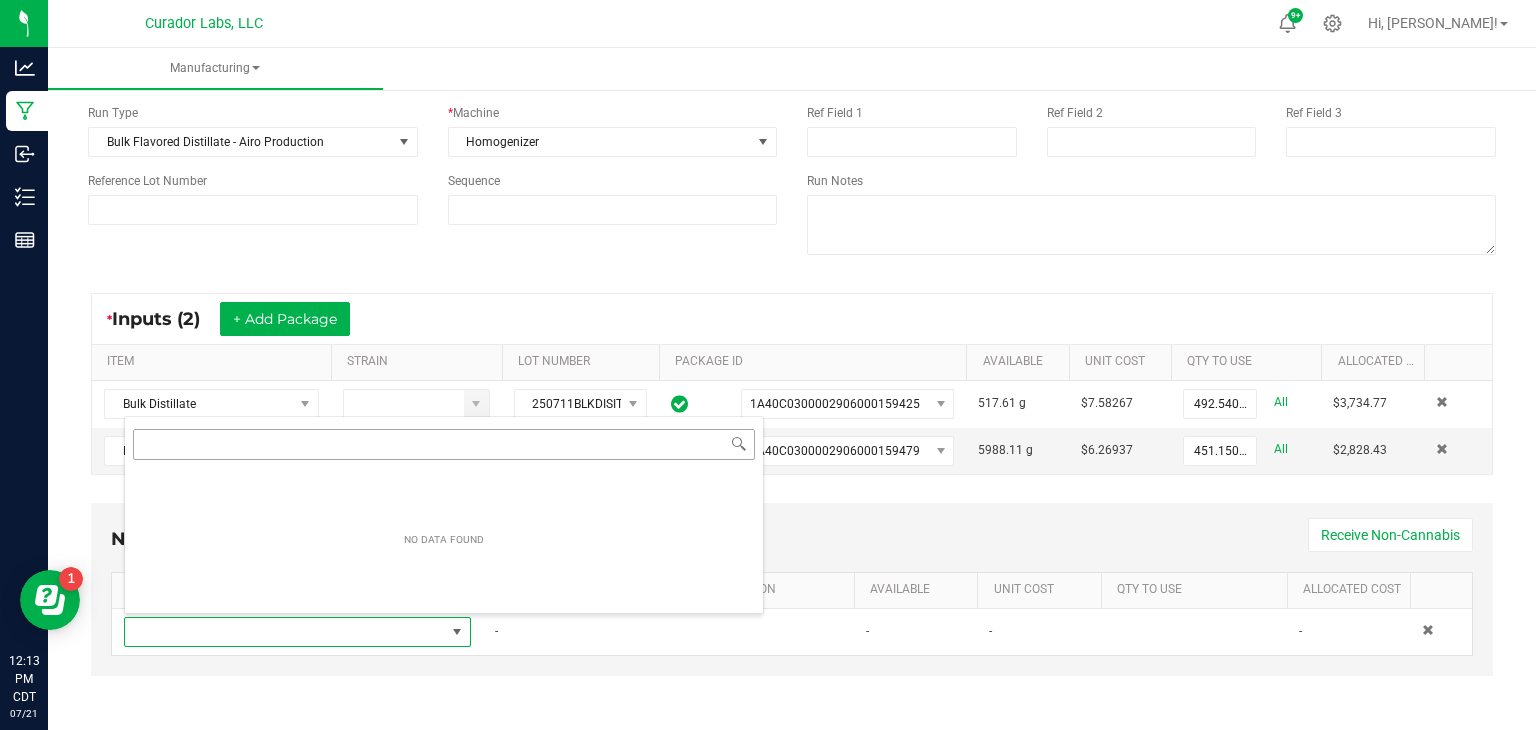 scroll, scrollTop: 99970, scrollLeft: 99652, axis: both 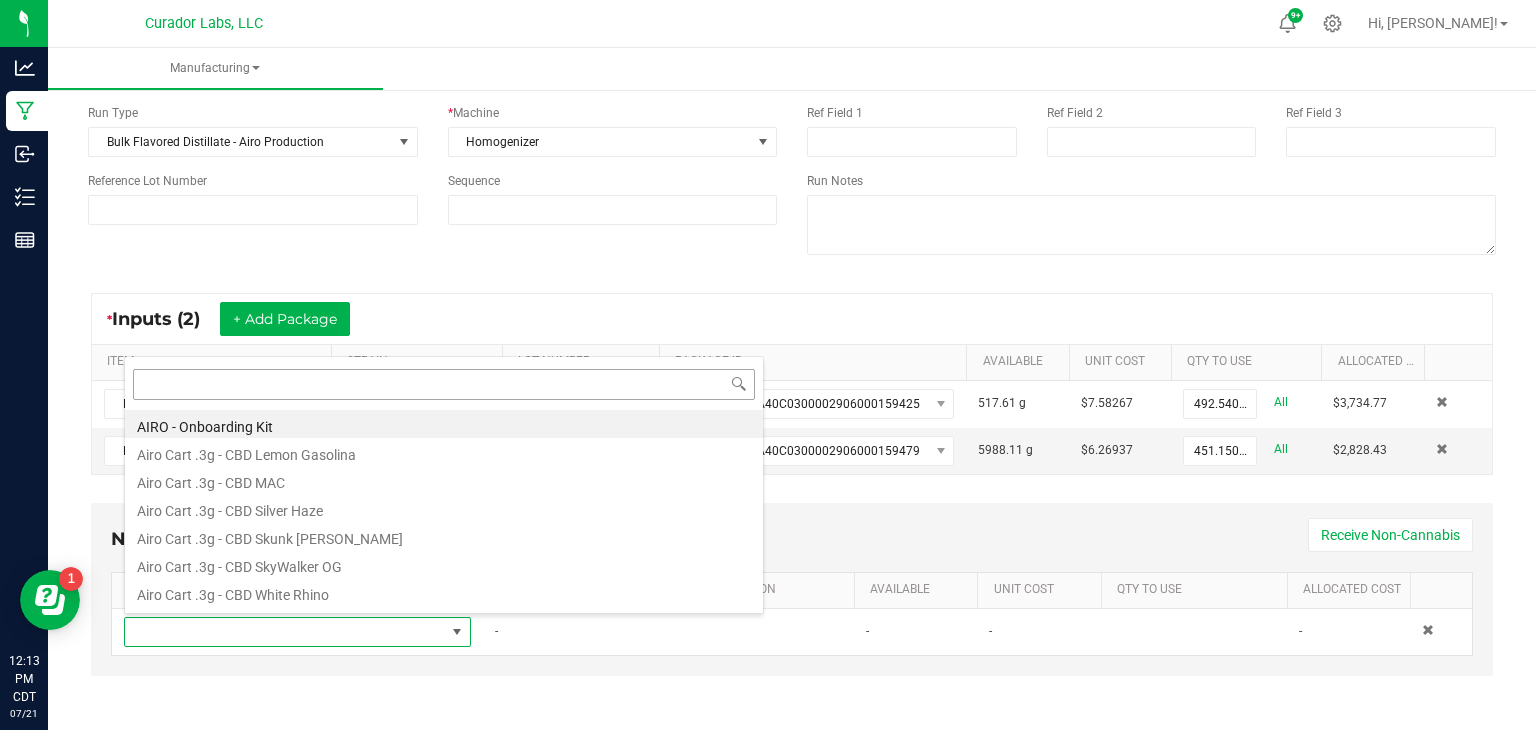 click at bounding box center (444, 384) 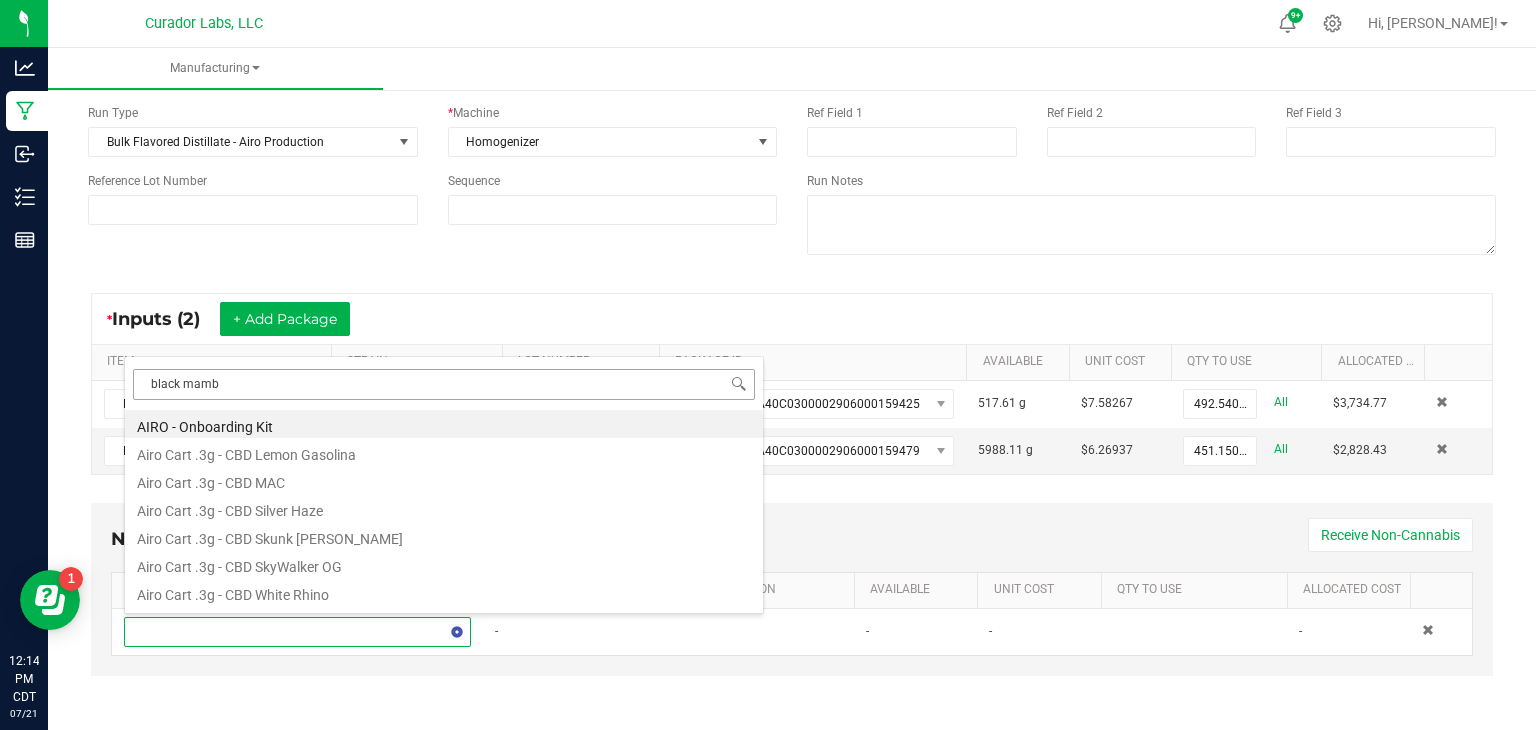 type on "black mamba" 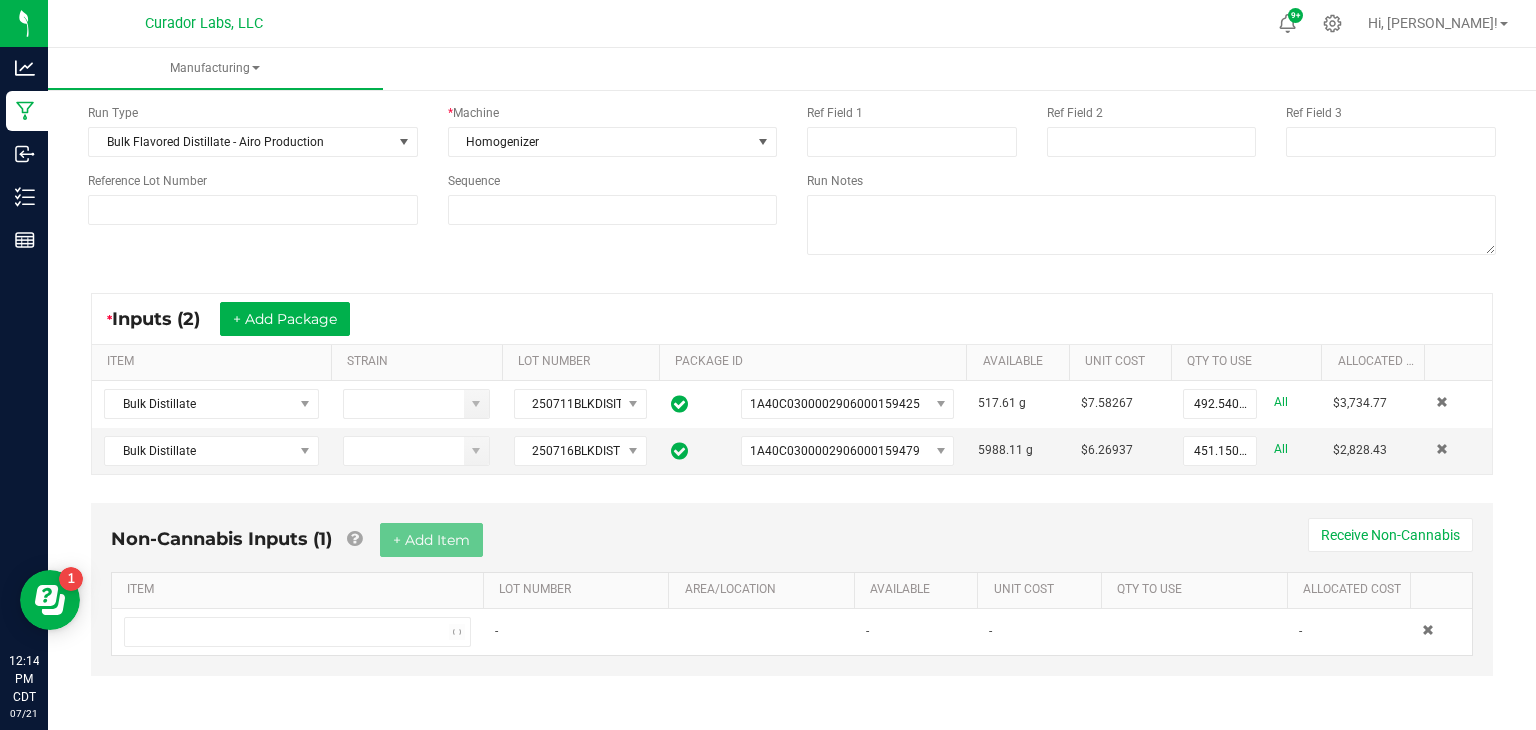 click on "*    Inputs (2)   + Add Package" at bounding box center [792, 319] 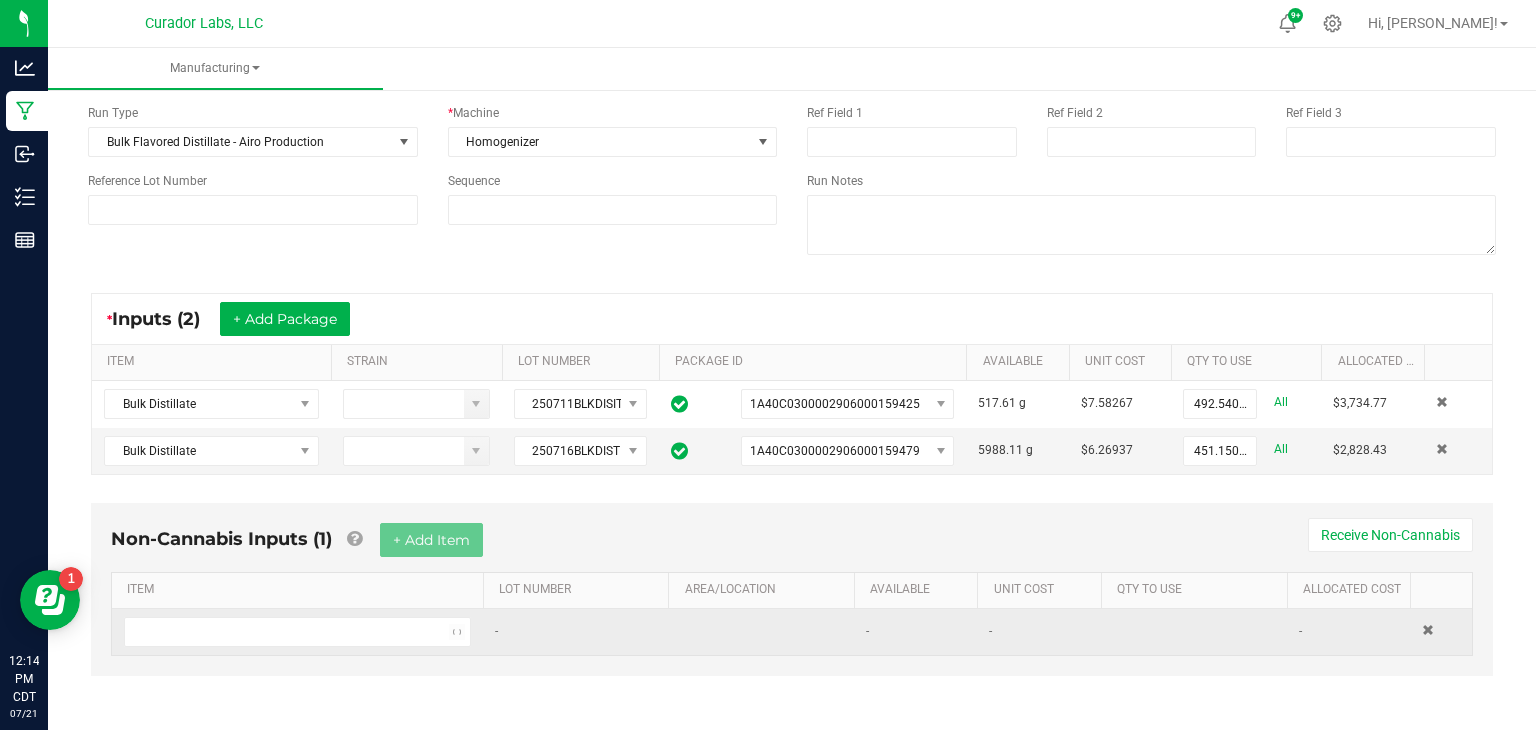 scroll, scrollTop: 0, scrollLeft: 0, axis: both 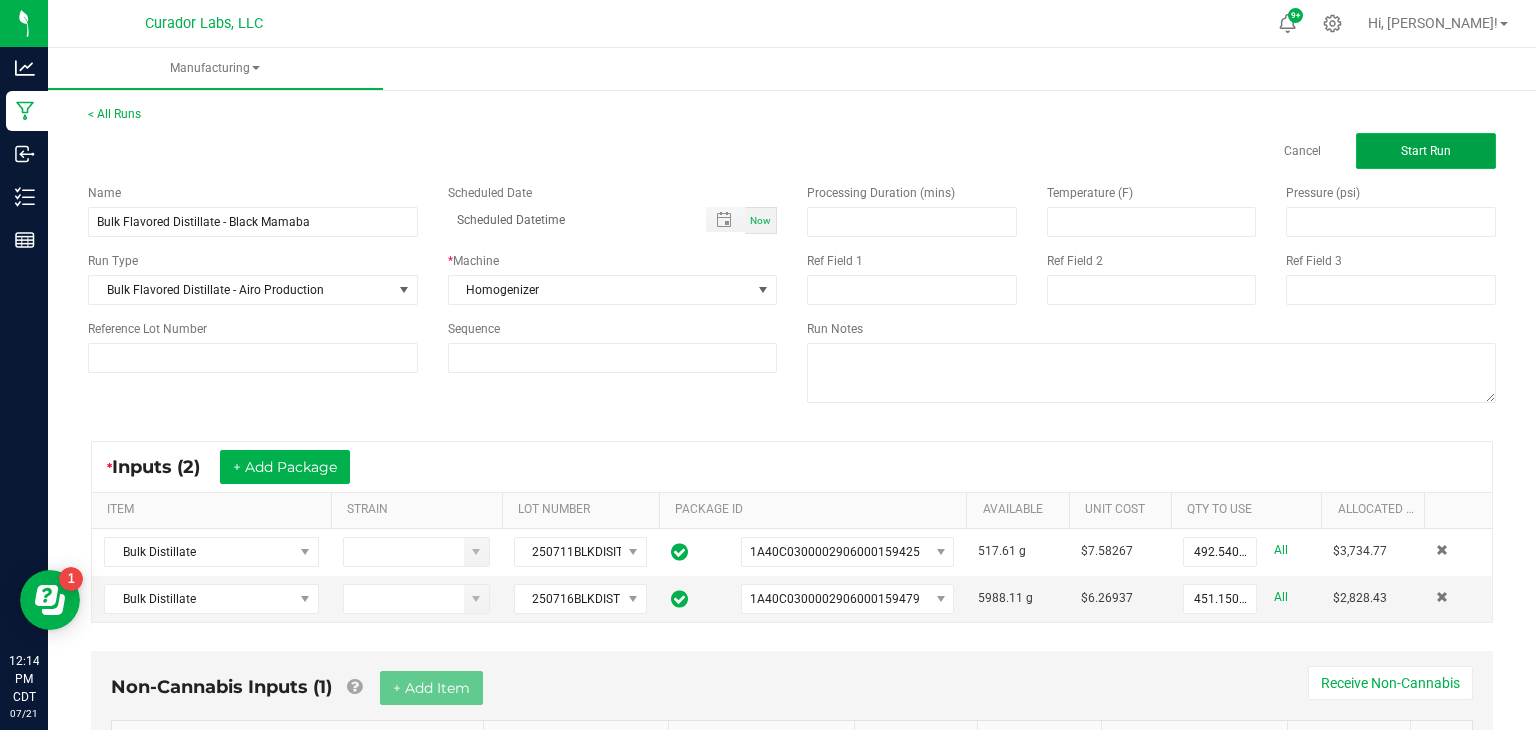 click on "Start Run" 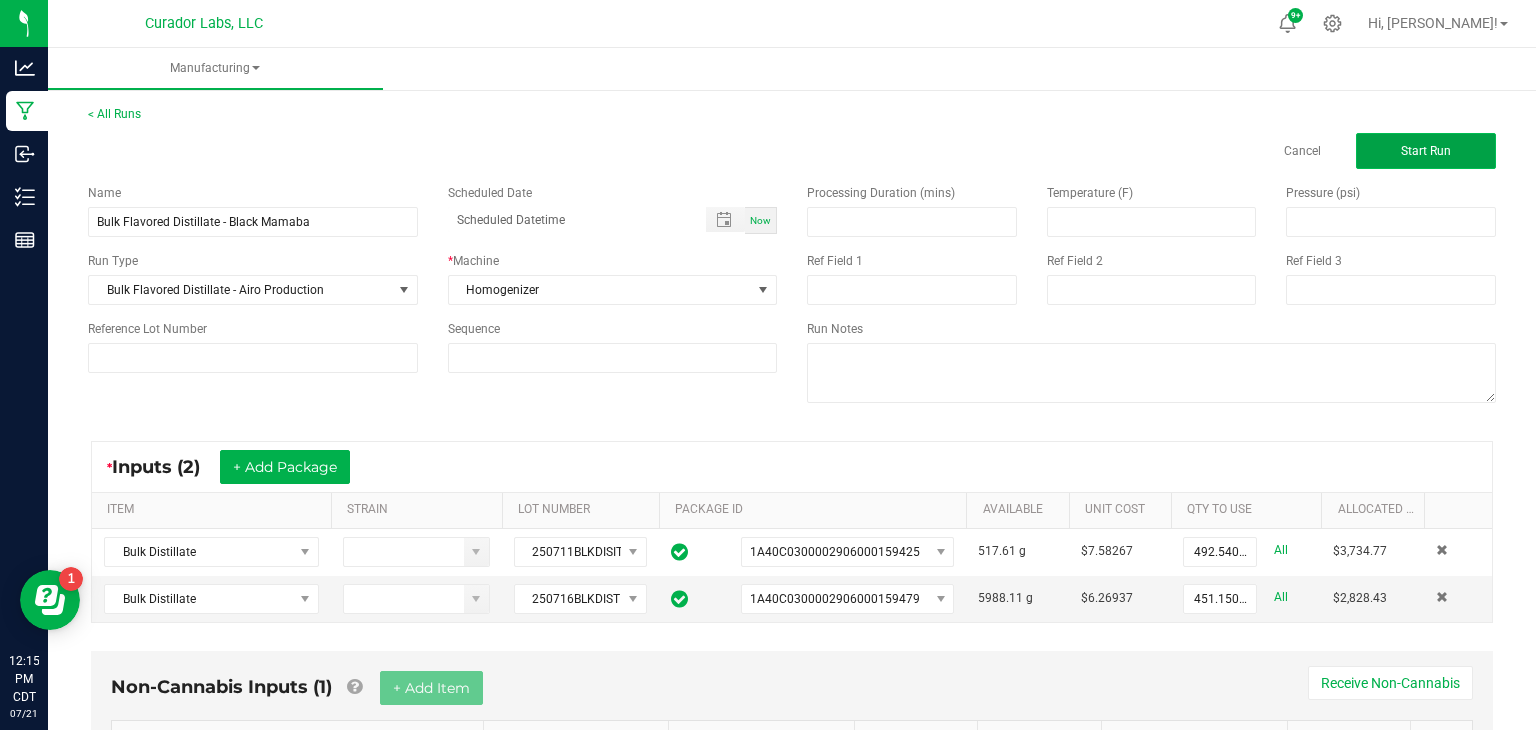 click on "Start Run" 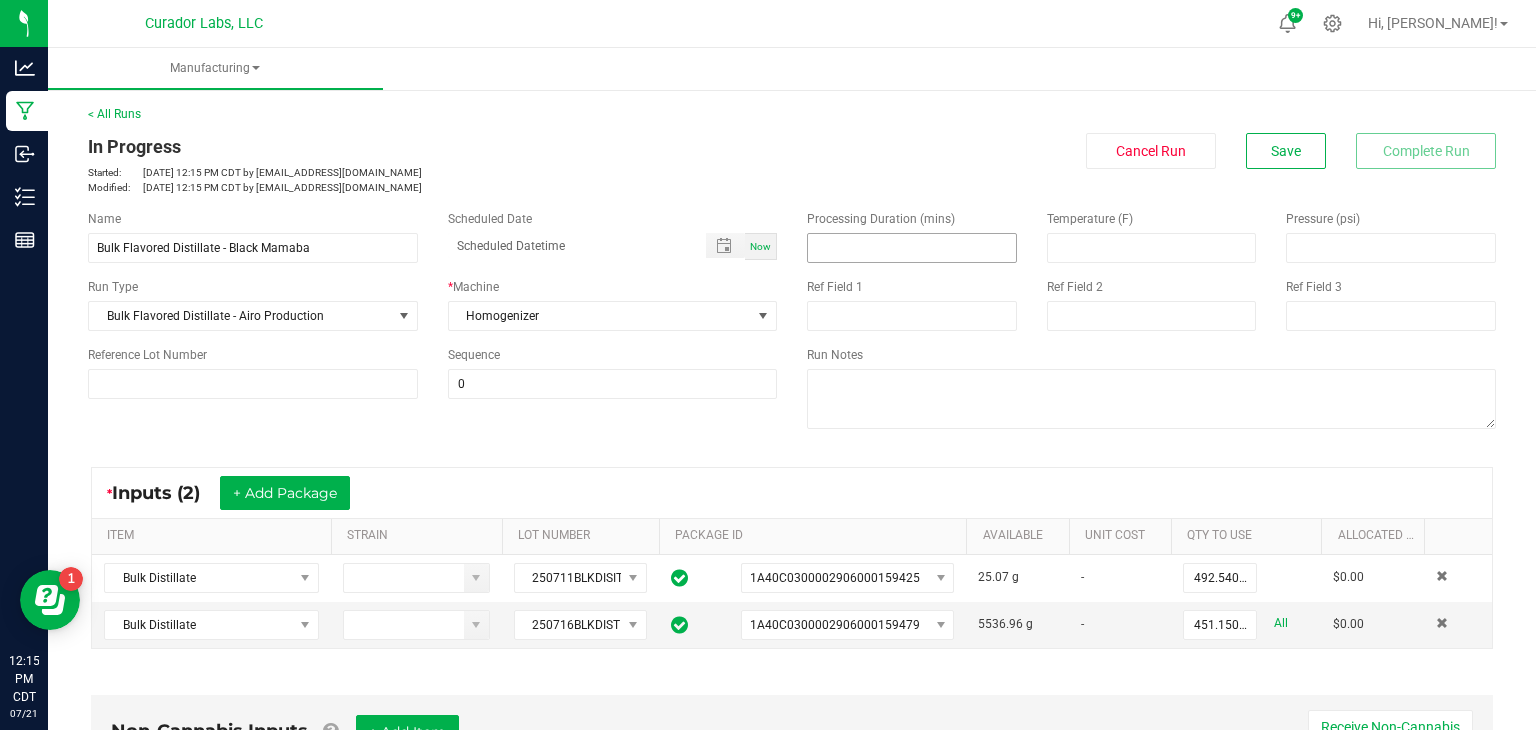 scroll, scrollTop: 300, scrollLeft: 0, axis: vertical 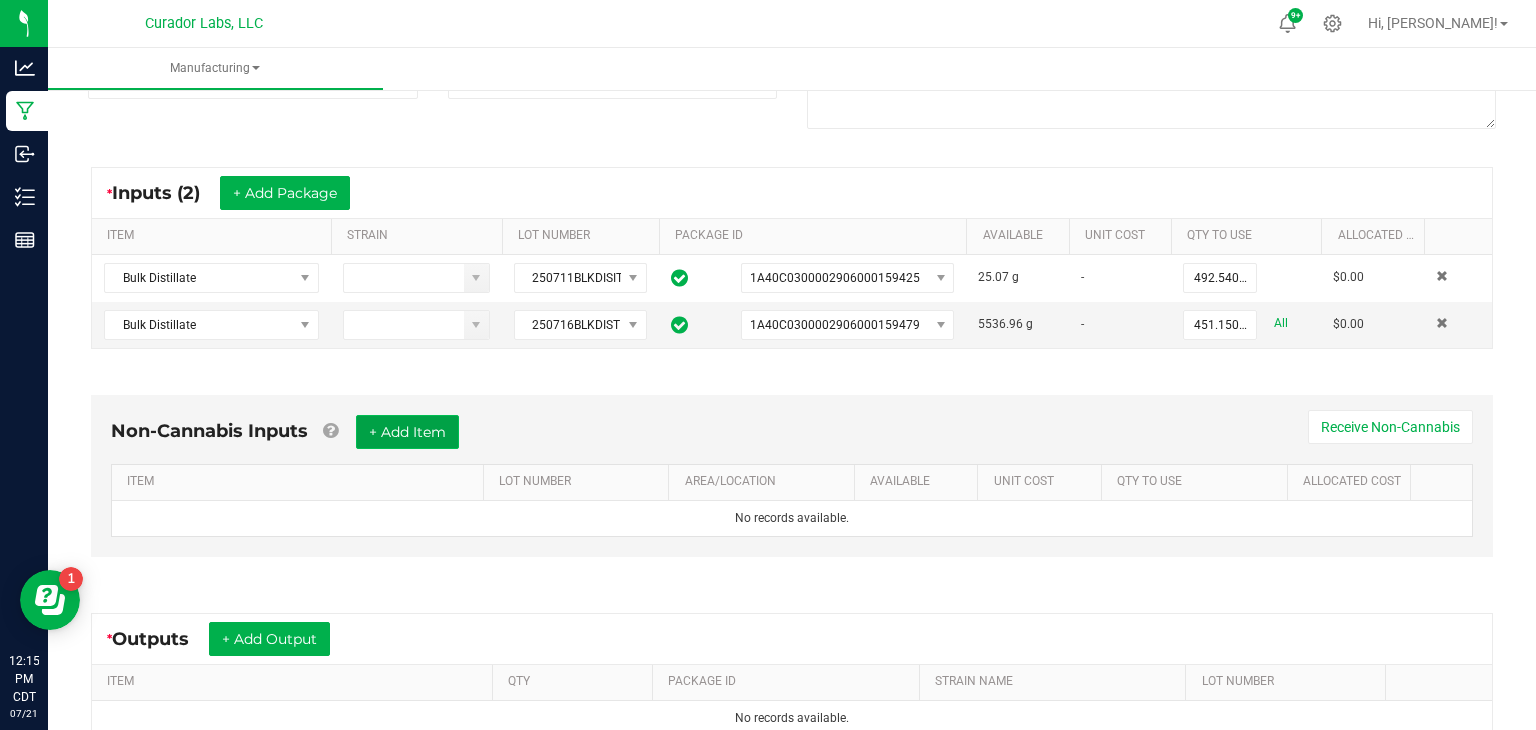 click on "+ Add Item" at bounding box center [407, 432] 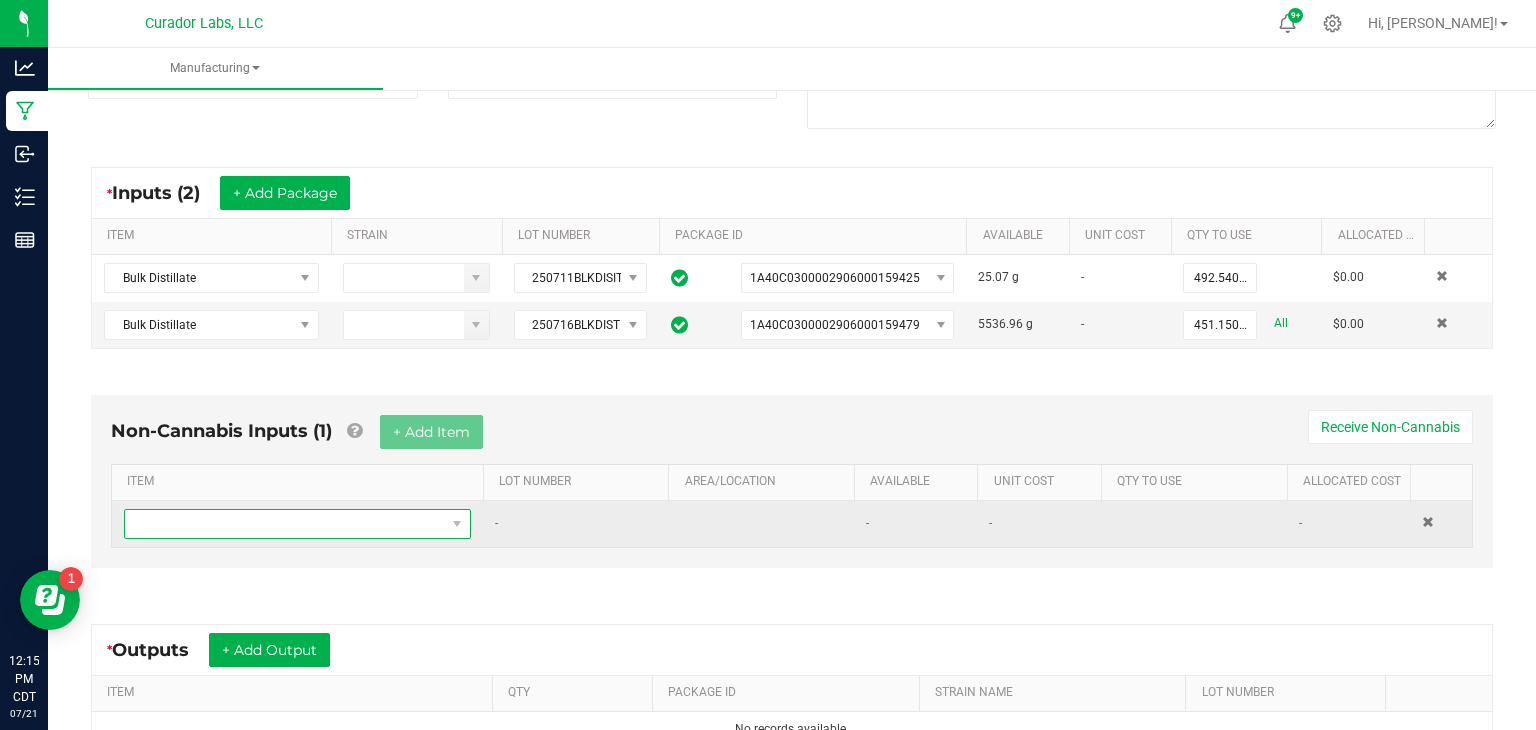 click at bounding box center [285, 524] 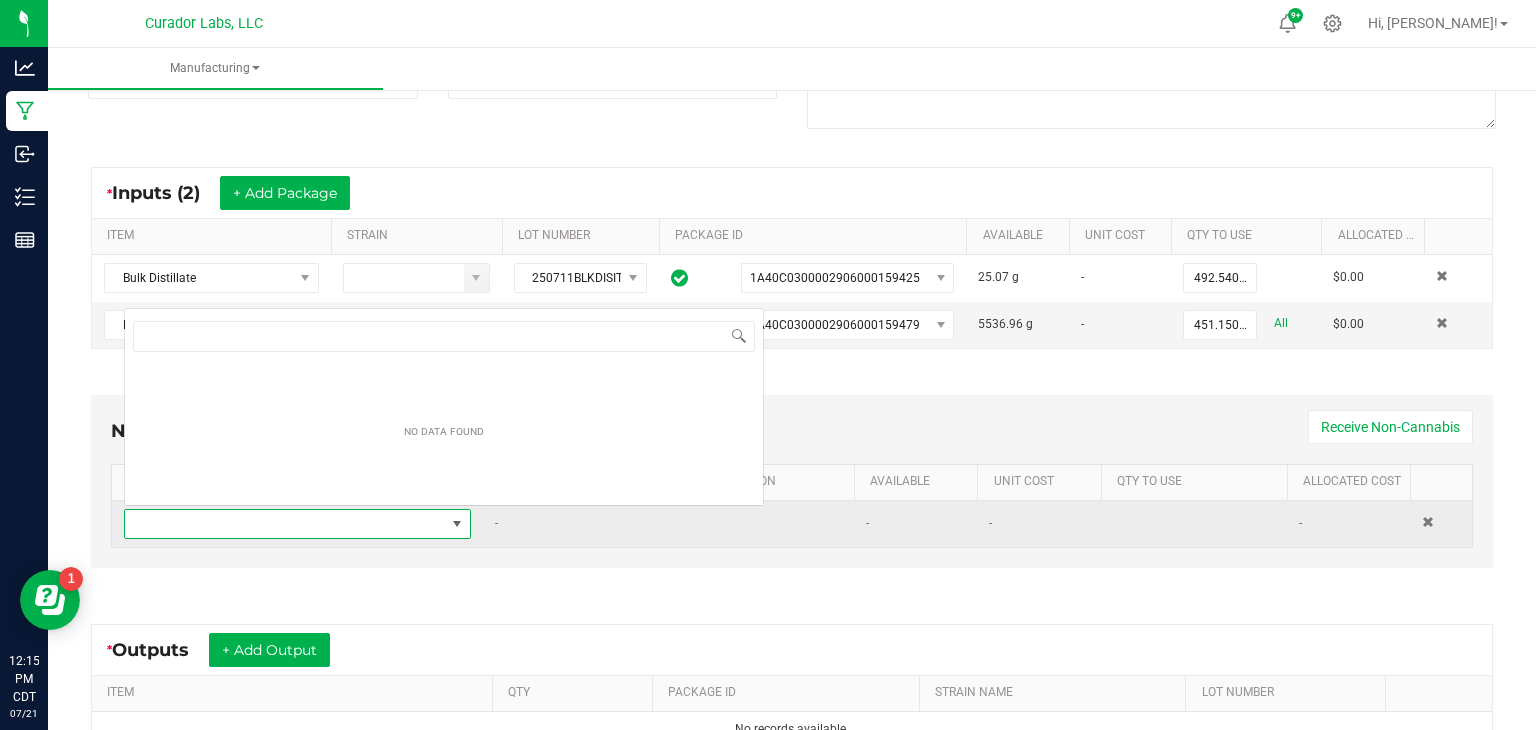 scroll, scrollTop: 0, scrollLeft: 0, axis: both 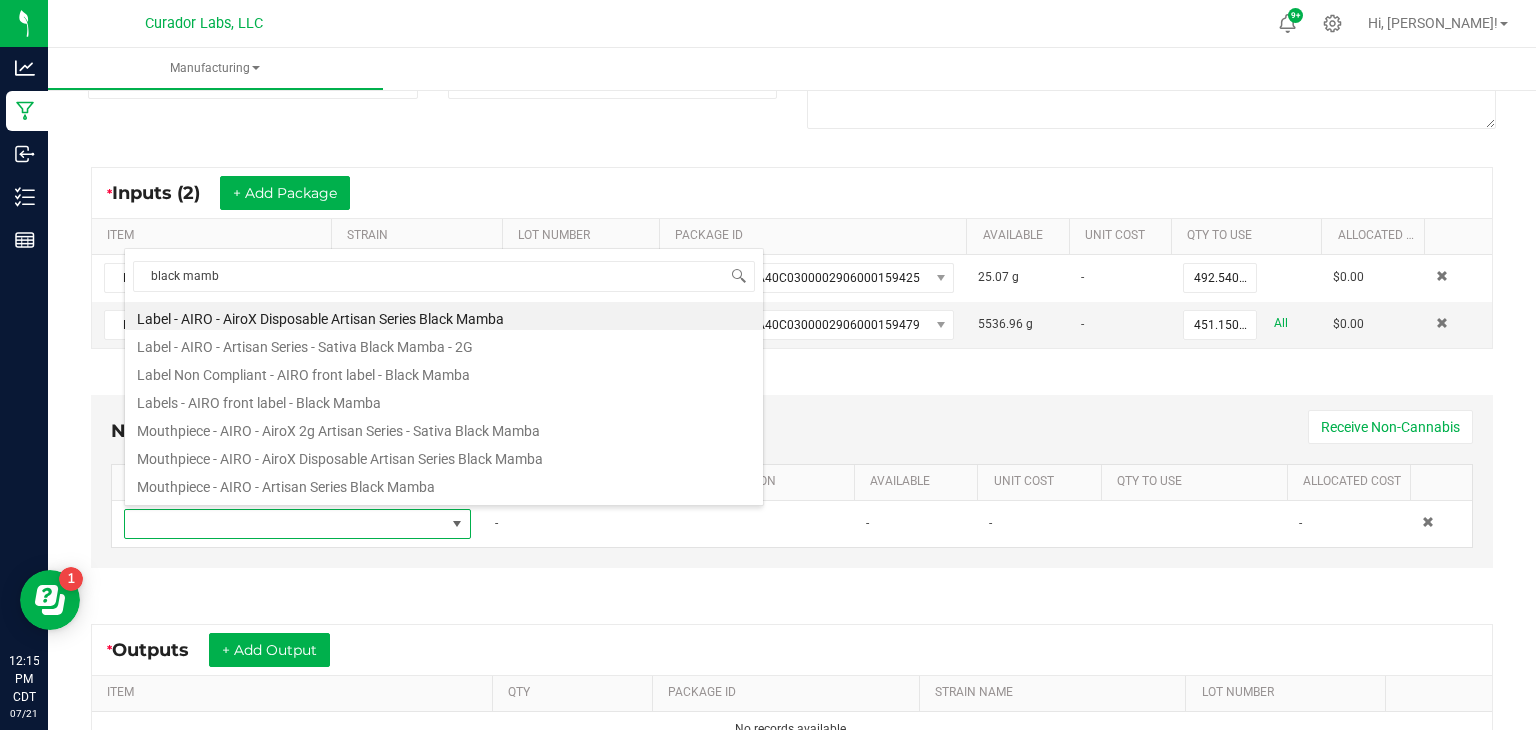 type on "black mamba" 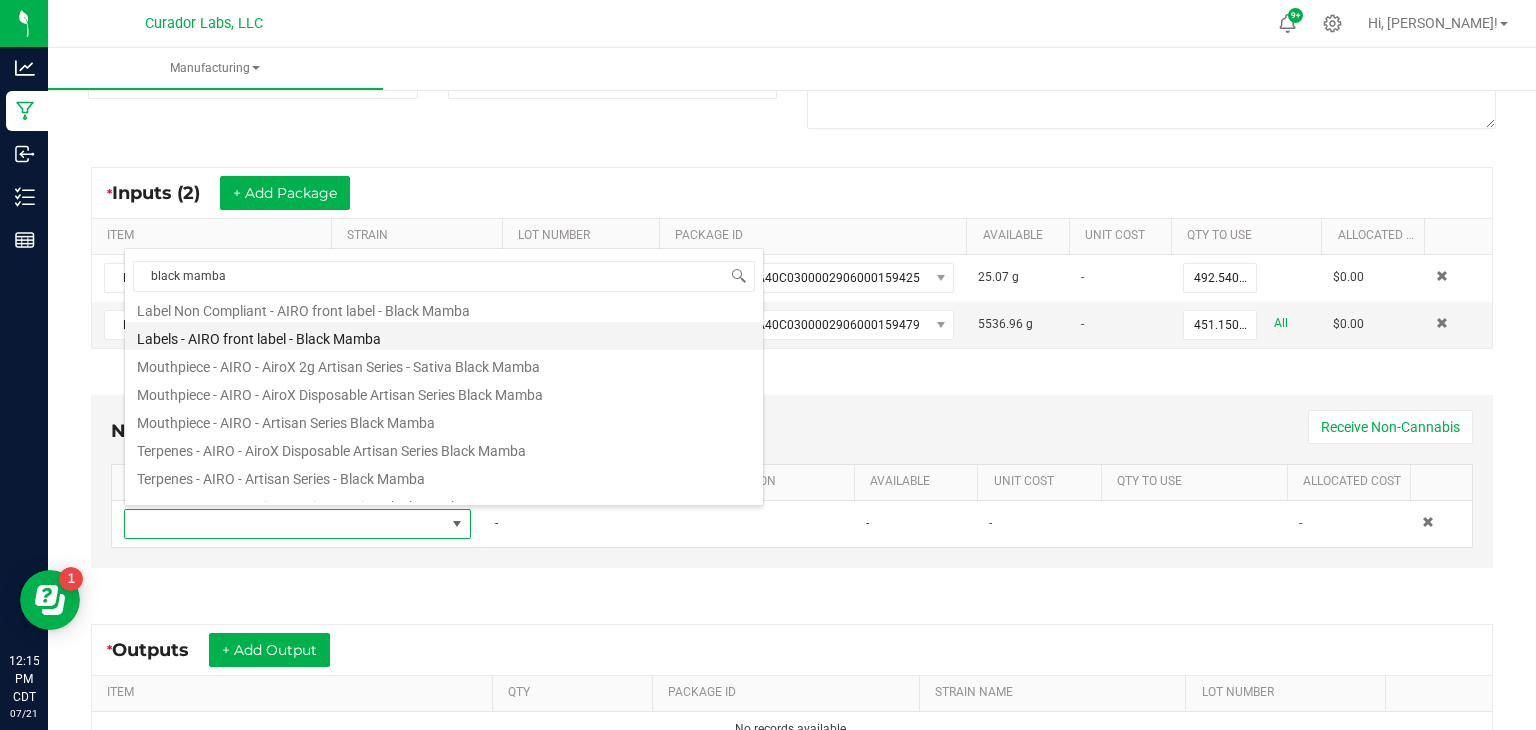 scroll, scrollTop: 80, scrollLeft: 0, axis: vertical 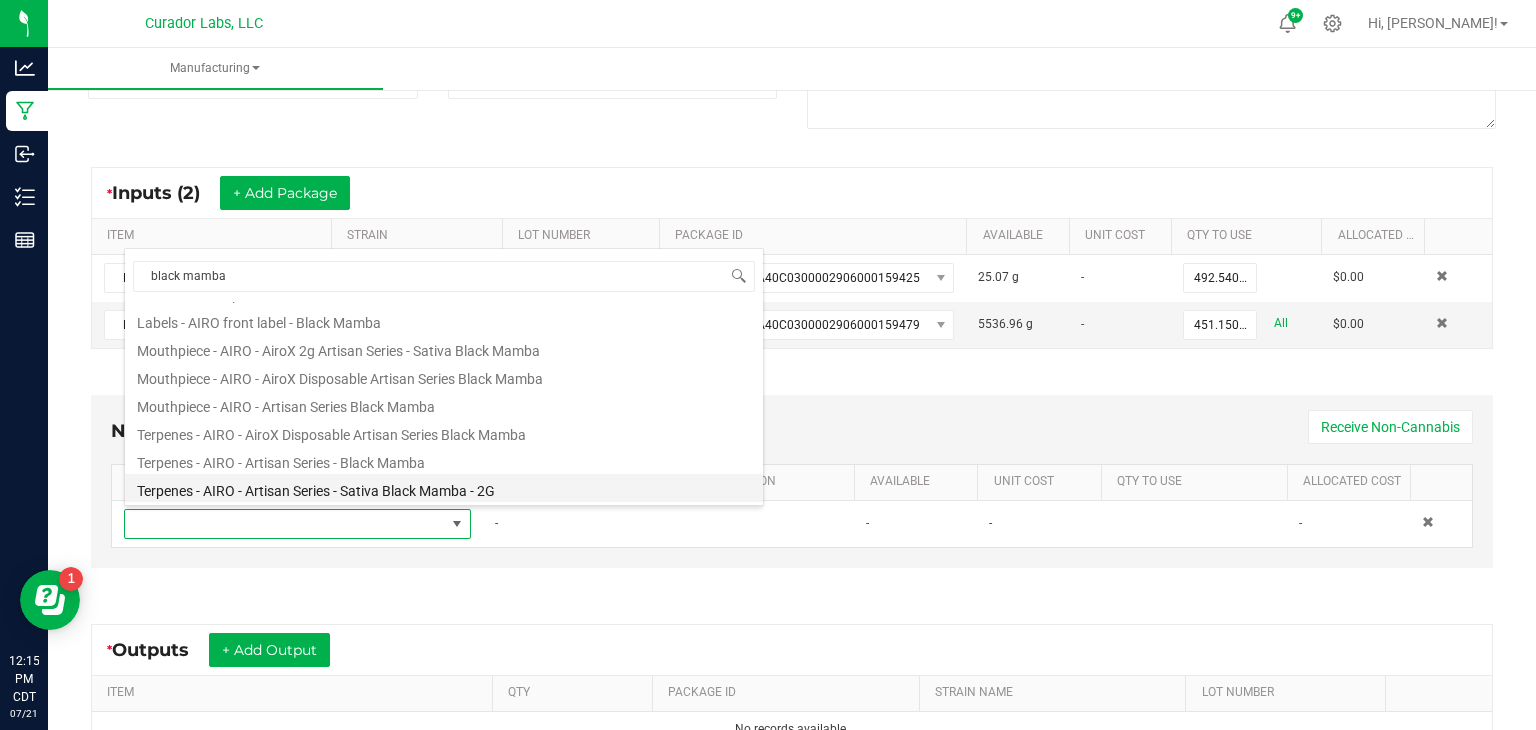 click on "Terpenes - AIRO - Artisan Series - Sativa Black Mamba - 2G" at bounding box center (444, 488) 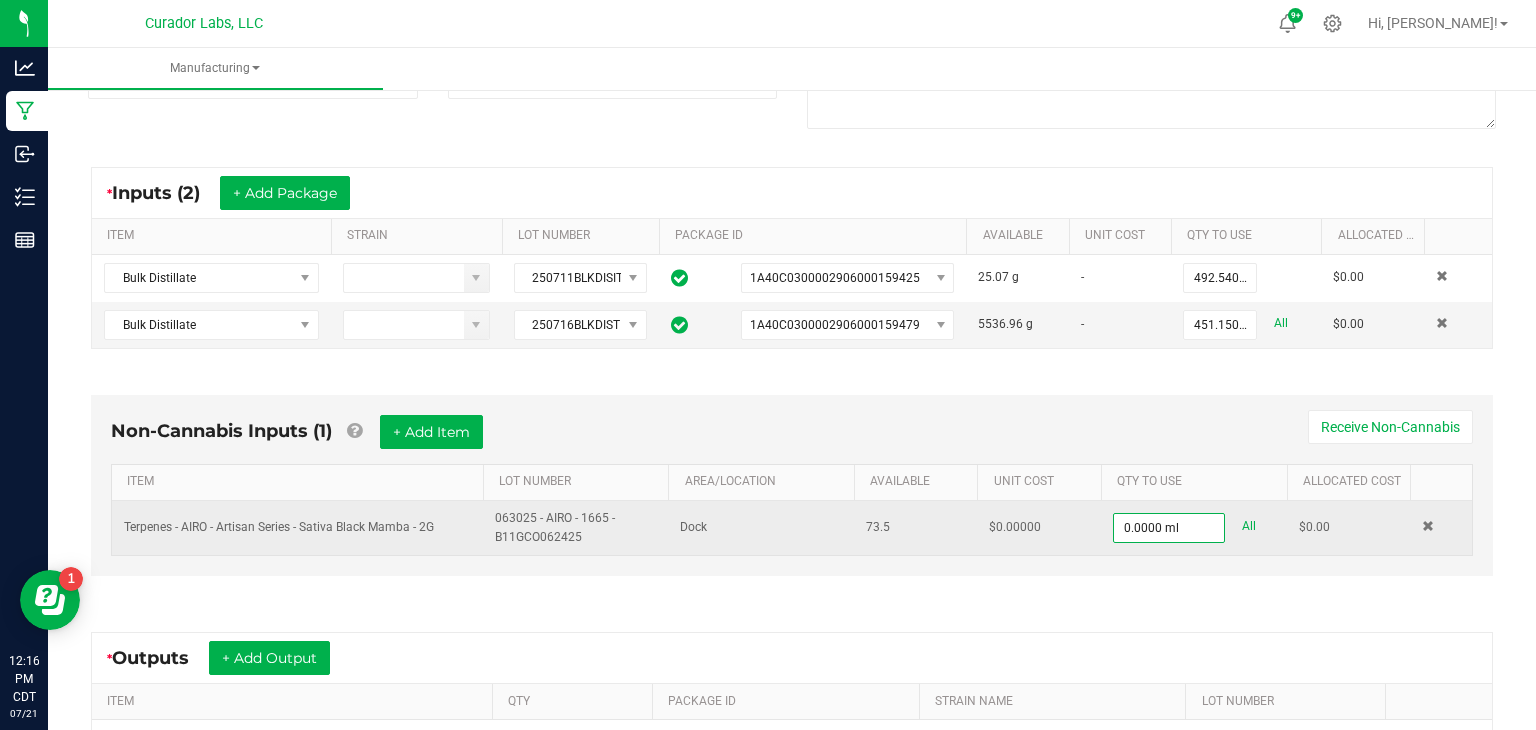 click on "All" at bounding box center (1249, 526) 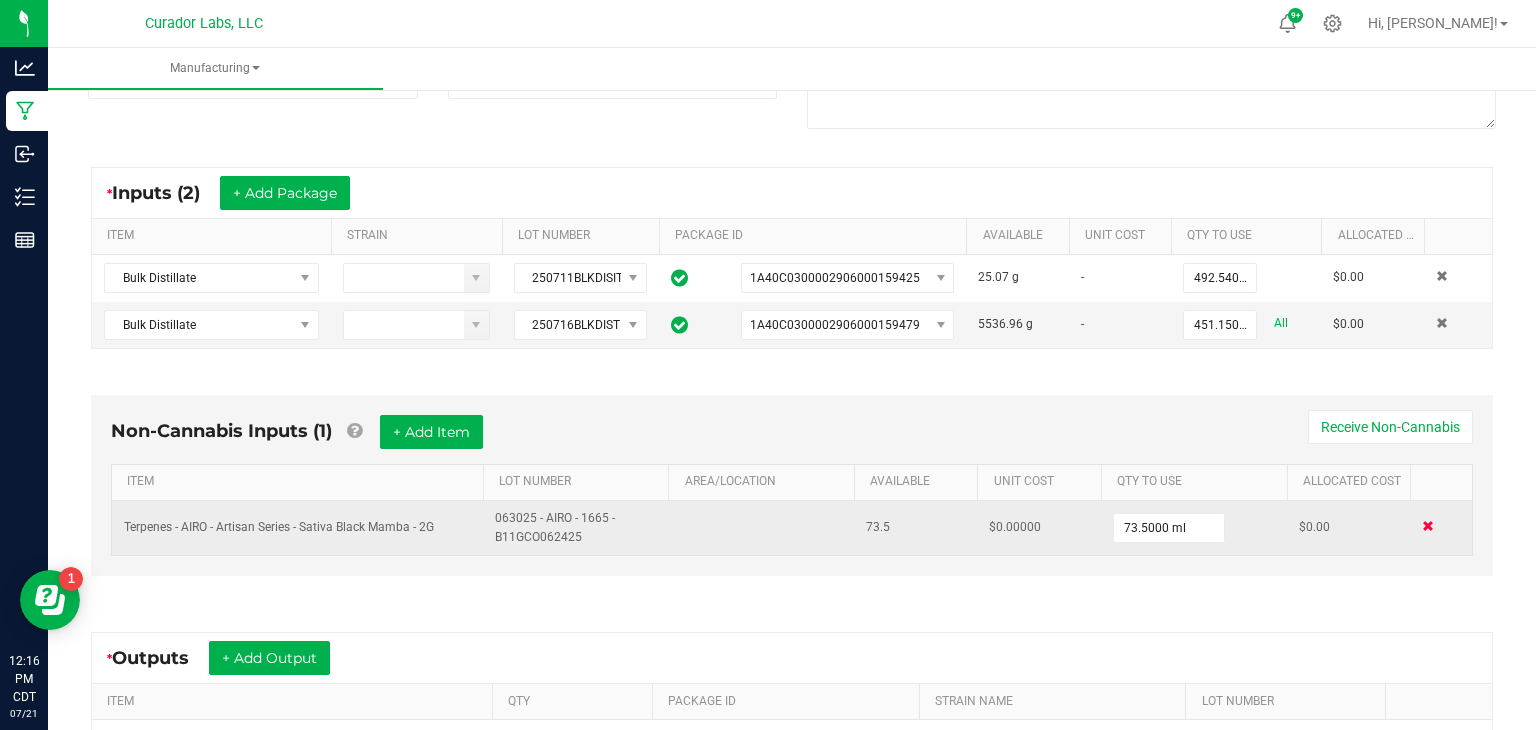 click at bounding box center (1428, 526) 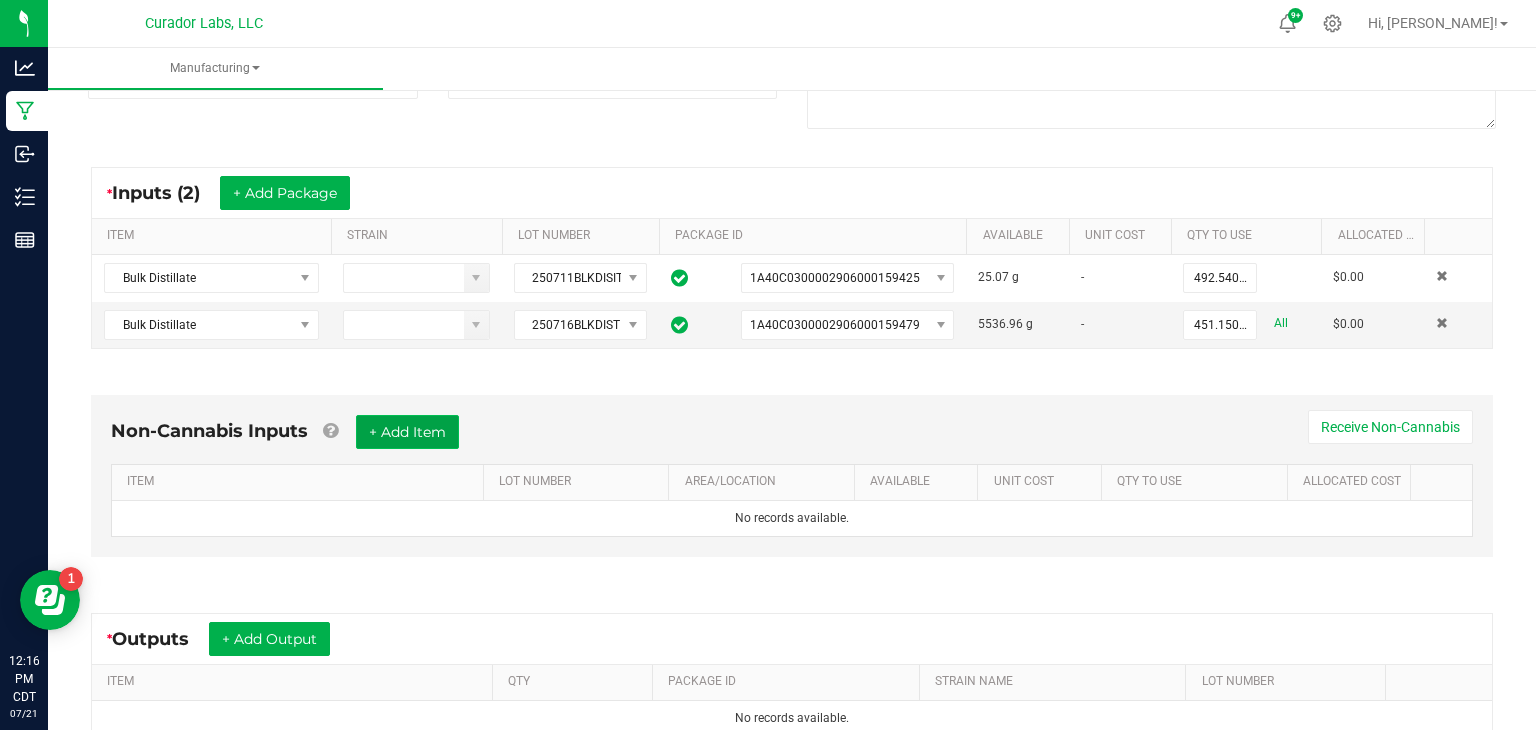 click on "+ Add Item" at bounding box center [407, 432] 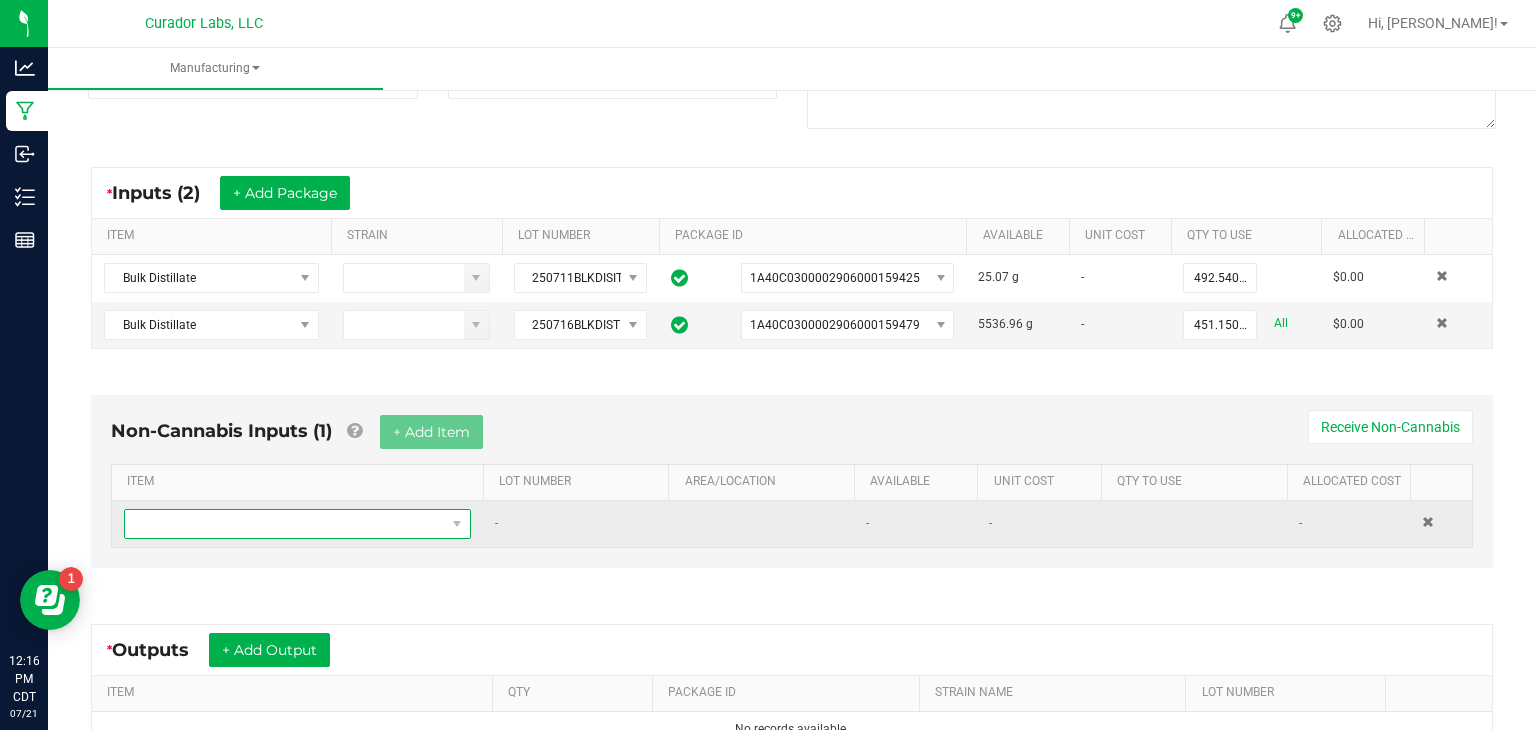 click at bounding box center (285, 524) 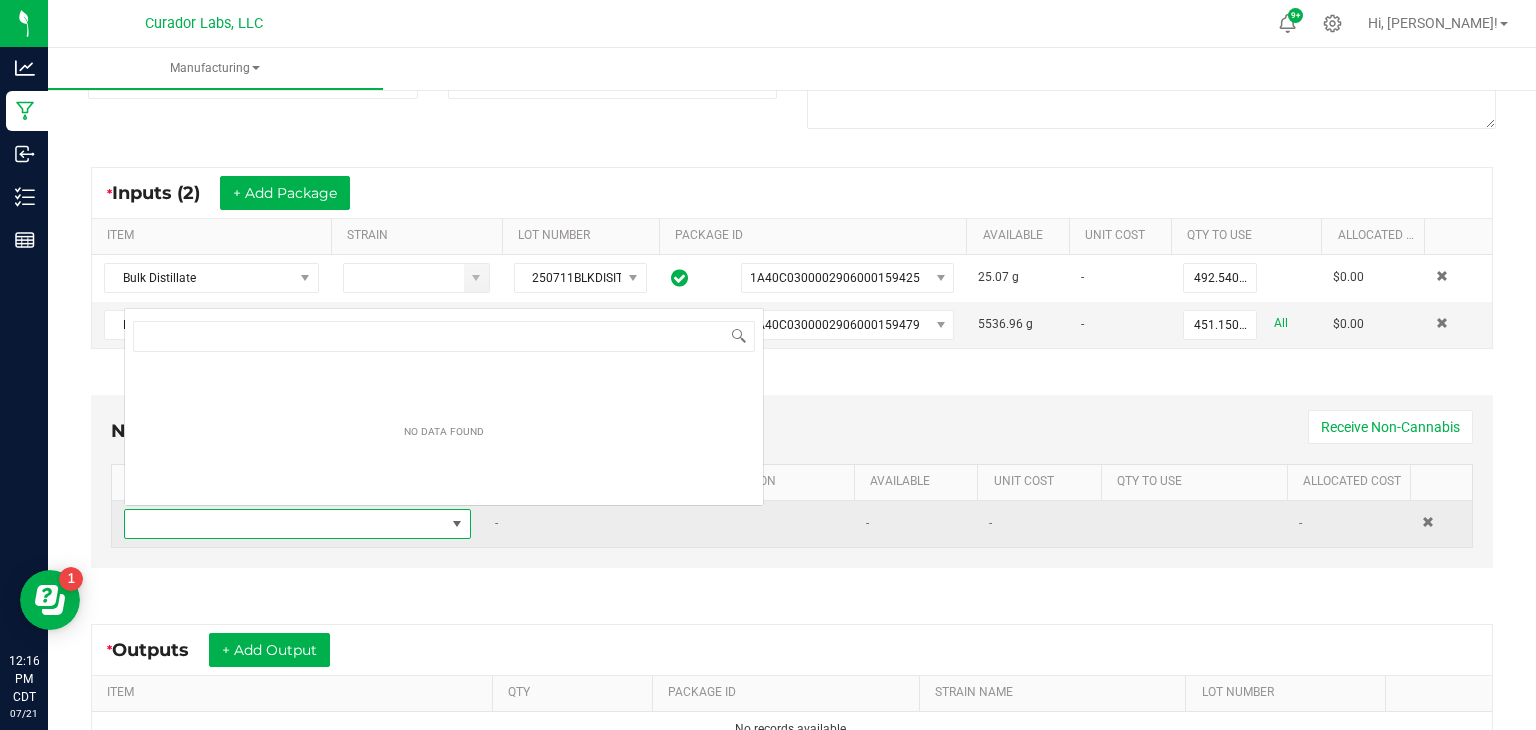 scroll, scrollTop: 0, scrollLeft: 0, axis: both 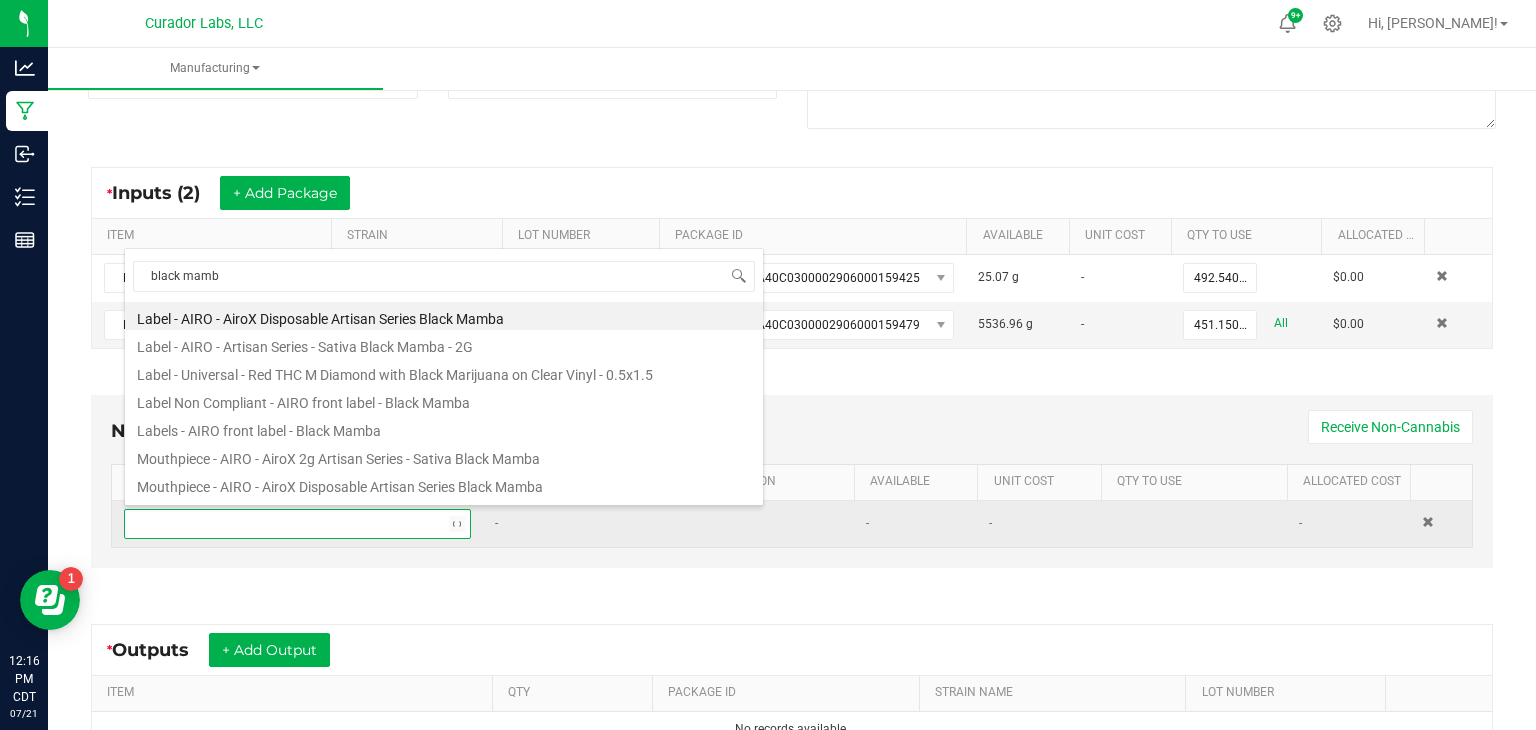 type on "black mamba" 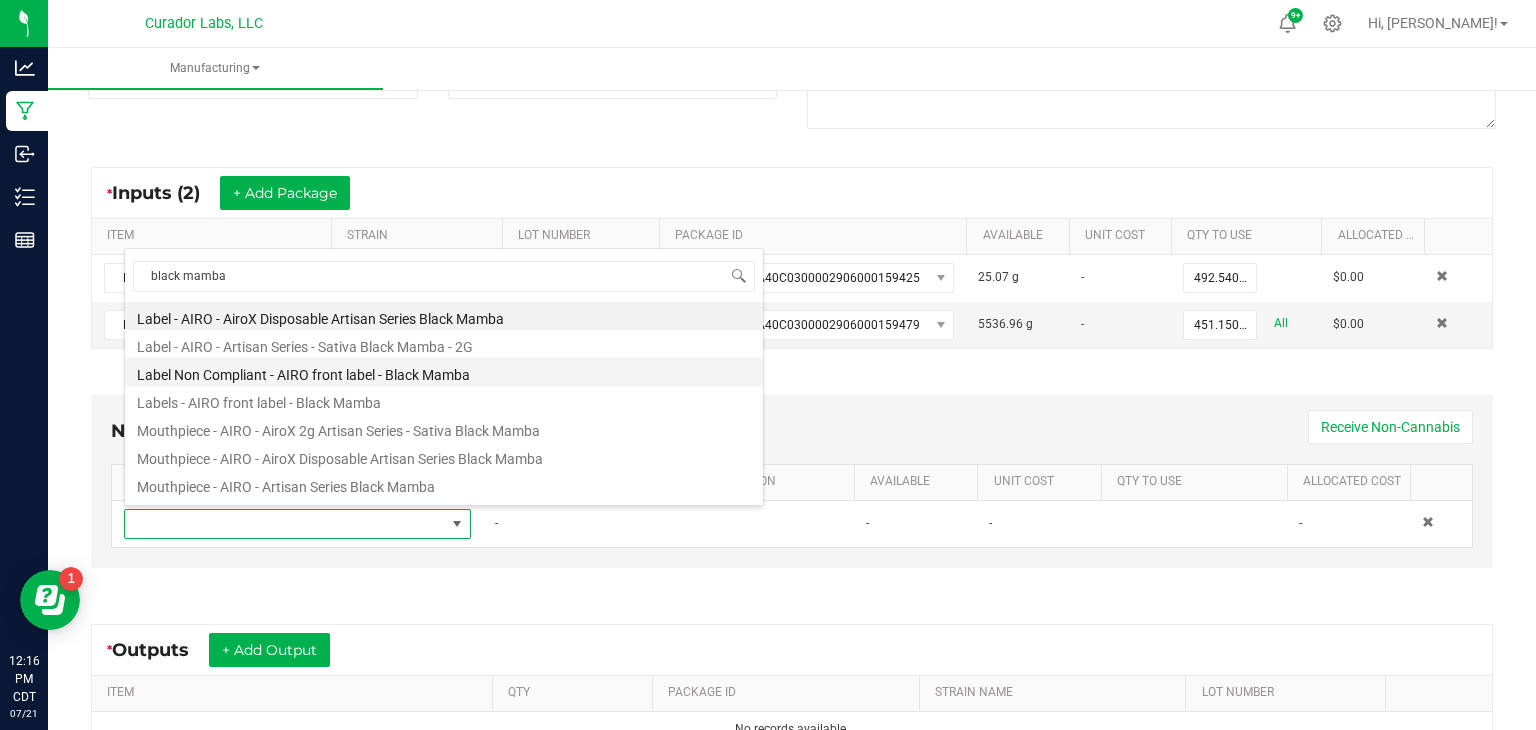 scroll, scrollTop: 80, scrollLeft: 0, axis: vertical 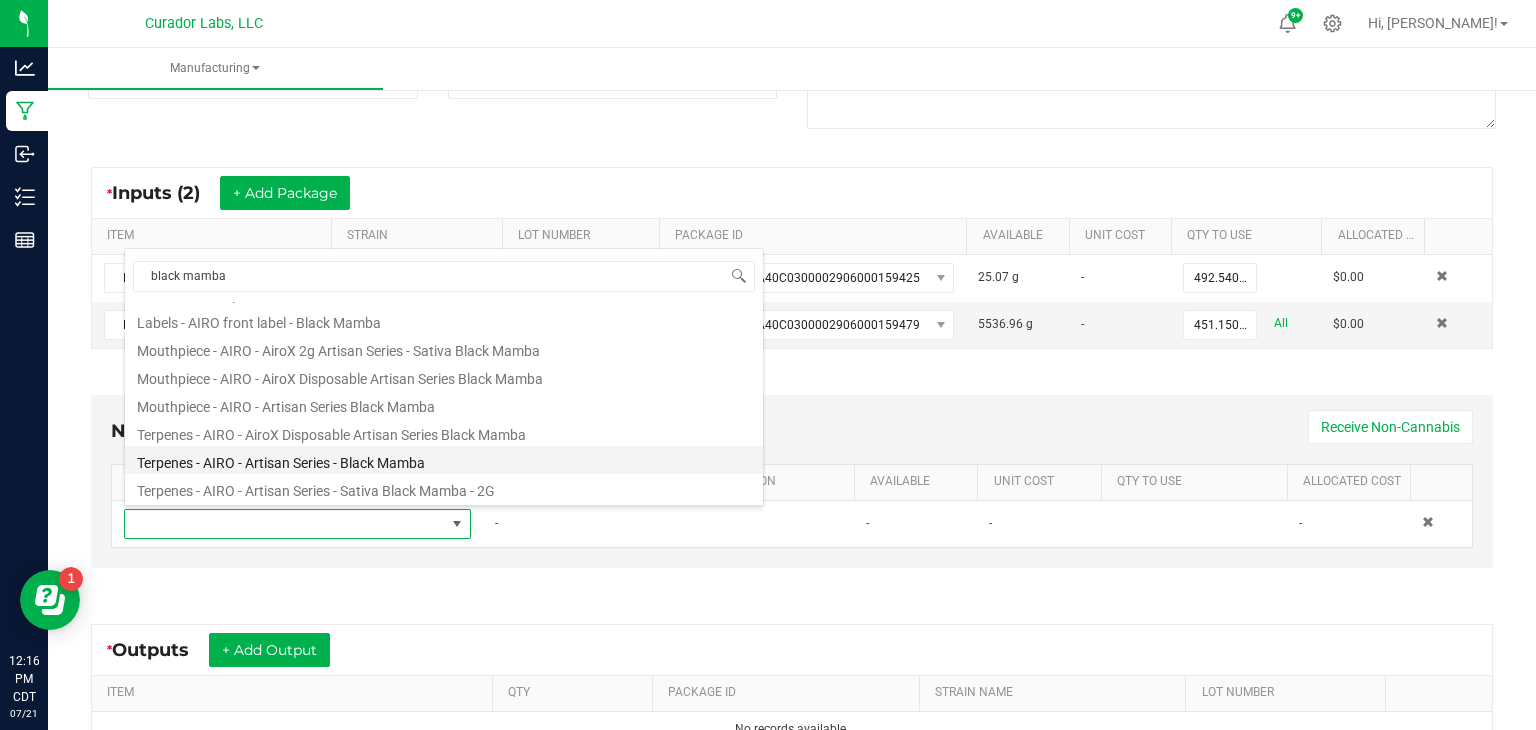 click on "Terpenes - AIRO - Artisan Series - Black Mamba" at bounding box center (444, 460) 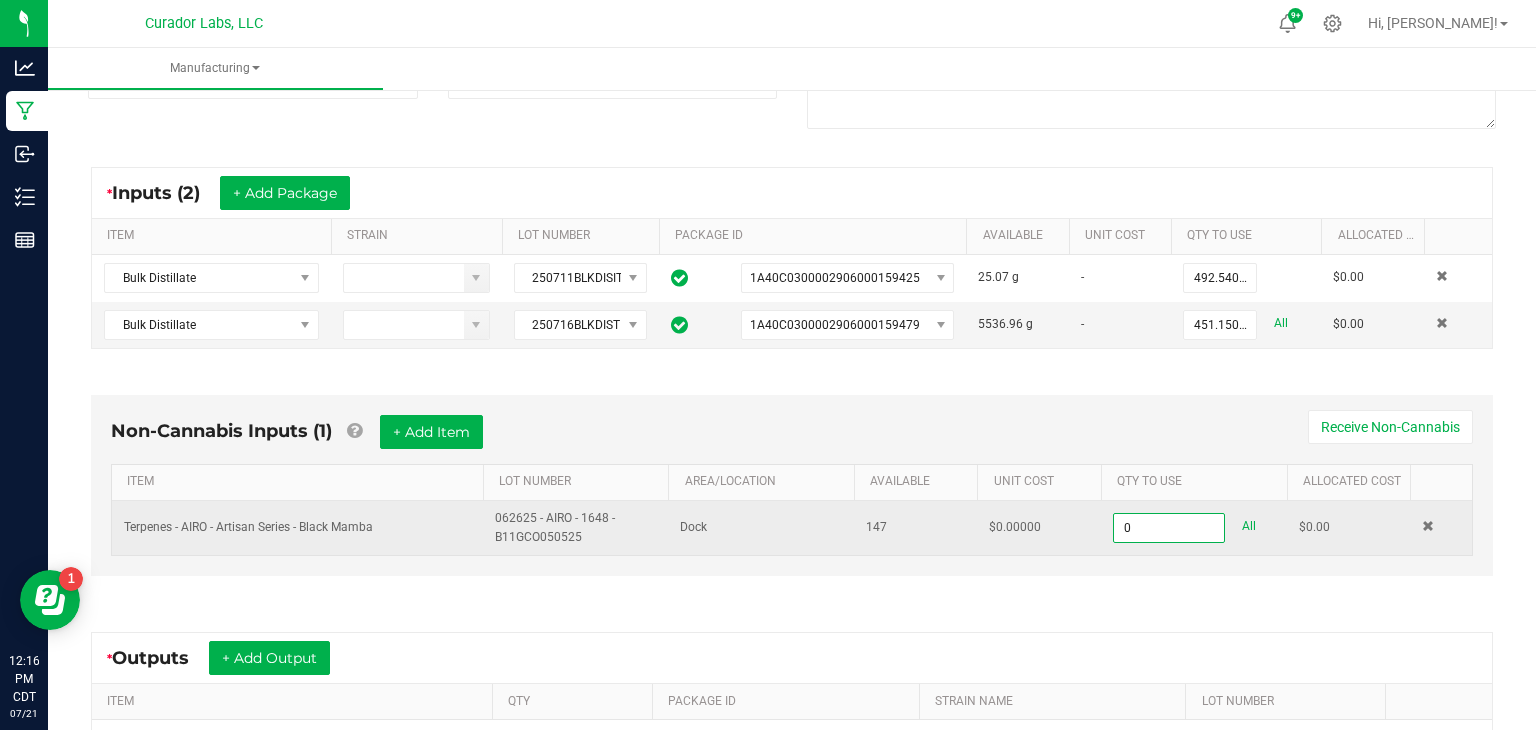 click on "0" at bounding box center [1169, 528] 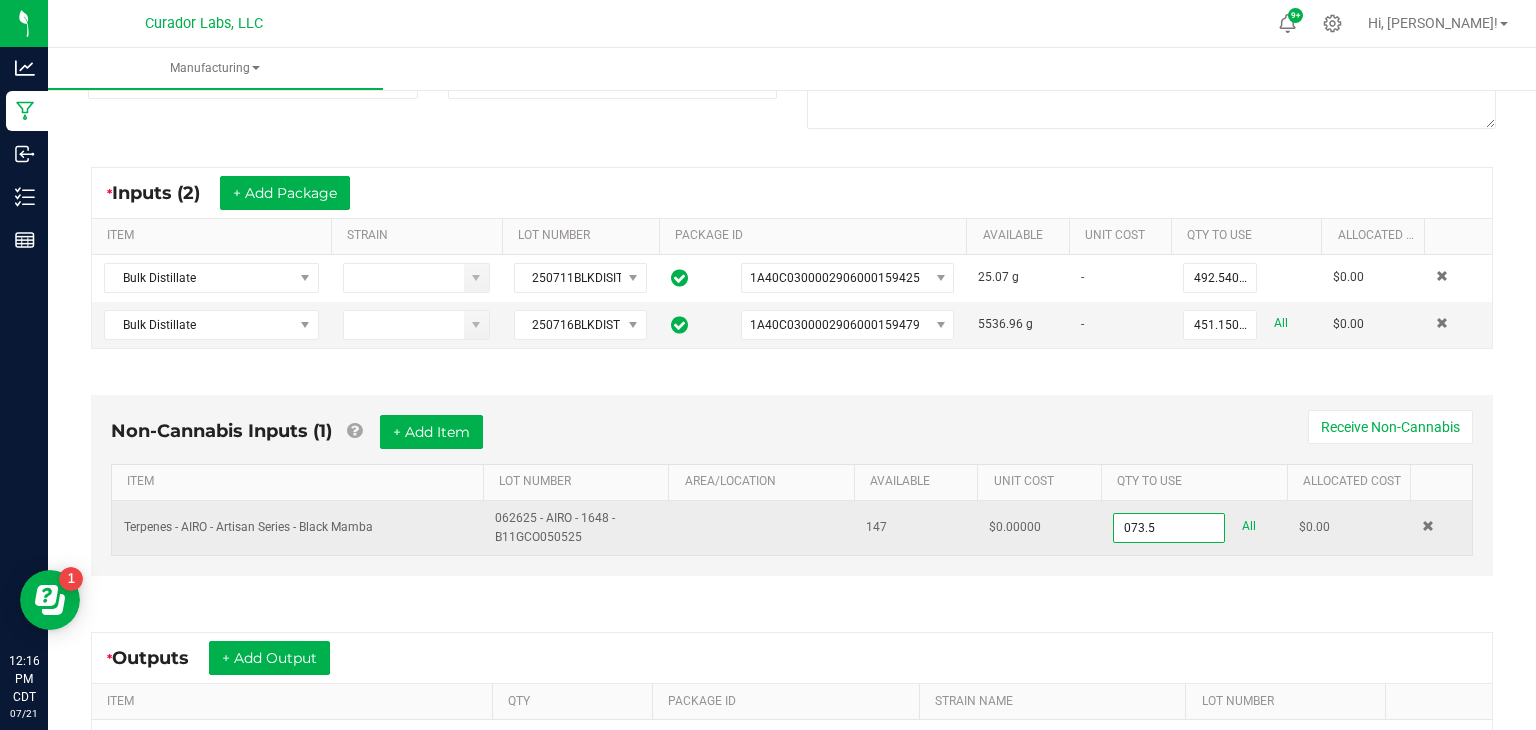 click on "073.5" at bounding box center (1169, 528) 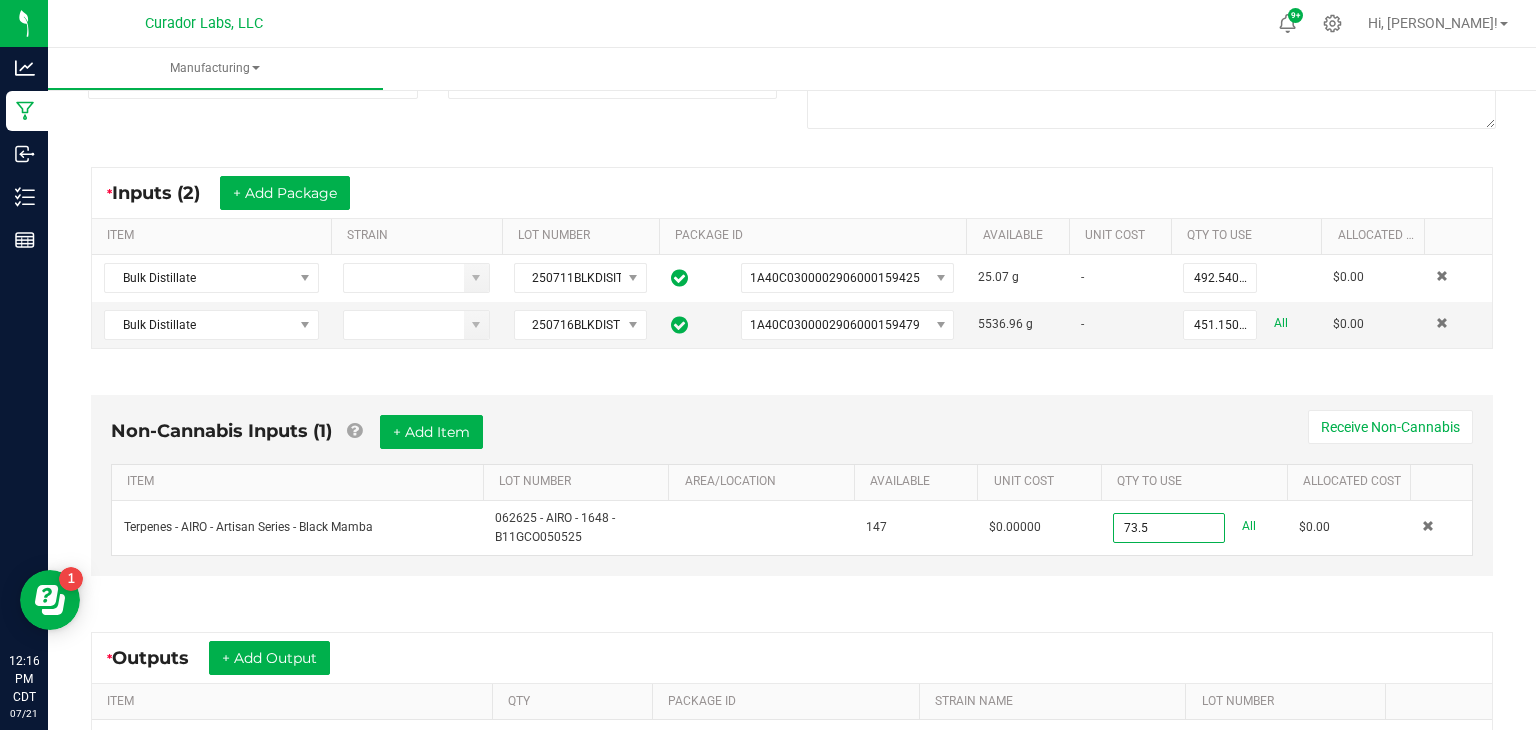 type on "73.5000 ml" 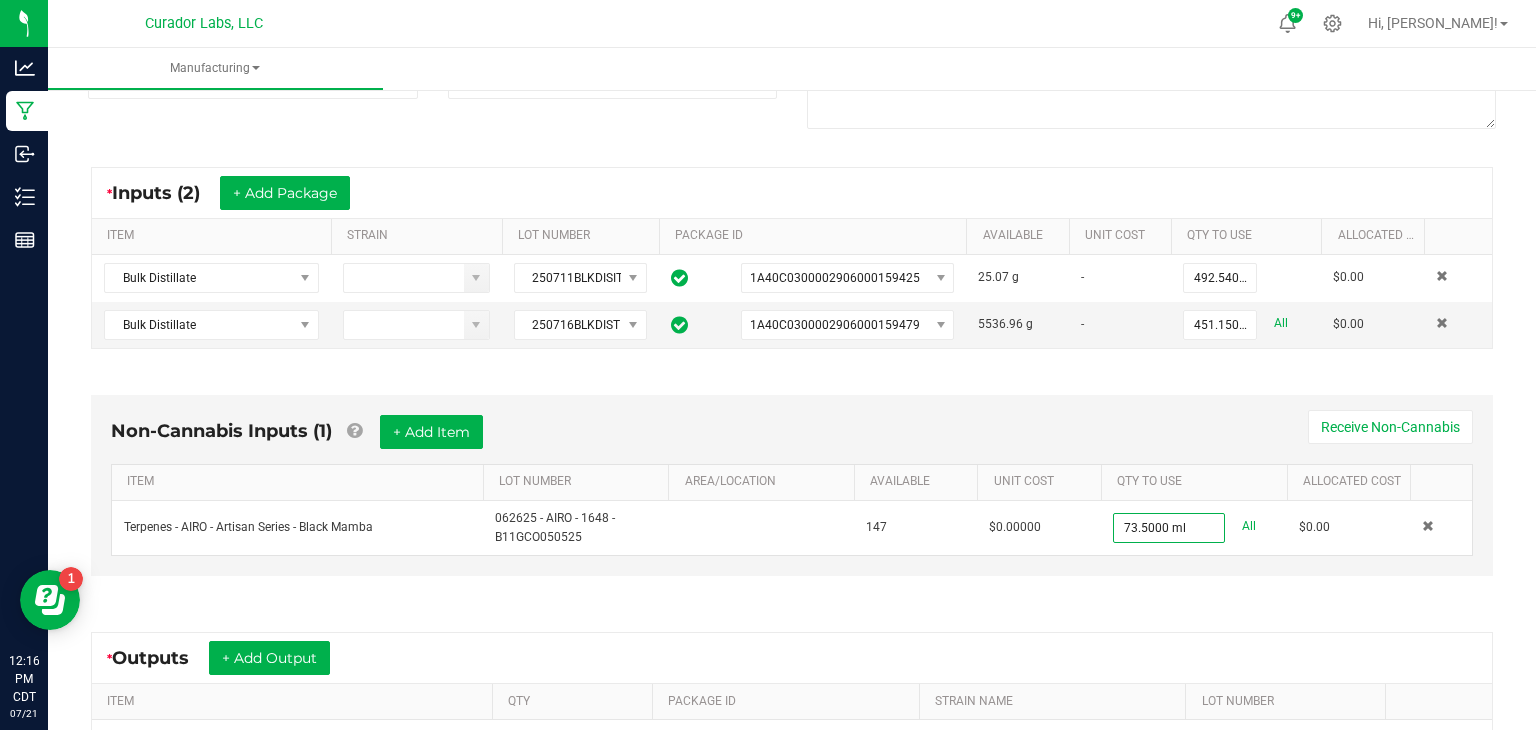 click on "*    Outputs    + Add Output  ITEM QTY PACKAGE ID STRAIN NAME LOT NUMBER  No records available." at bounding box center (792, 694) 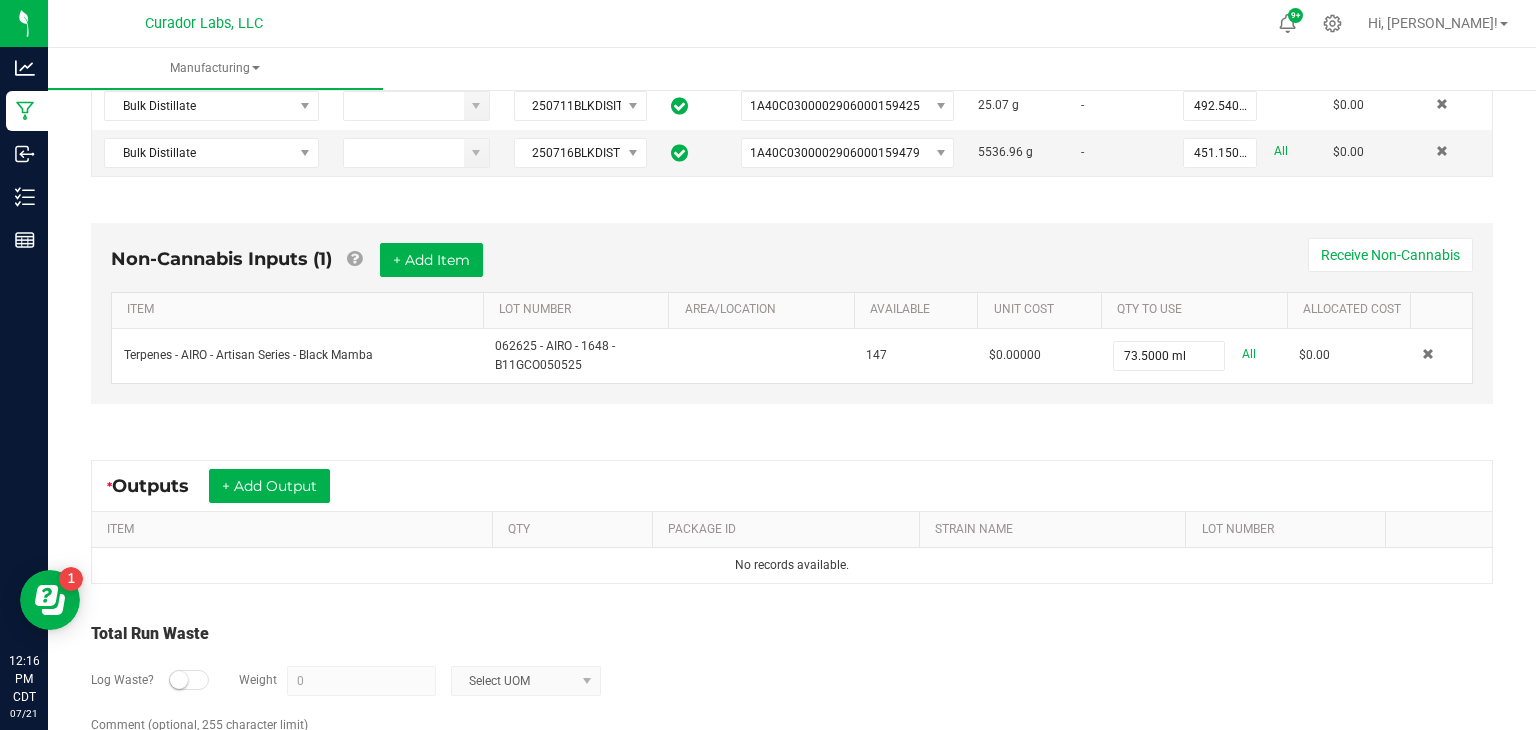 scroll, scrollTop: 482, scrollLeft: 0, axis: vertical 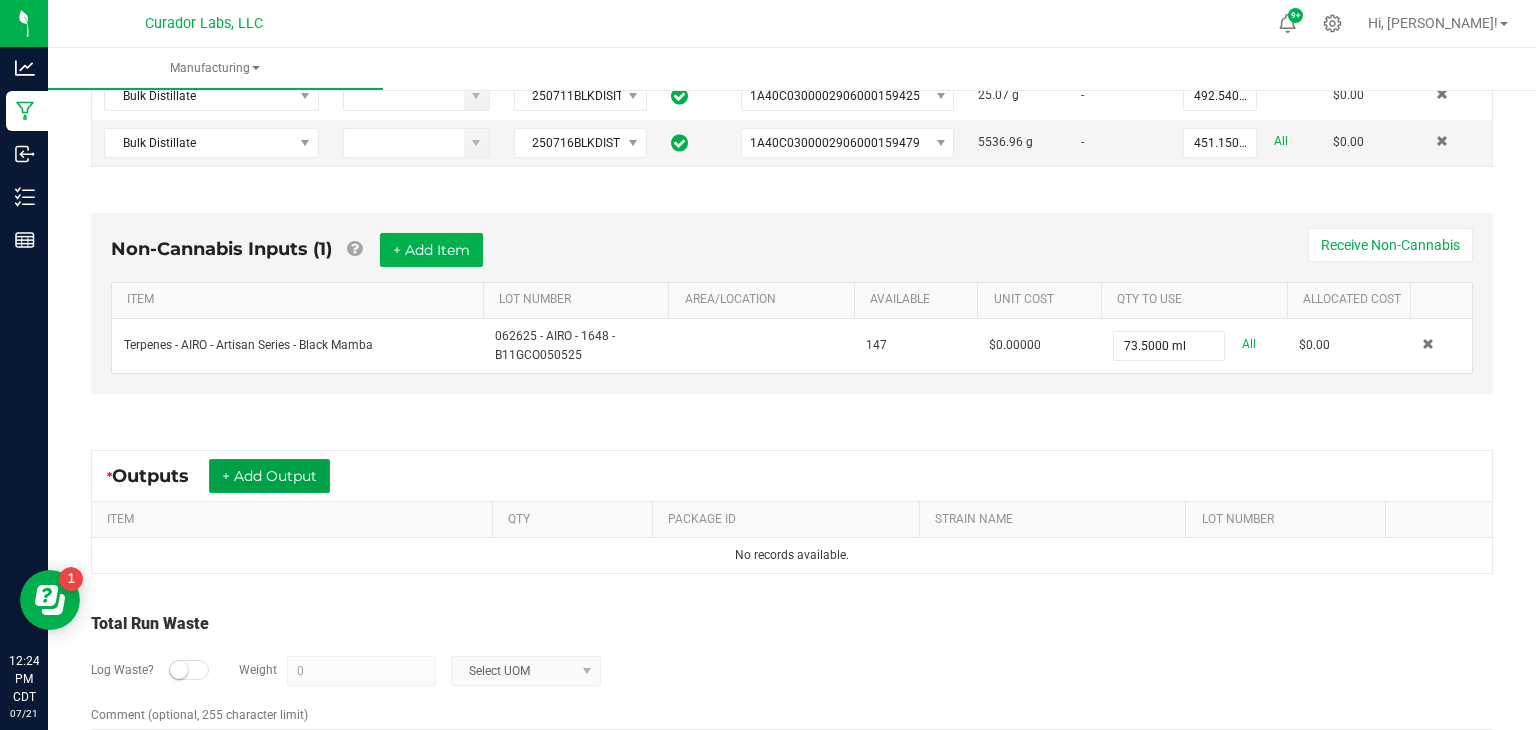 click on "+ Add Output" at bounding box center [269, 476] 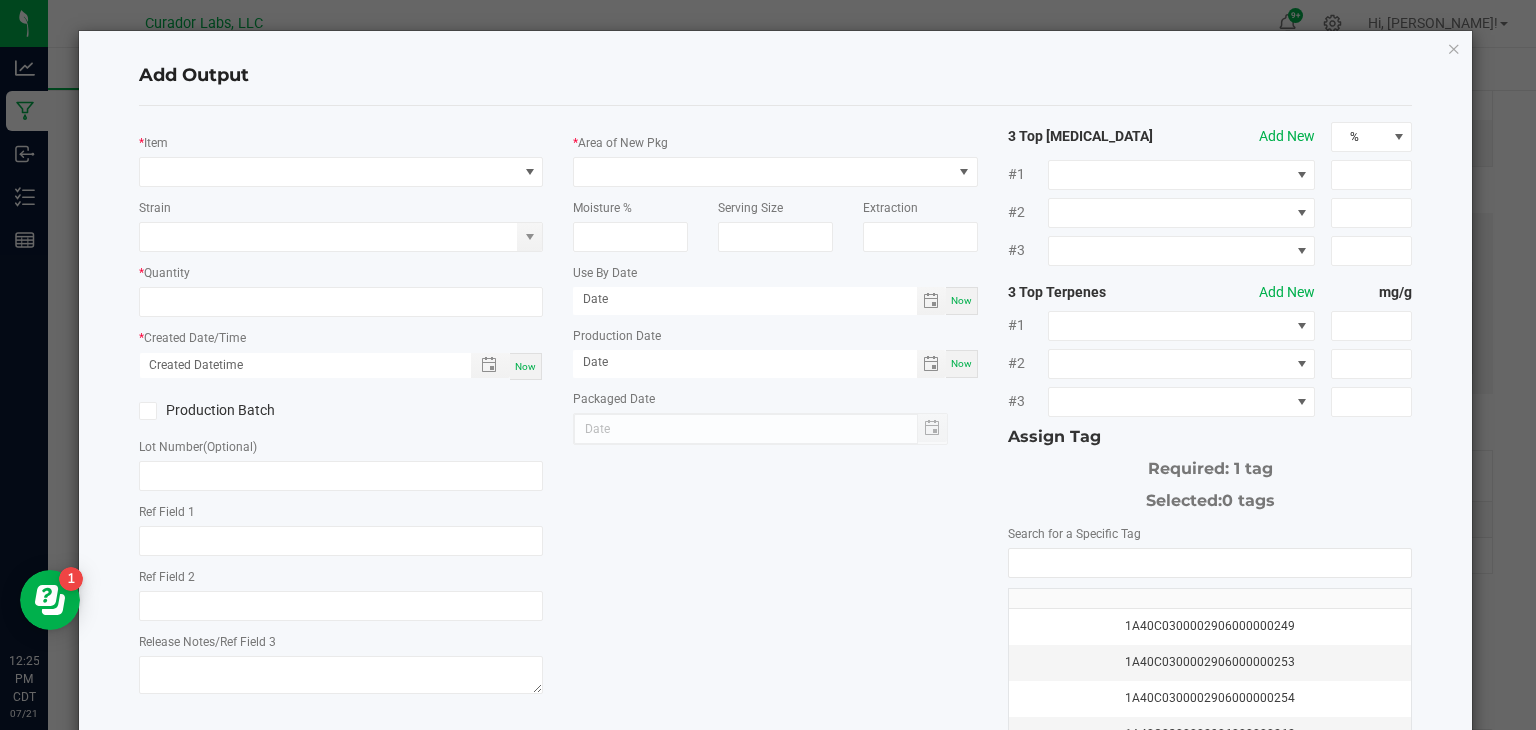 click on "Add Output" 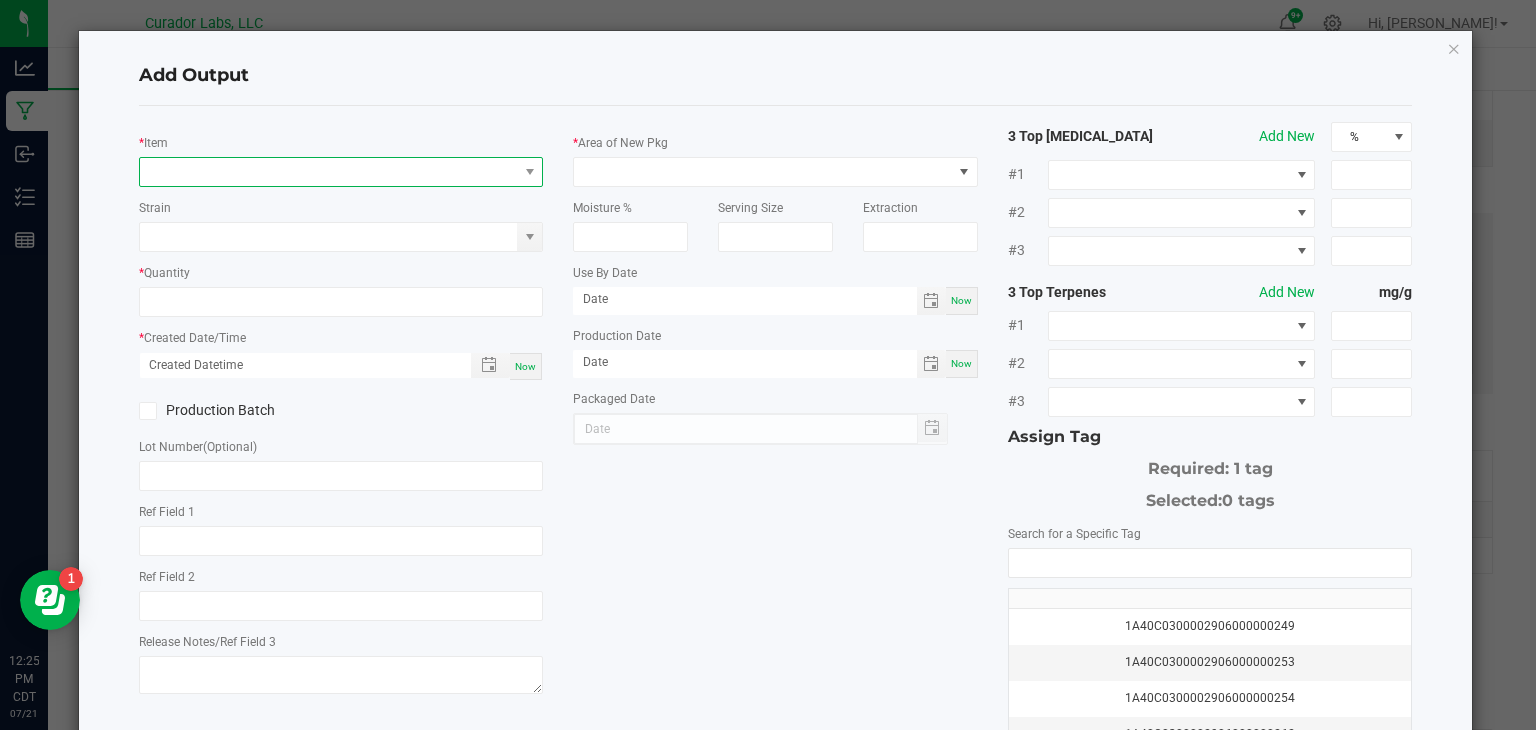 click at bounding box center (329, 172) 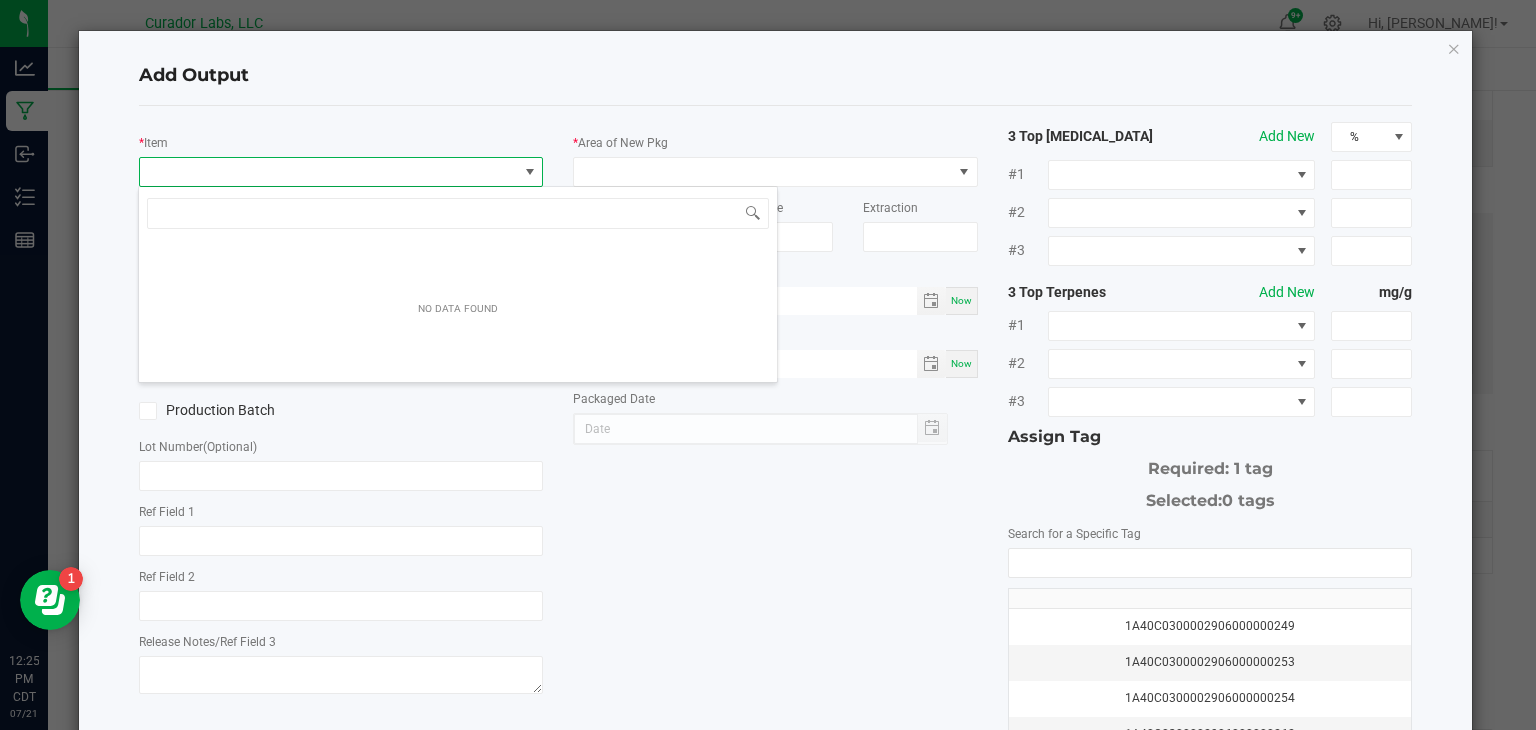 scroll, scrollTop: 99970, scrollLeft: 99595, axis: both 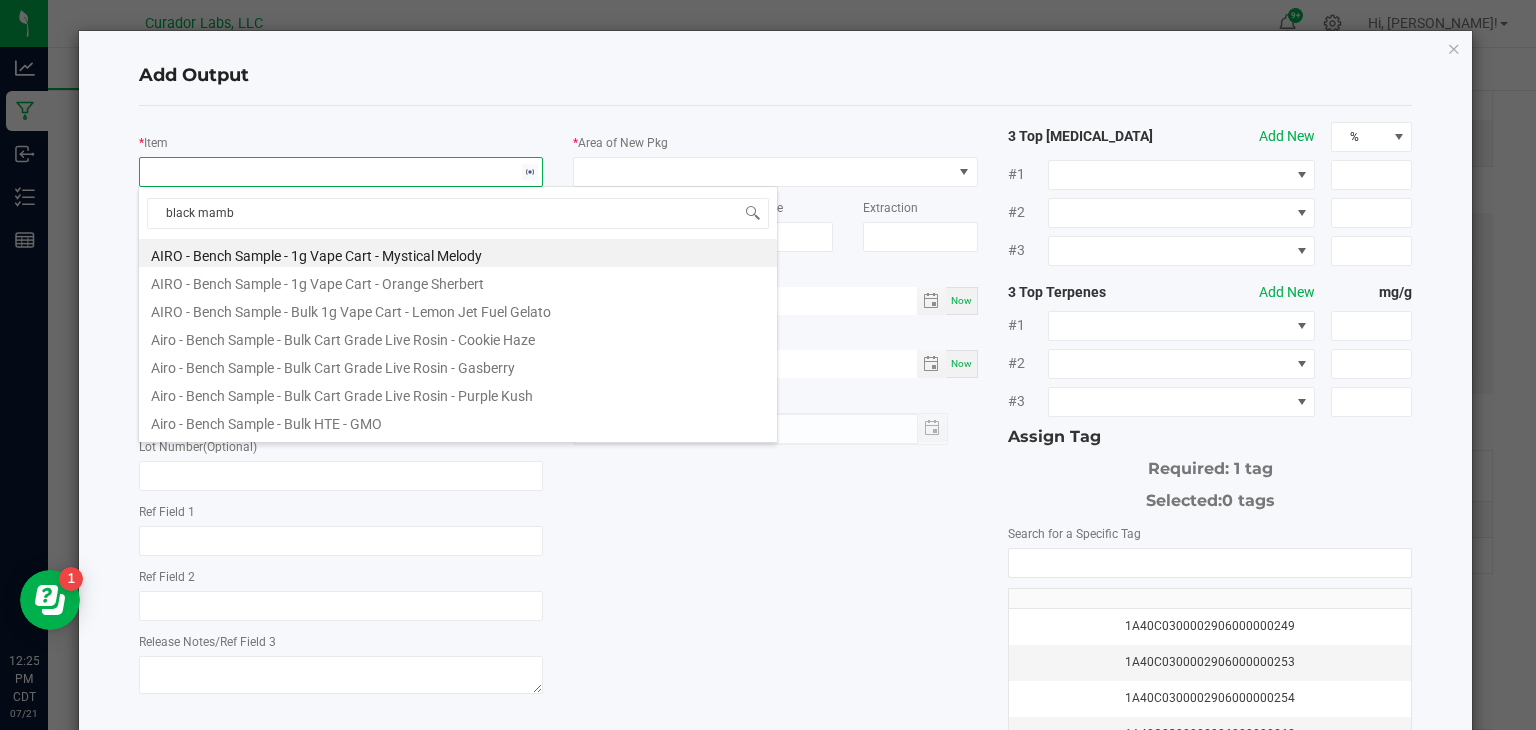 type on "black mamba" 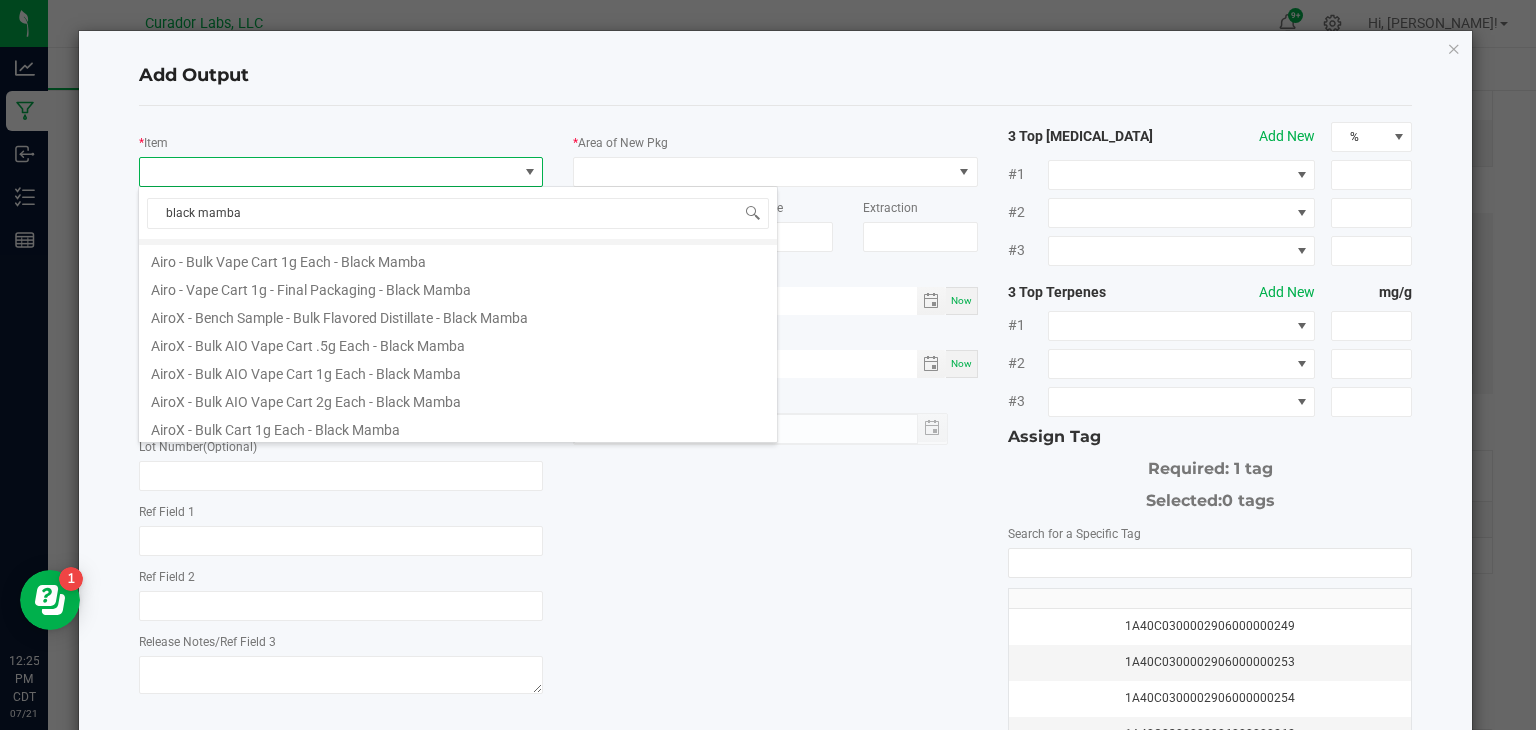 scroll, scrollTop: 0, scrollLeft: 0, axis: both 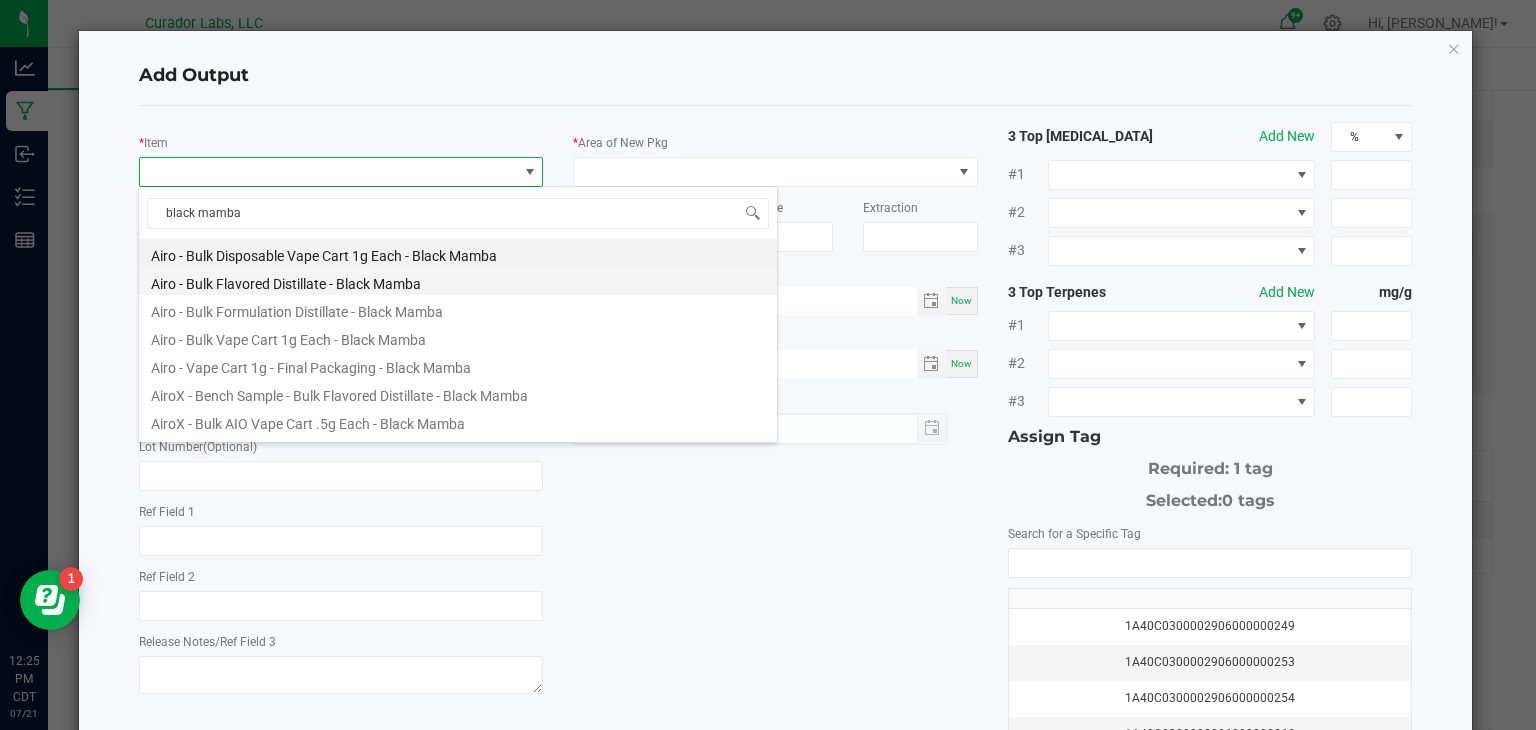 click on "Airo - Bulk Flavored Distillate - Black Mamba" at bounding box center [458, 281] 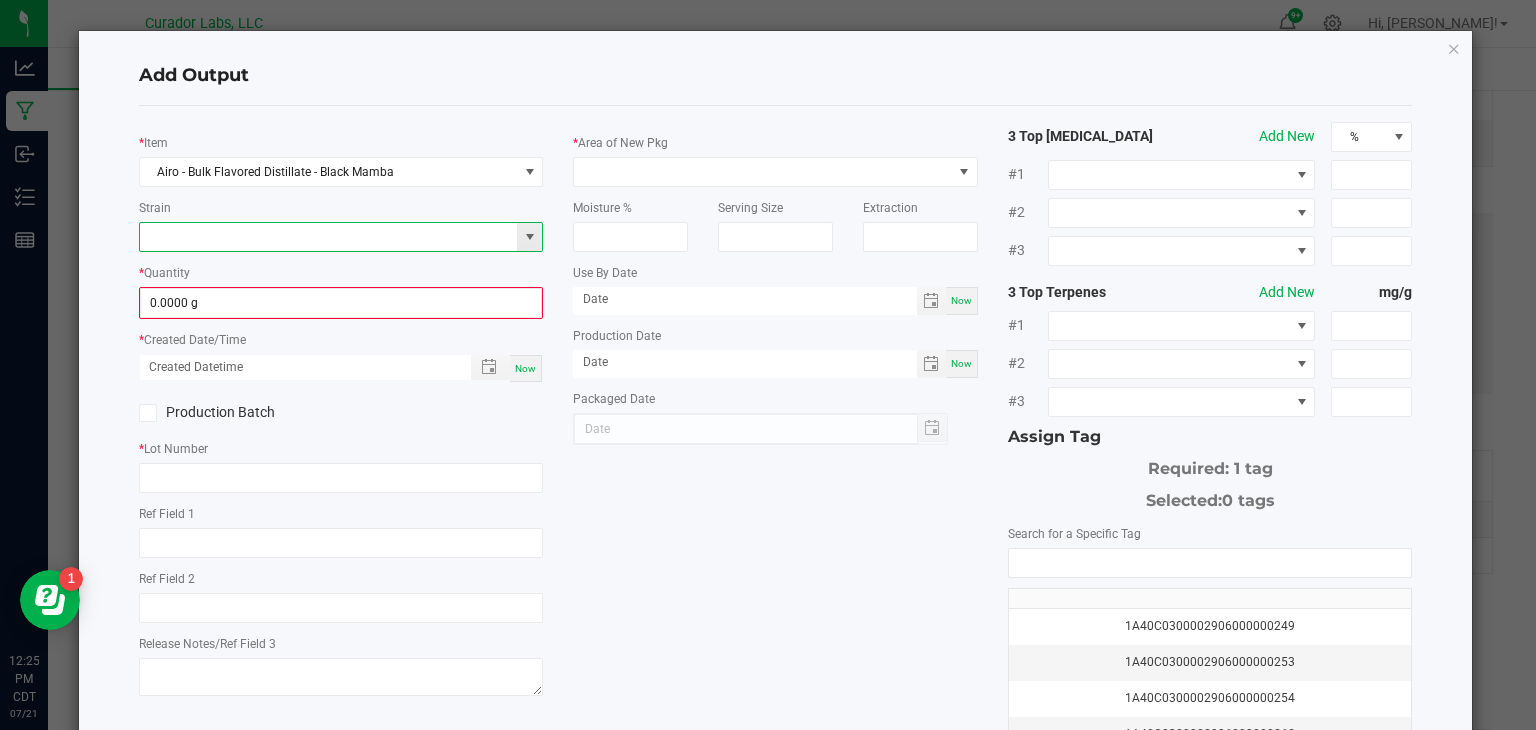 click at bounding box center [329, 237] 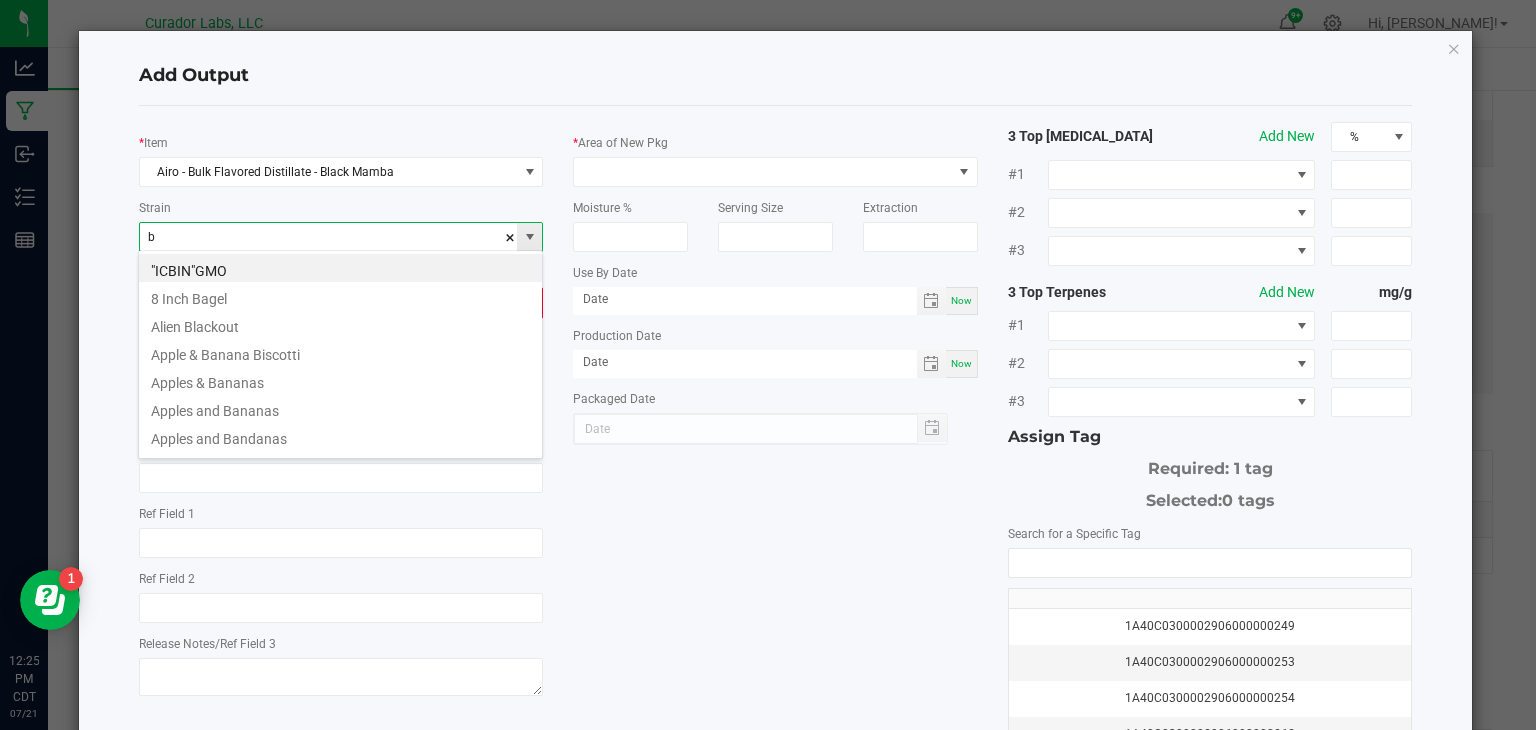 scroll, scrollTop: 99970, scrollLeft: 99595, axis: both 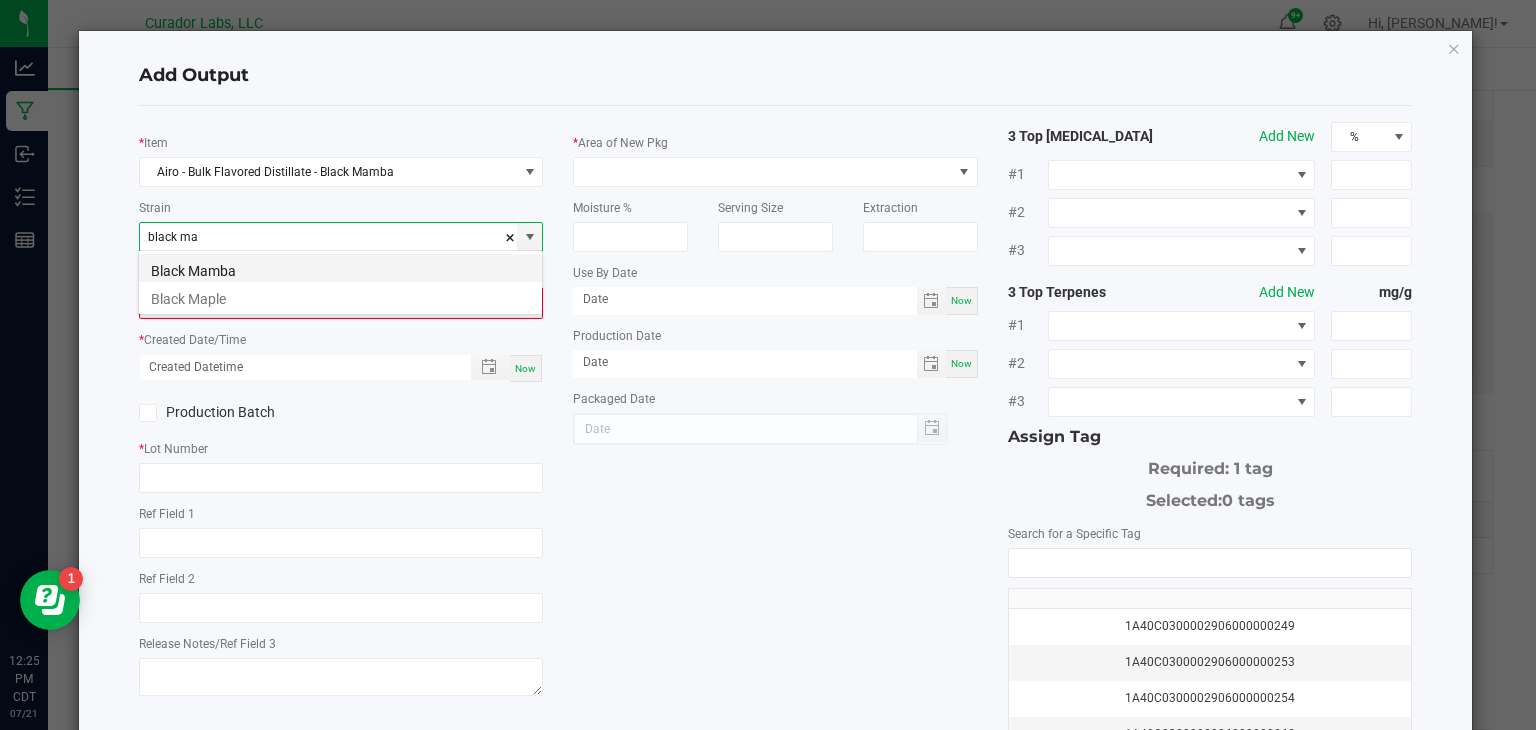 click on "Black Mamba" at bounding box center [340, 268] 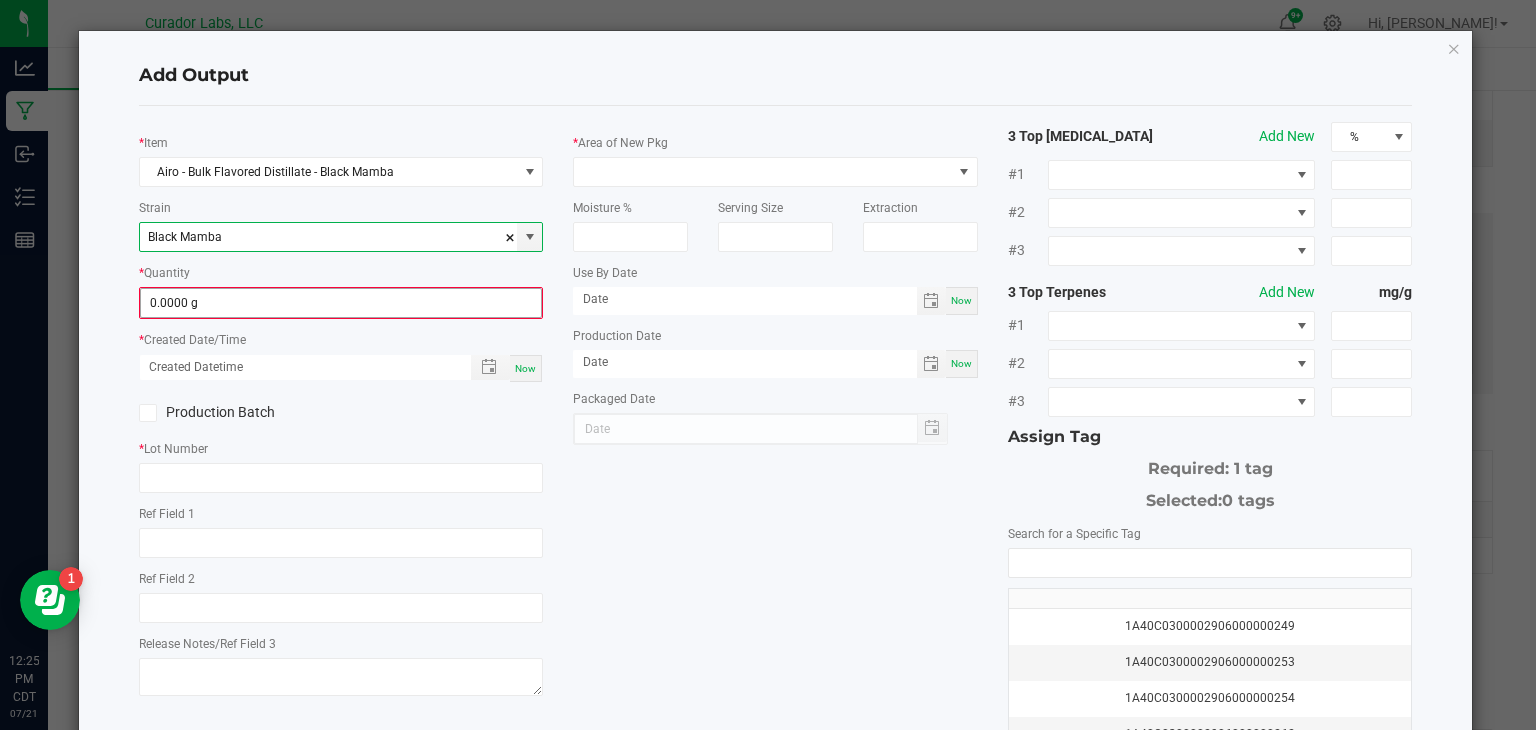 type on "Black Mamba" 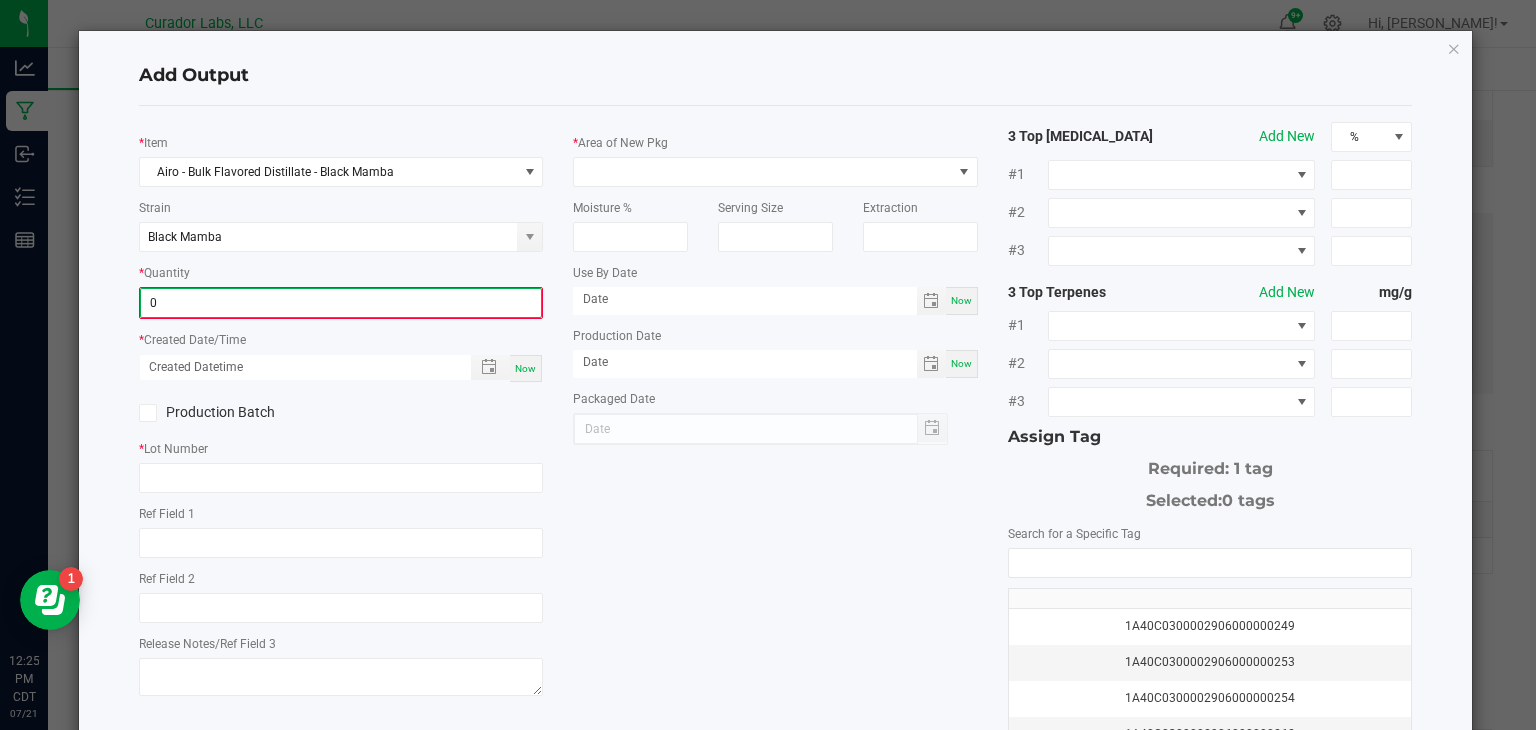 click on "0" at bounding box center (341, 303) 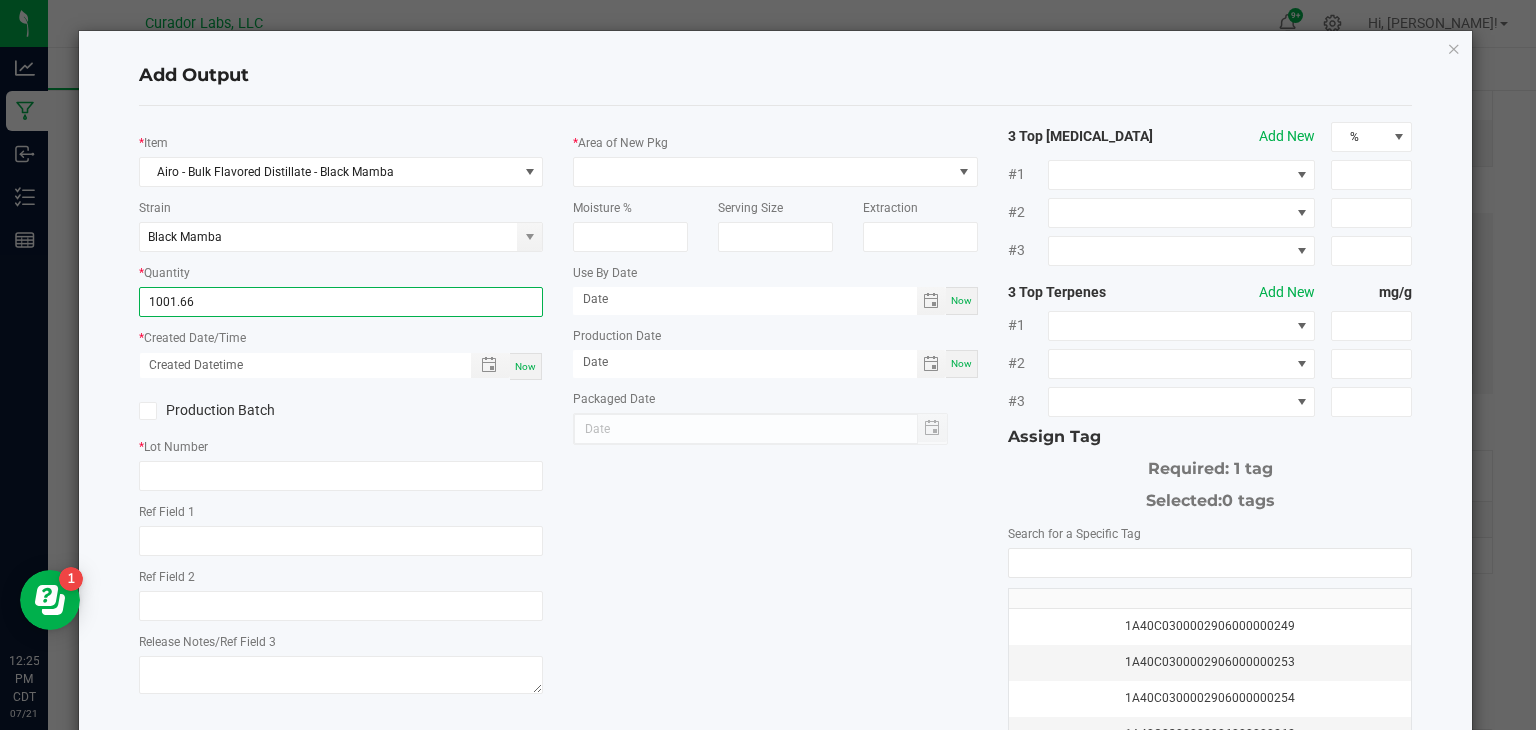 type on "1001.6600 g" 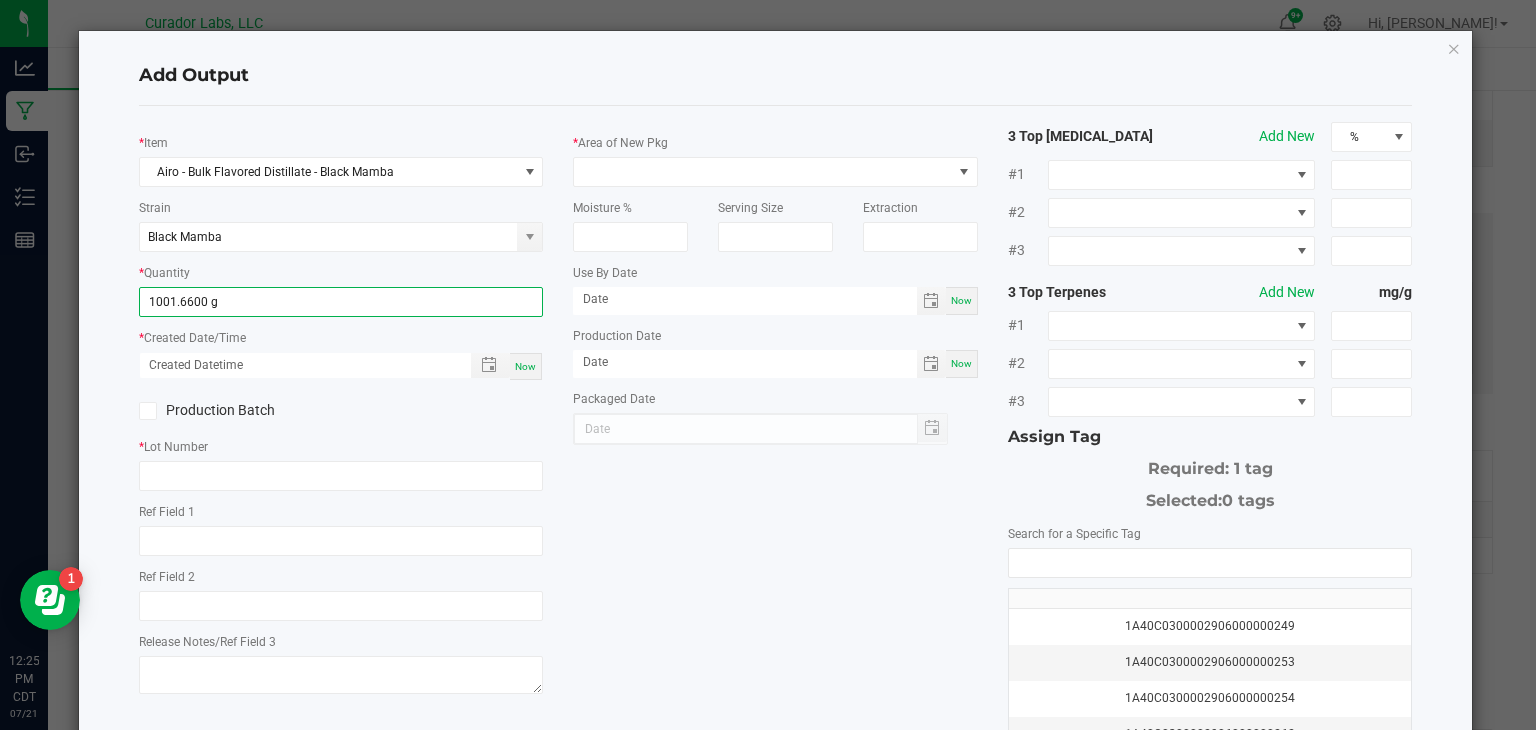 click on "Now" at bounding box center (526, 366) 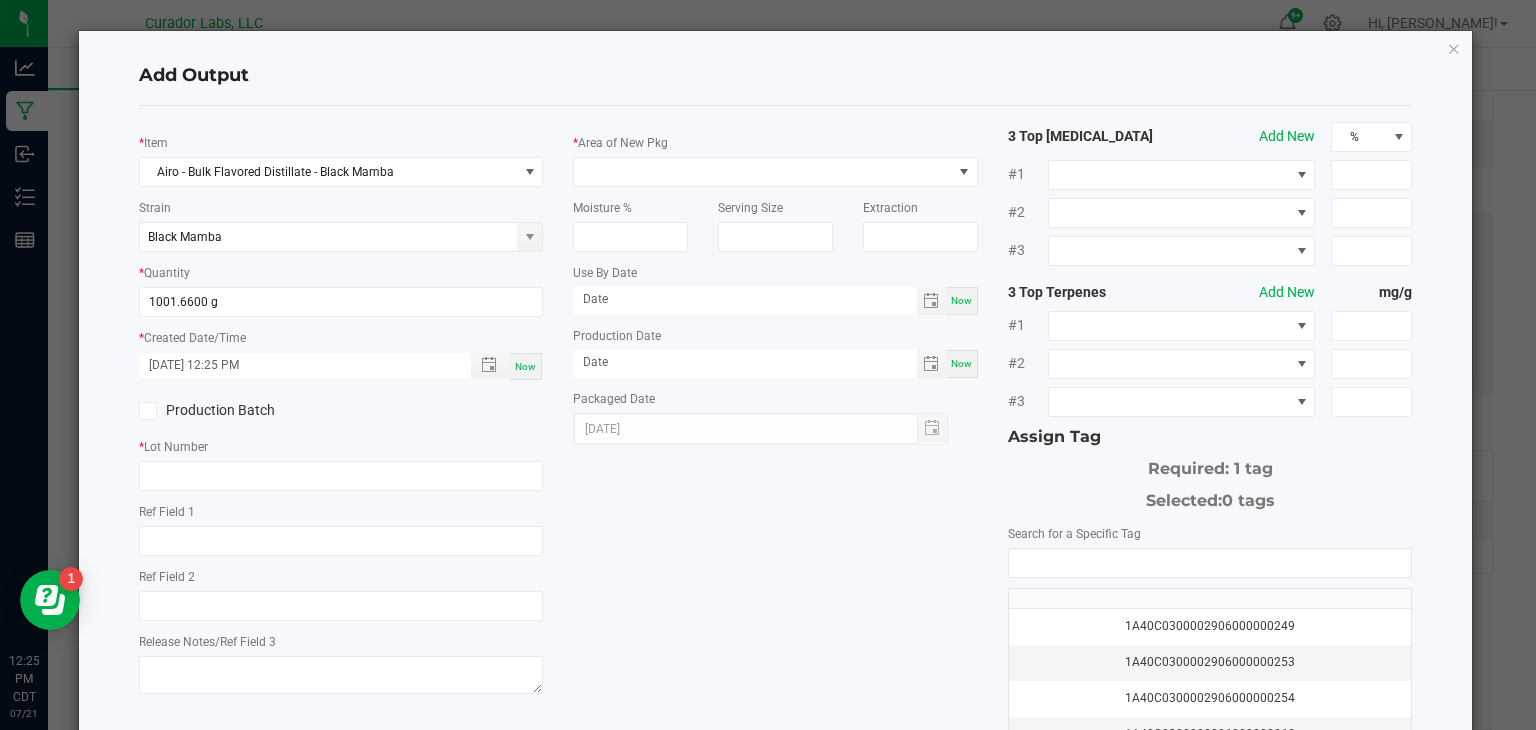 click 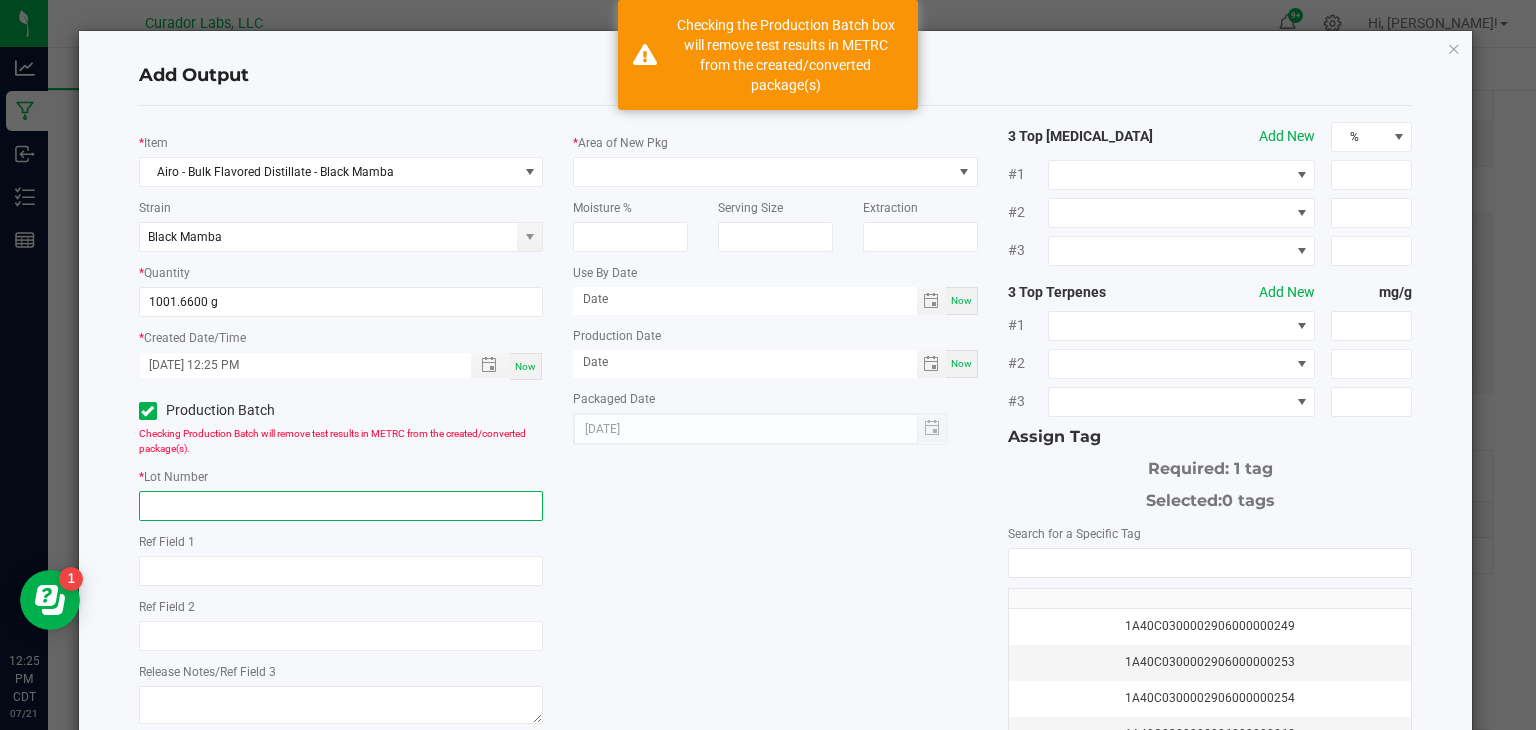 click 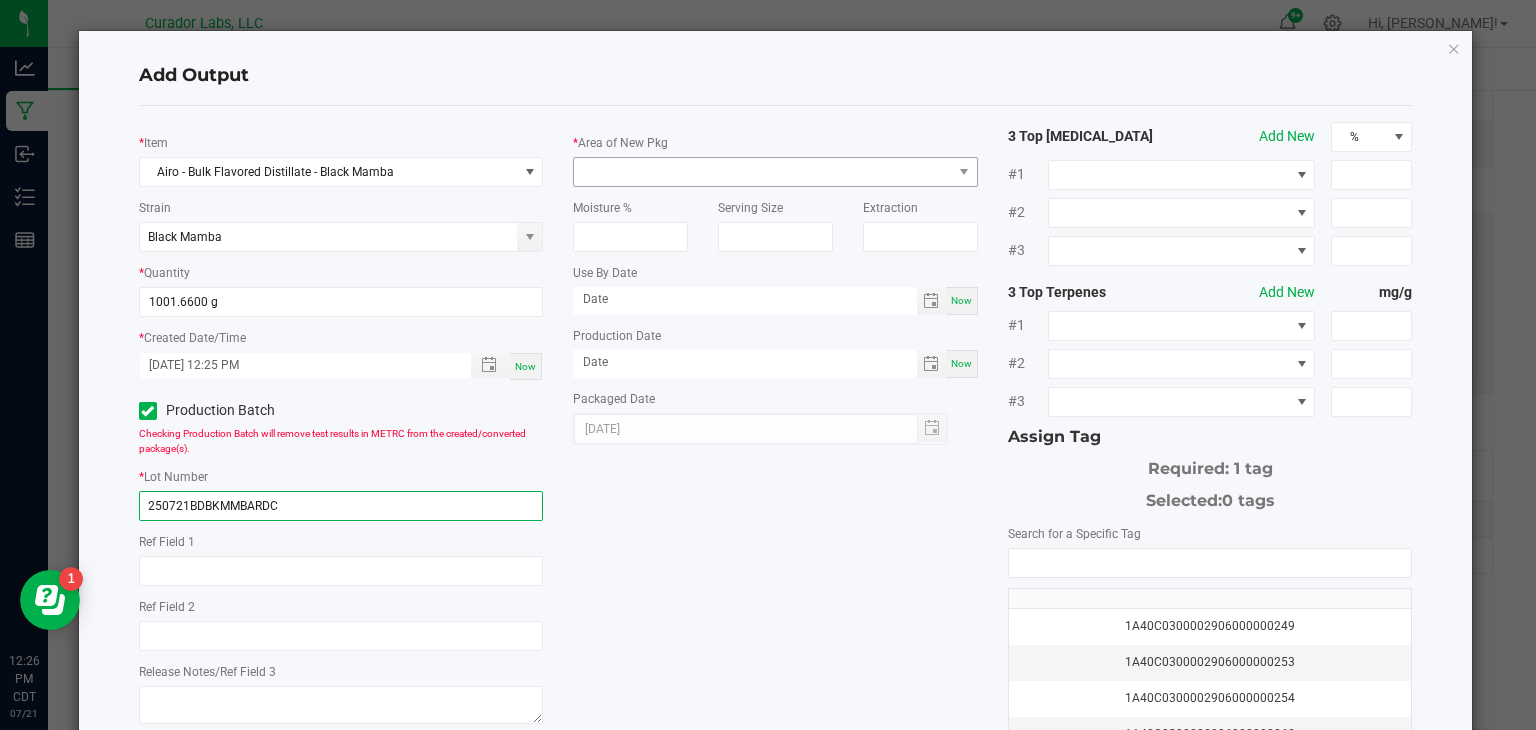 type on "250721BDBKMMBARDC" 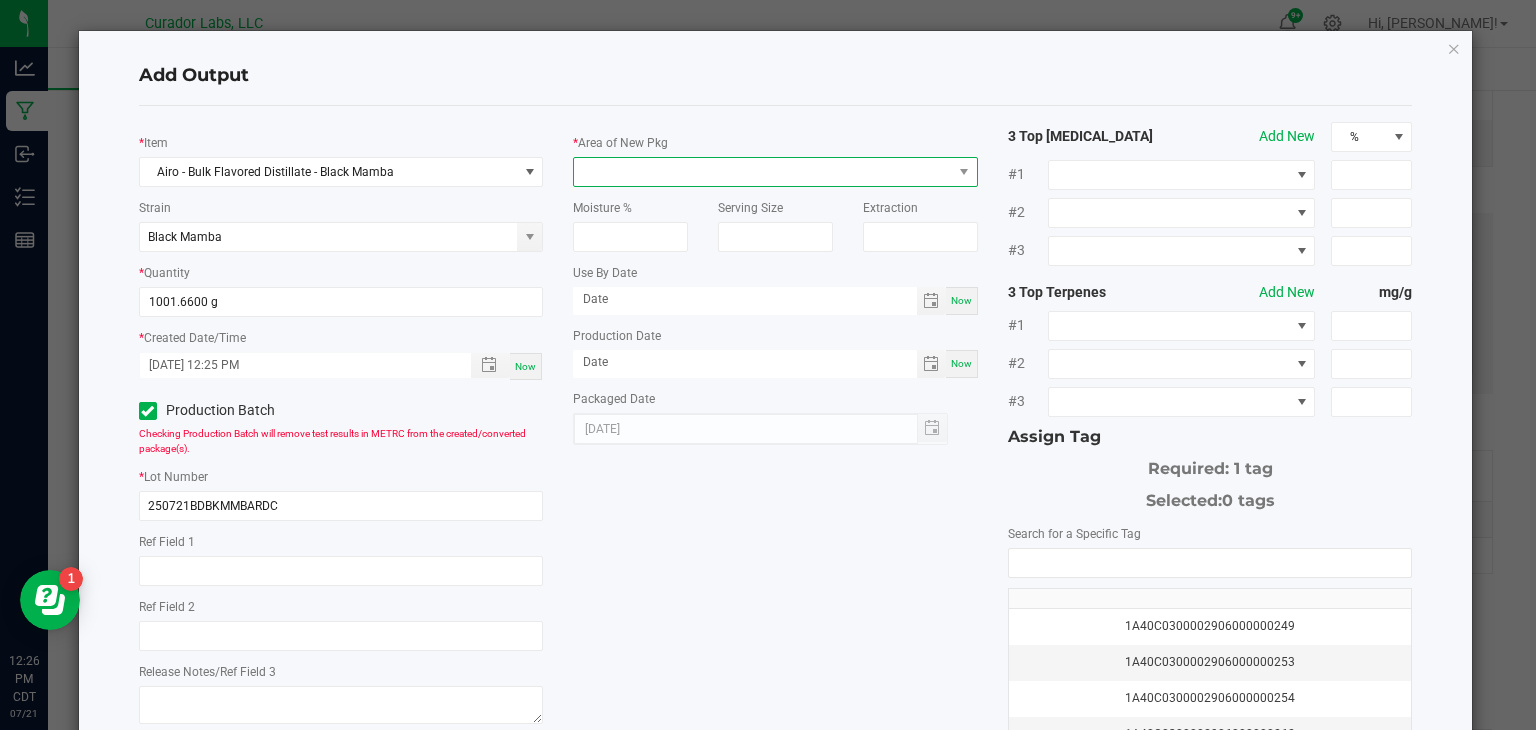 click at bounding box center (763, 172) 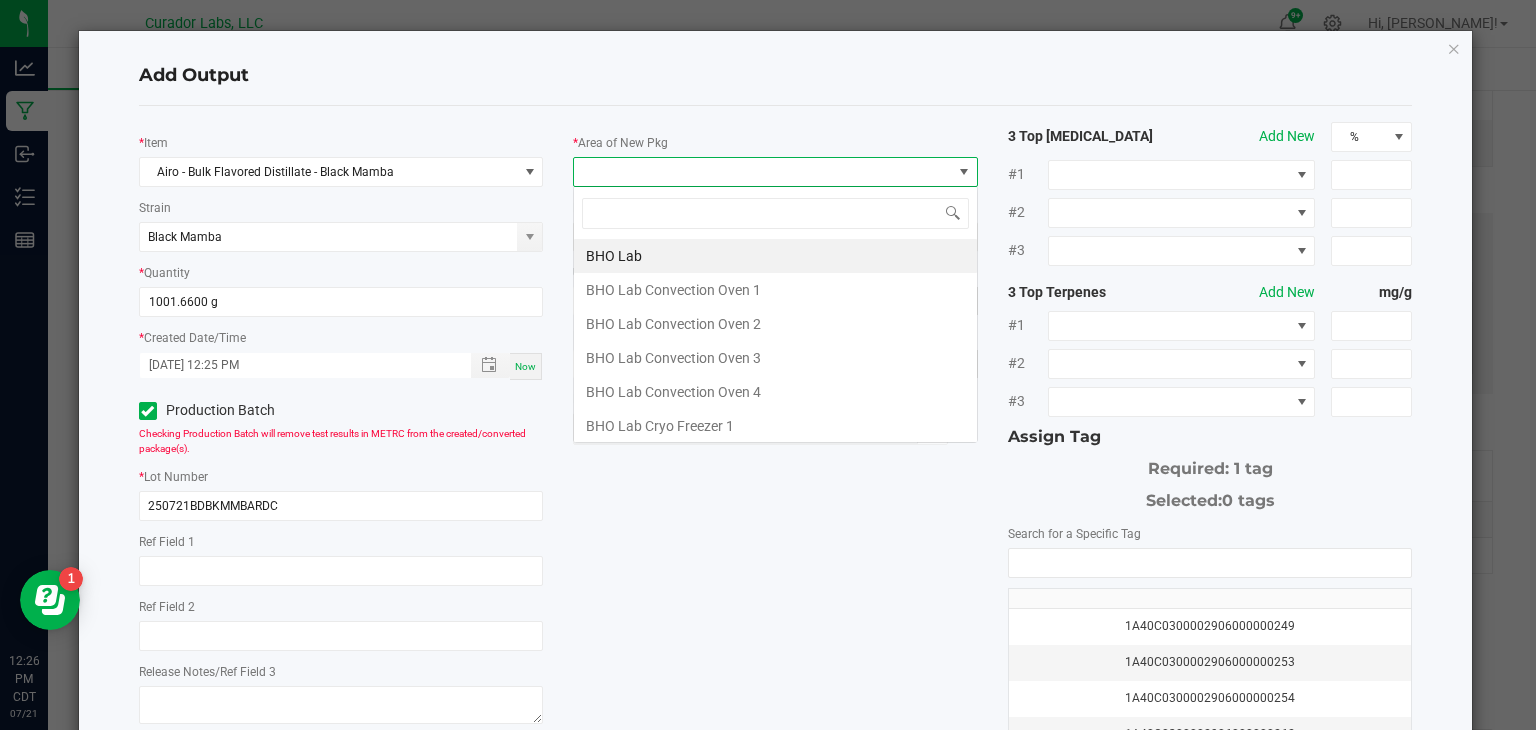 scroll, scrollTop: 99970, scrollLeft: 99595, axis: both 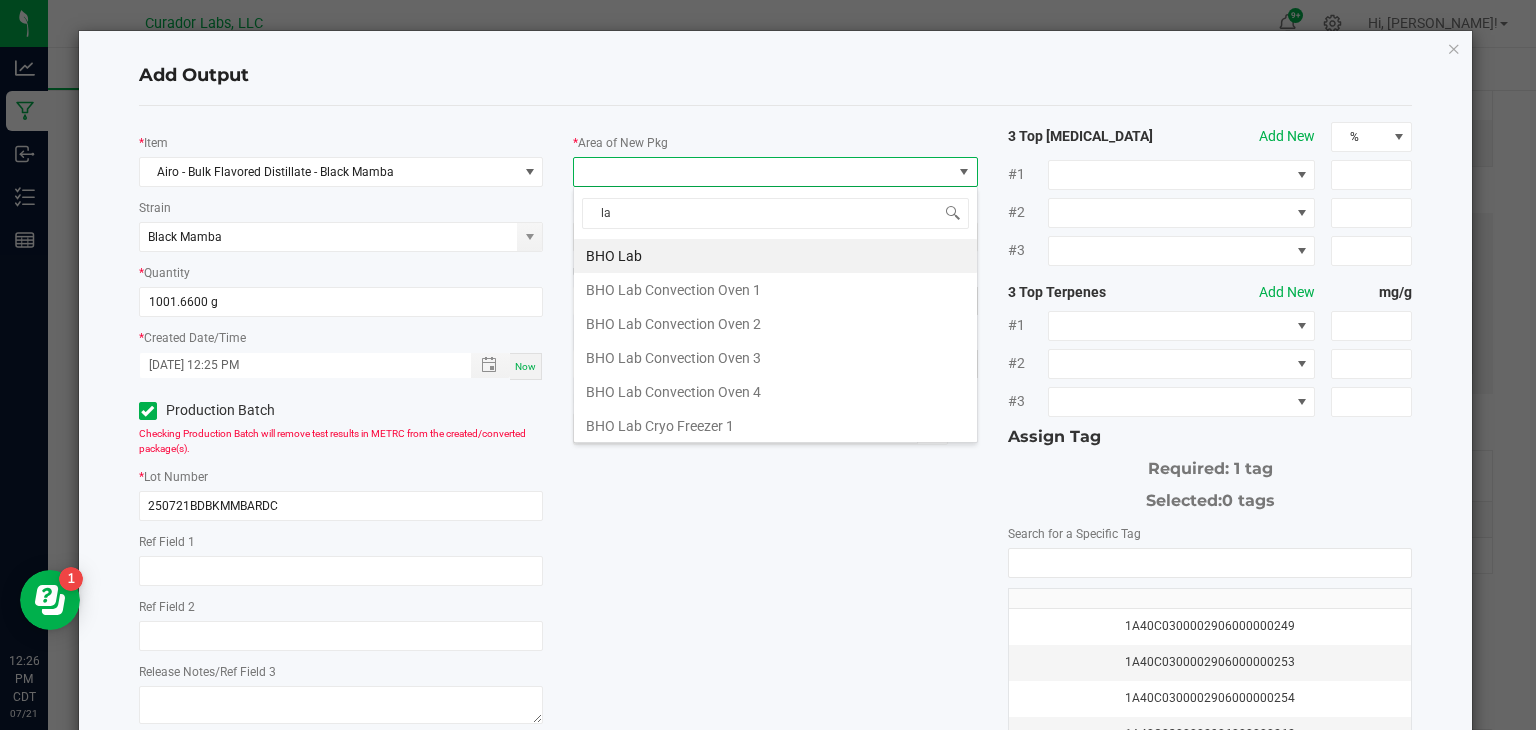 type on "lab" 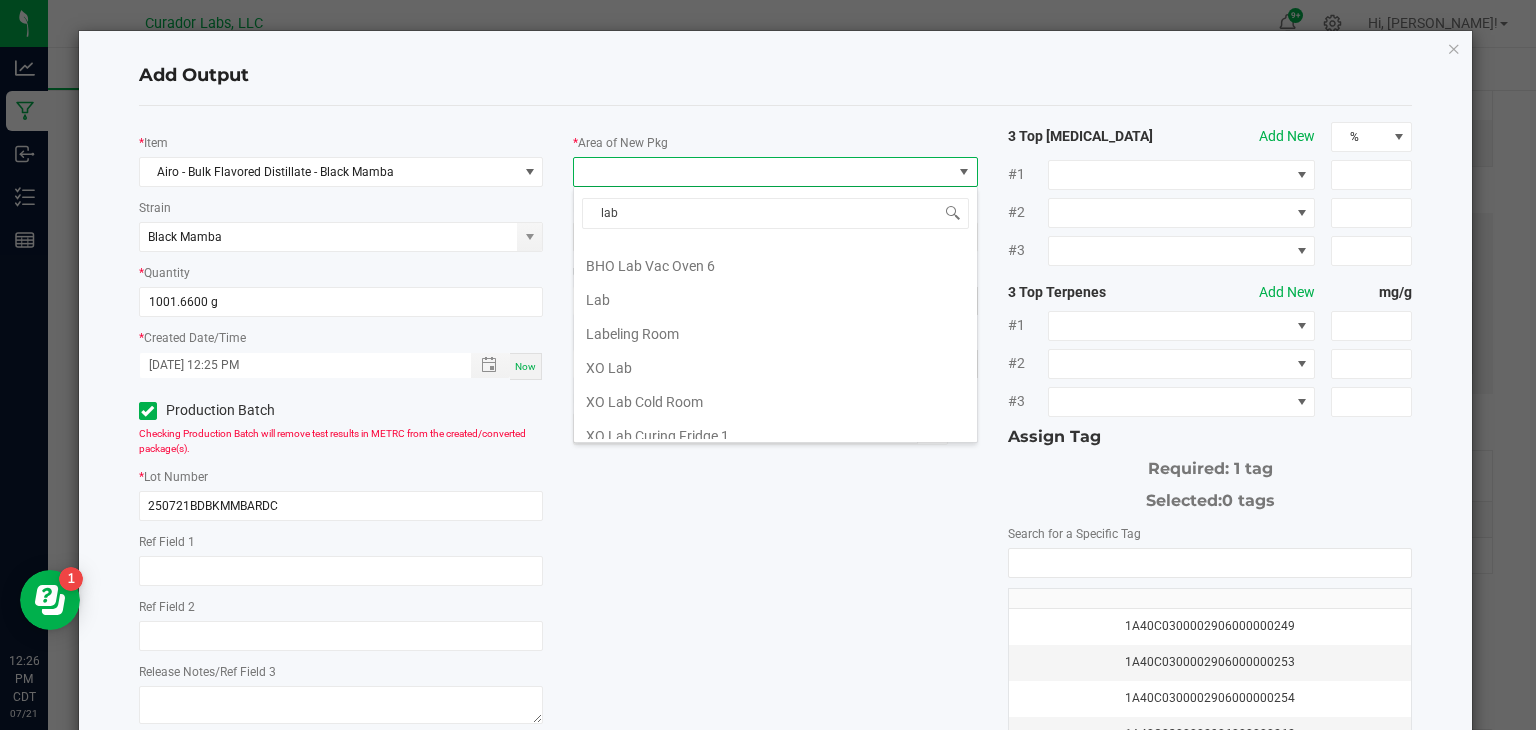 scroll, scrollTop: 472, scrollLeft: 0, axis: vertical 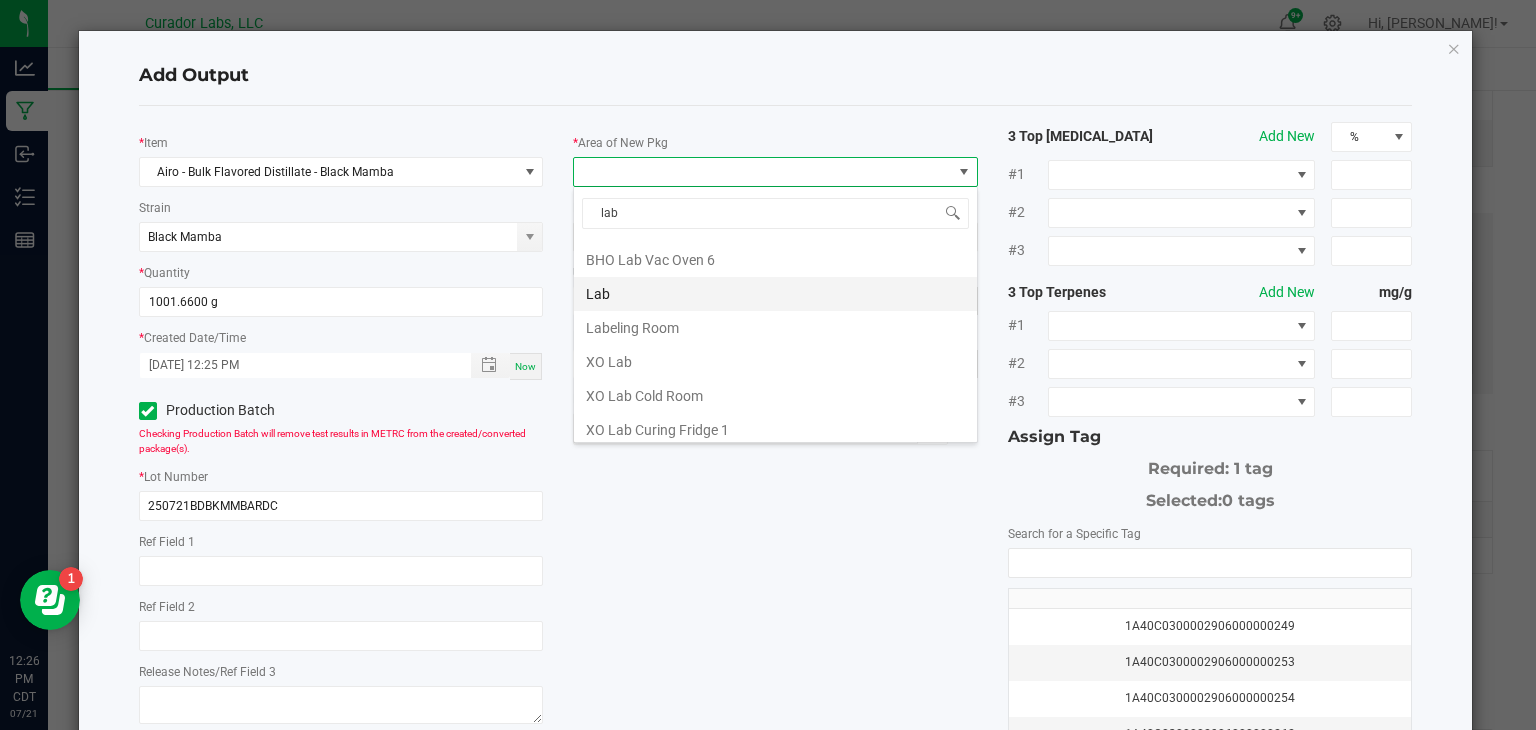 click on "Lab" at bounding box center [775, 294] 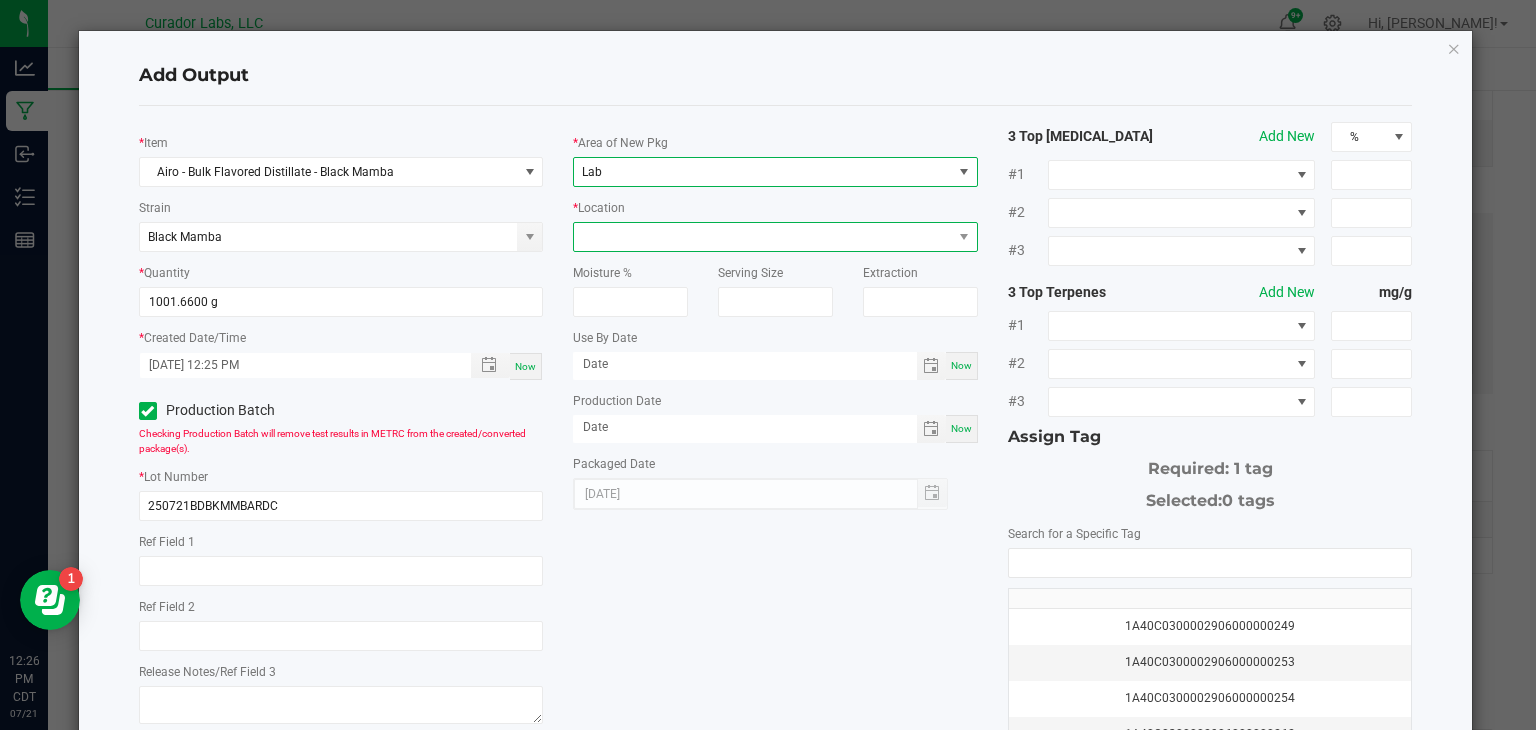 click at bounding box center (763, 237) 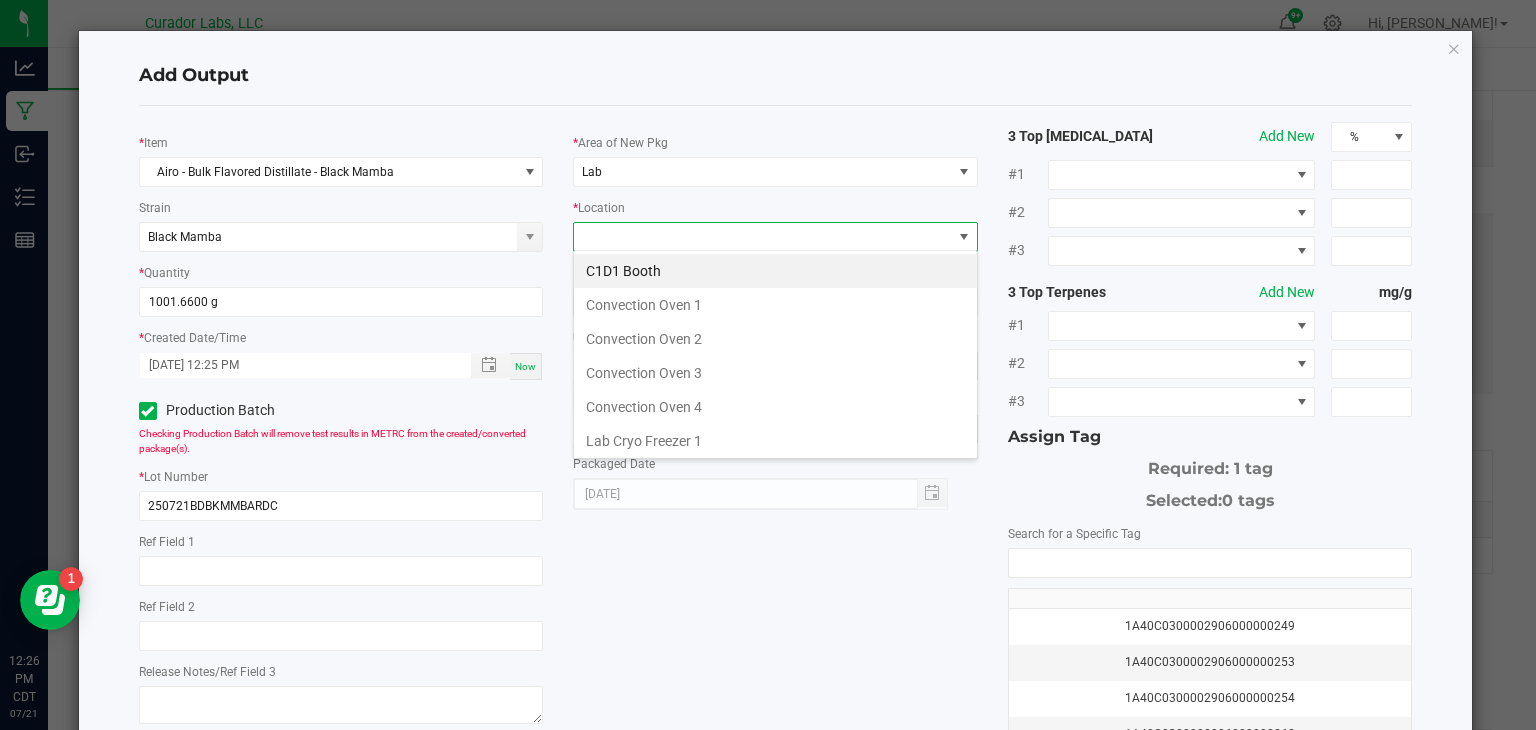 scroll, scrollTop: 99970, scrollLeft: 99595, axis: both 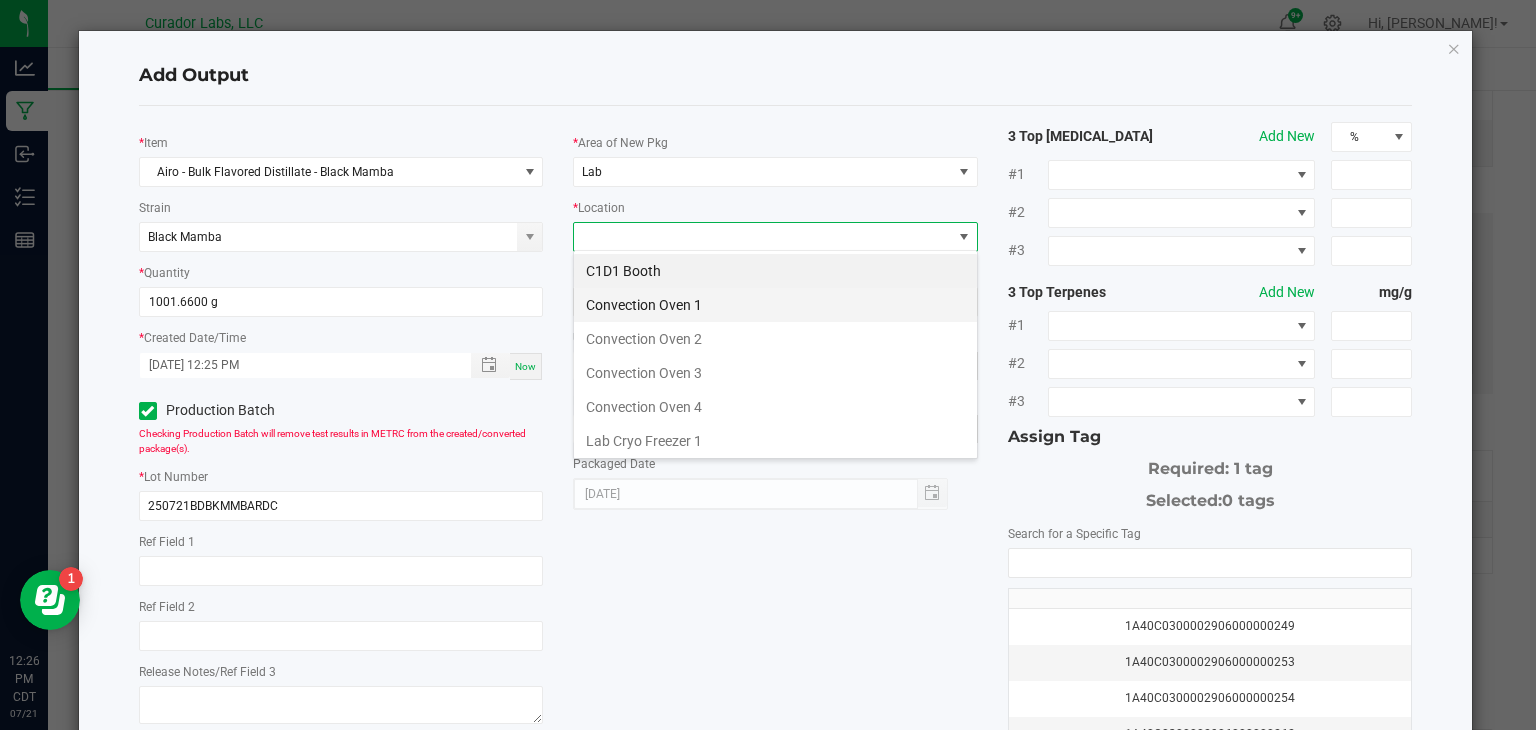 click on "Convection Oven 1" at bounding box center (775, 305) 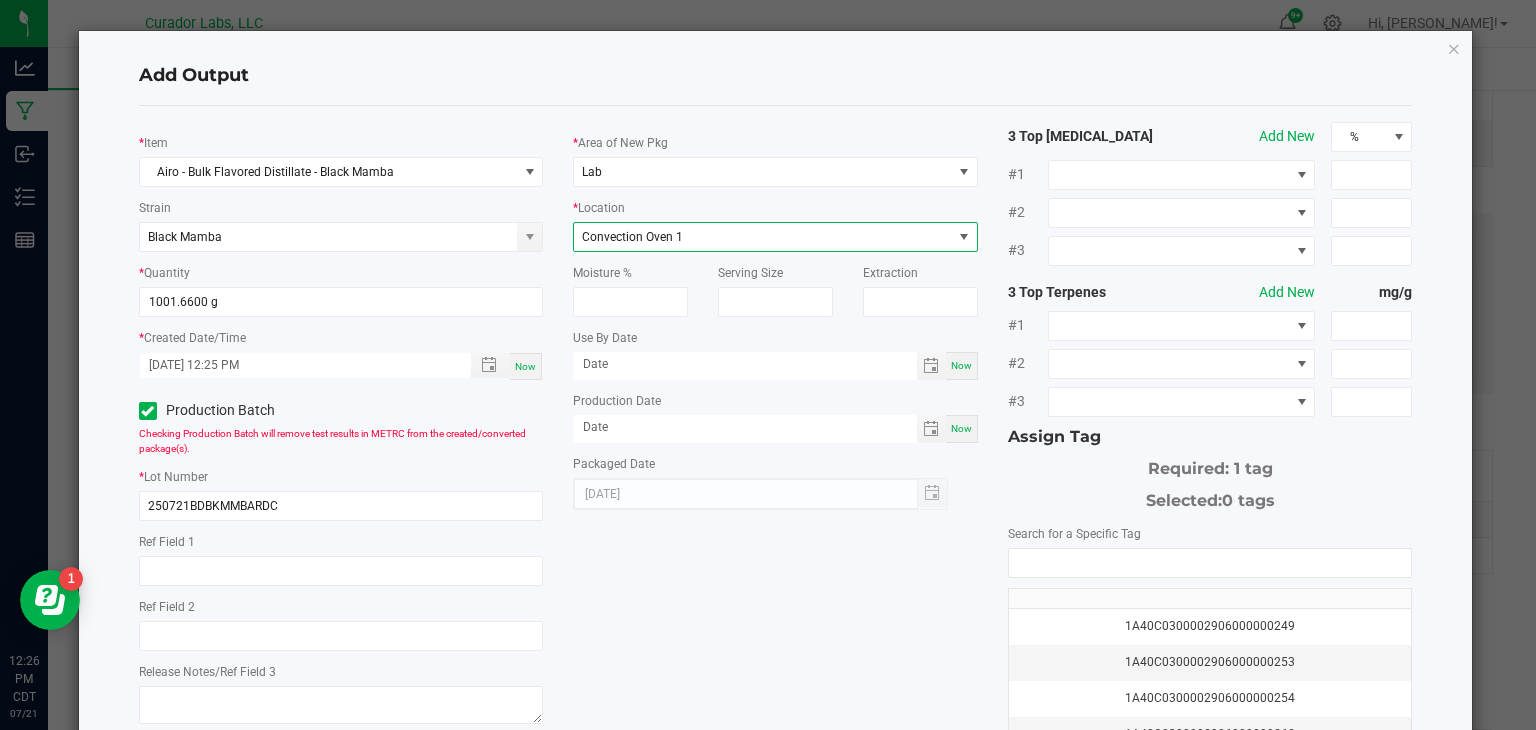 click on "Now" at bounding box center (962, 366) 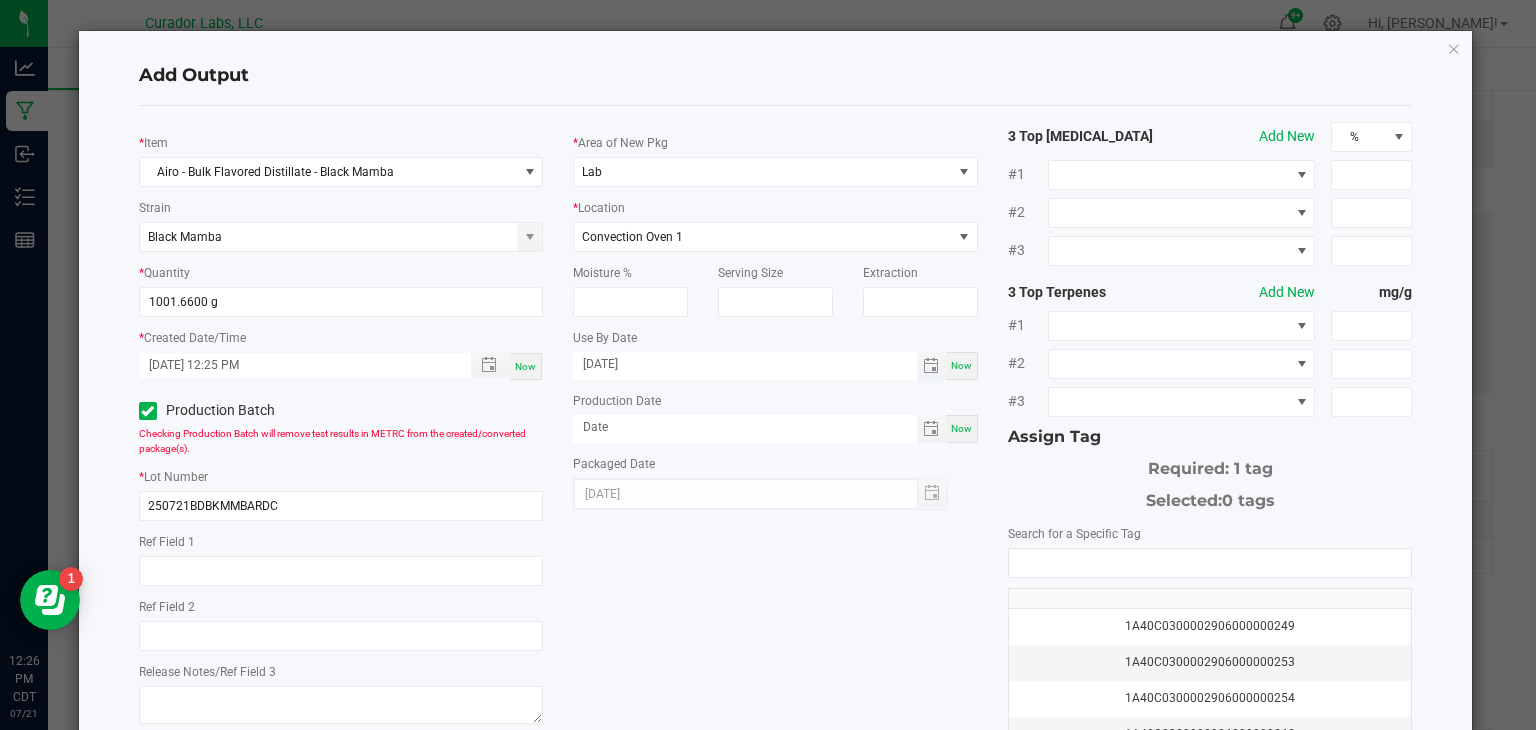 click on "[DATE]" at bounding box center [745, 364] 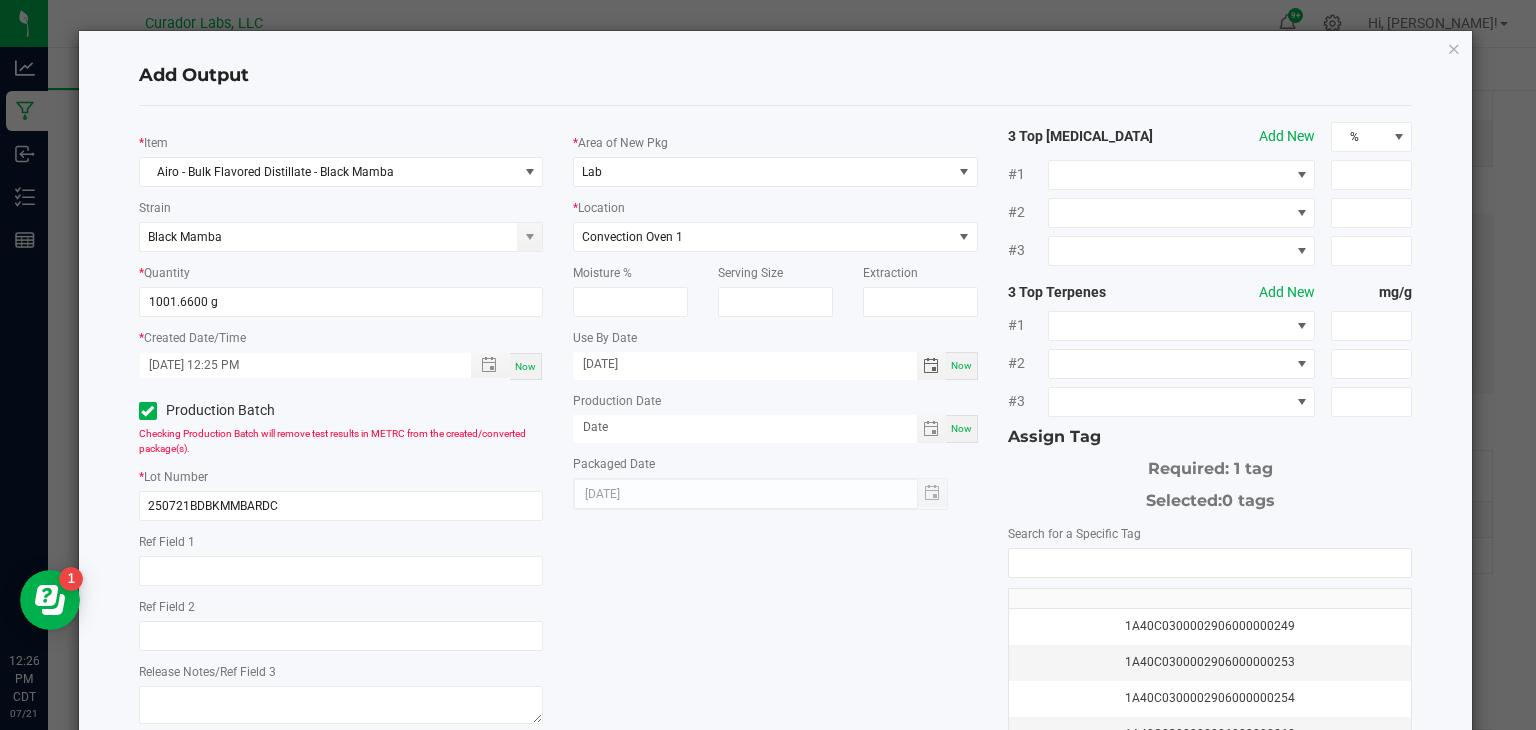 type on "[DATE]" 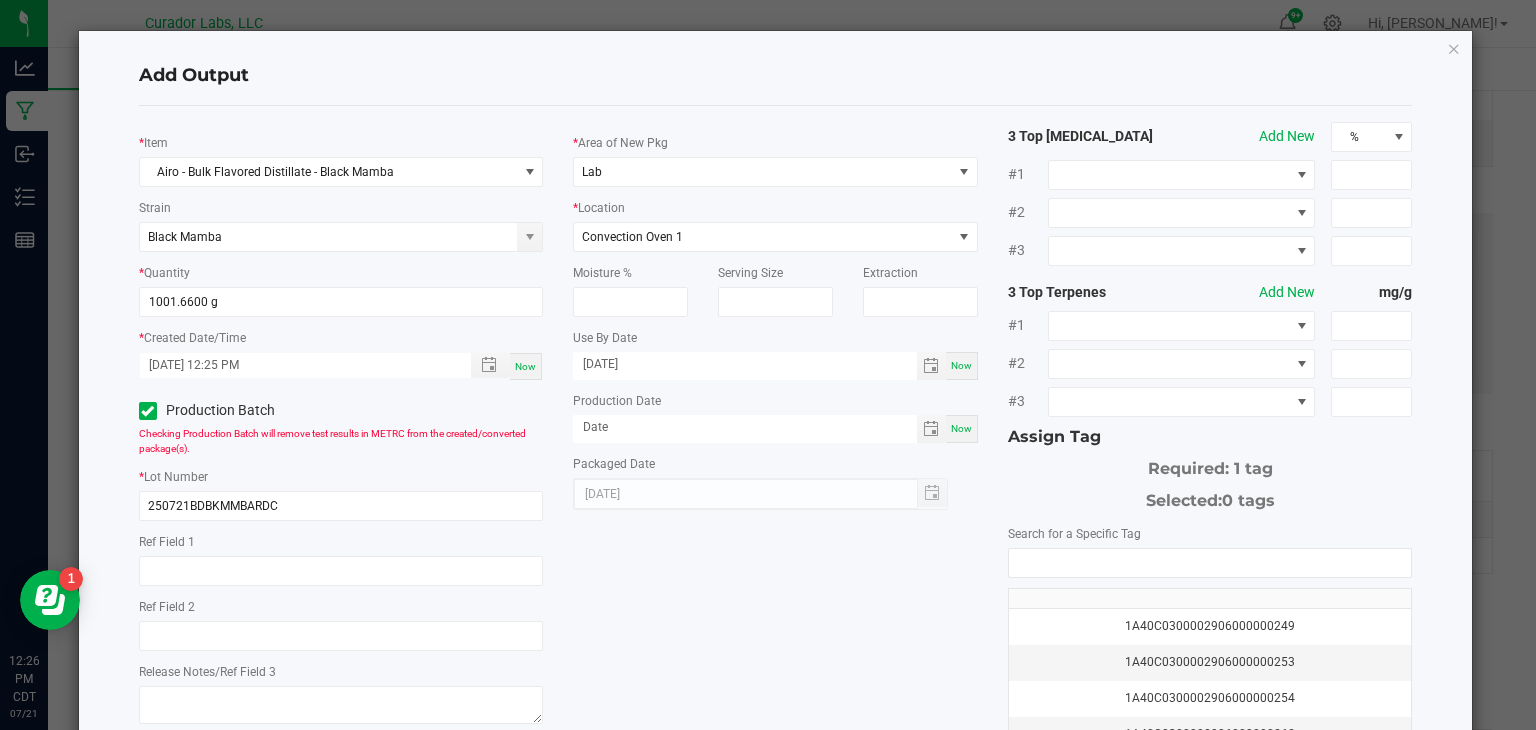 click on "Now" at bounding box center [962, 429] 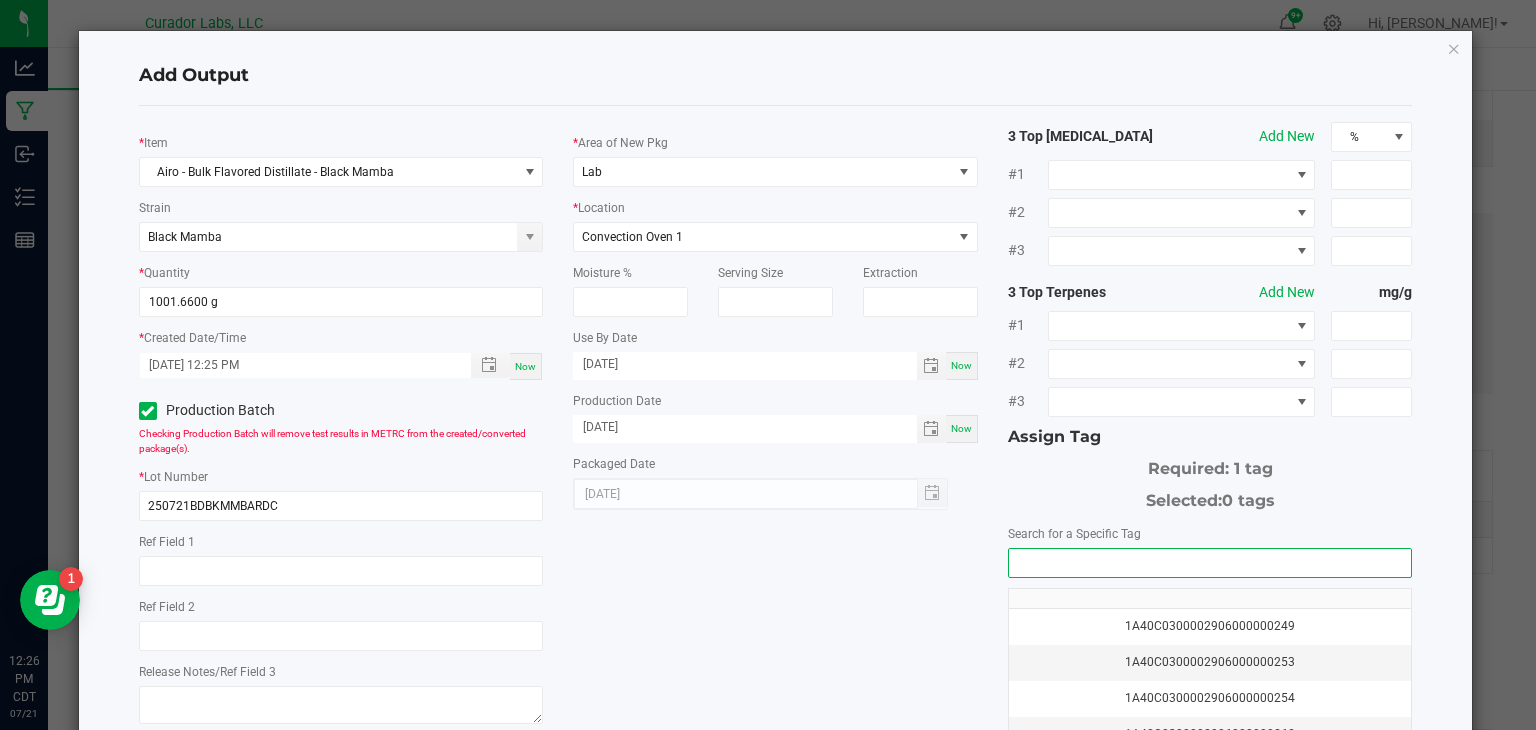 click at bounding box center (1210, 563) 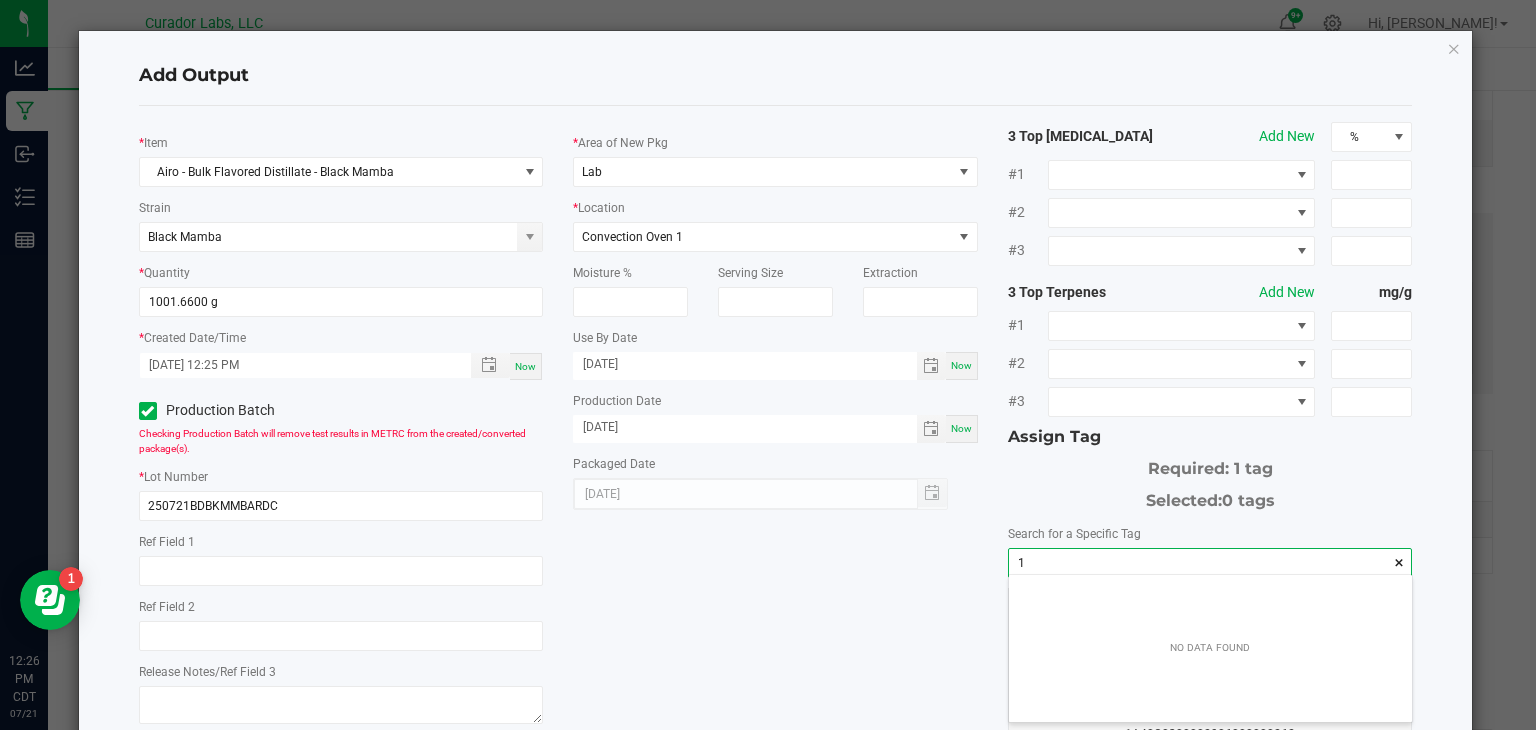 scroll, scrollTop: 99972, scrollLeft: 99596, axis: both 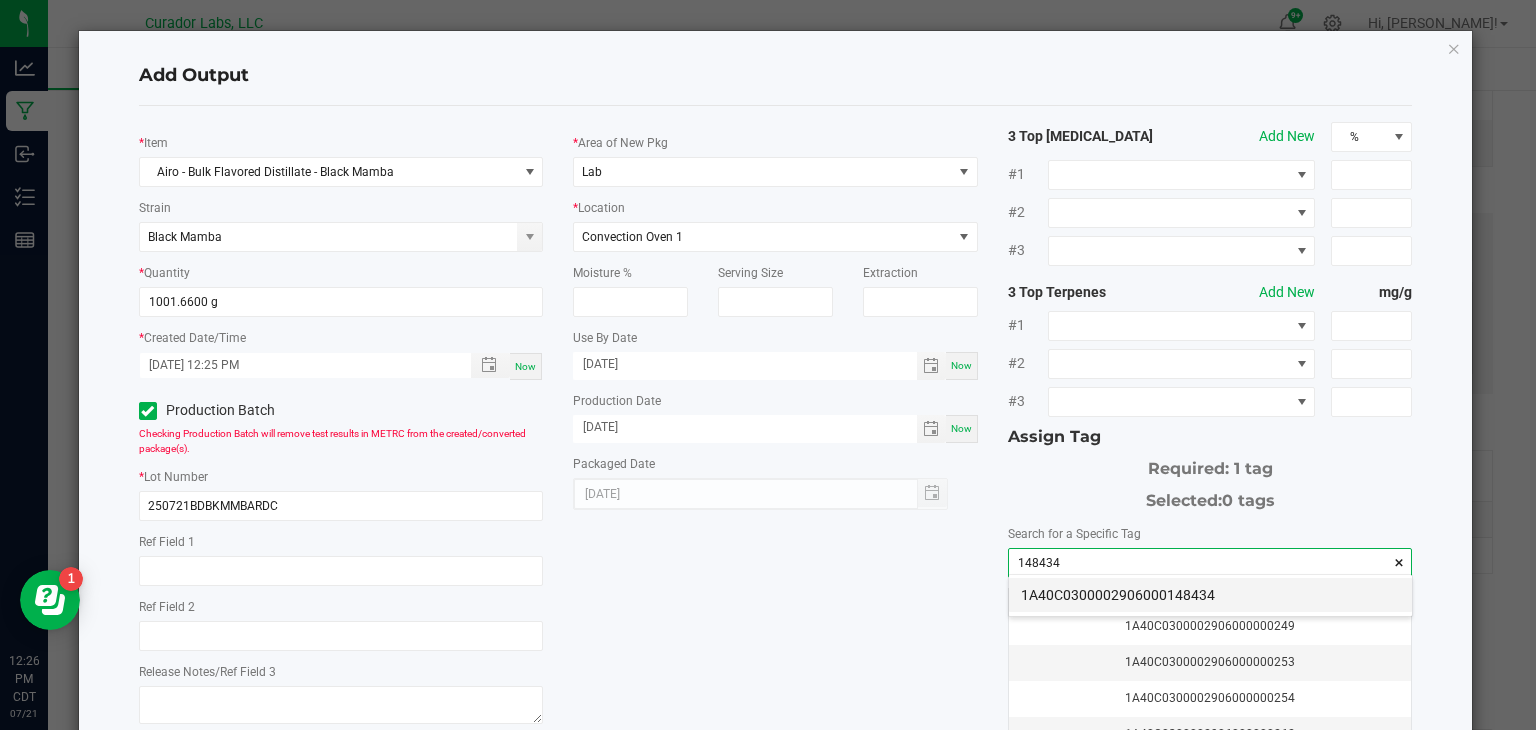 click on "1A40C0300002906000148434" at bounding box center [1210, 595] 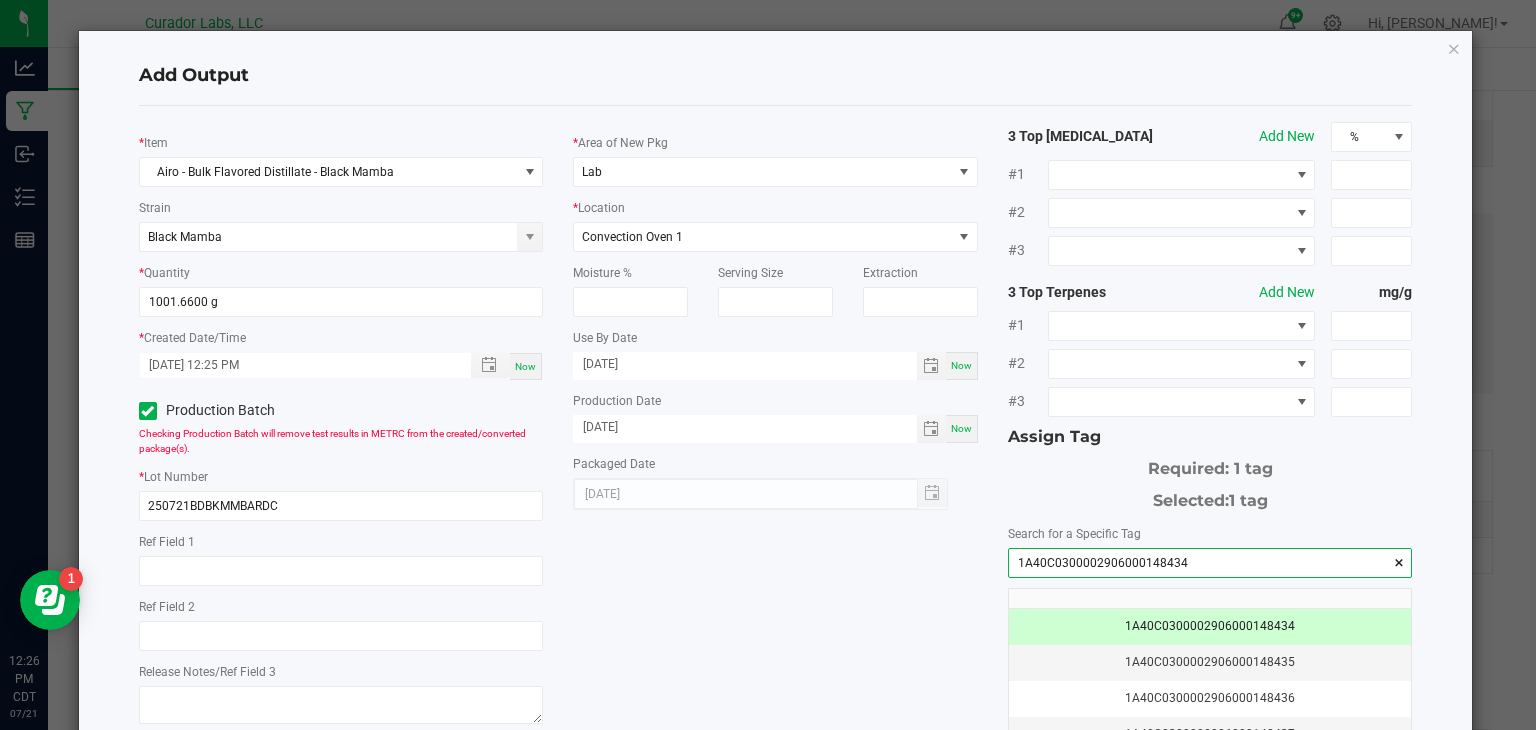 type on "1A40C0300002906000148434" 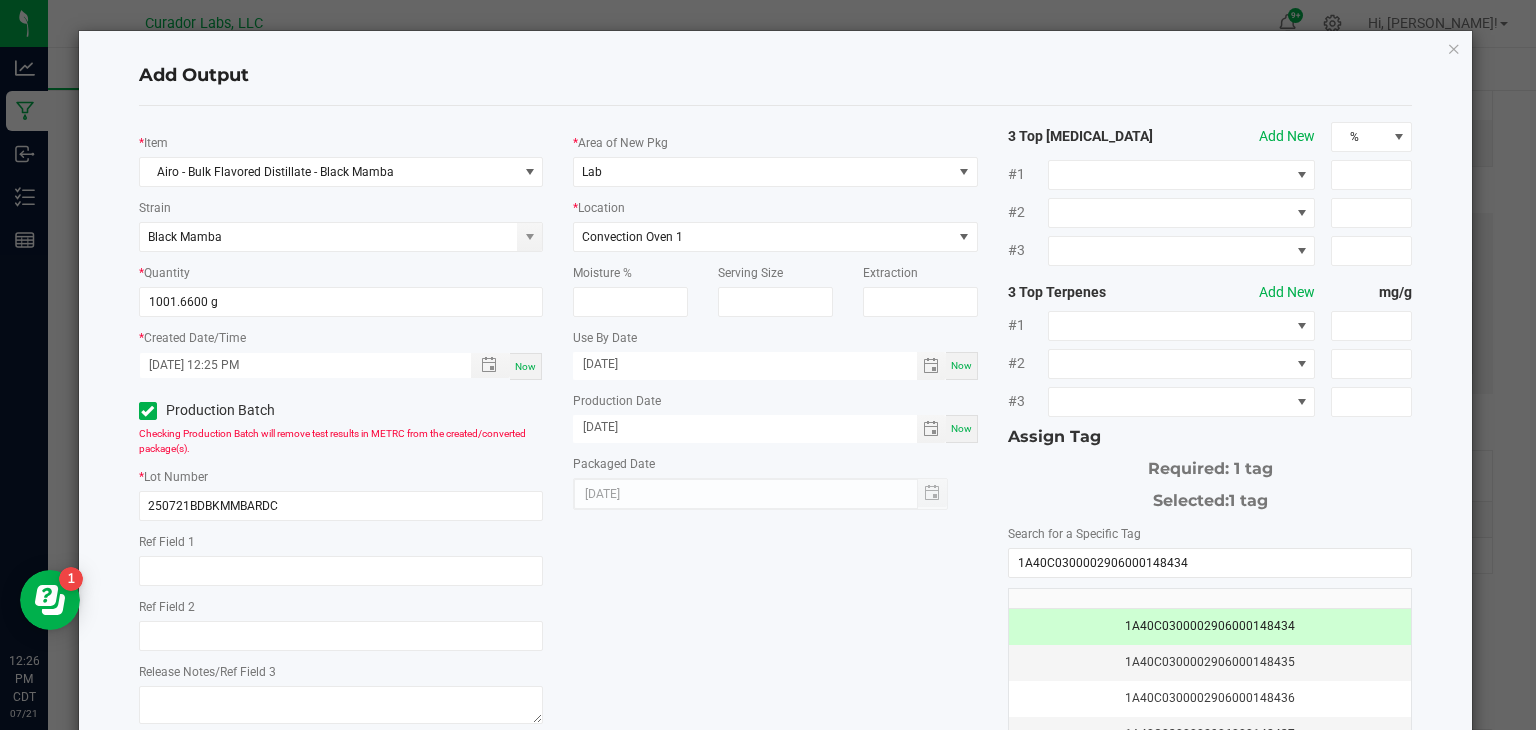 scroll, scrollTop: 220, scrollLeft: 0, axis: vertical 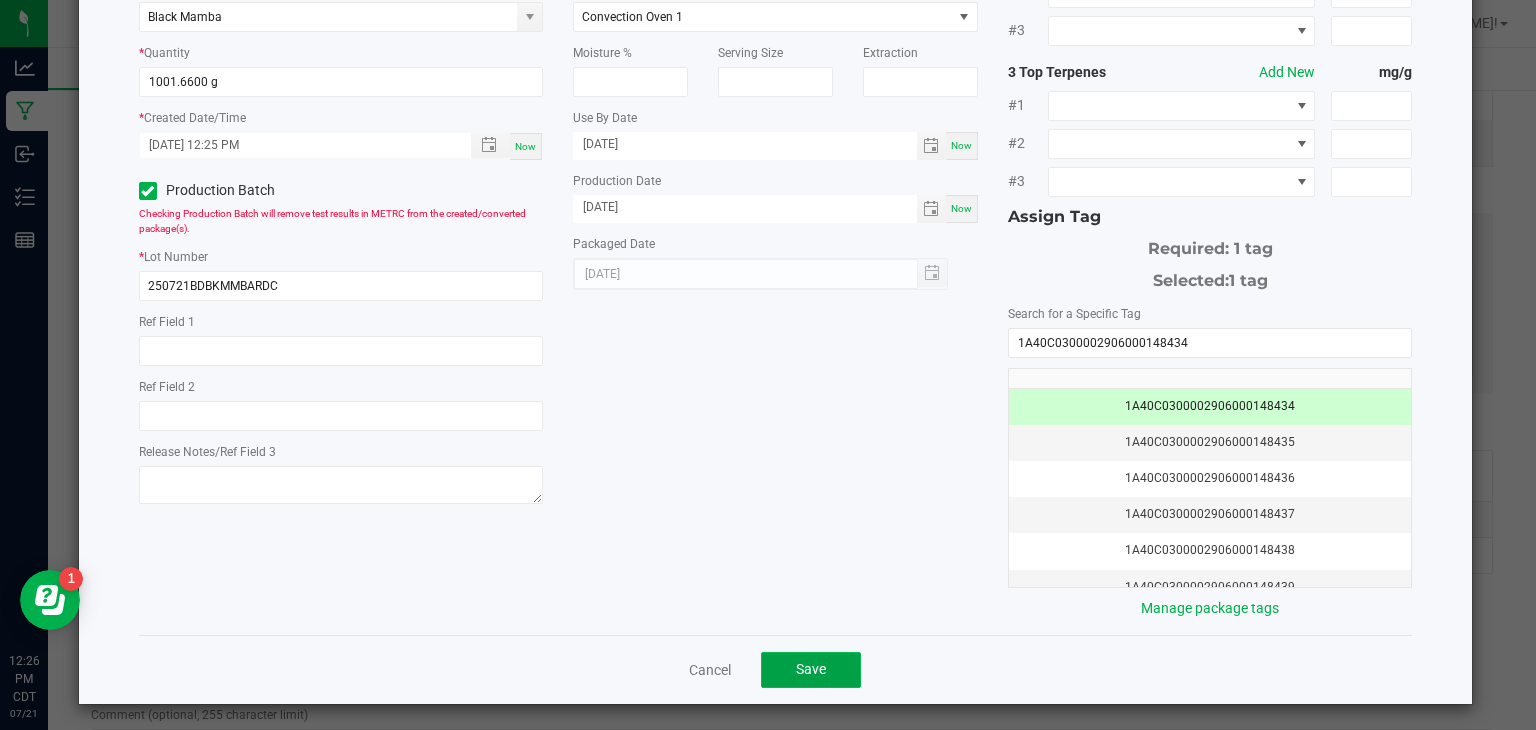 click on "Save" 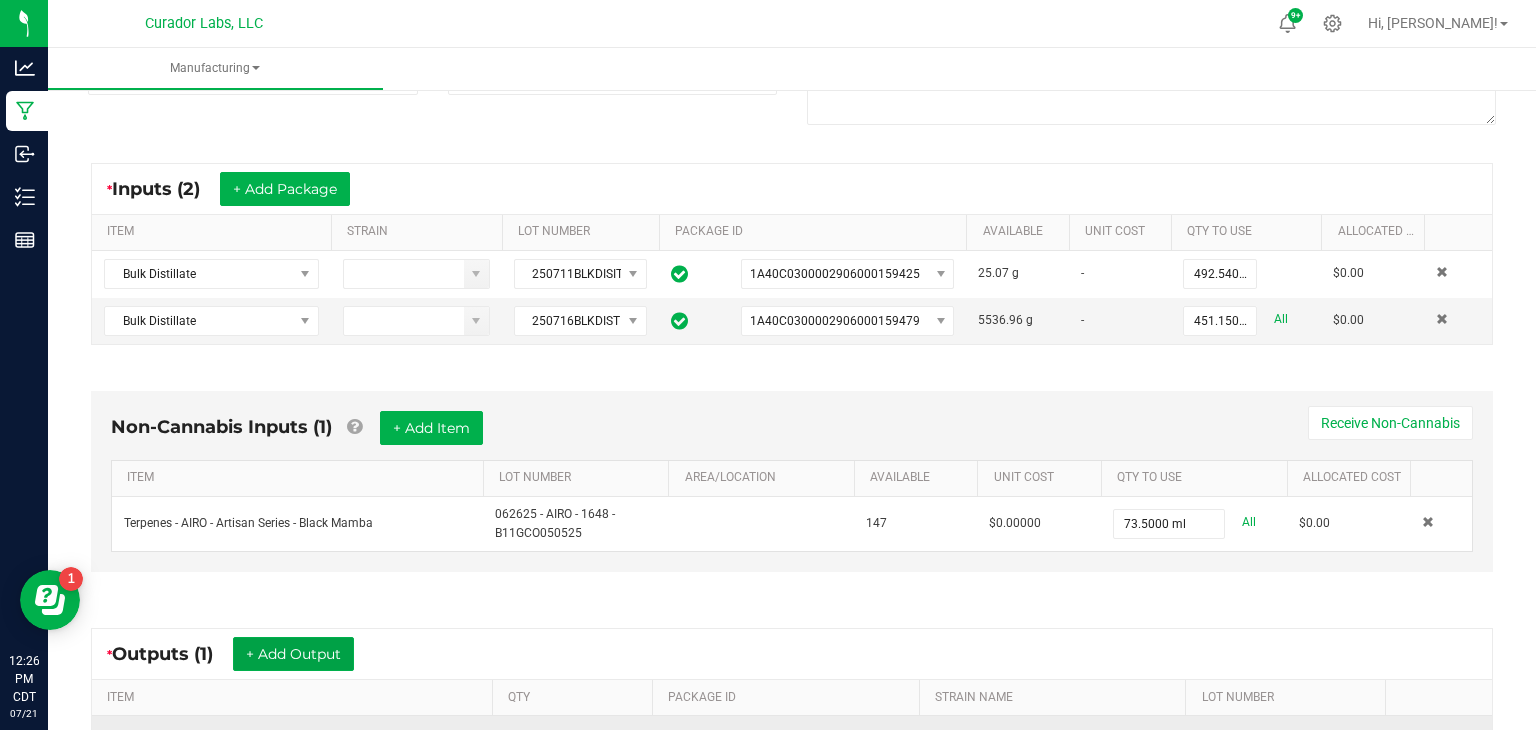 scroll, scrollTop: 0, scrollLeft: 0, axis: both 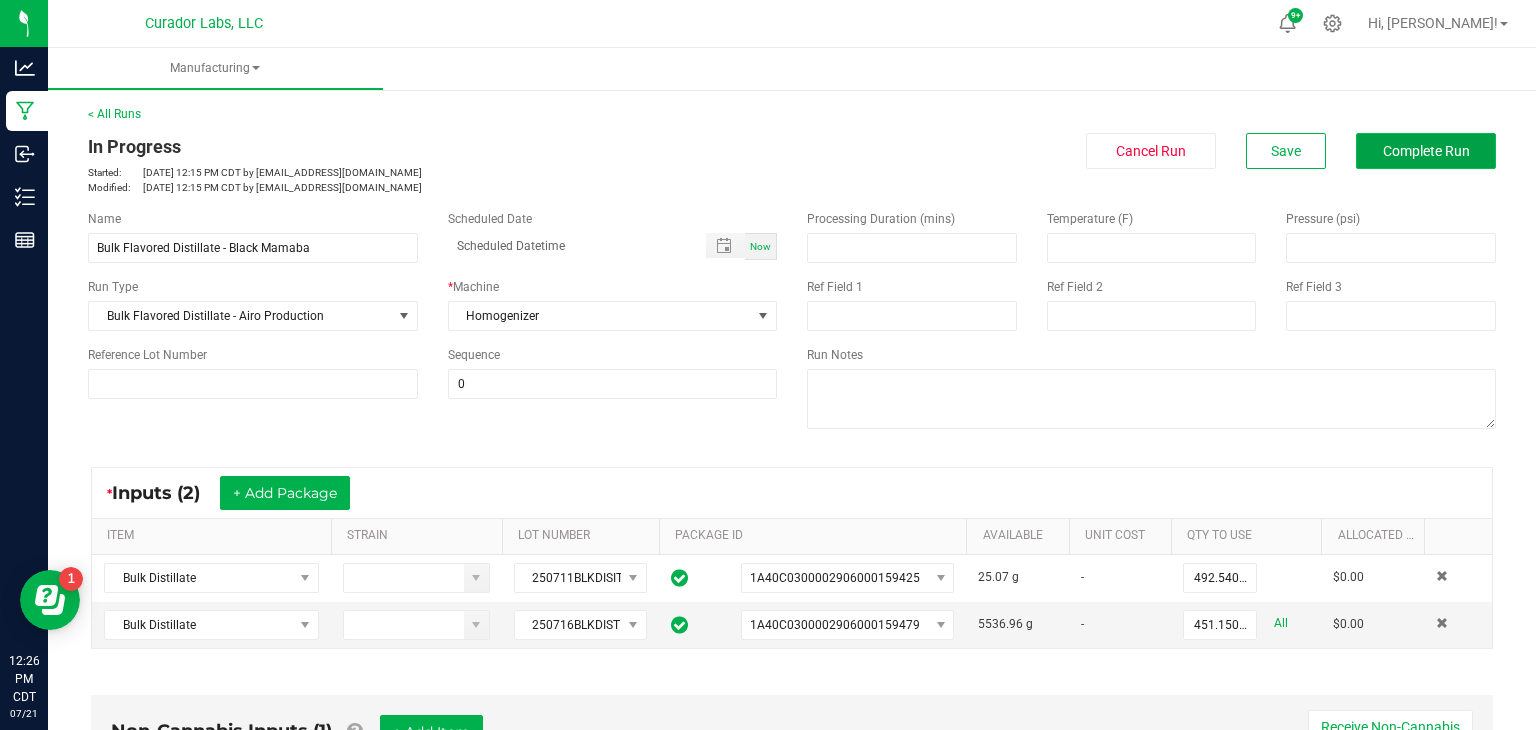 click on "Complete Run" at bounding box center (1426, 151) 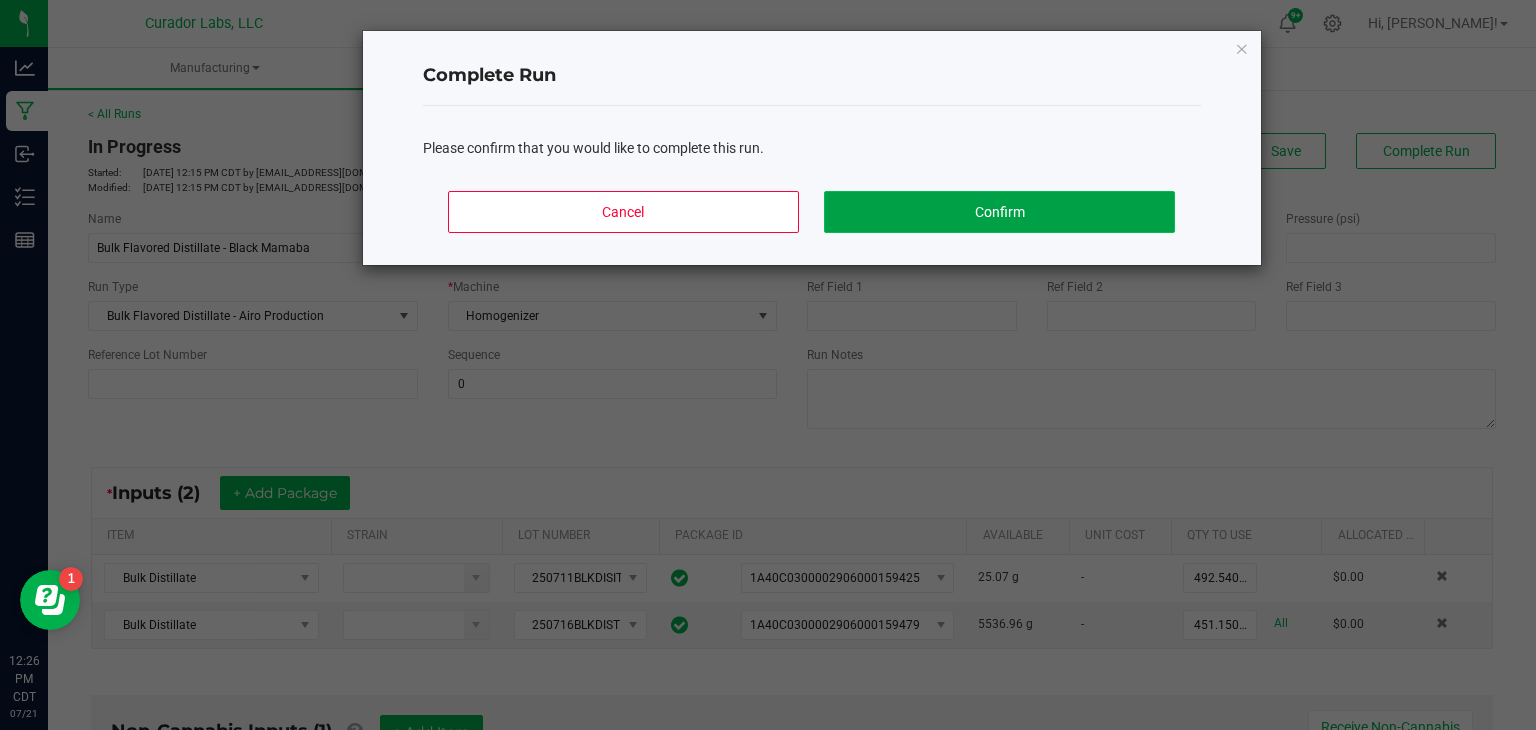 click on "Confirm" 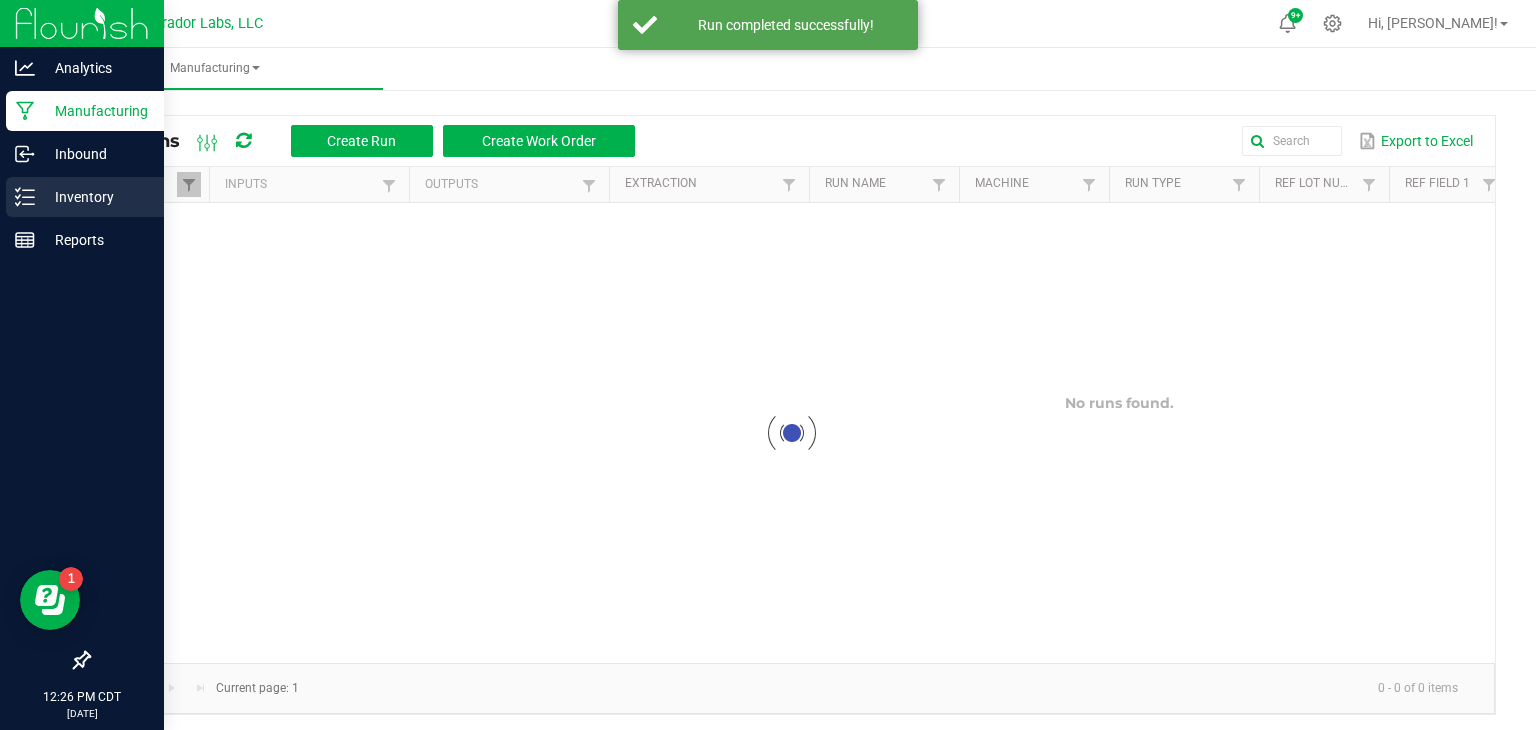click 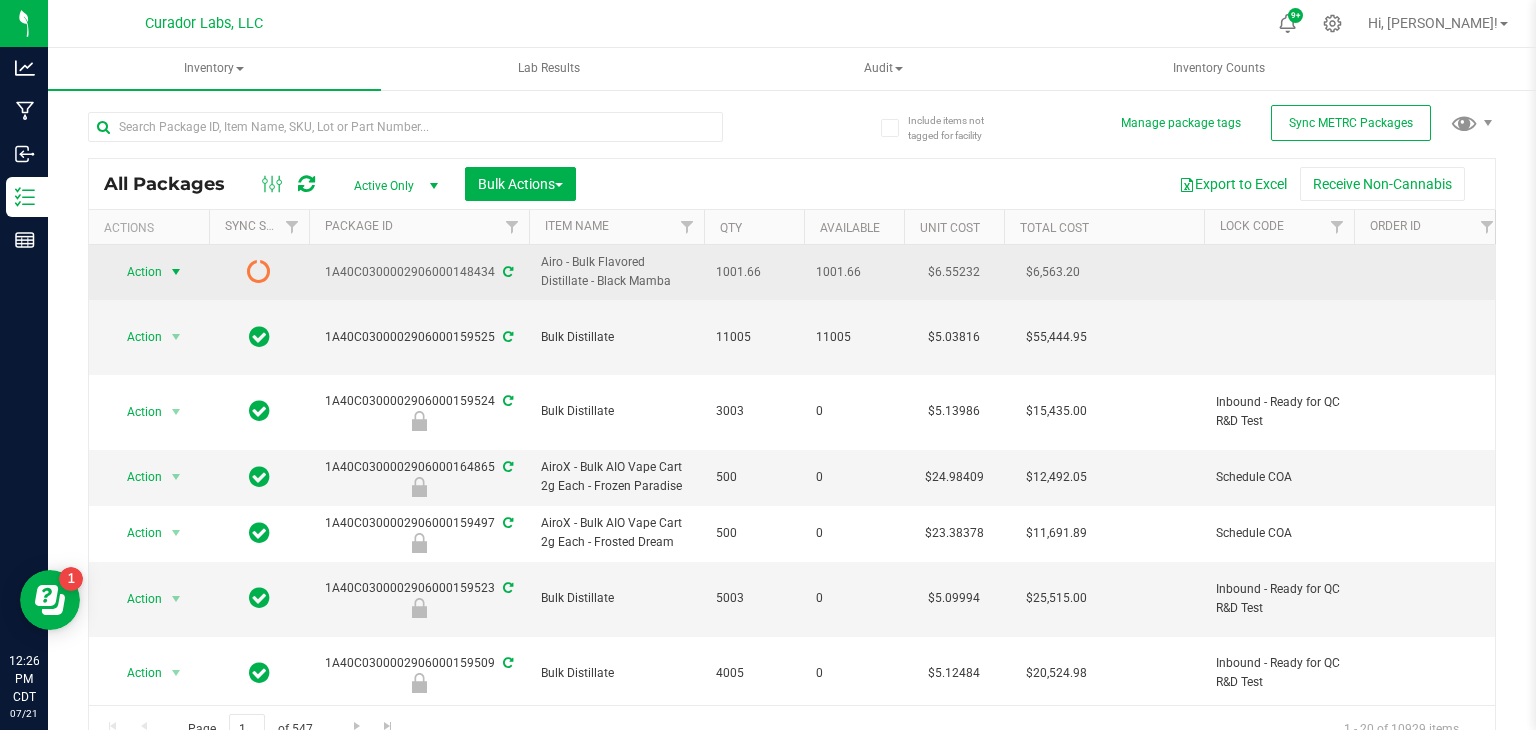 click at bounding box center [176, 272] 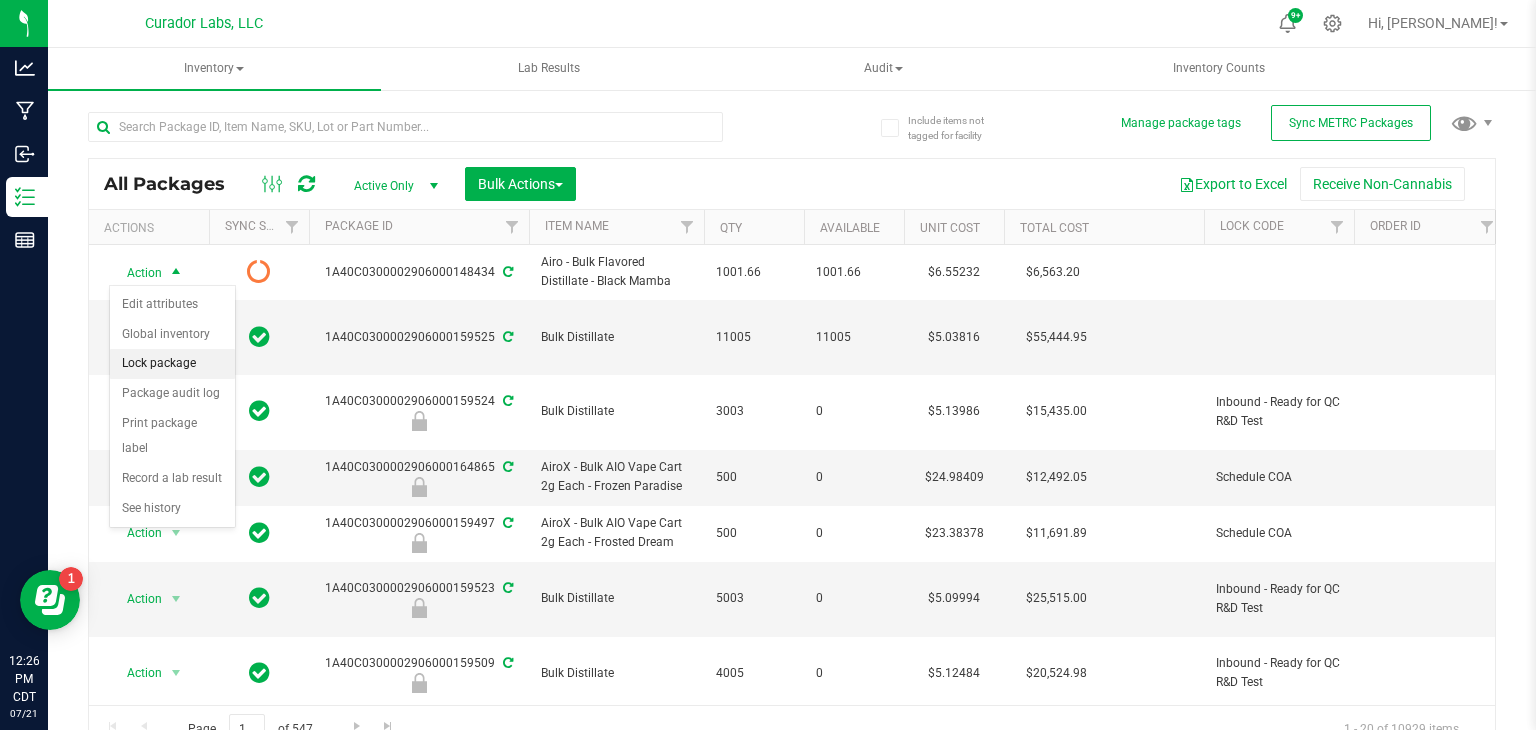 click on "Lock package" at bounding box center [172, 364] 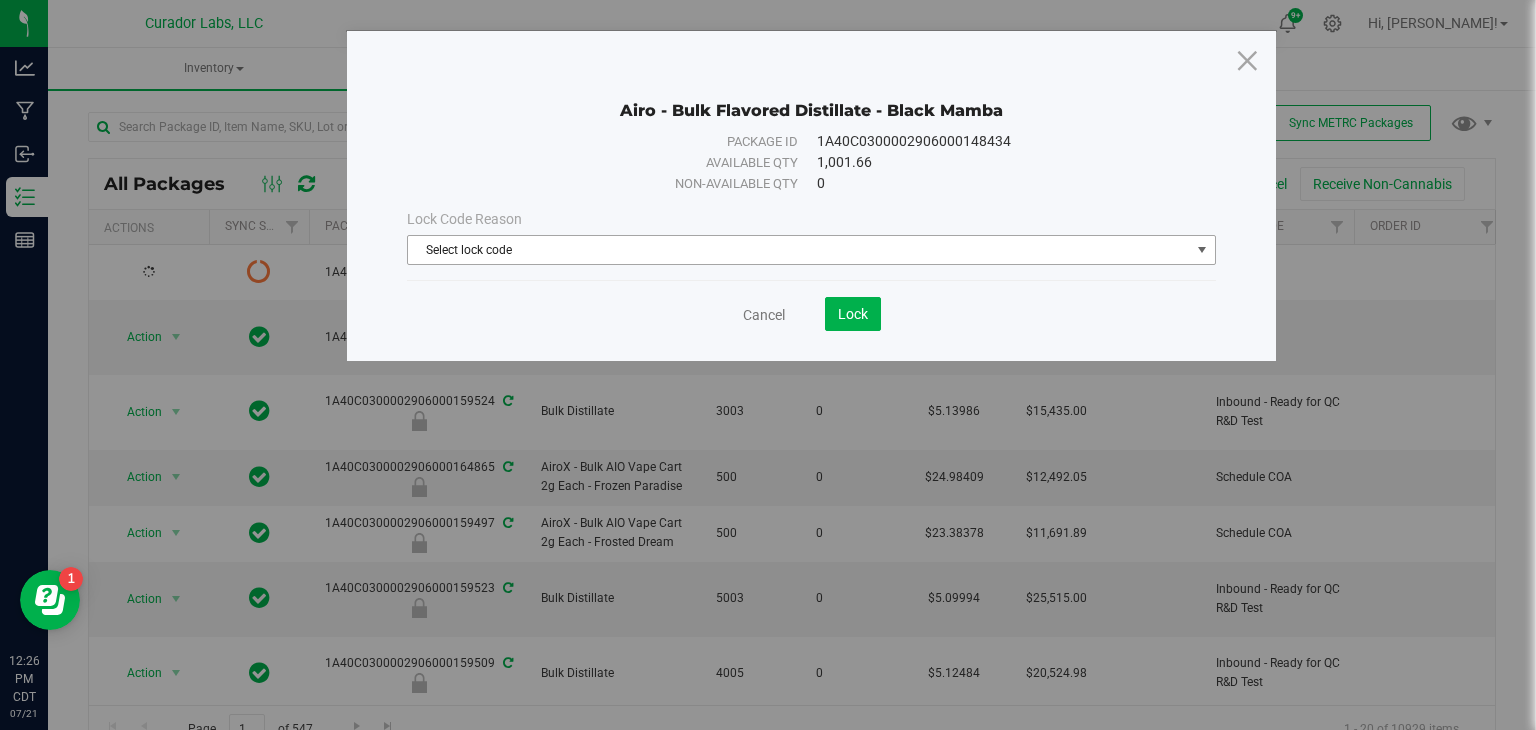 click on "Select lock code" at bounding box center [799, 250] 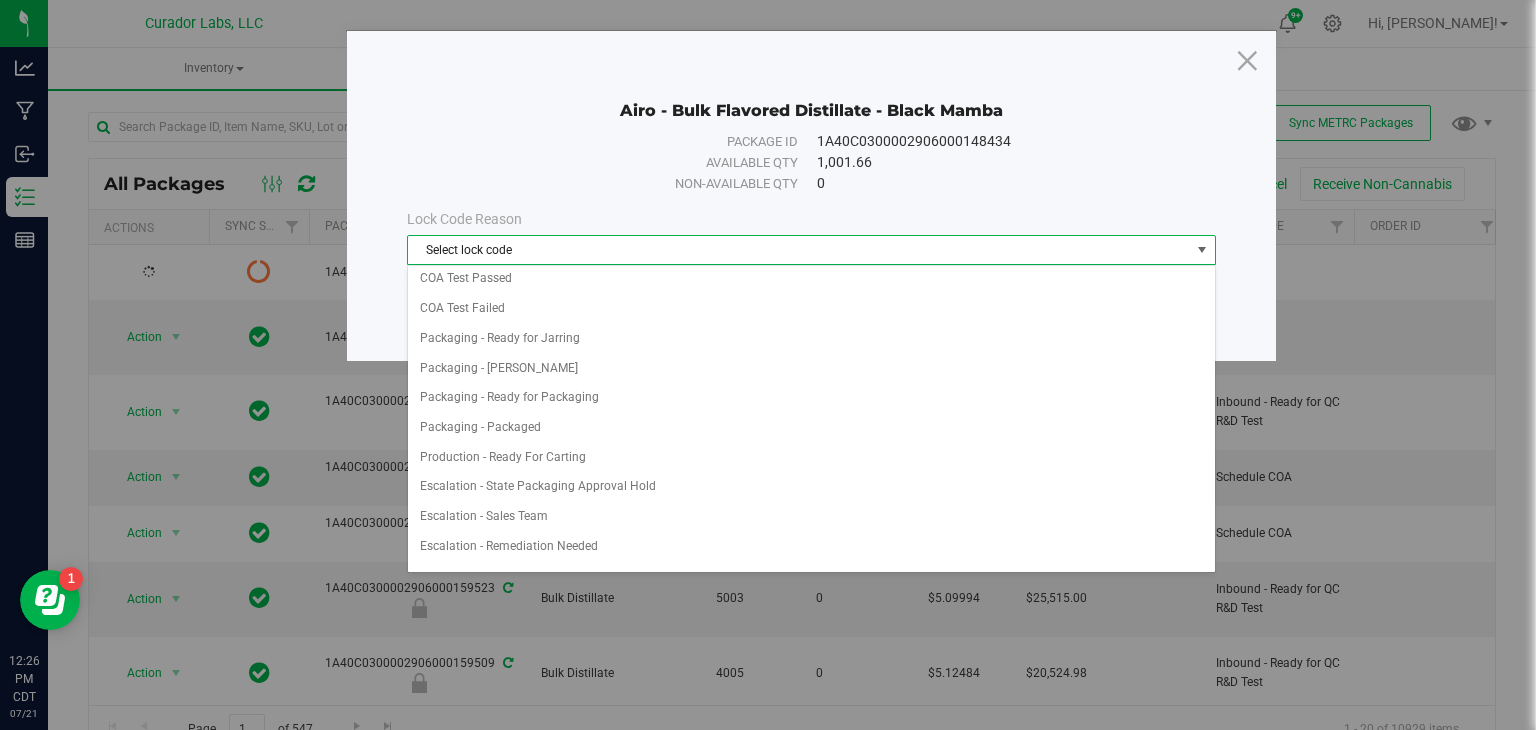 scroll, scrollTop: 867, scrollLeft: 0, axis: vertical 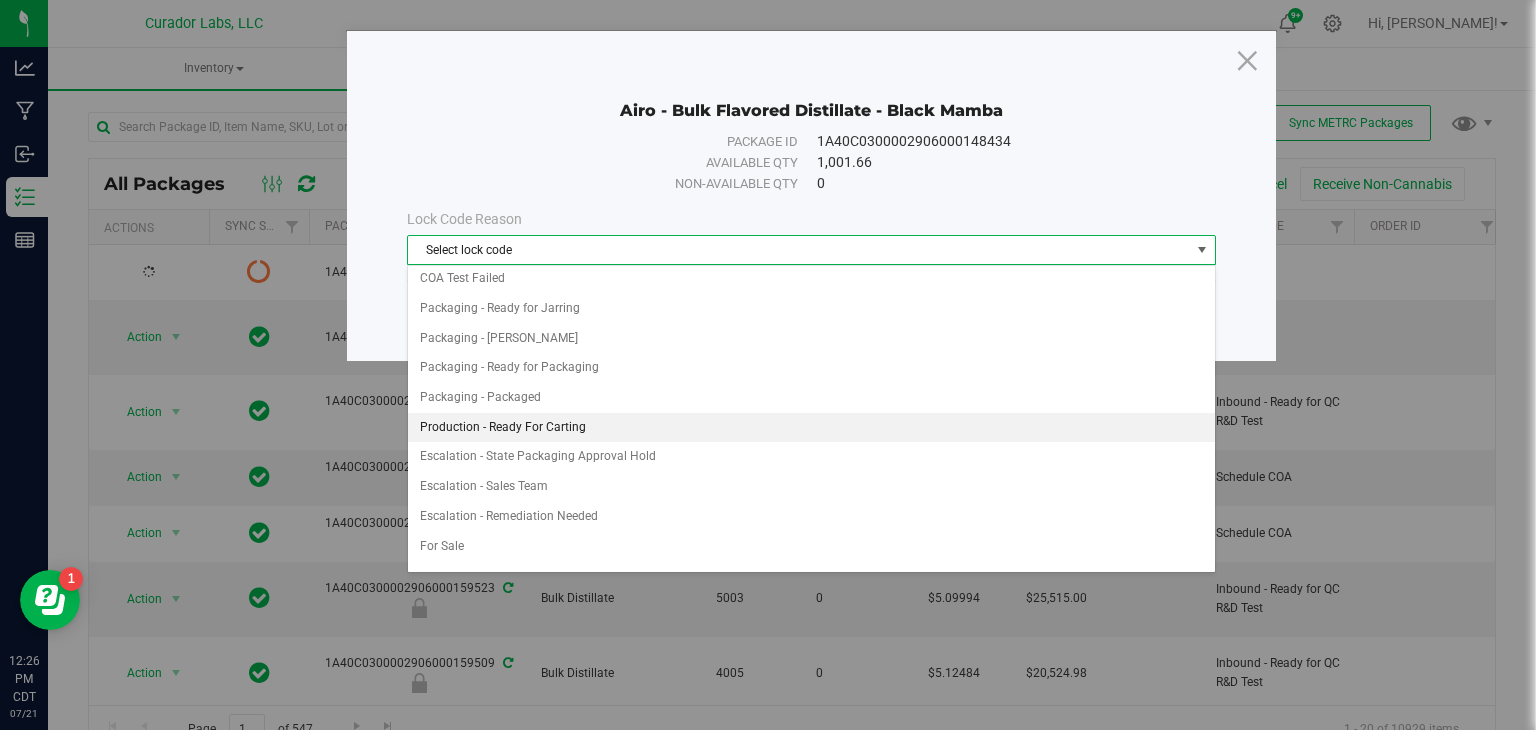 click on "Production - Ready For Carting" at bounding box center [811, 428] 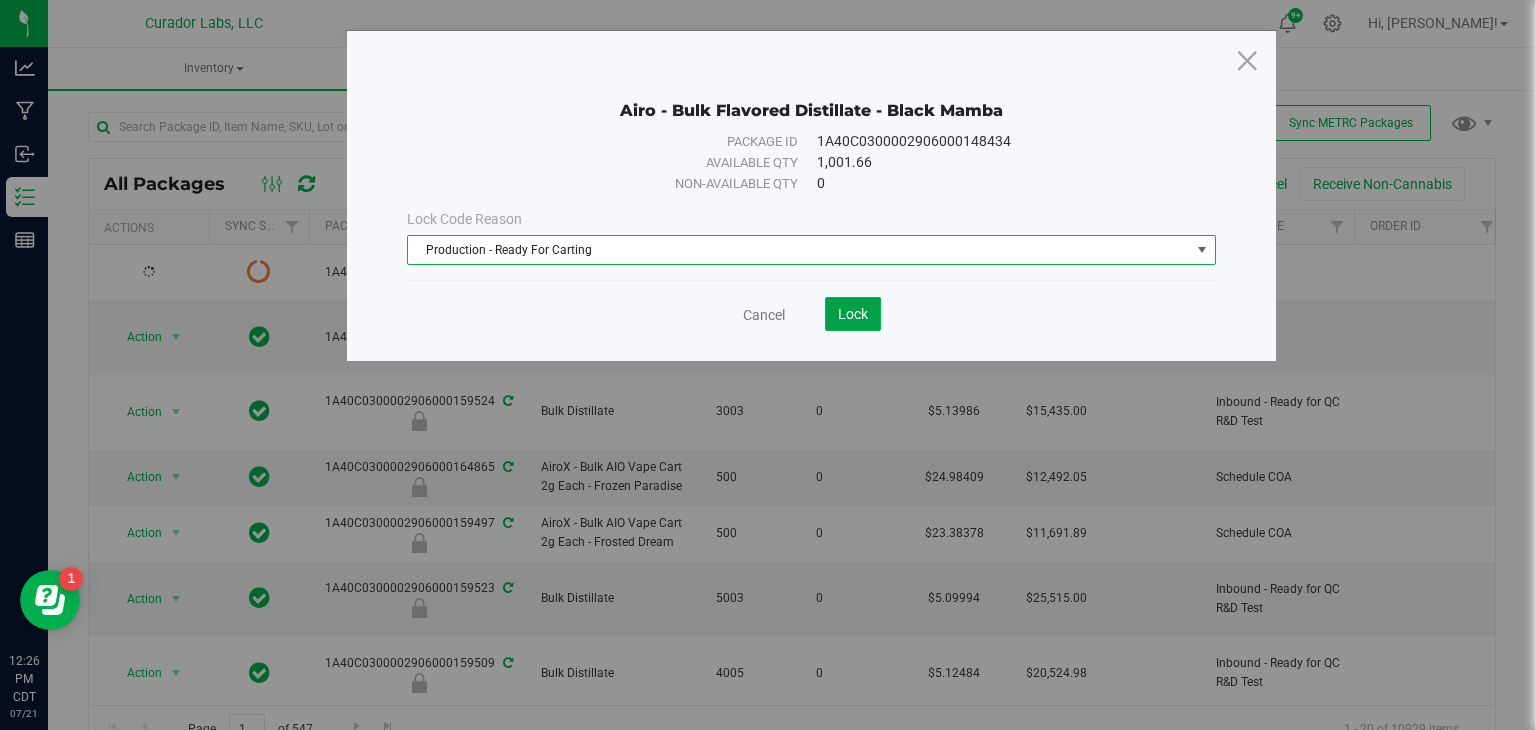 click on "Lock" 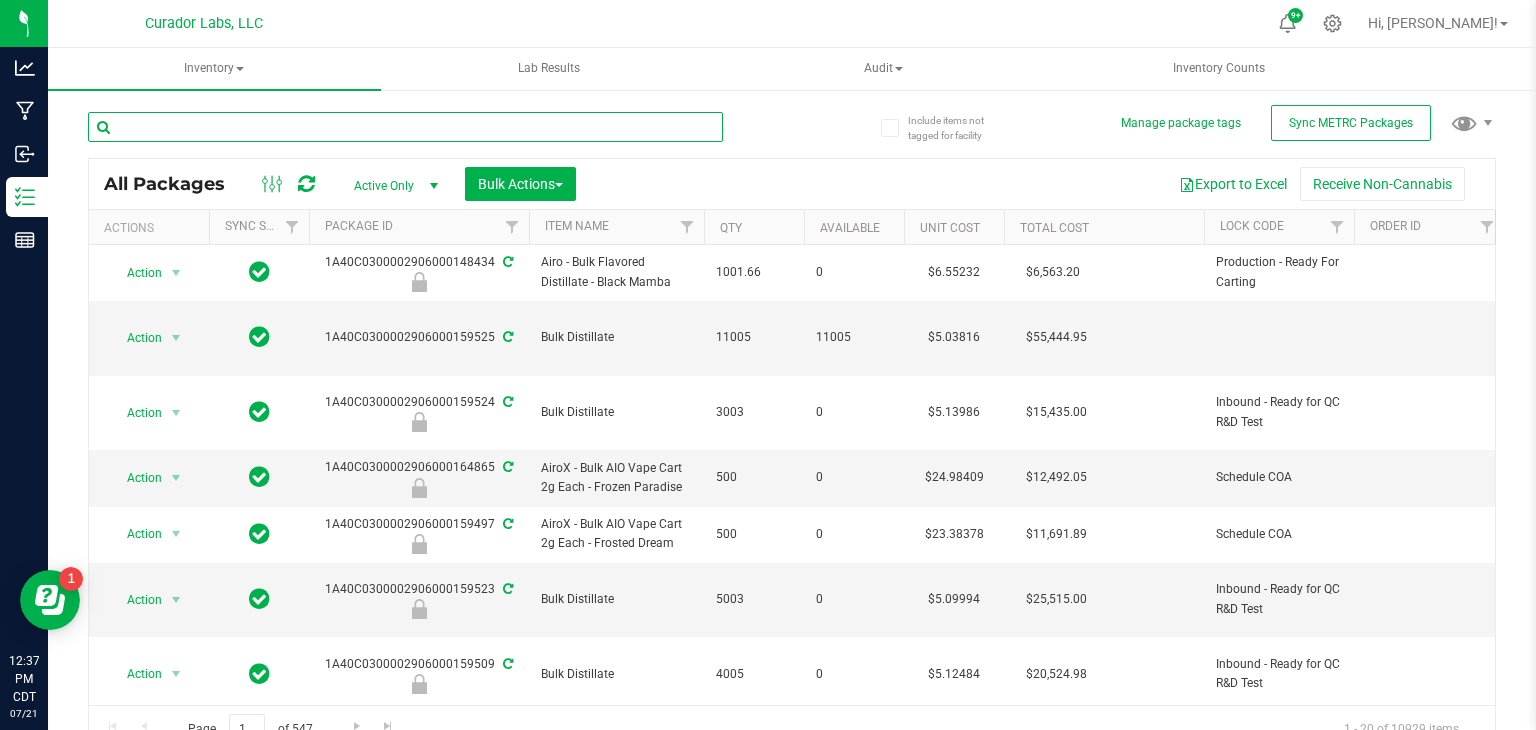 click at bounding box center [405, 127] 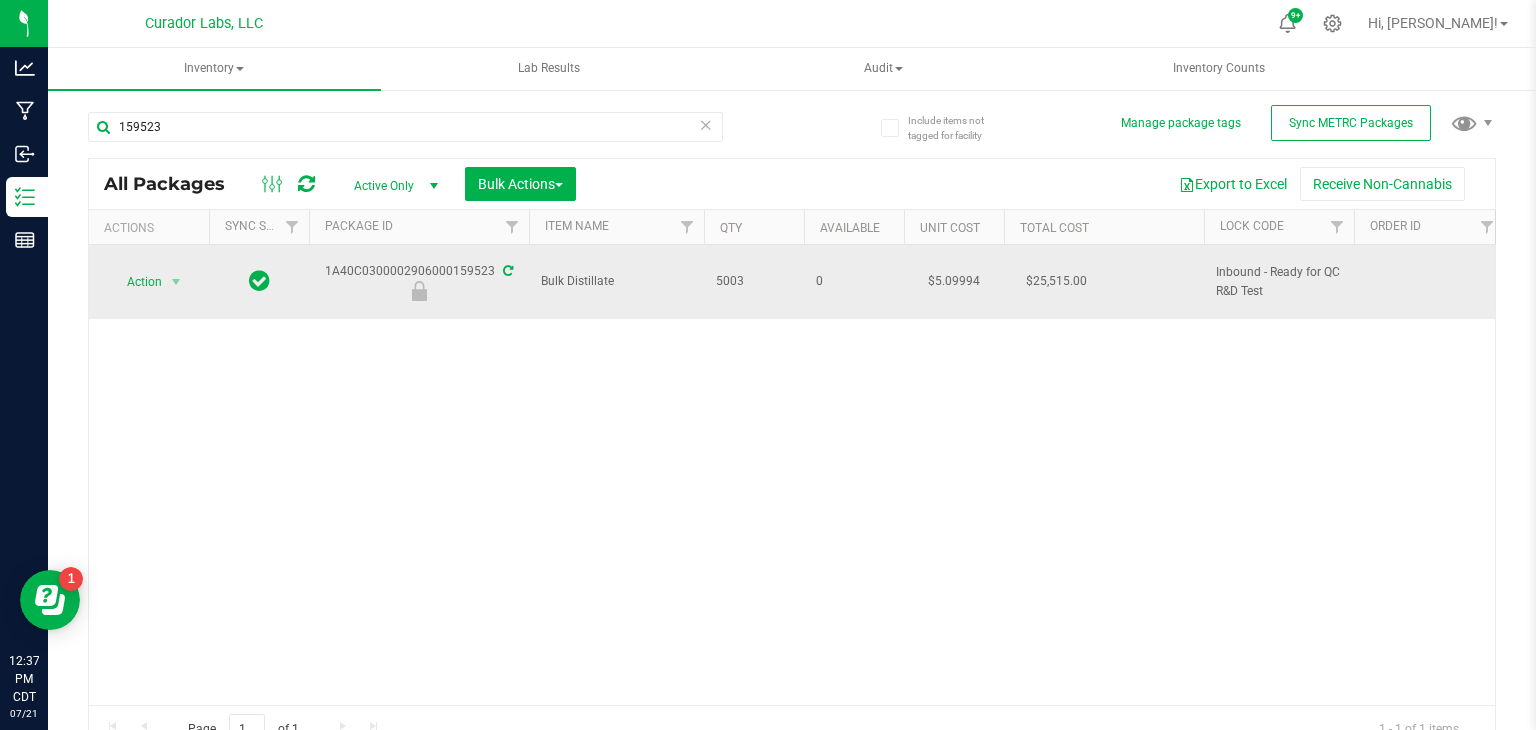 click on "Bulk Distillate" at bounding box center (616, 281) 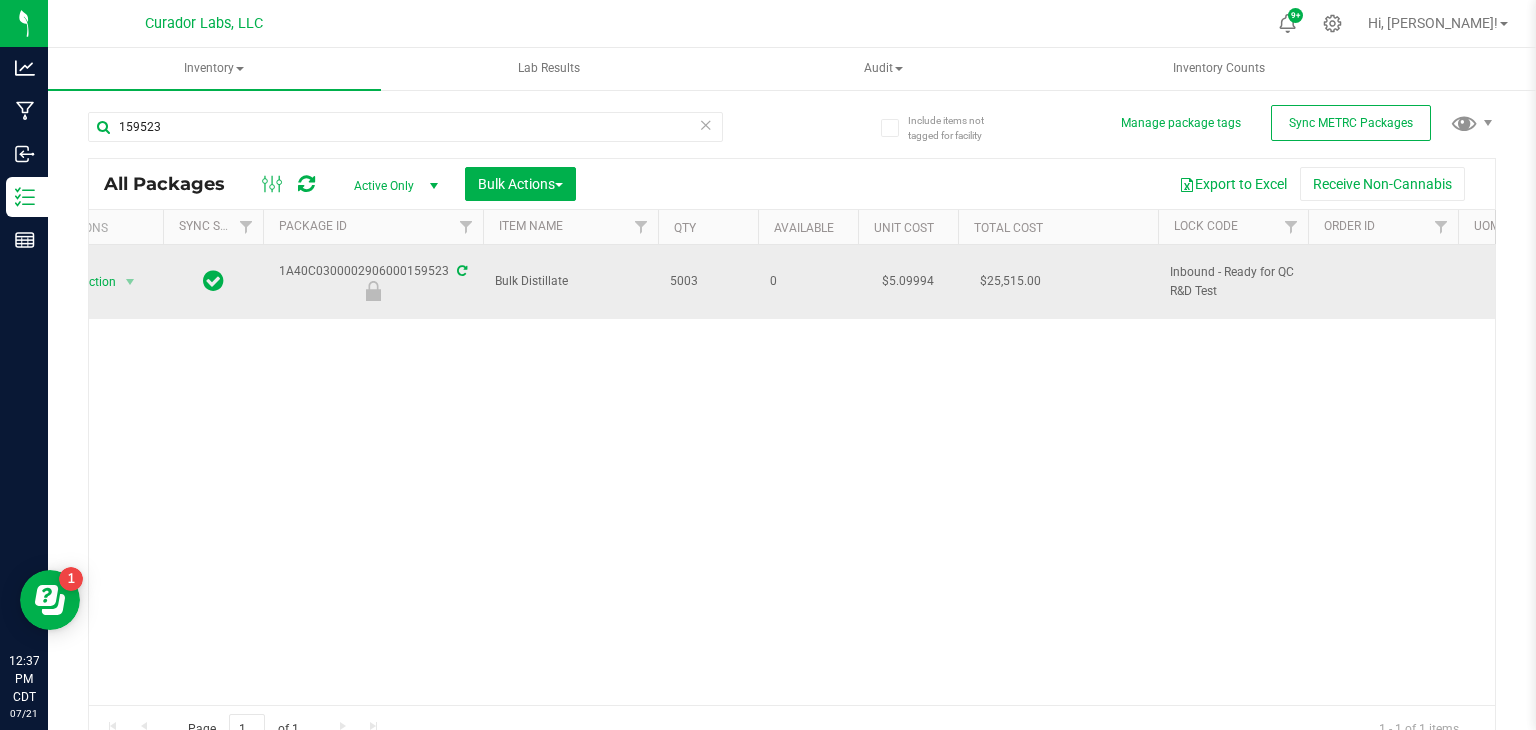 scroll, scrollTop: 0, scrollLeft: 190, axis: horizontal 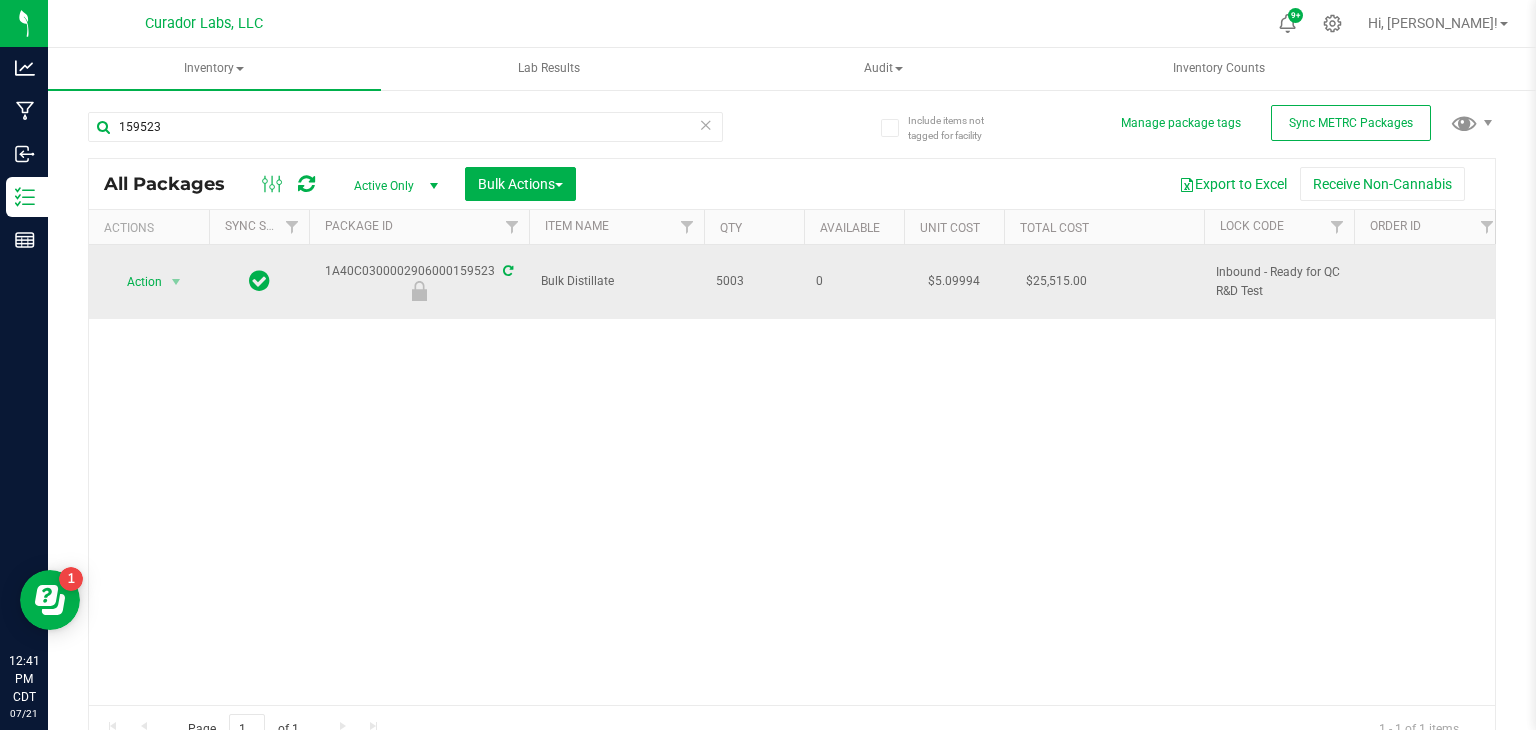 click on "1A40C0300002906000159523" at bounding box center [419, 281] 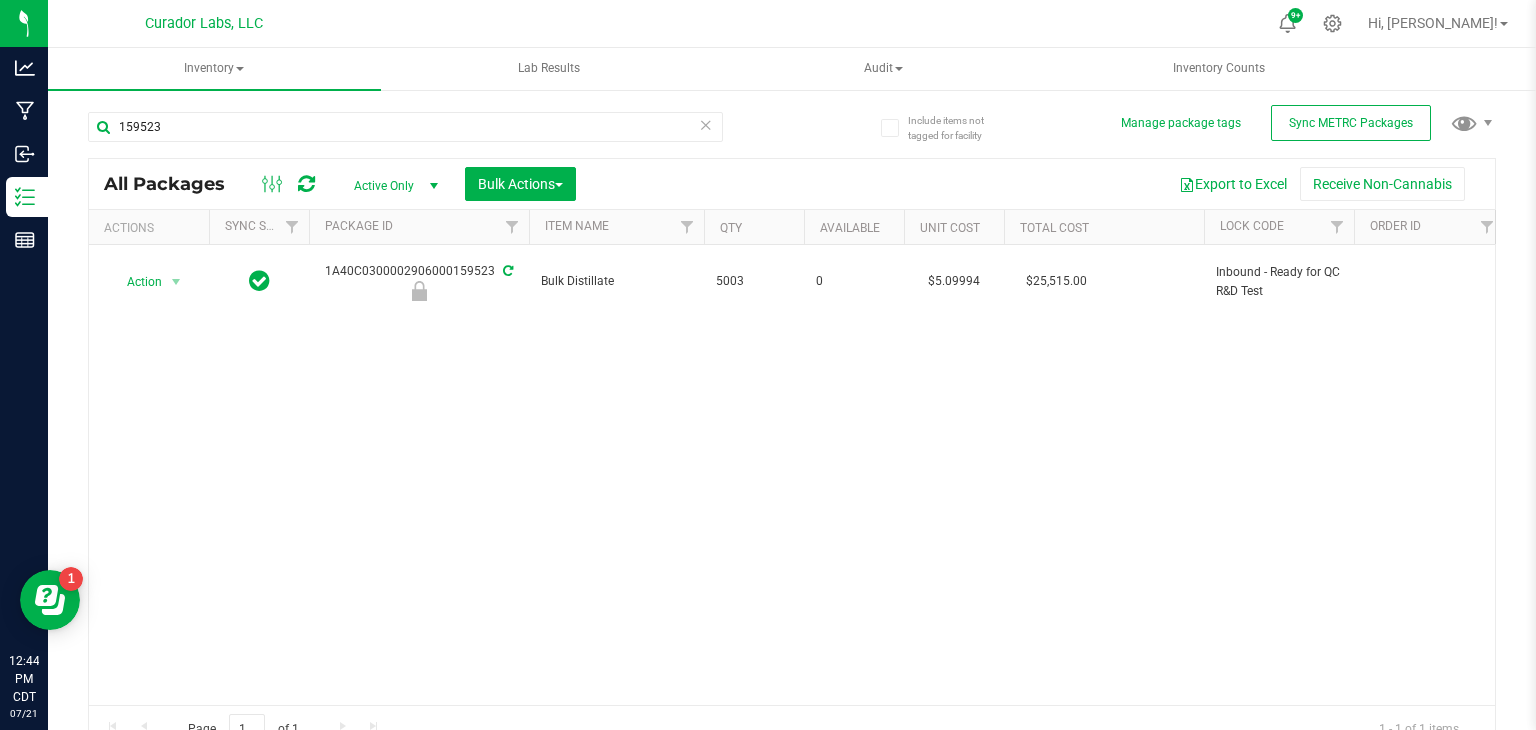 scroll, scrollTop: 0, scrollLeft: 243, axis: horizontal 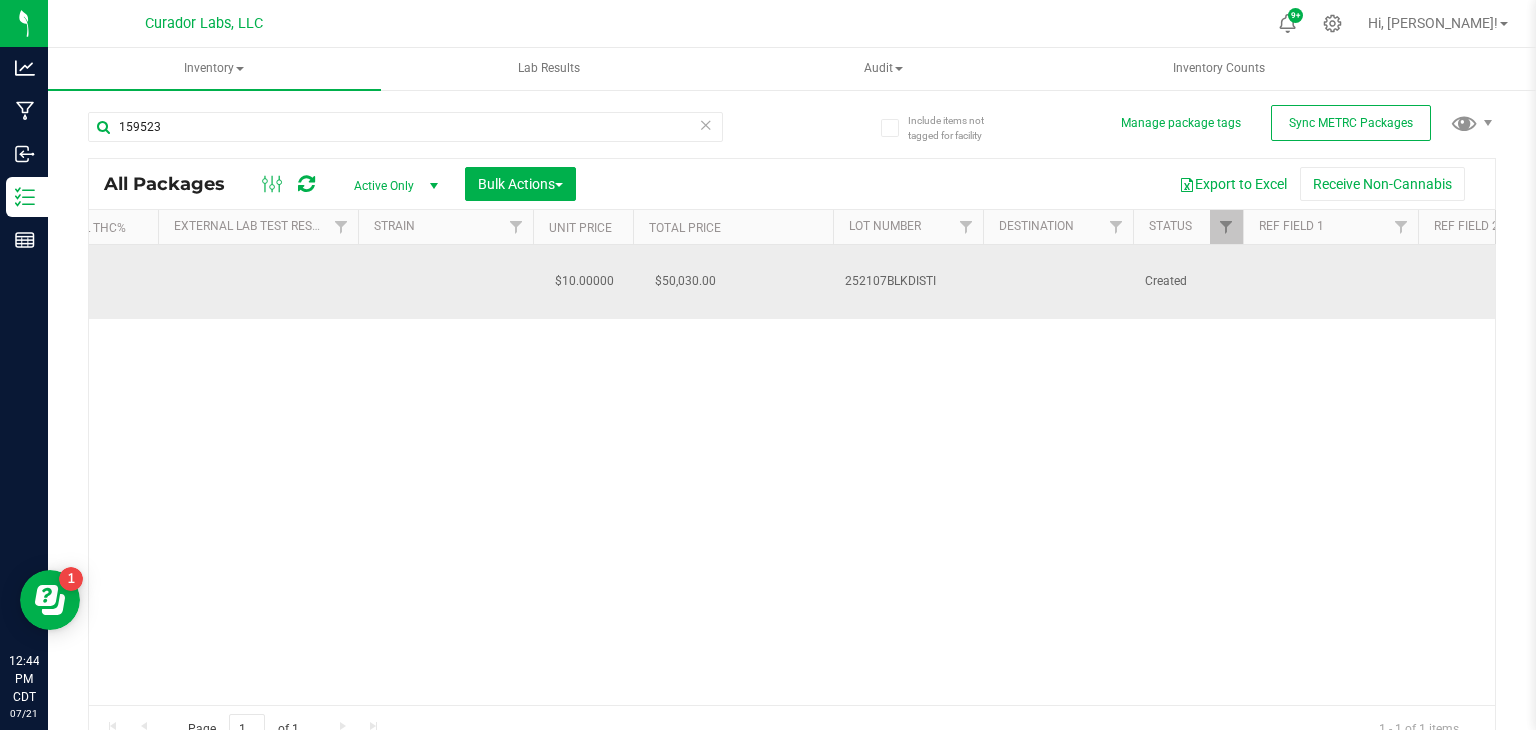 click on "252107BLKDISTI" at bounding box center (908, 281) 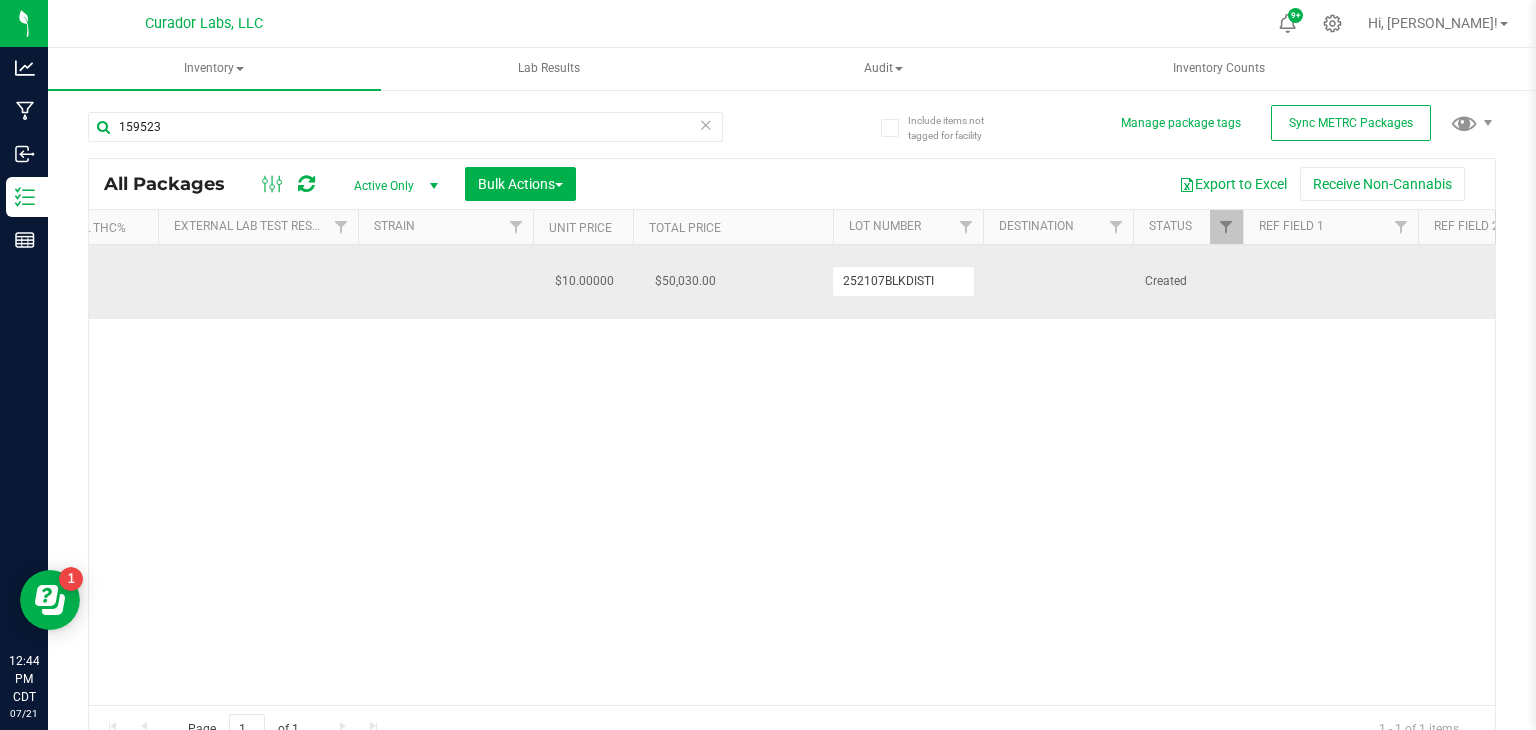 click on "252107BLKDISTI" at bounding box center [903, 281] 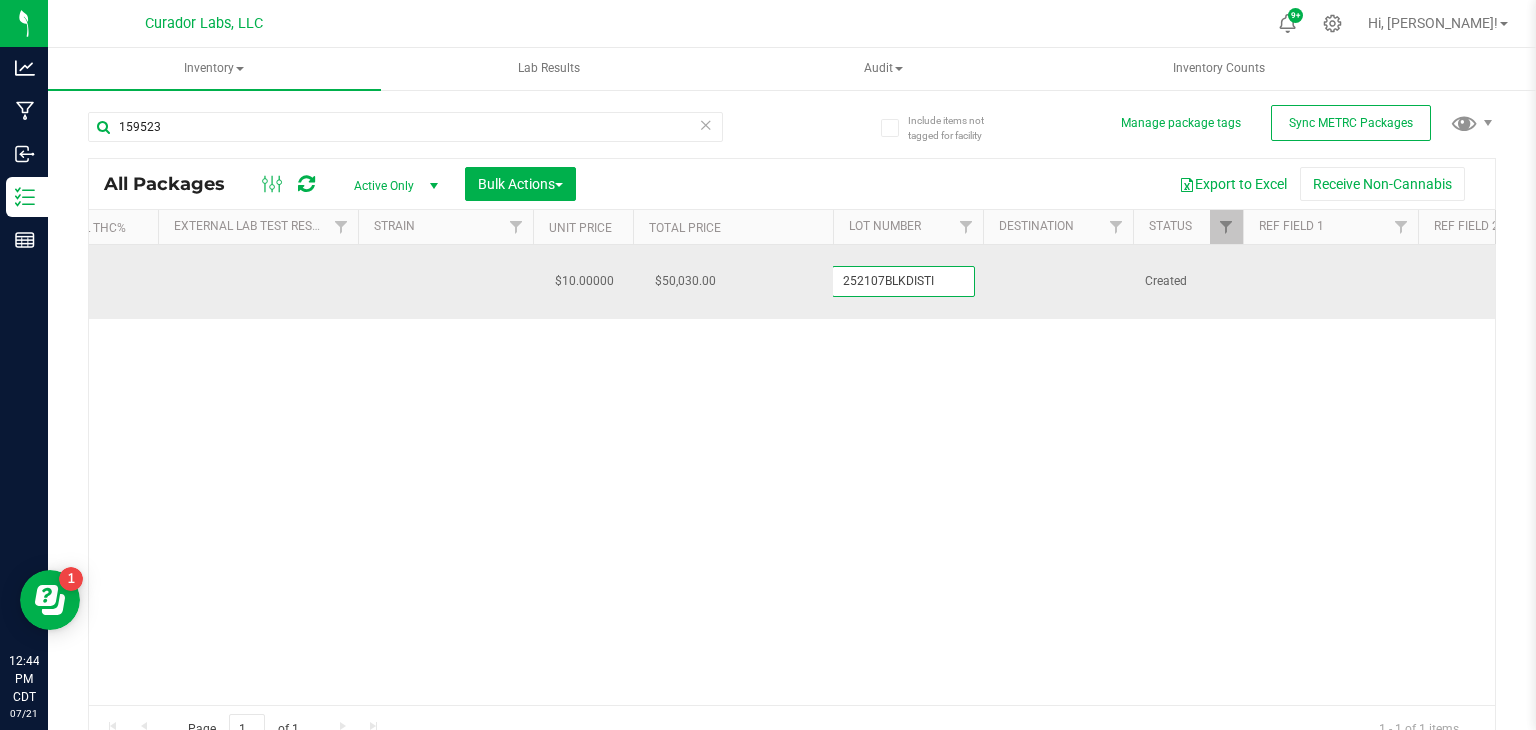 scroll, scrollTop: 0, scrollLeft: 0, axis: both 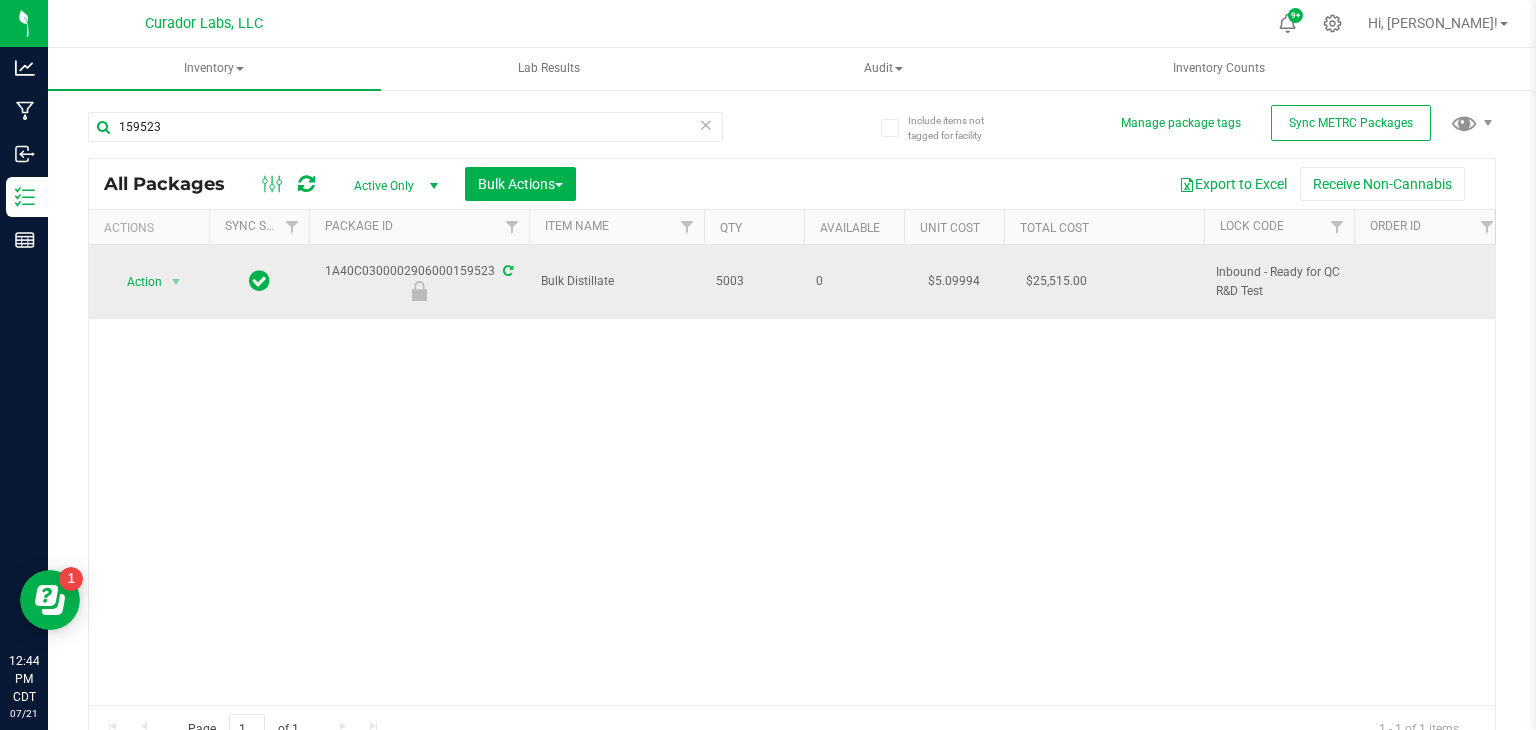 click at bounding box center [508, 271] 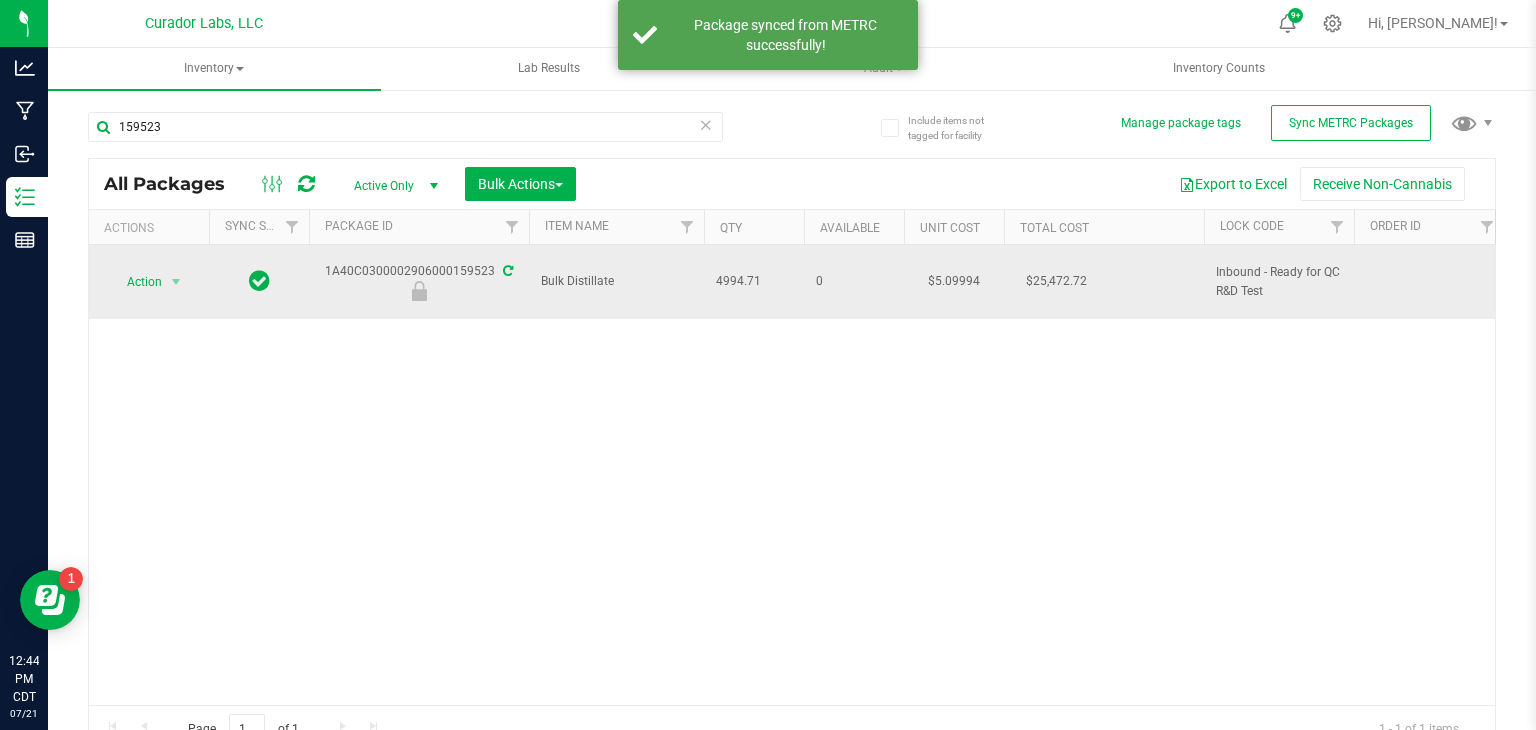 click on "4994.71" at bounding box center [754, 281] 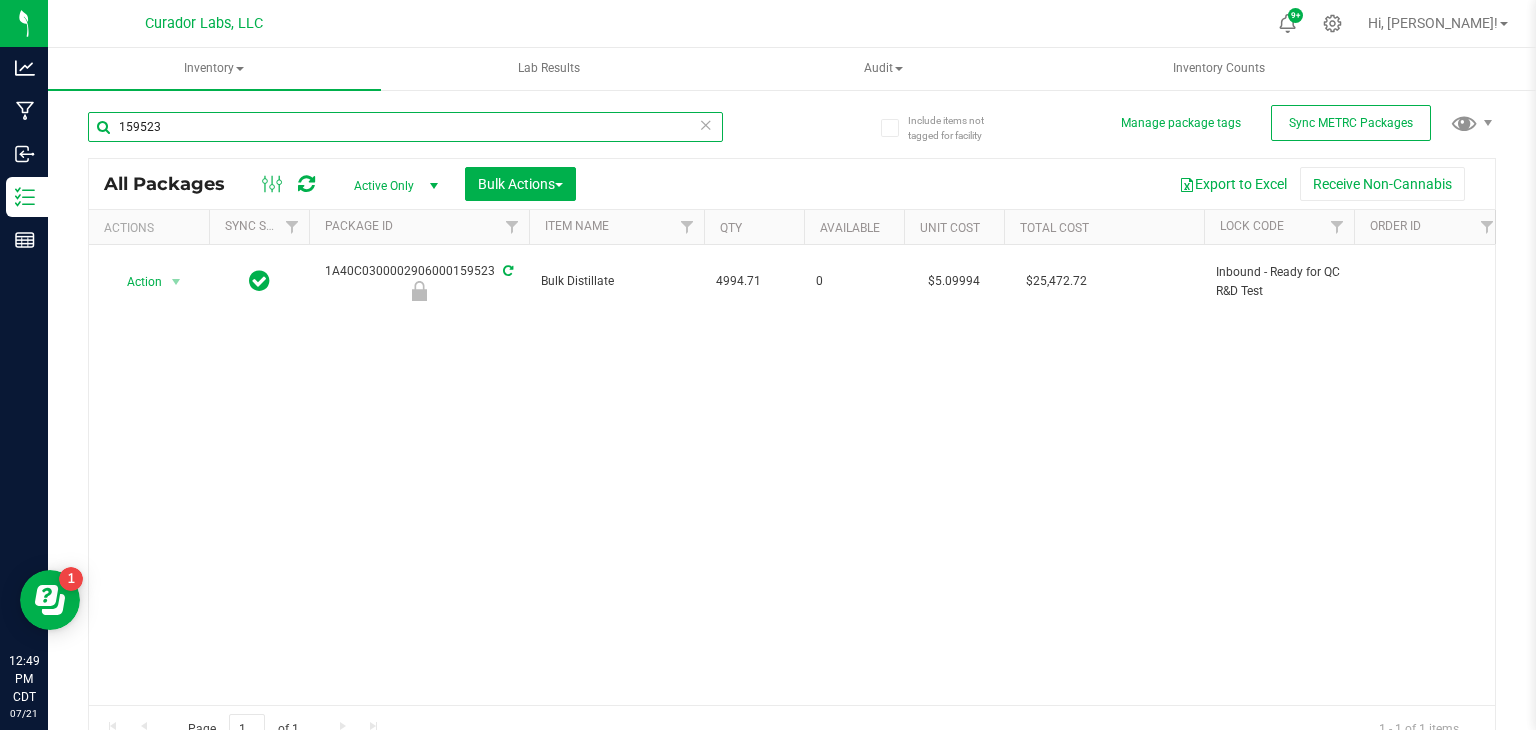click on "159523" at bounding box center (405, 127) 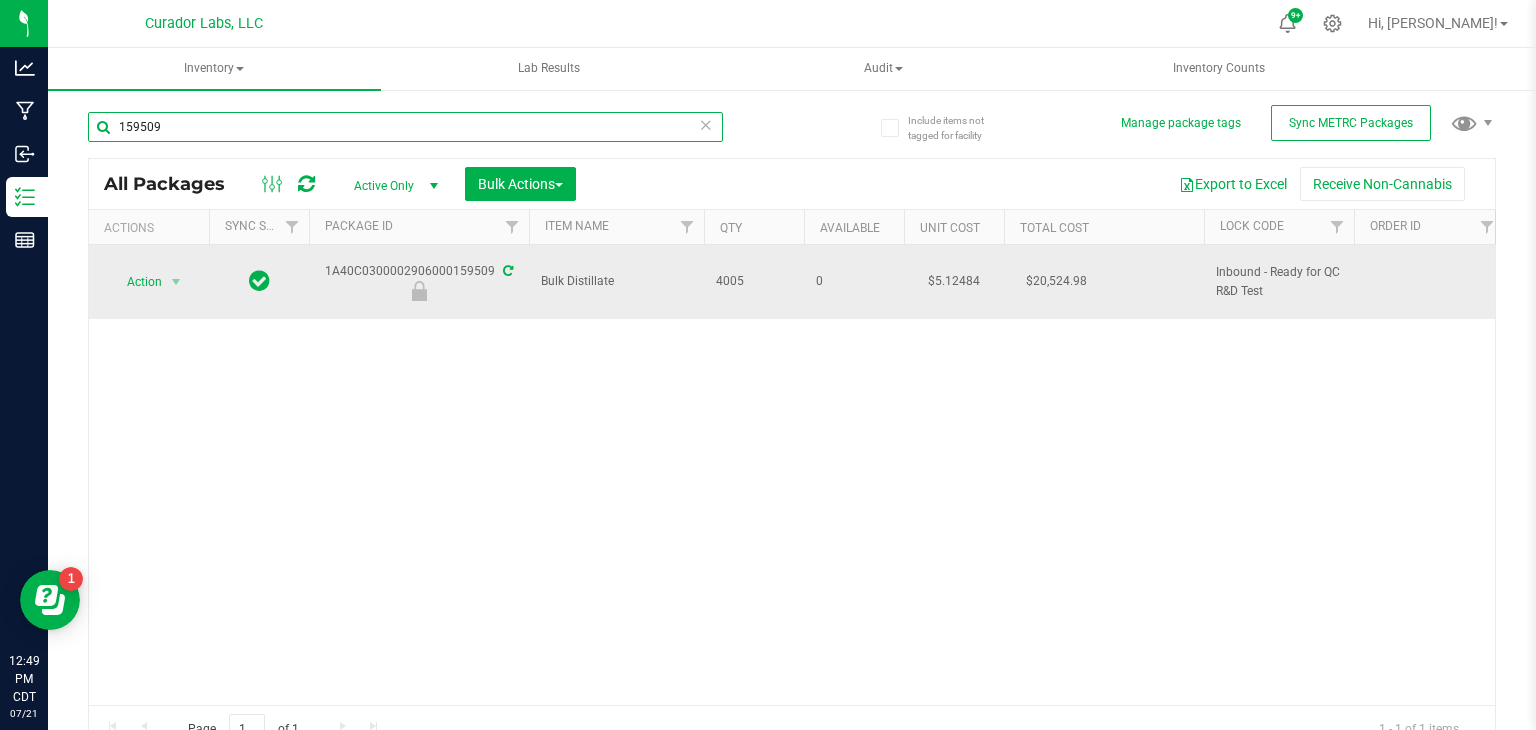 scroll, scrollTop: 0, scrollLeft: 133, axis: horizontal 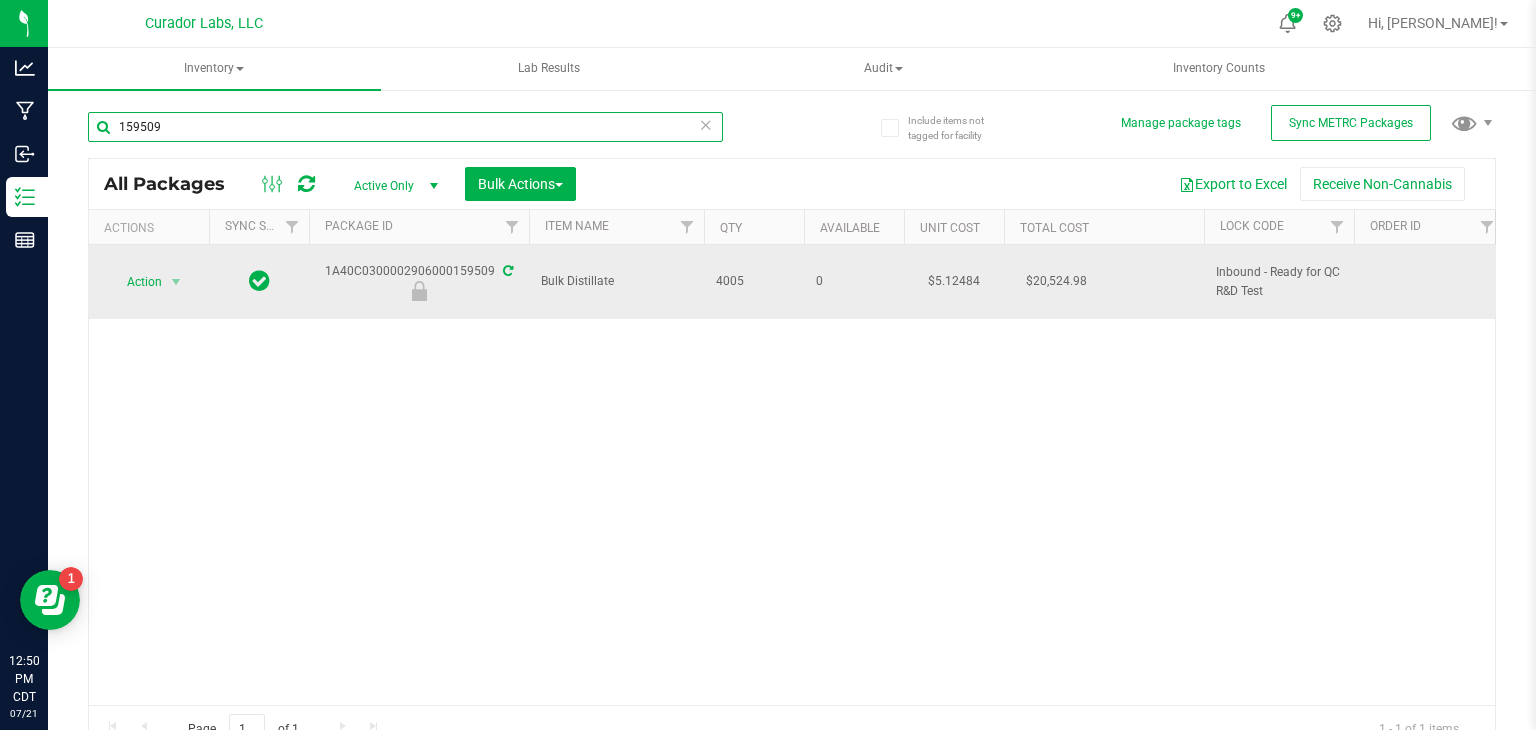 type on "159509" 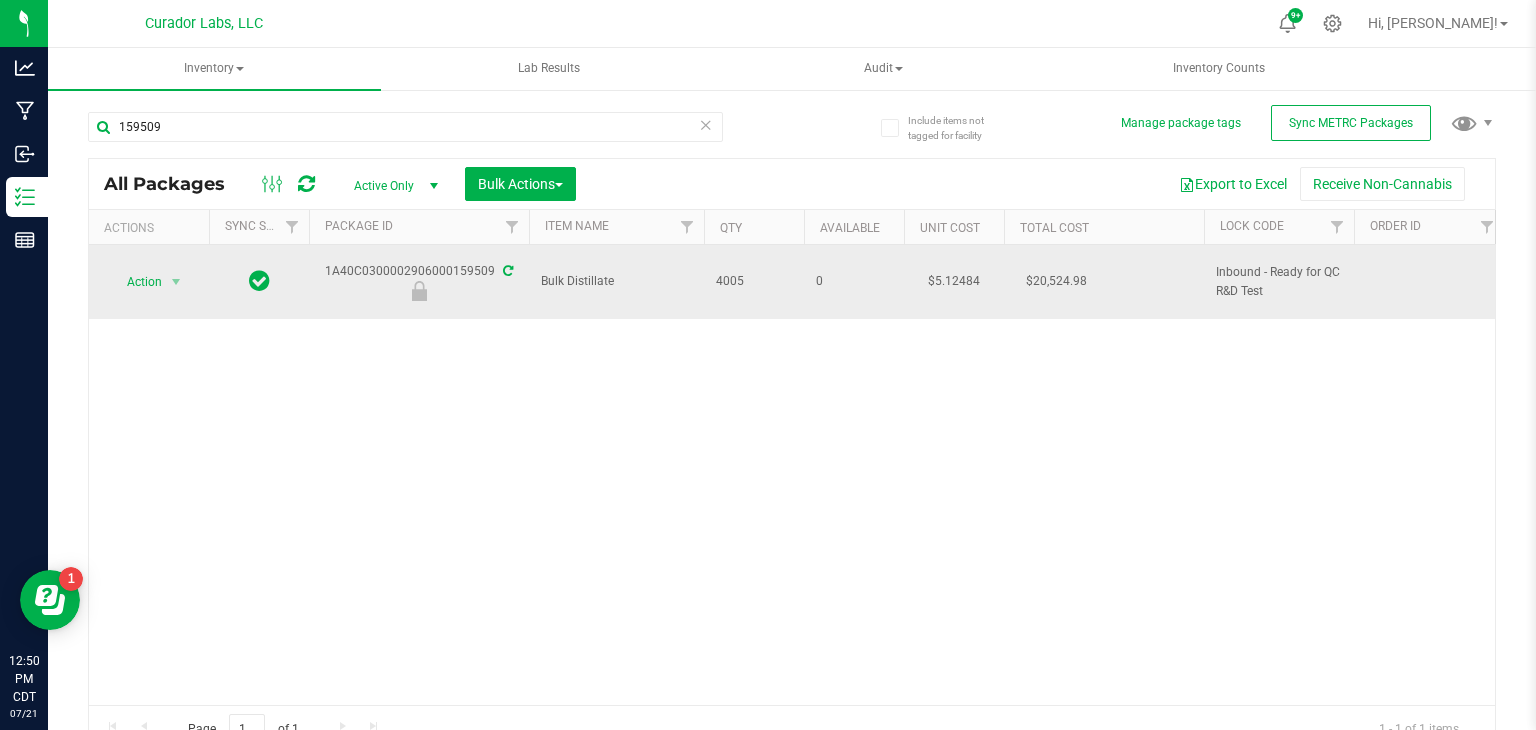 click on "1A40C0300002906000159509" at bounding box center (419, 281) 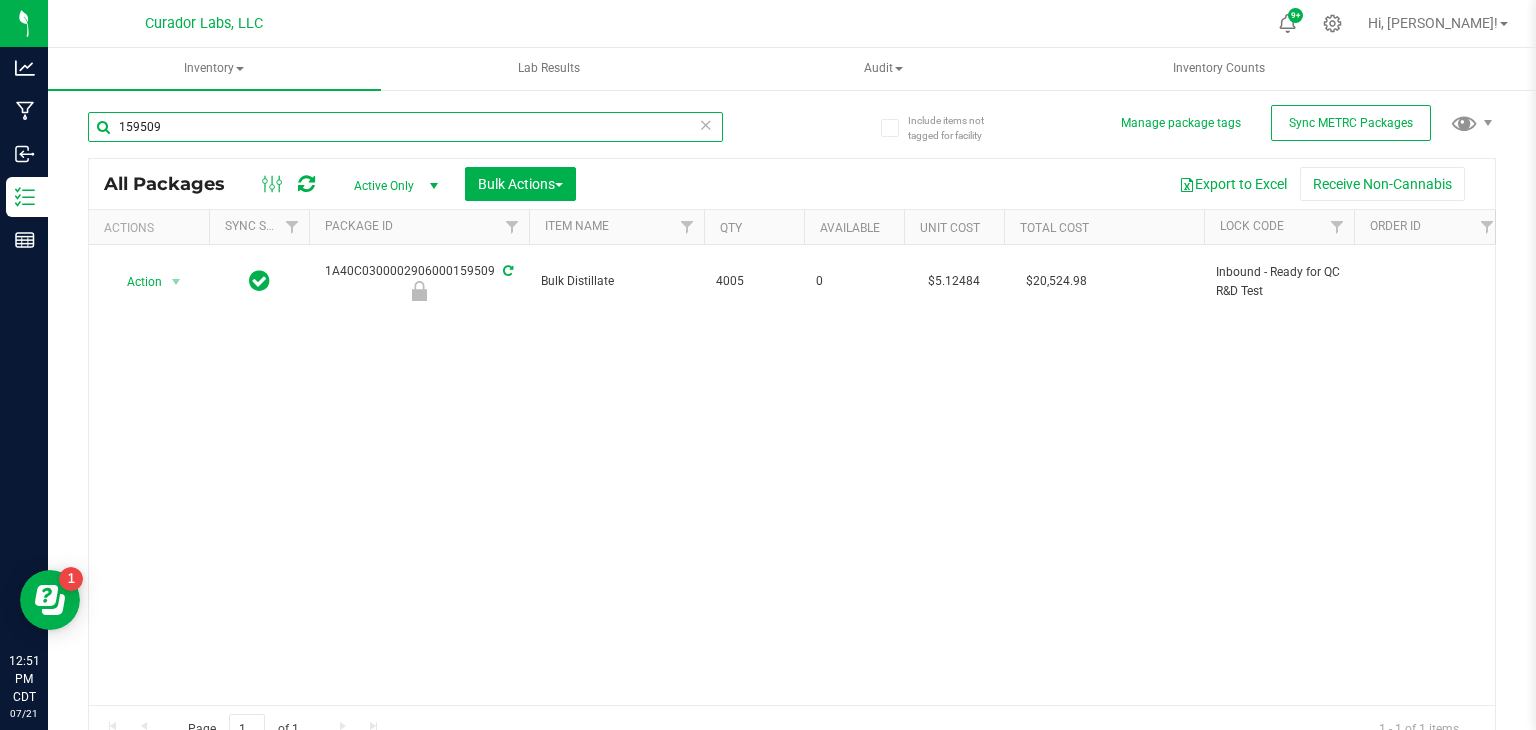 click on "159509" at bounding box center [405, 127] 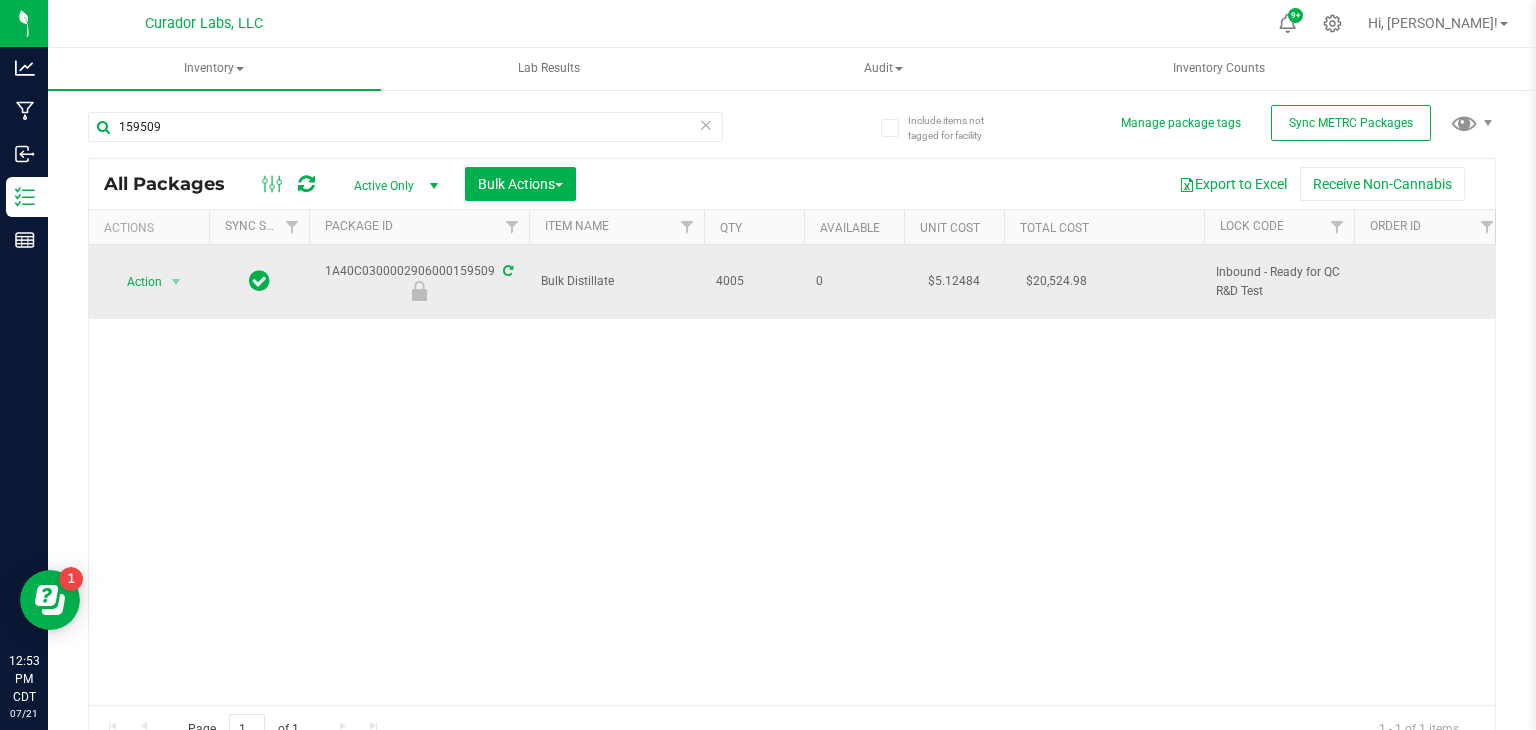 click at bounding box center (508, 271) 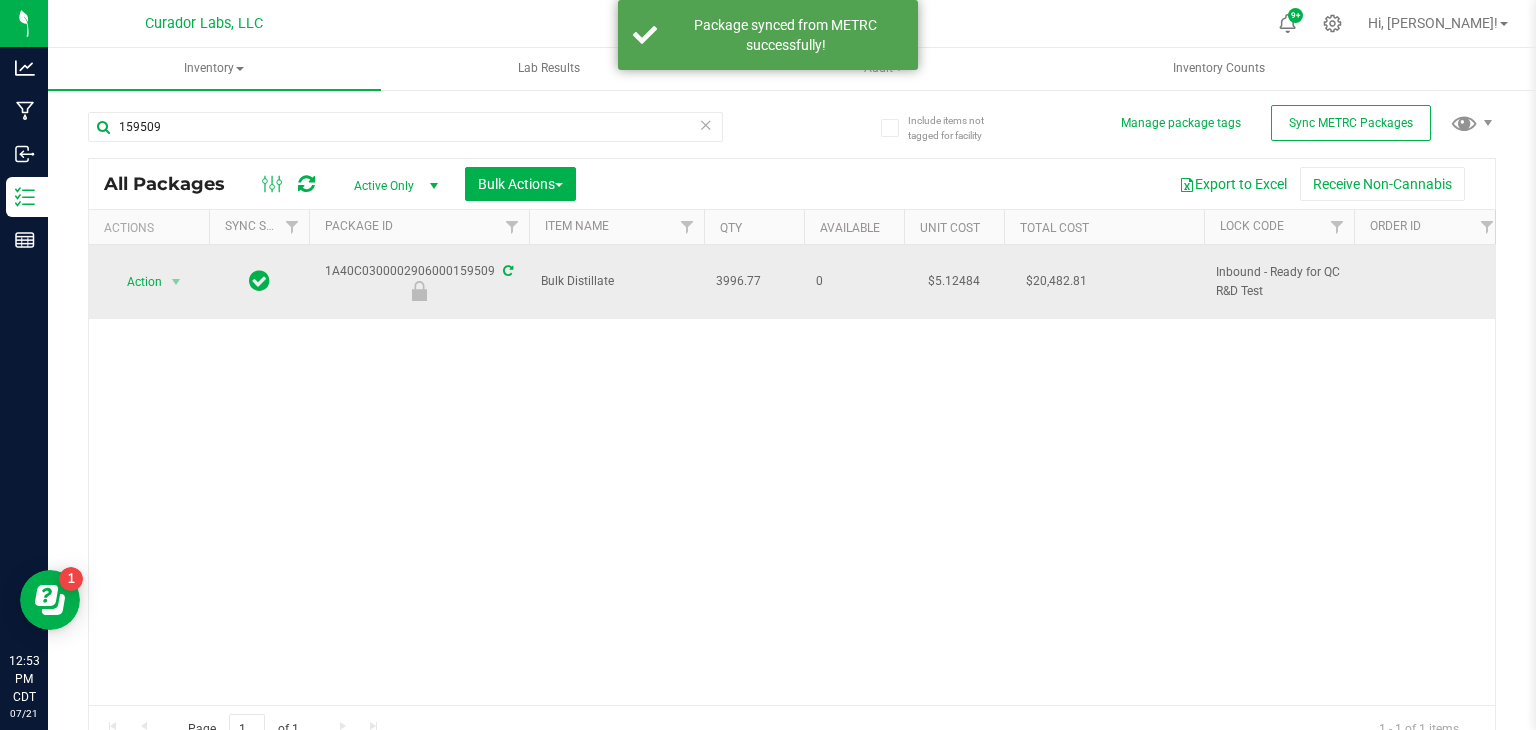 click on "3996.77" at bounding box center [754, 281] 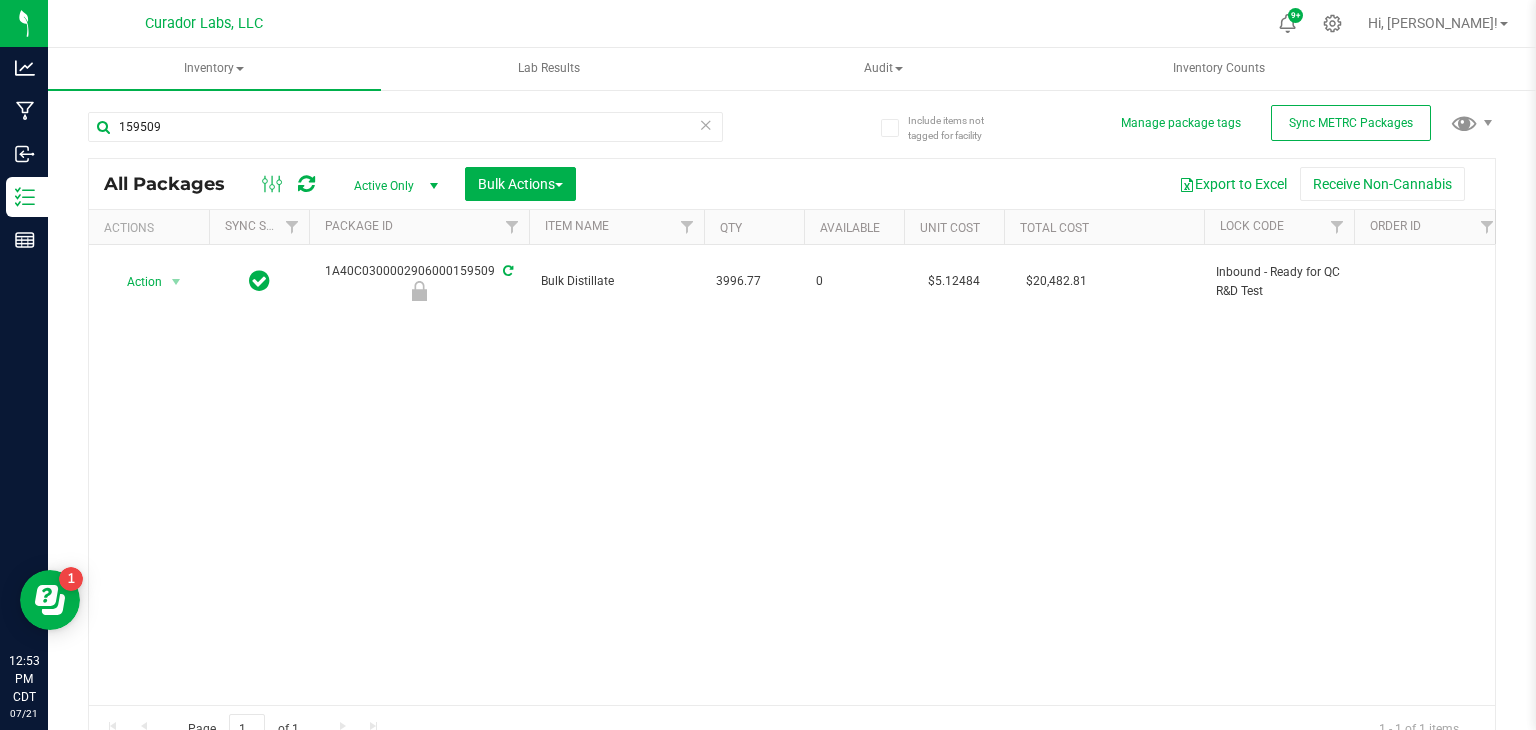 scroll, scrollTop: 0, scrollLeft: 541, axis: horizontal 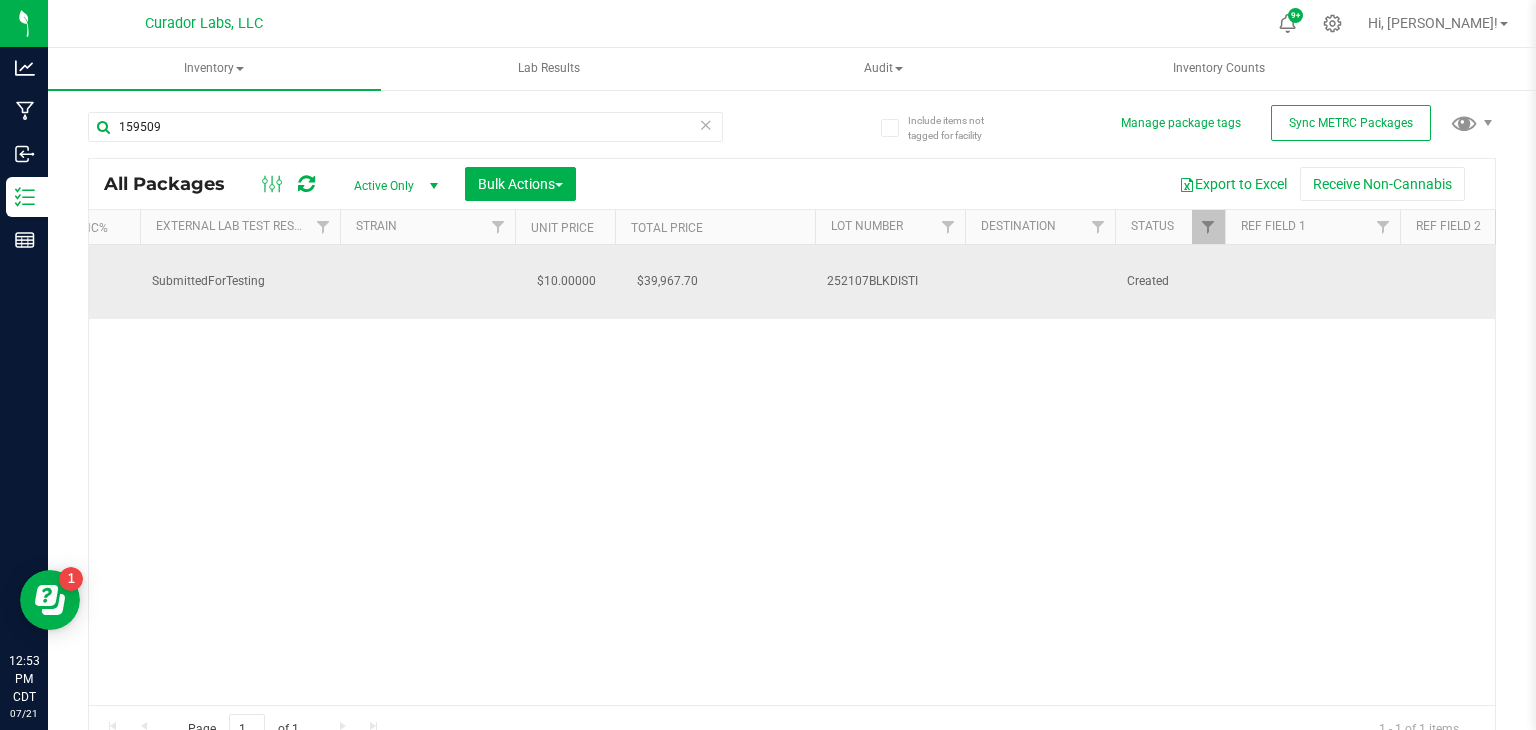 click on "252107BLKDISTI" at bounding box center (890, 281) 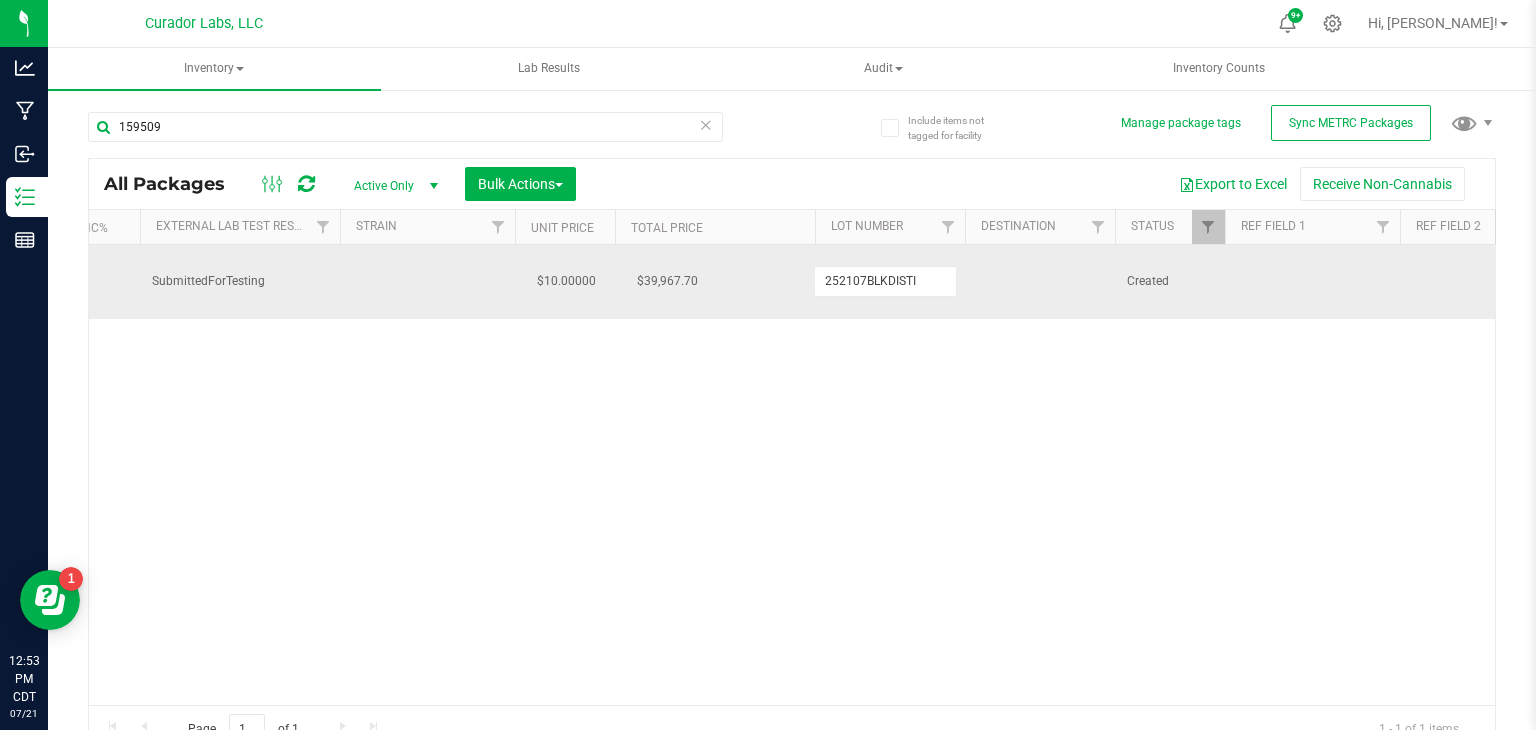click on "252107BLKDISTI" at bounding box center (885, 281) 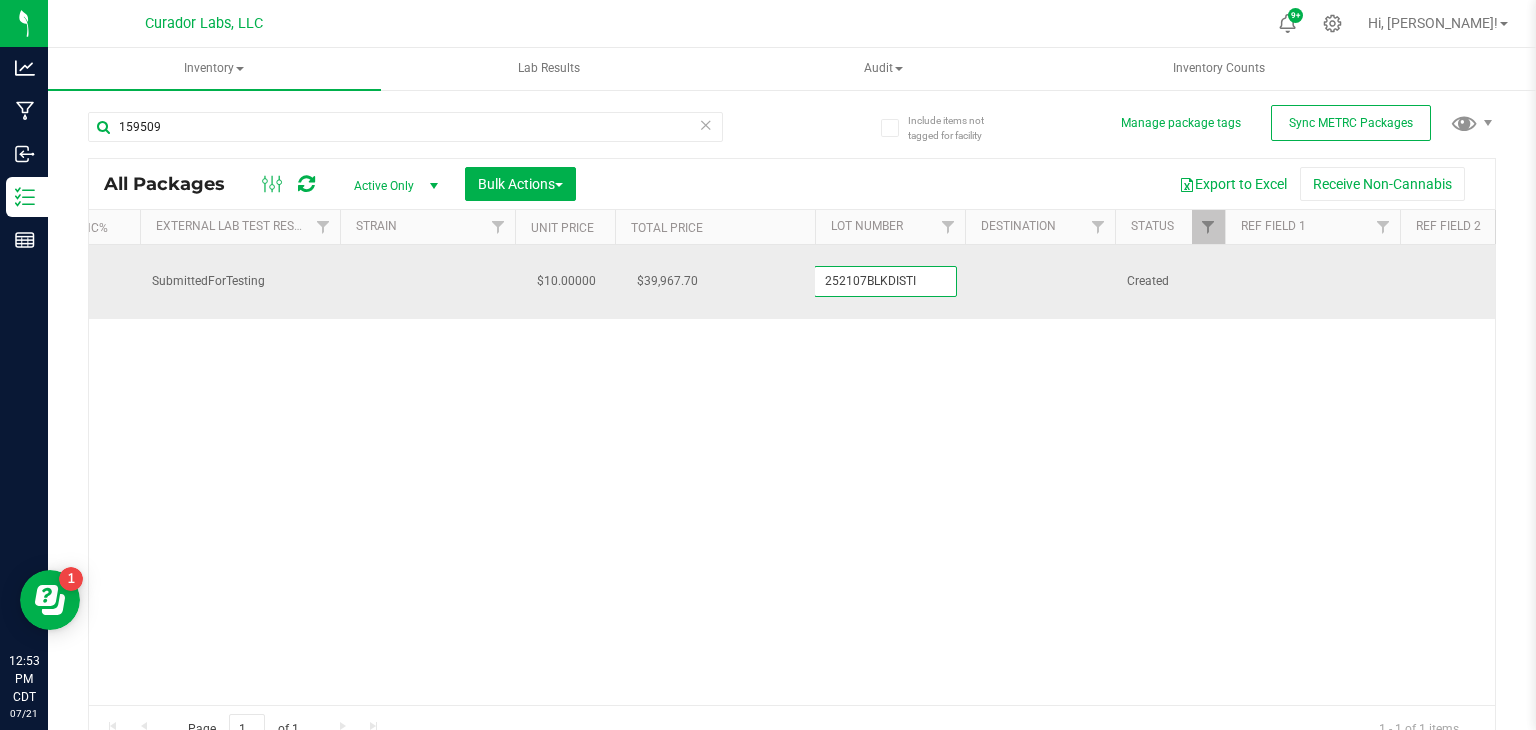 click on "252107BLKDISTI" at bounding box center (885, 281) 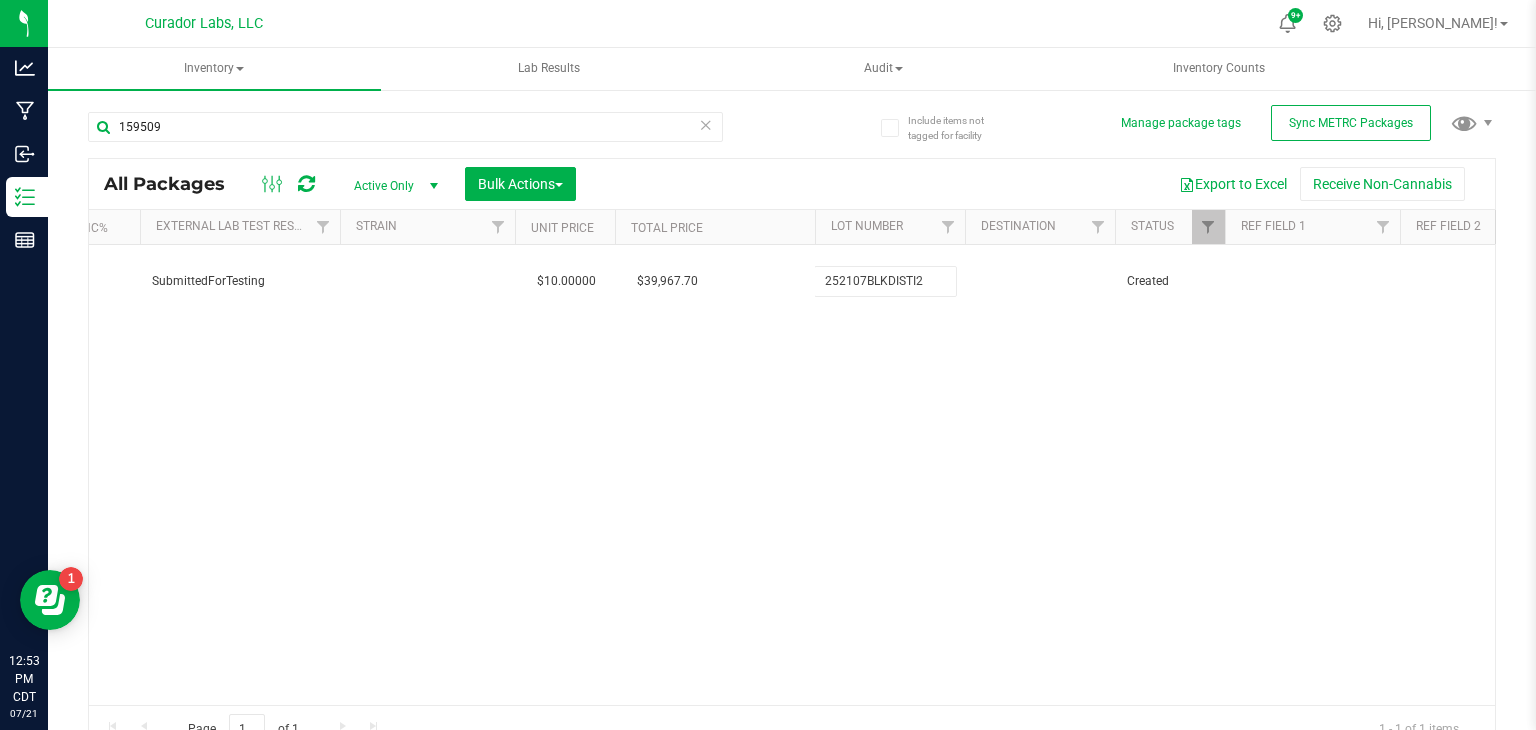 click on "All Packages
Active Only Active Only Lab Samples Locked All External Internal
Bulk Actions
Add to manufacturing run
Add to outbound order
Combine packages
Combine packages (lot)" at bounding box center [792, 456] 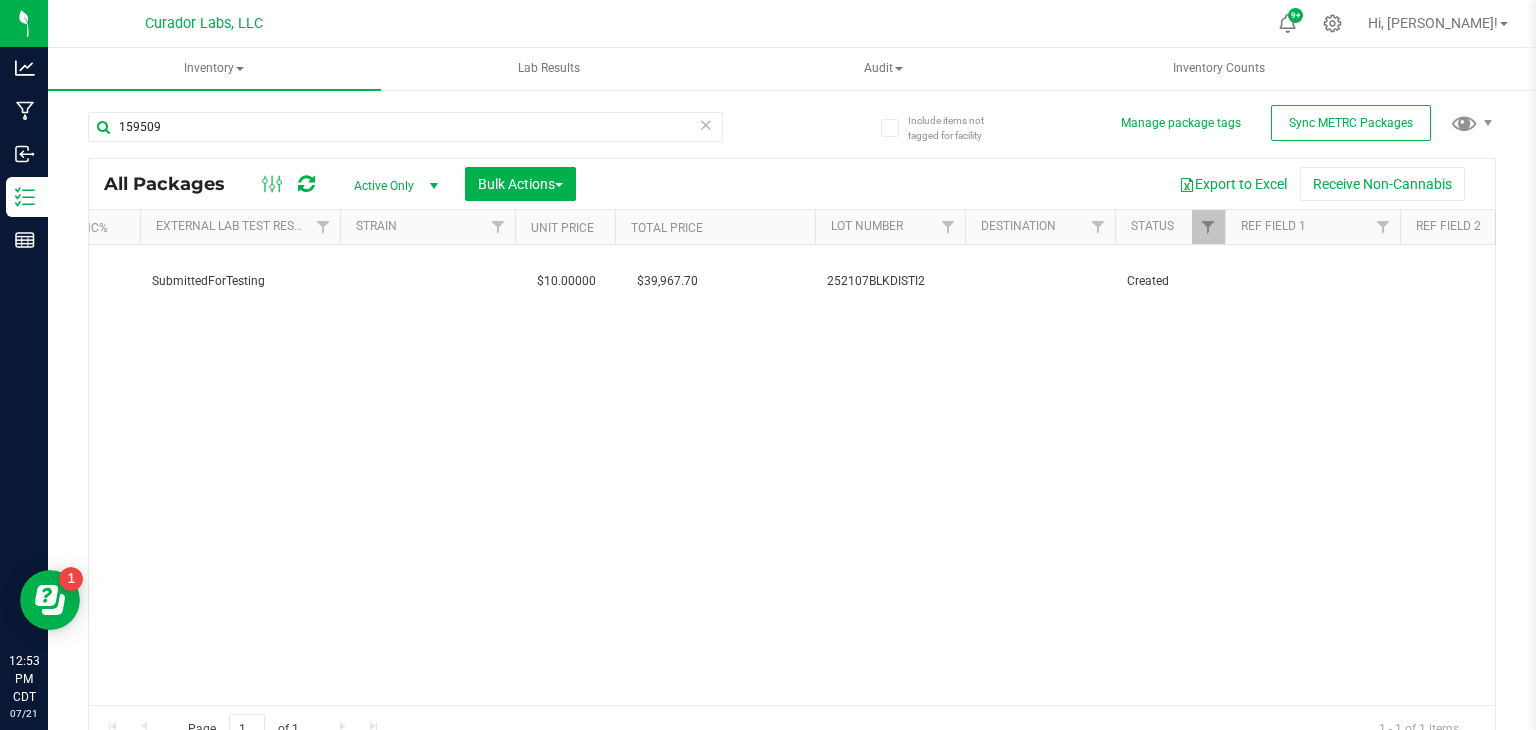 scroll, scrollTop: 0, scrollLeft: 287, axis: horizontal 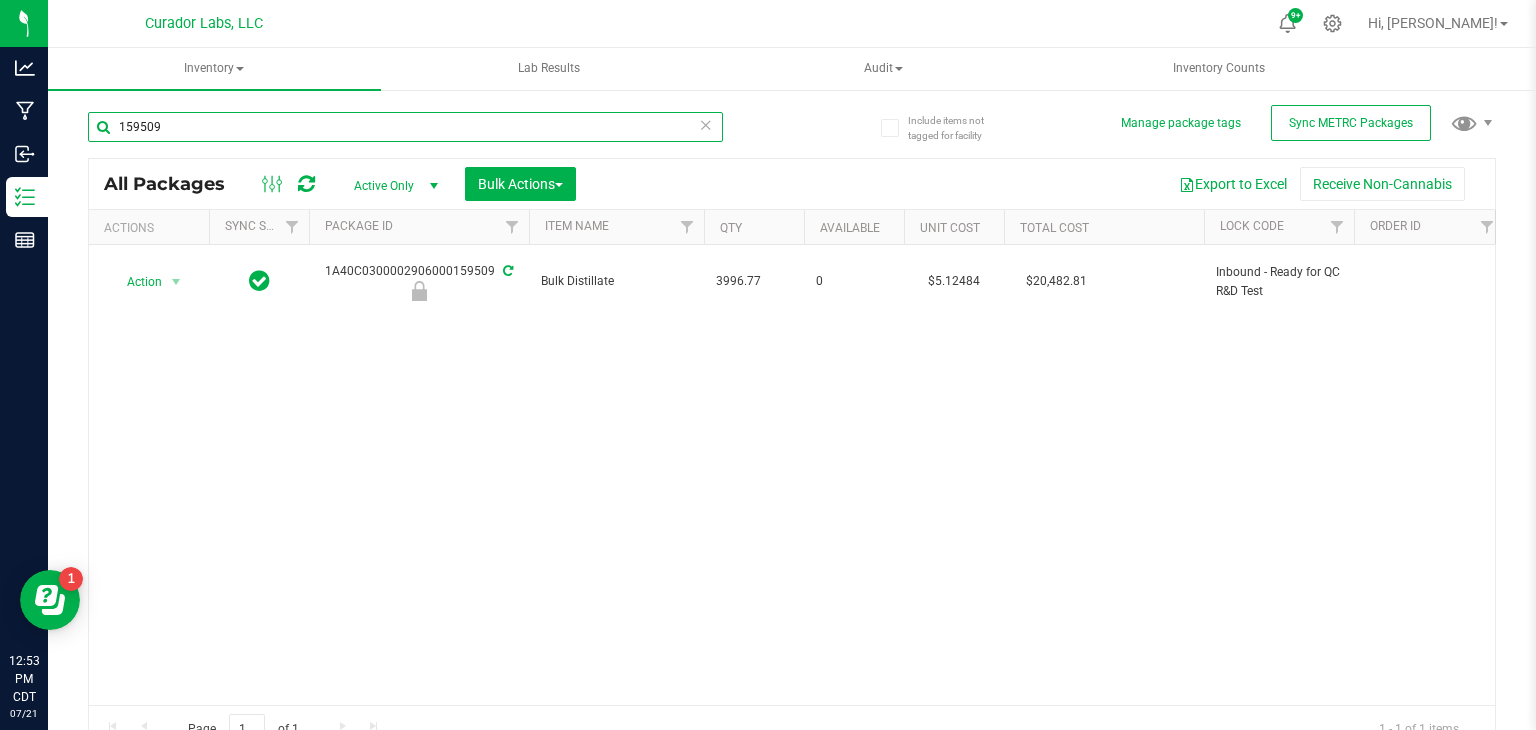 click on "159509" at bounding box center [405, 127] 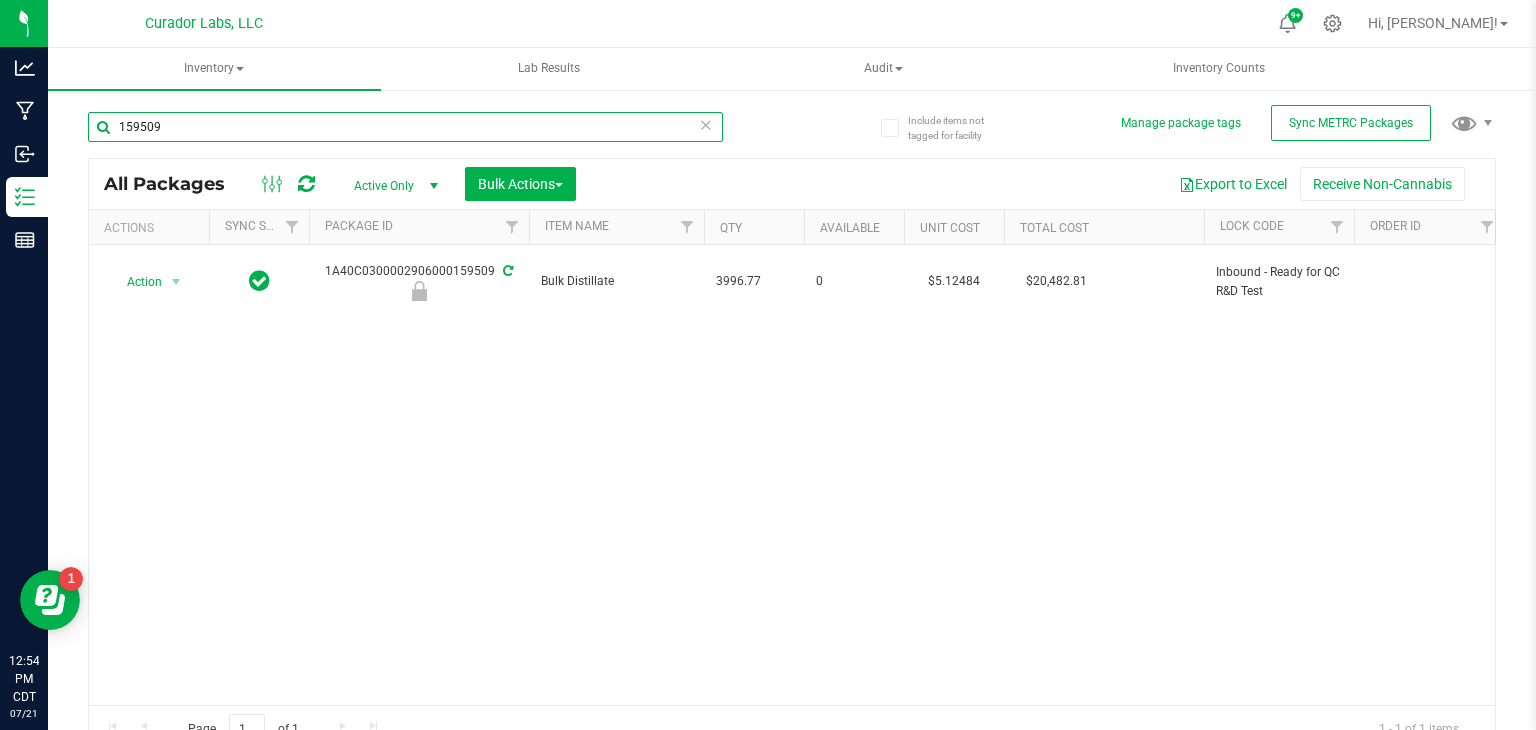 click on "159509" at bounding box center (405, 127) 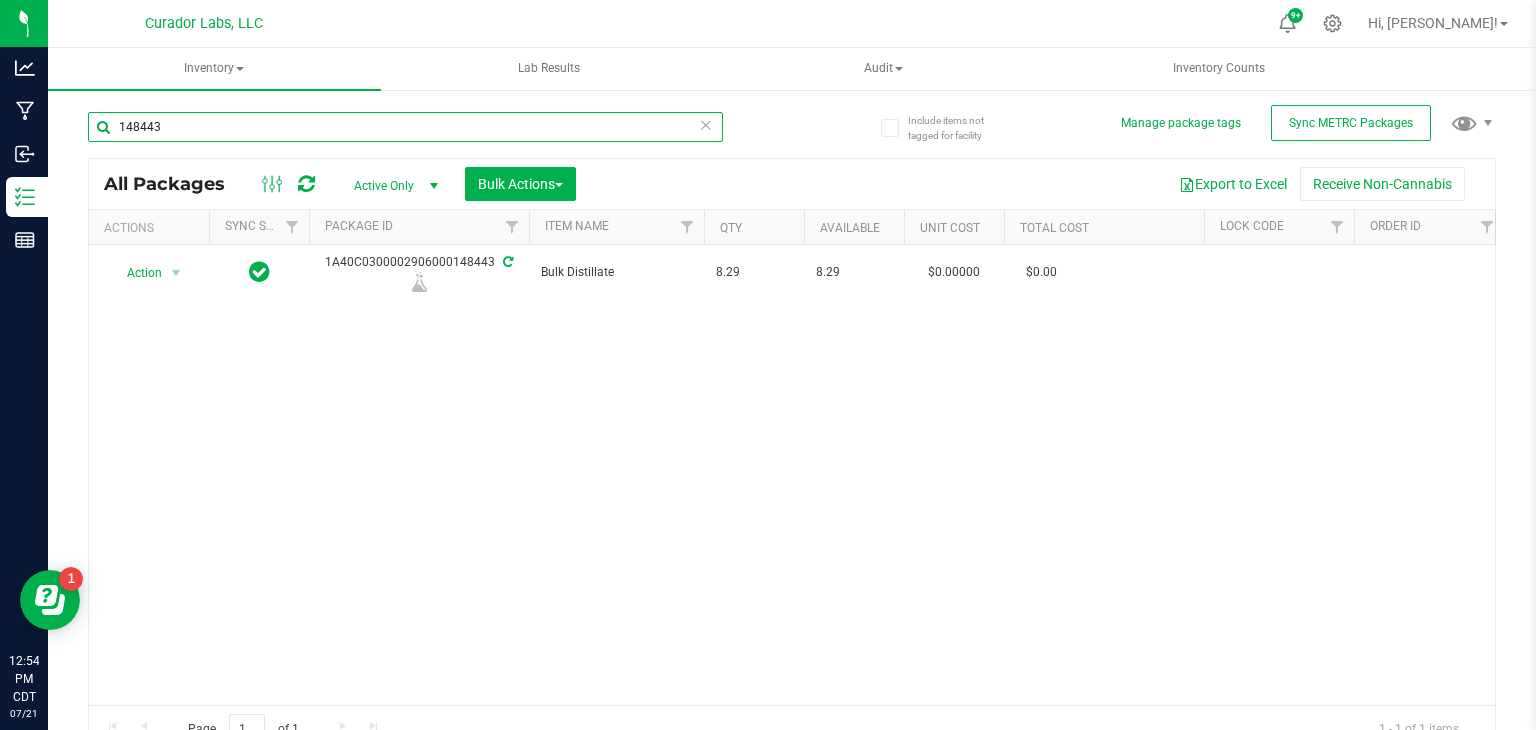 scroll, scrollTop: 0, scrollLeft: 463, axis: horizontal 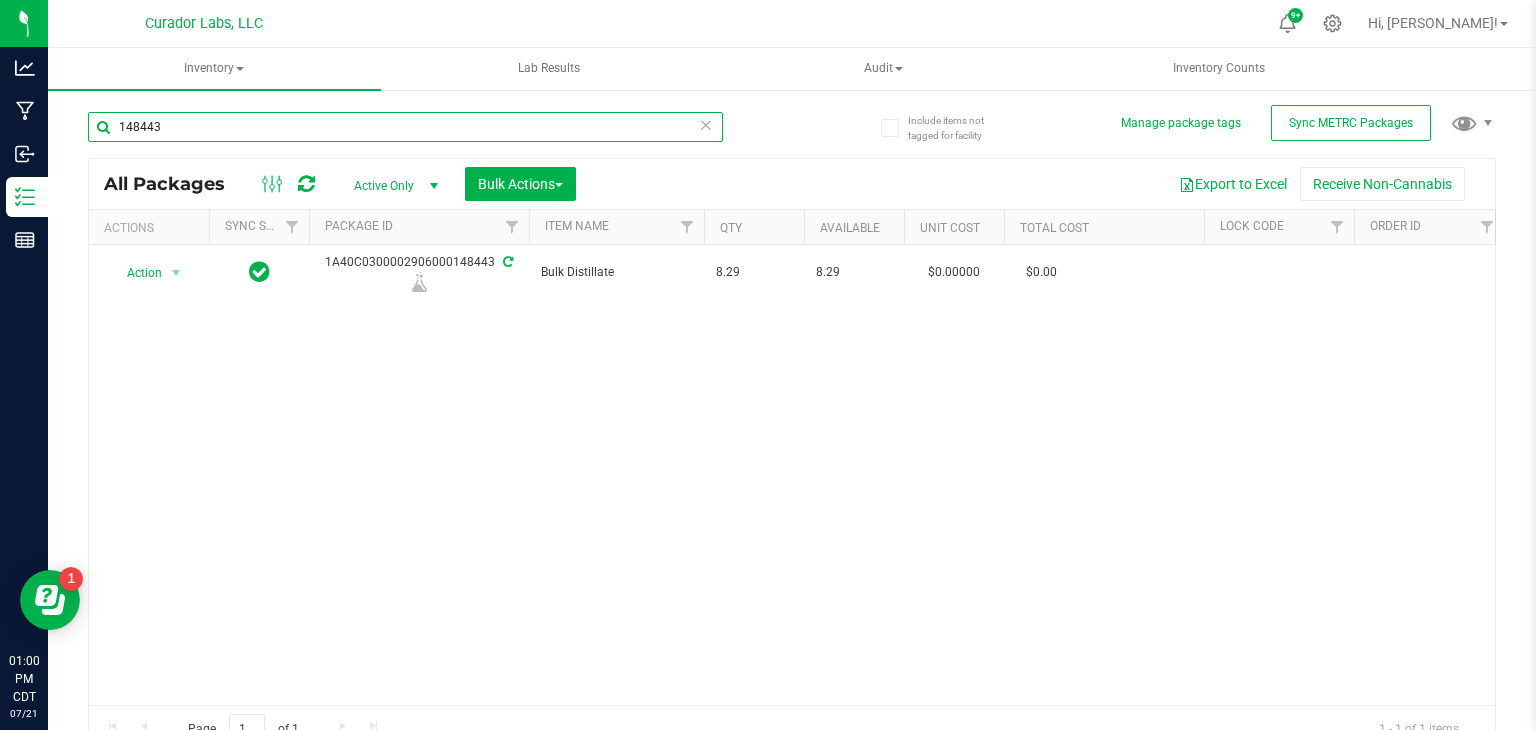 click on "148443" at bounding box center [405, 127] 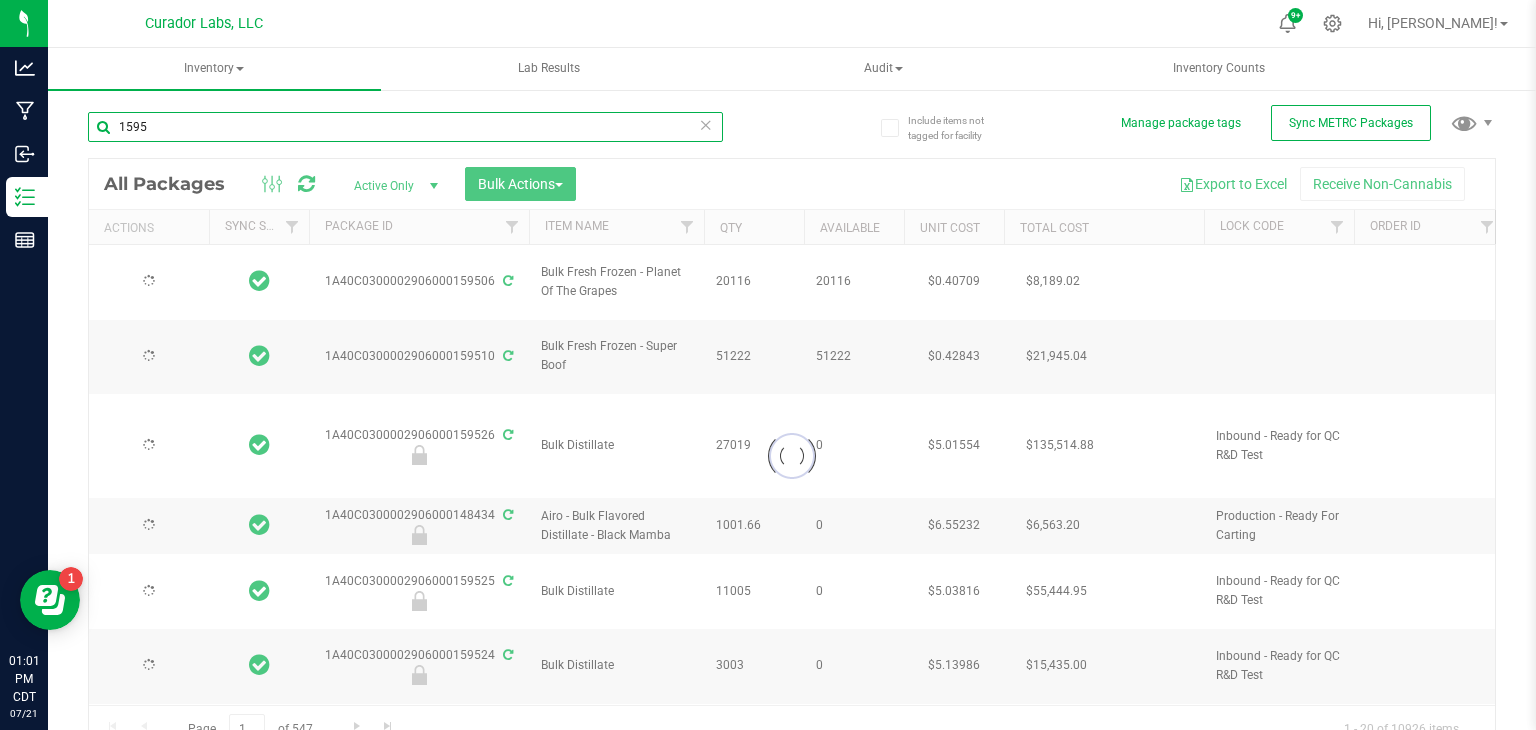type on "15952" 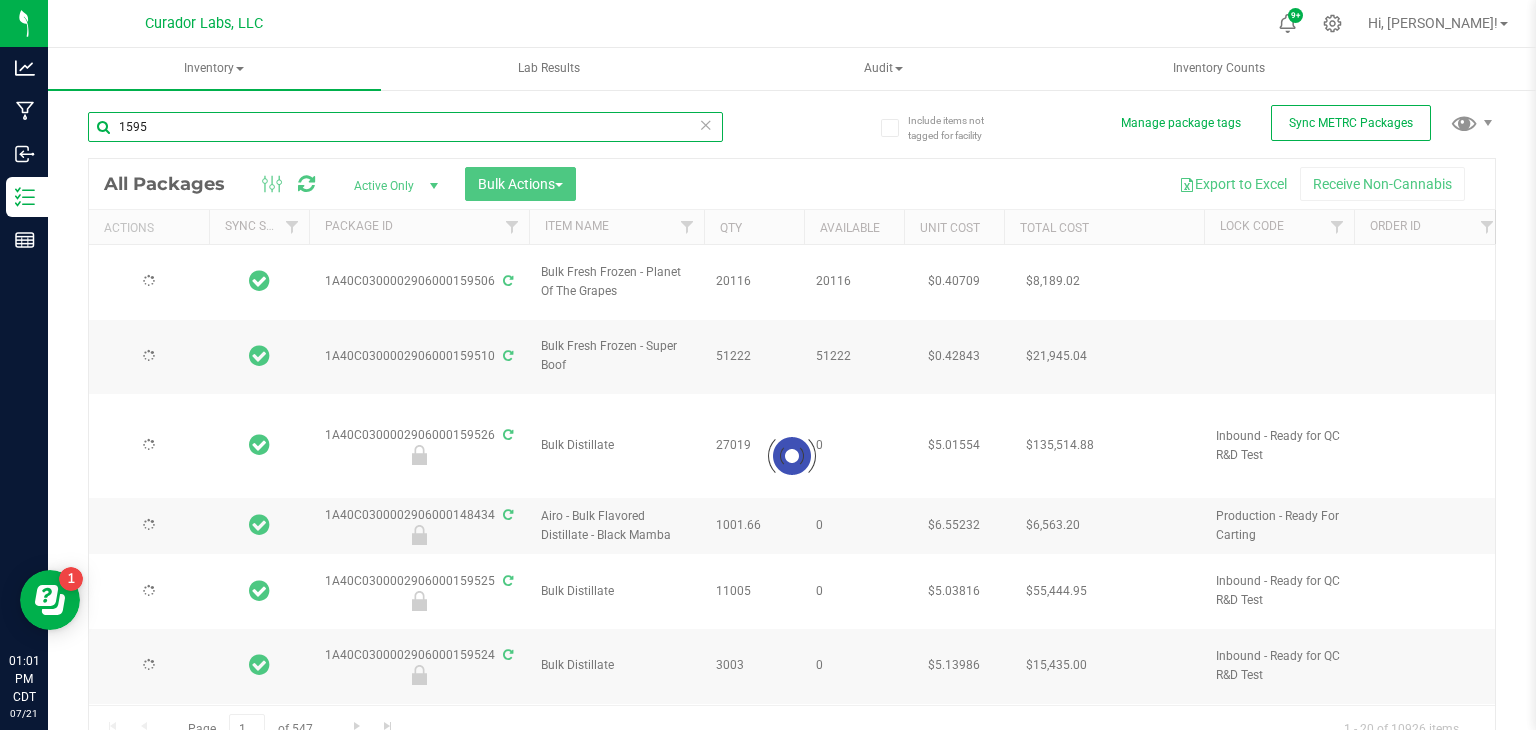 type on "[DATE]" 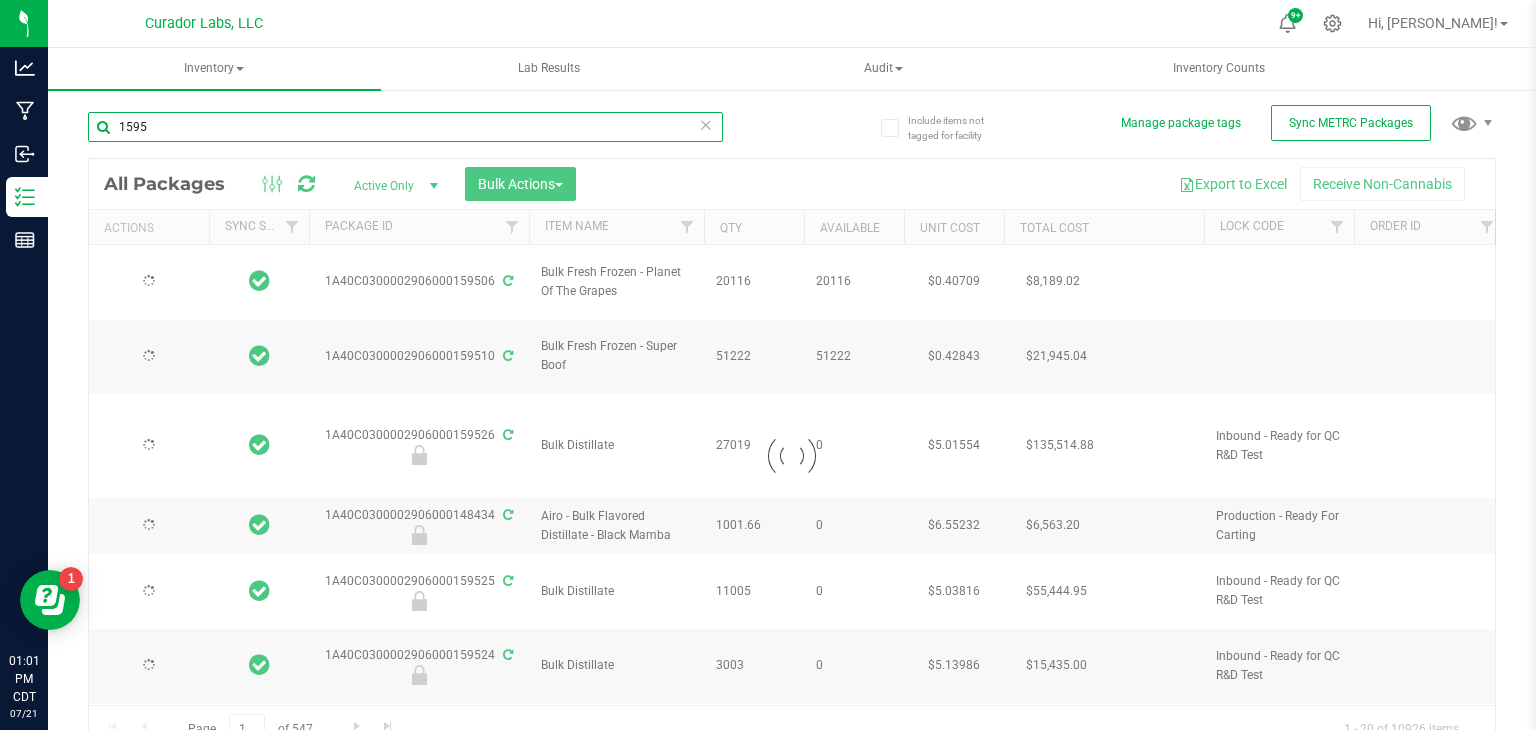 type on "[DATE]" 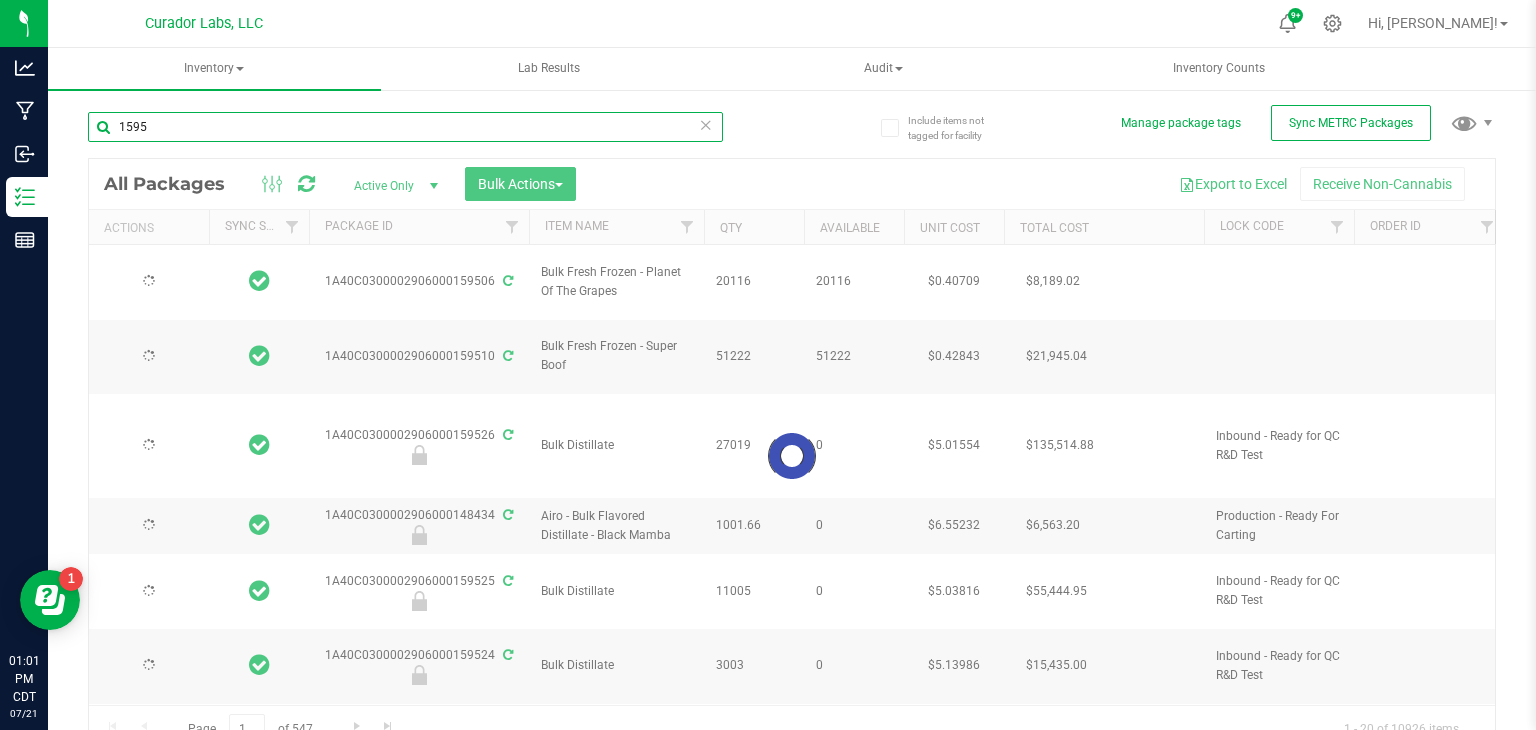 type on "[DATE]" 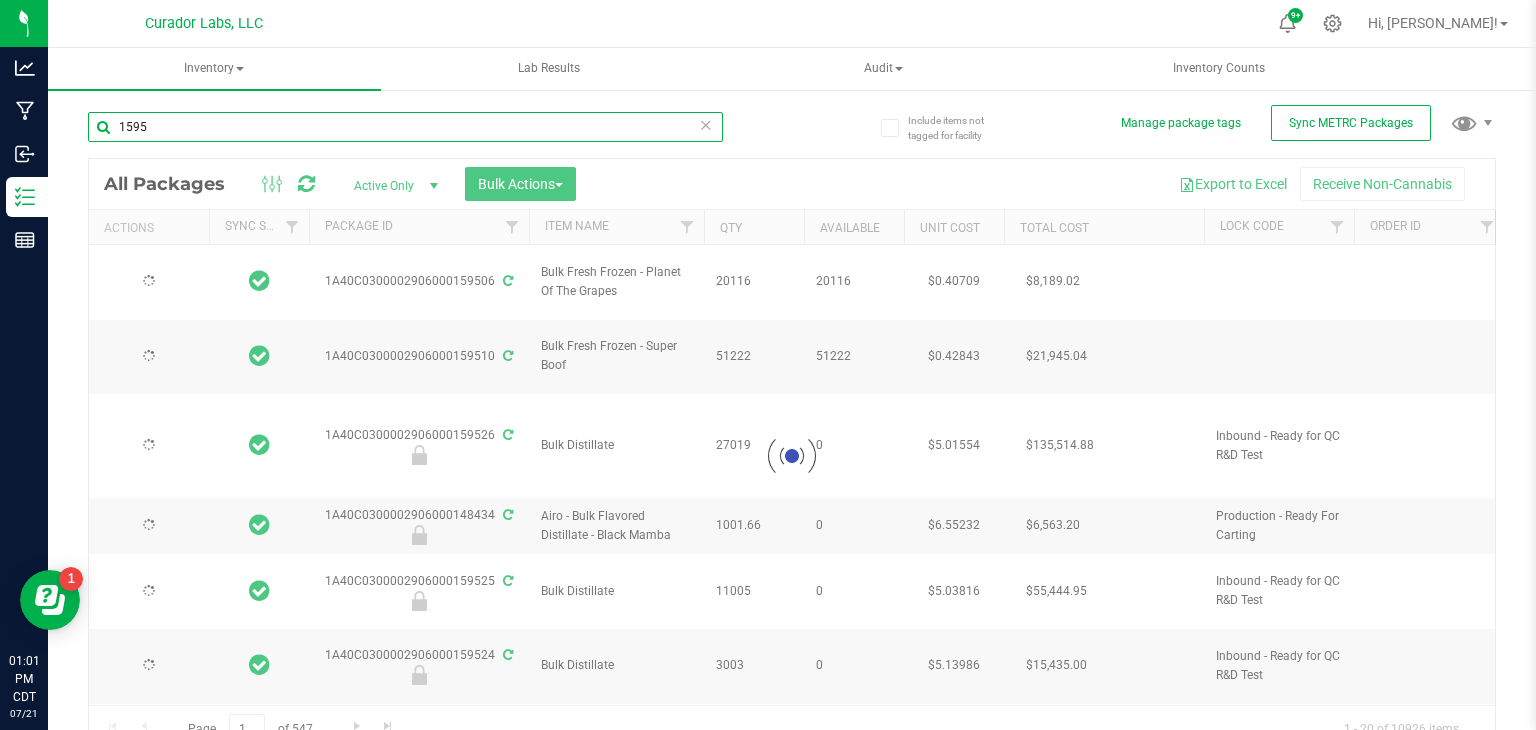 type on "[DATE]" 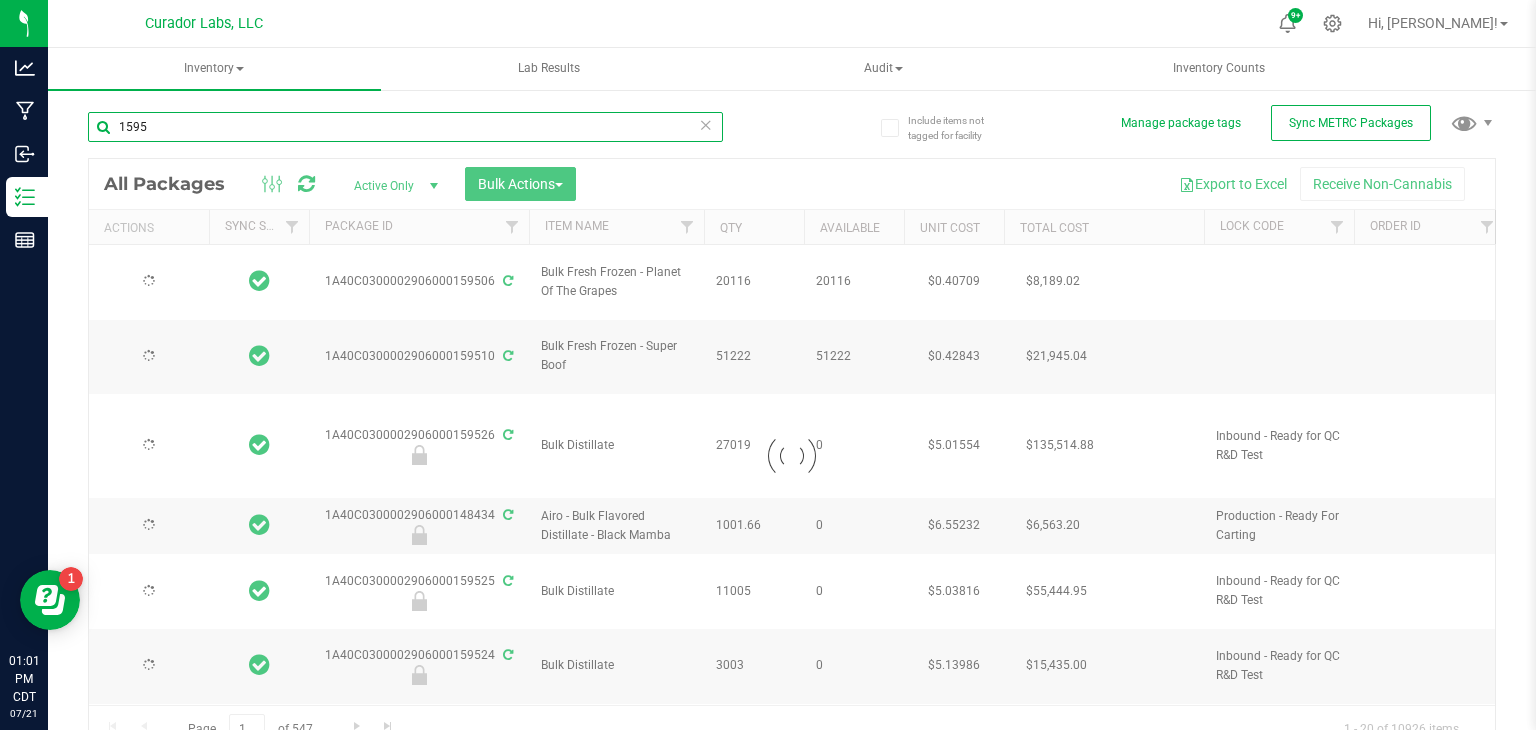 type on "[DATE]" 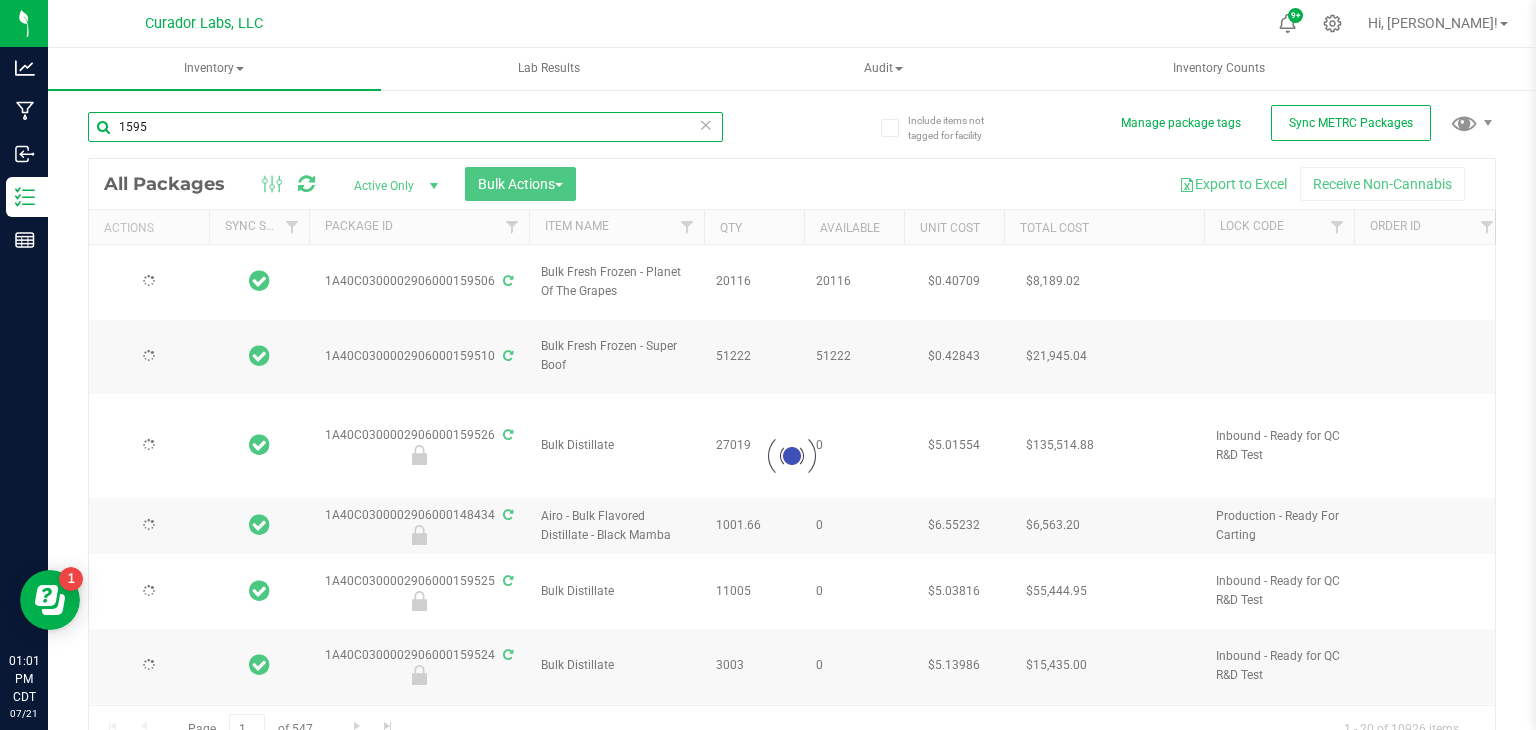 type on "[DATE]" 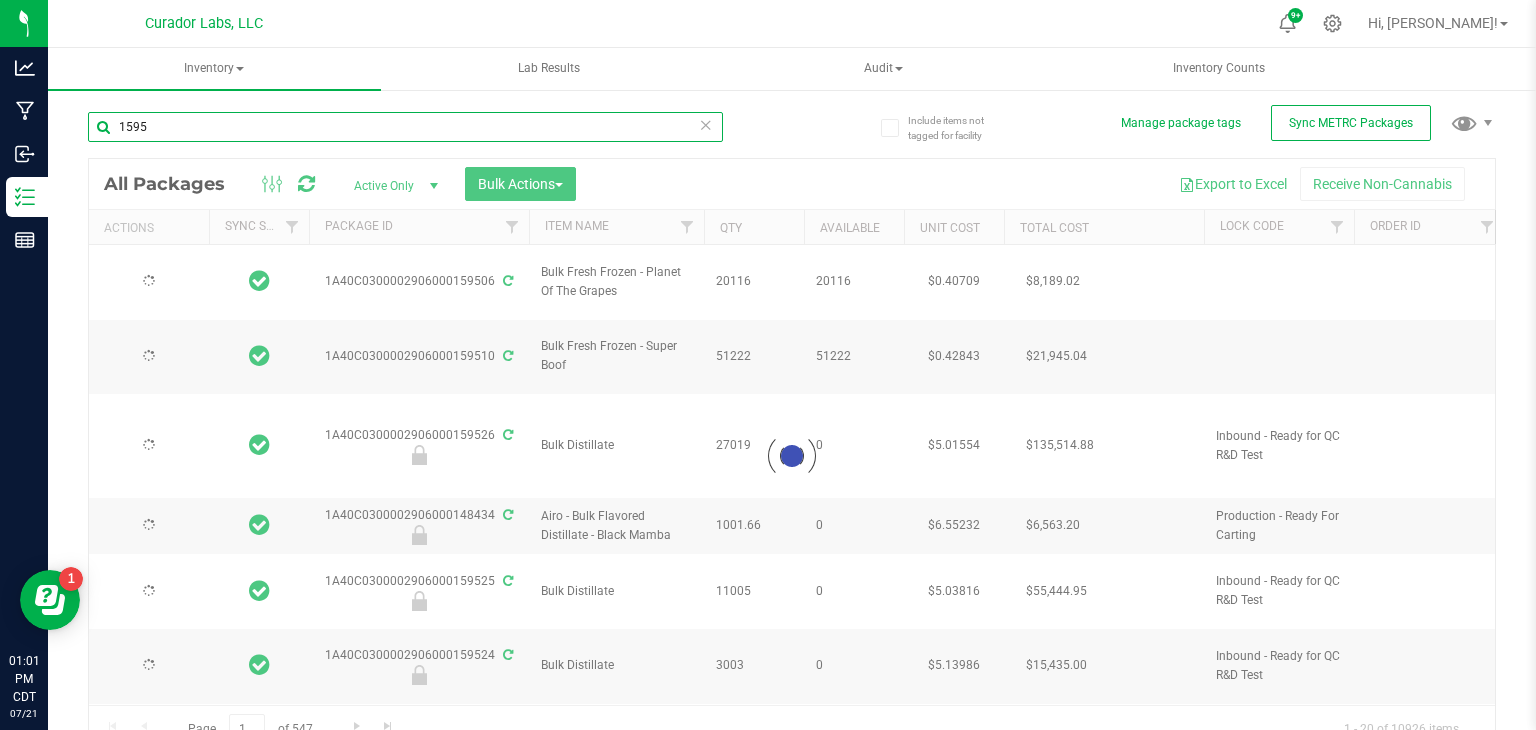 type on "[DATE]" 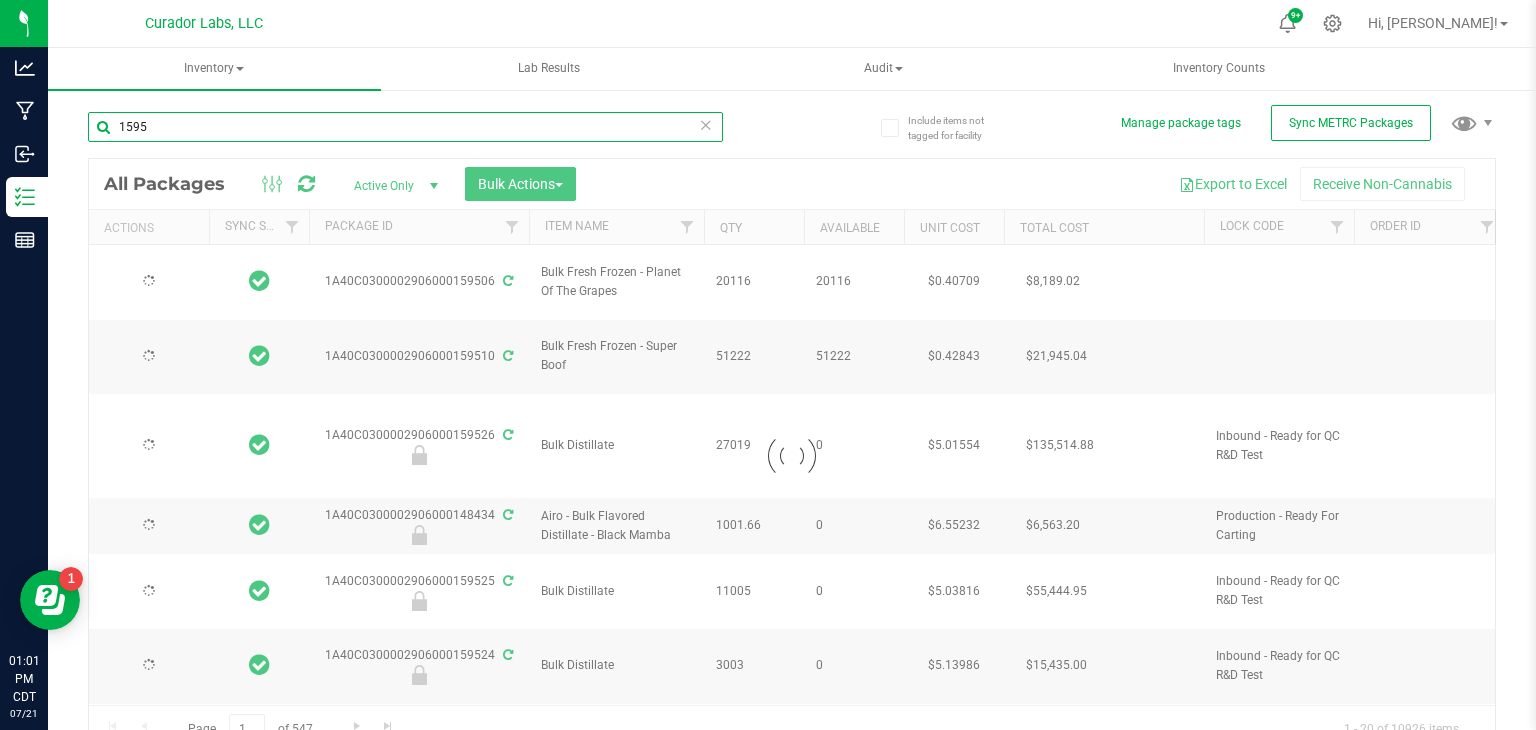 type on "[DATE]" 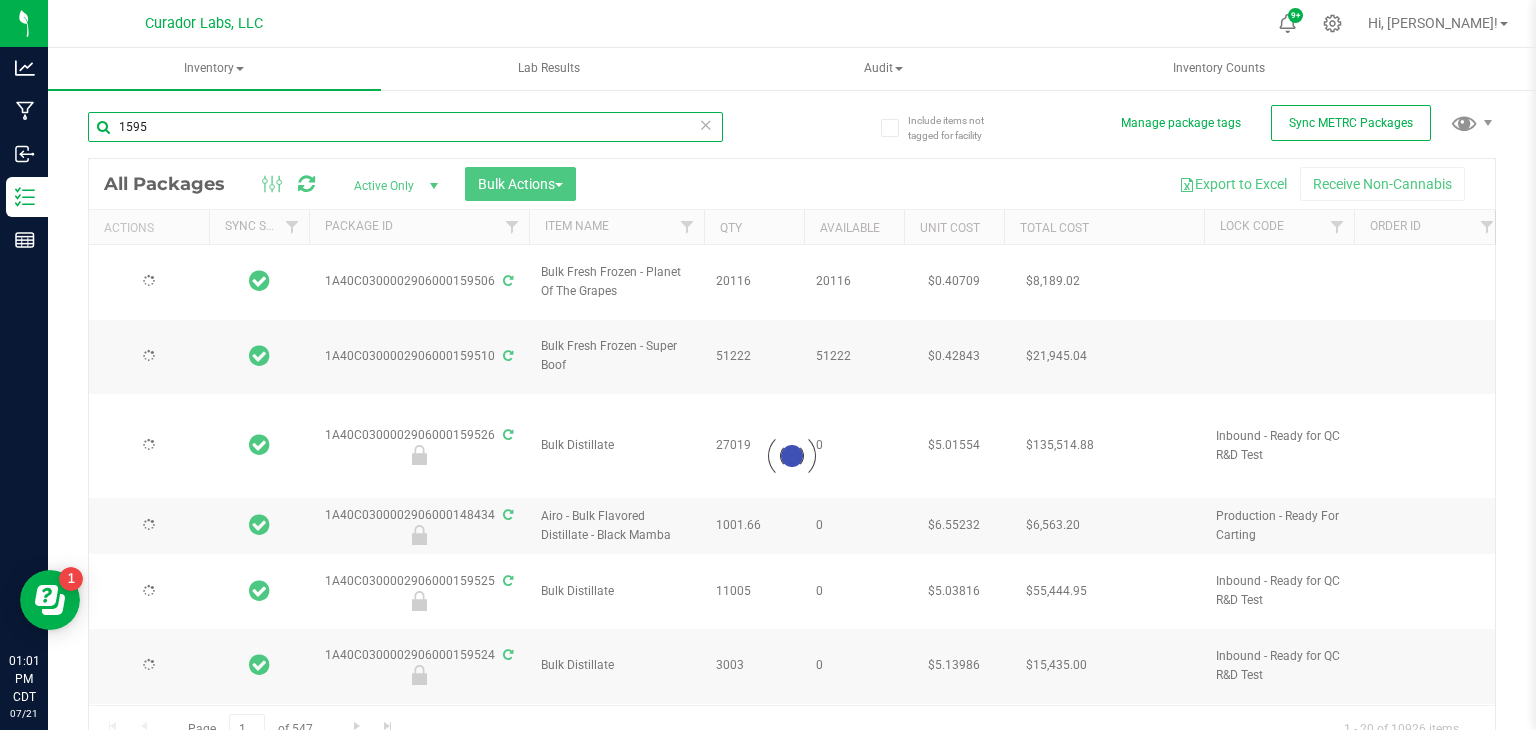 type on "[DATE]" 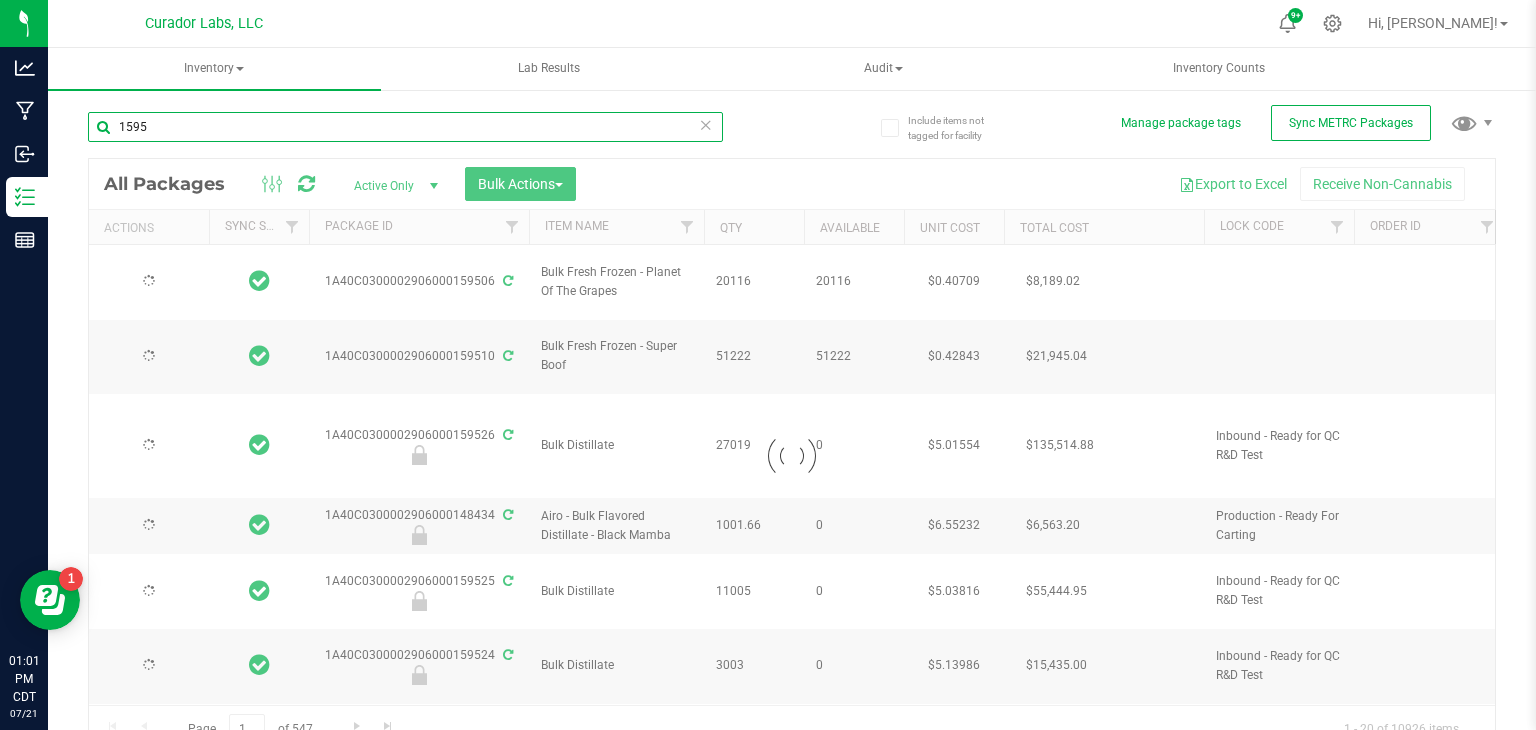 type on "[DATE]" 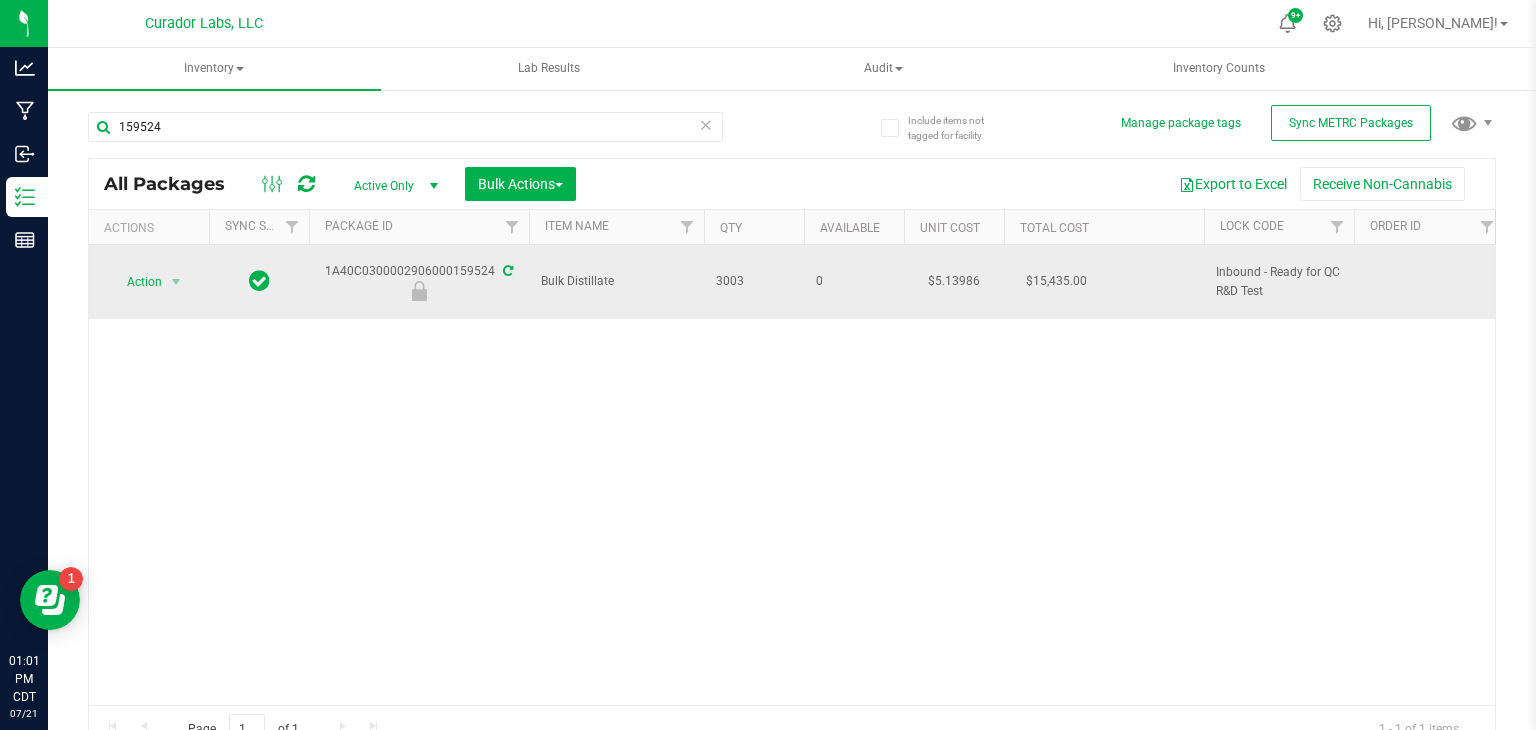 click on "1A40C0300002906000159524" at bounding box center (419, 281) 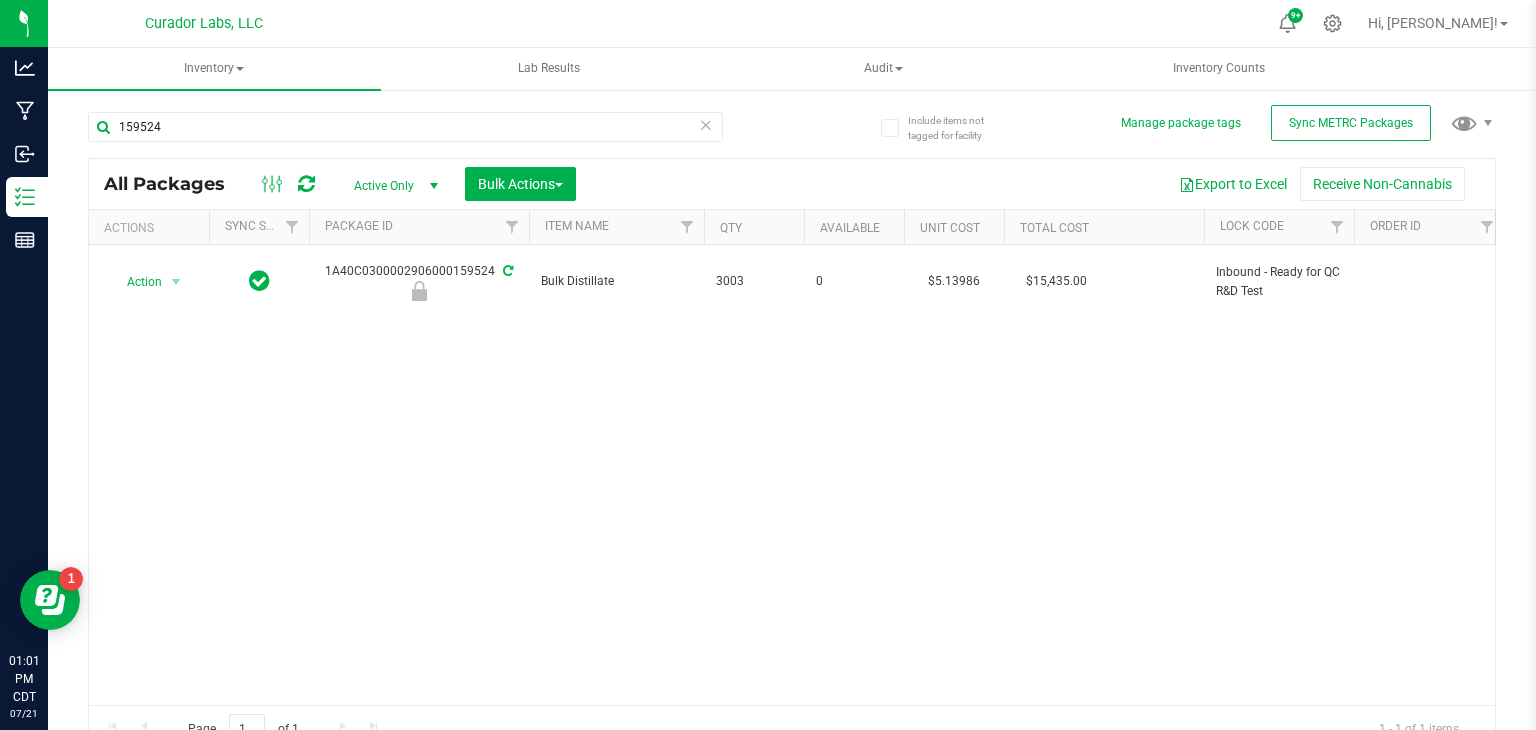 click on "Action Action Edit attributes Global inventory Locate package Package audit log Print package label Record a lab result See history Unlock package
1A40C0300002906000159524
Bulk Distillate
3003
0
$5.13986 $15,435.00
Inbound - Ready for QC R&D Test
Gram
NotSubmitted
$10.00000 $30,030.00
252107BLKDISTI
Created" at bounding box center [792, 475] 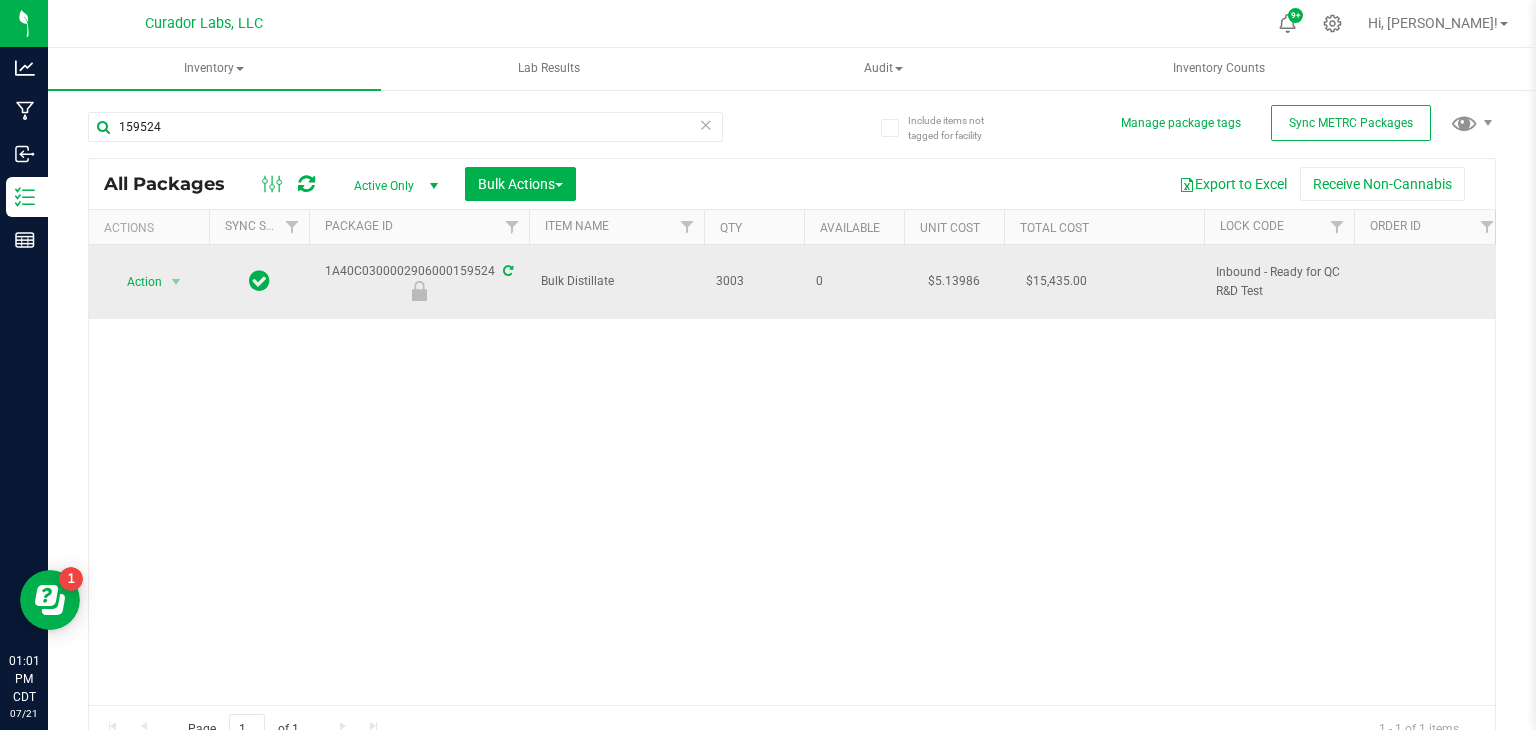 click on "1A40C0300002906000159524" at bounding box center (419, 281) 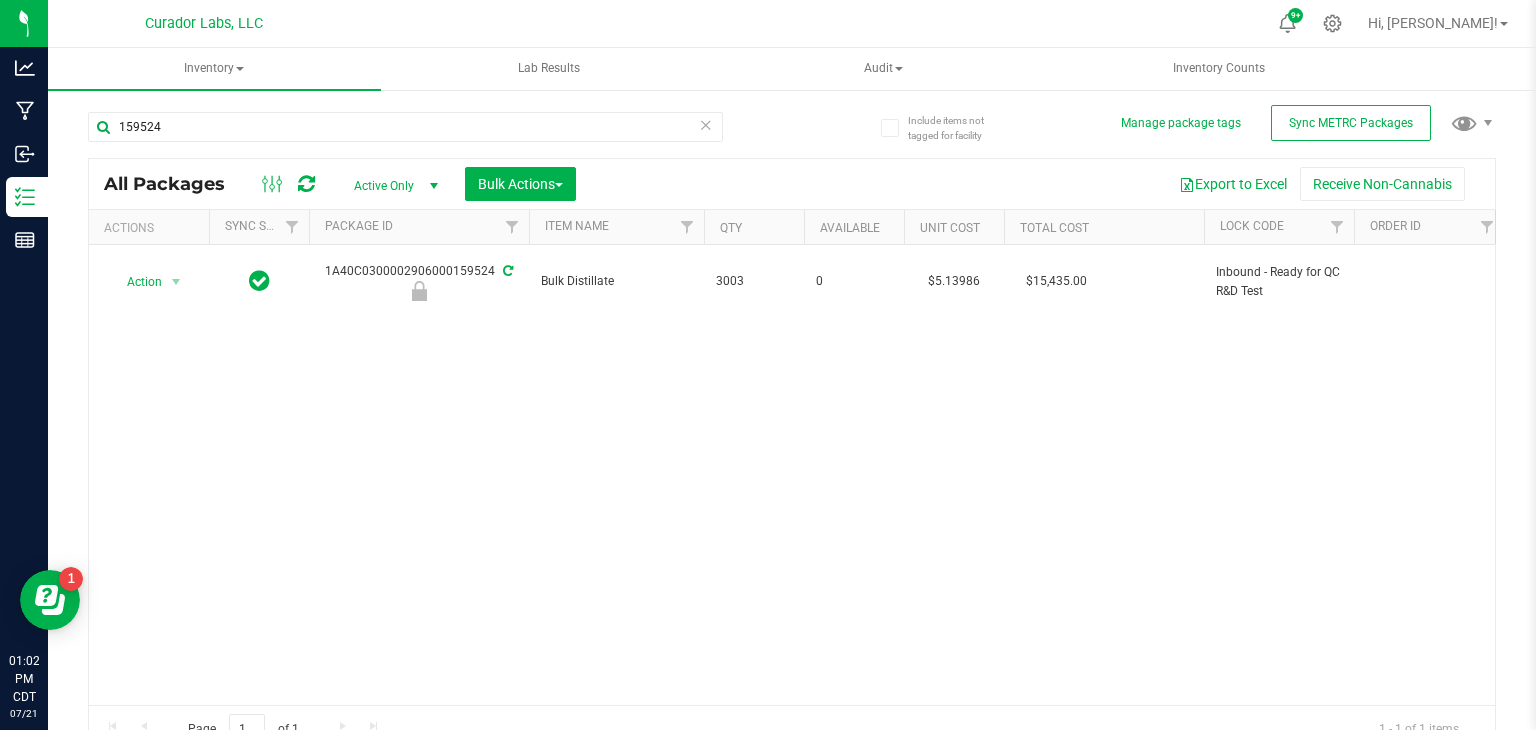 click on "Action Action Edit attributes Global inventory Locate package Package audit log Print package label Record a lab result See history Unlock package
1A40C0300002906000159524
Bulk Distillate
3003
0
$5.13986 $15,435.00
Inbound - Ready for QC R&D Test
Gram
NotSubmitted
$10.00000 $30,030.00
252107BLKDISTI
Created" at bounding box center [792, 475] 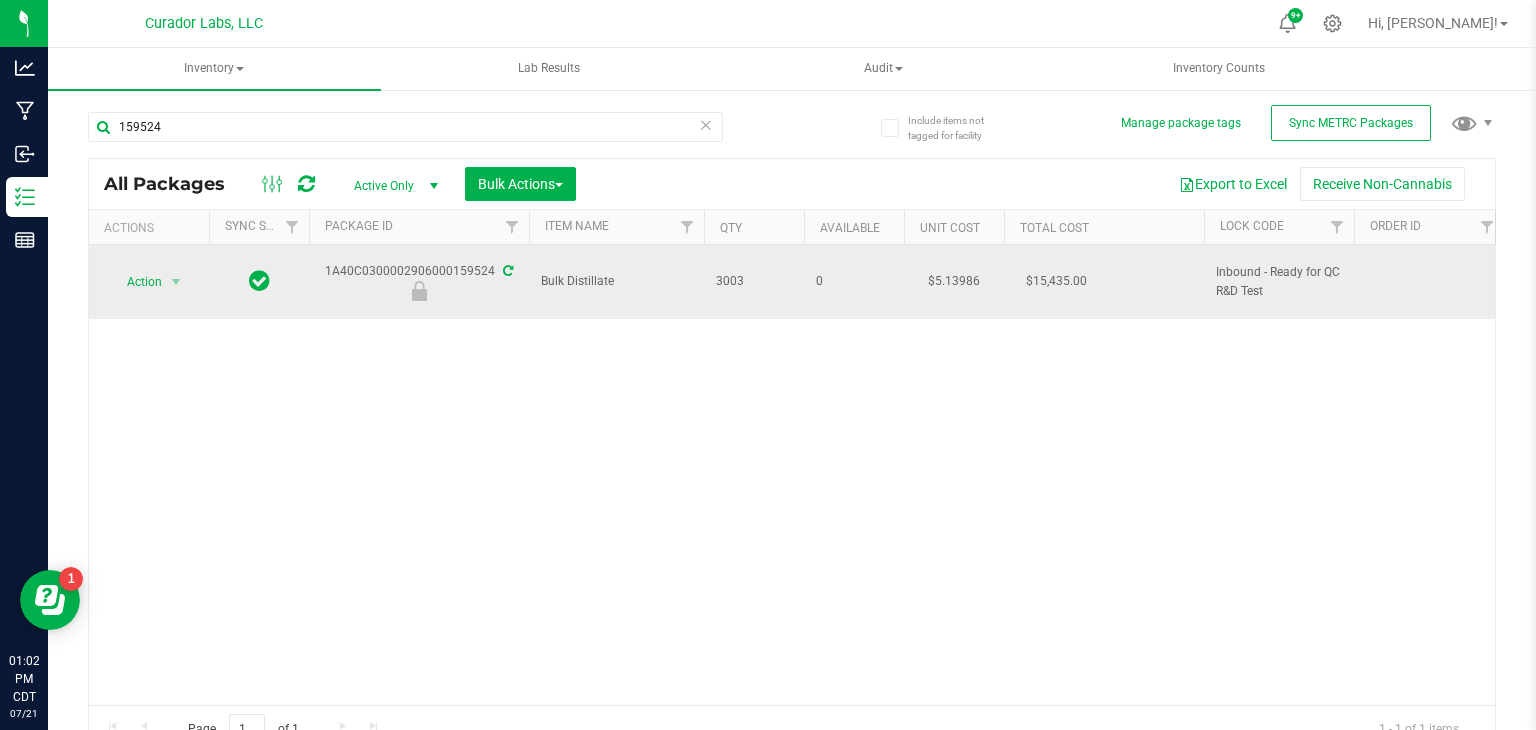 click on "1A40C0300002906000159524" at bounding box center [419, 281] 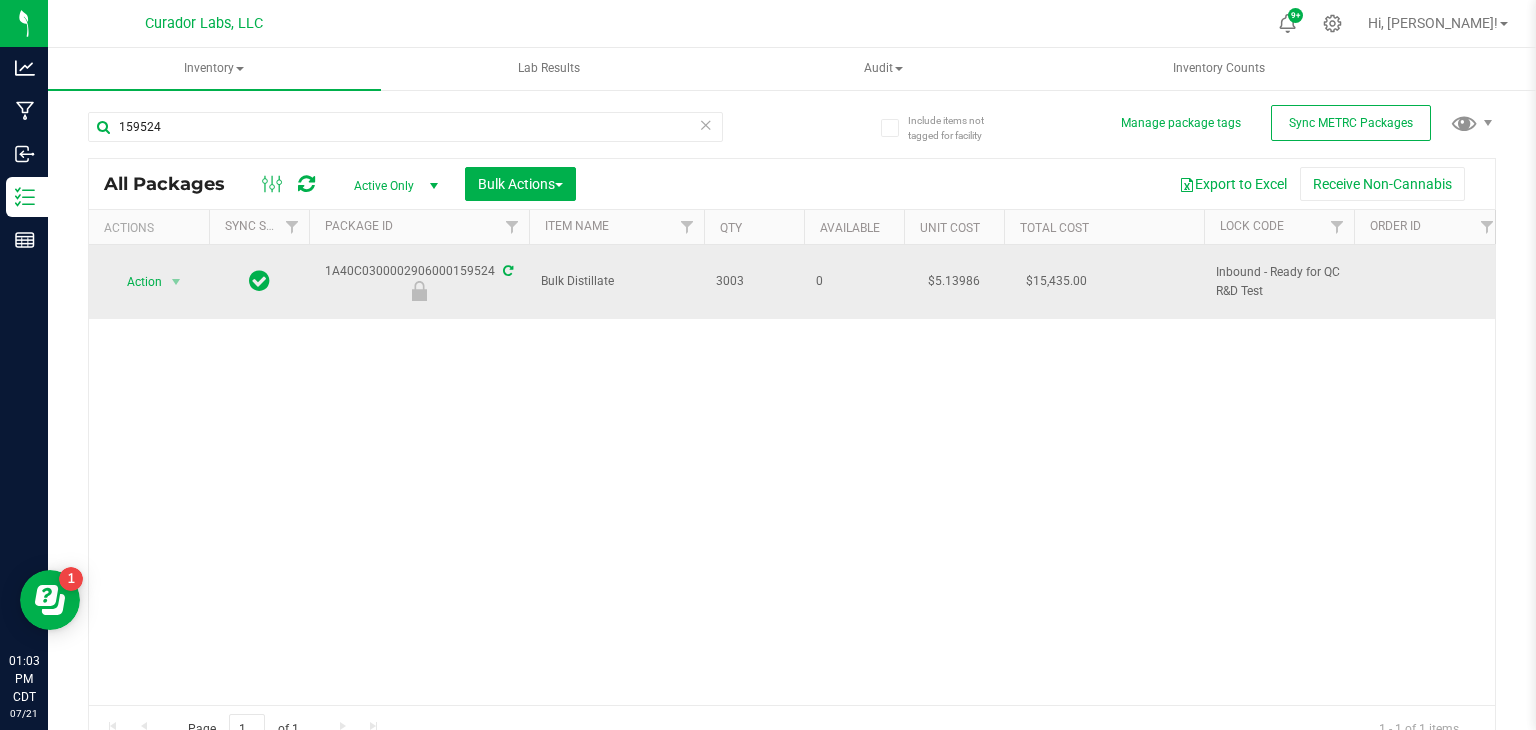 click at bounding box center (508, 271) 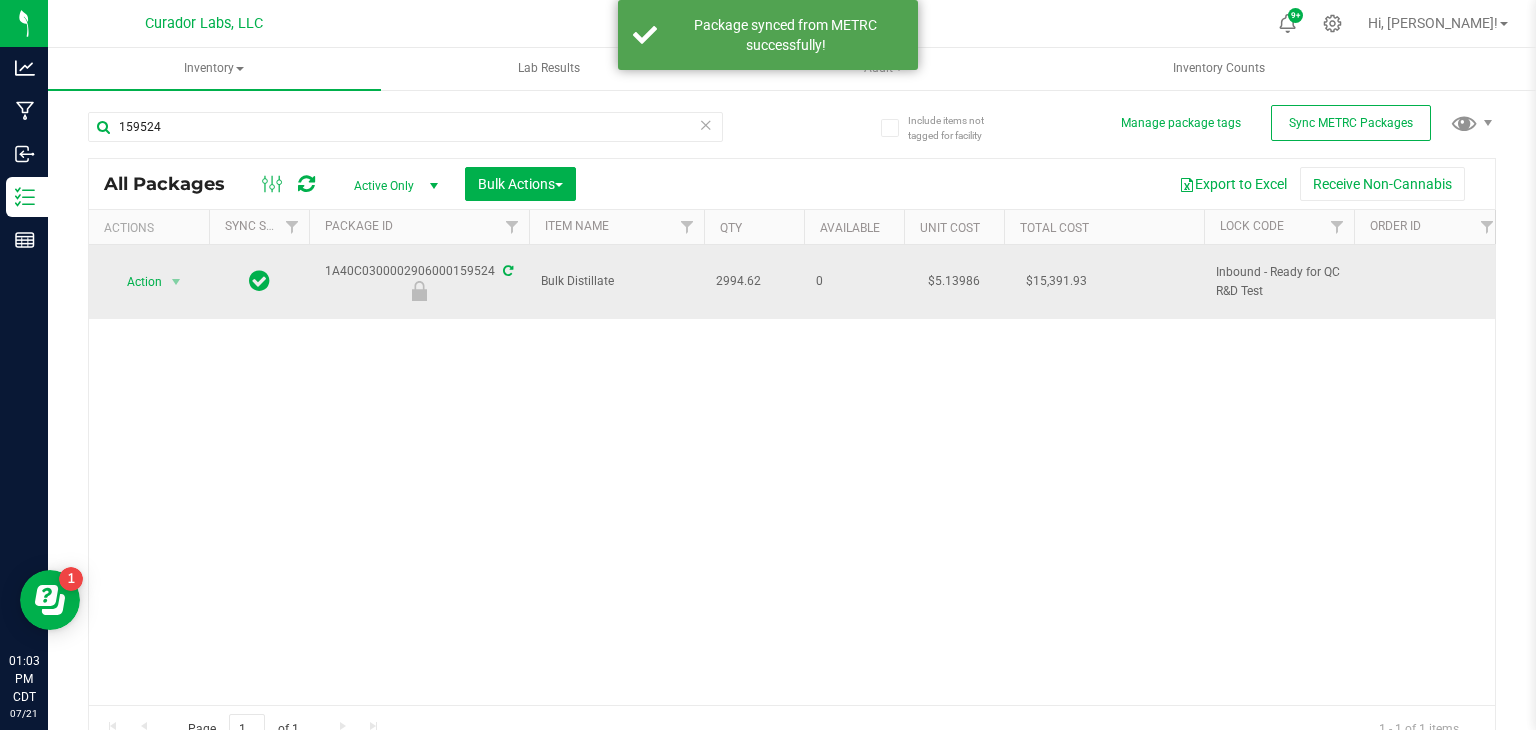 click on "2994.62" at bounding box center (754, 281) 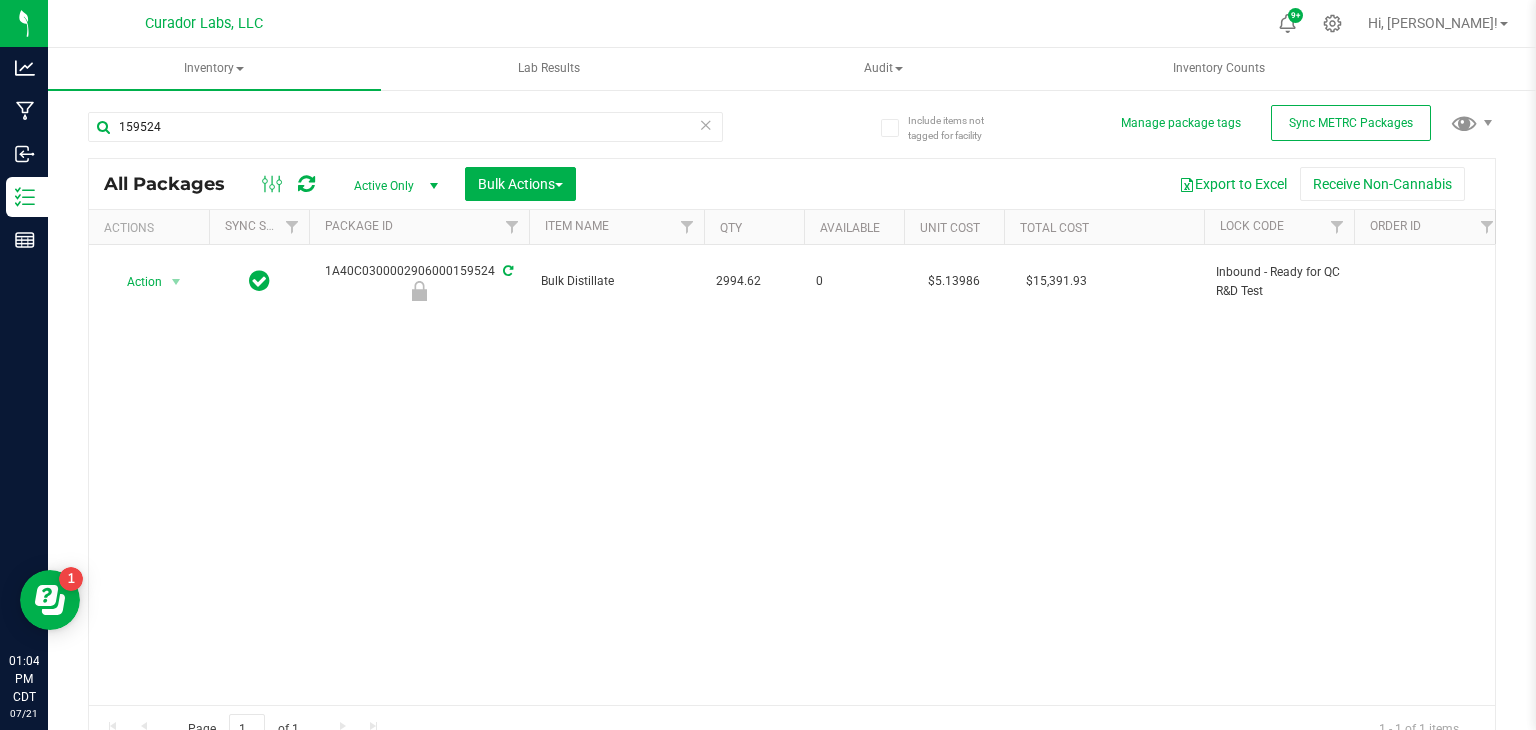 scroll, scrollTop: 0, scrollLeft: 431, axis: horizontal 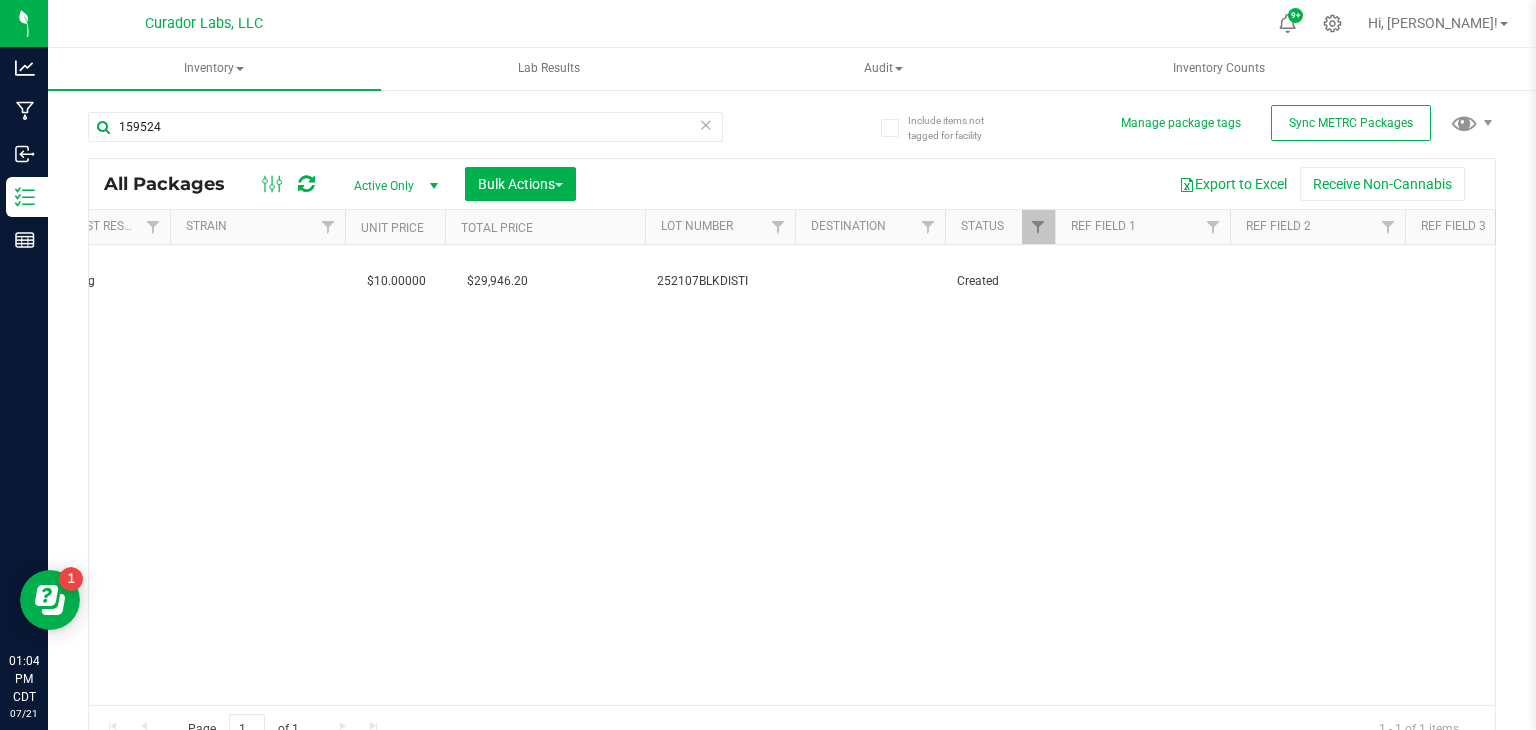 click on "Action Action Edit attributes Global inventory Locate package Package audit log Print package label Record a lab result See history Unlock package
1A40C0300002906000159524
Bulk Distillate
2994.62
0
$5.13986 $15,391.93
Inbound - Ready for QC R&D Test
Gram
SubmittedForTesting
$10.00000 $29,946.20
252107BLKDISTI
Created" at bounding box center (792, 475) 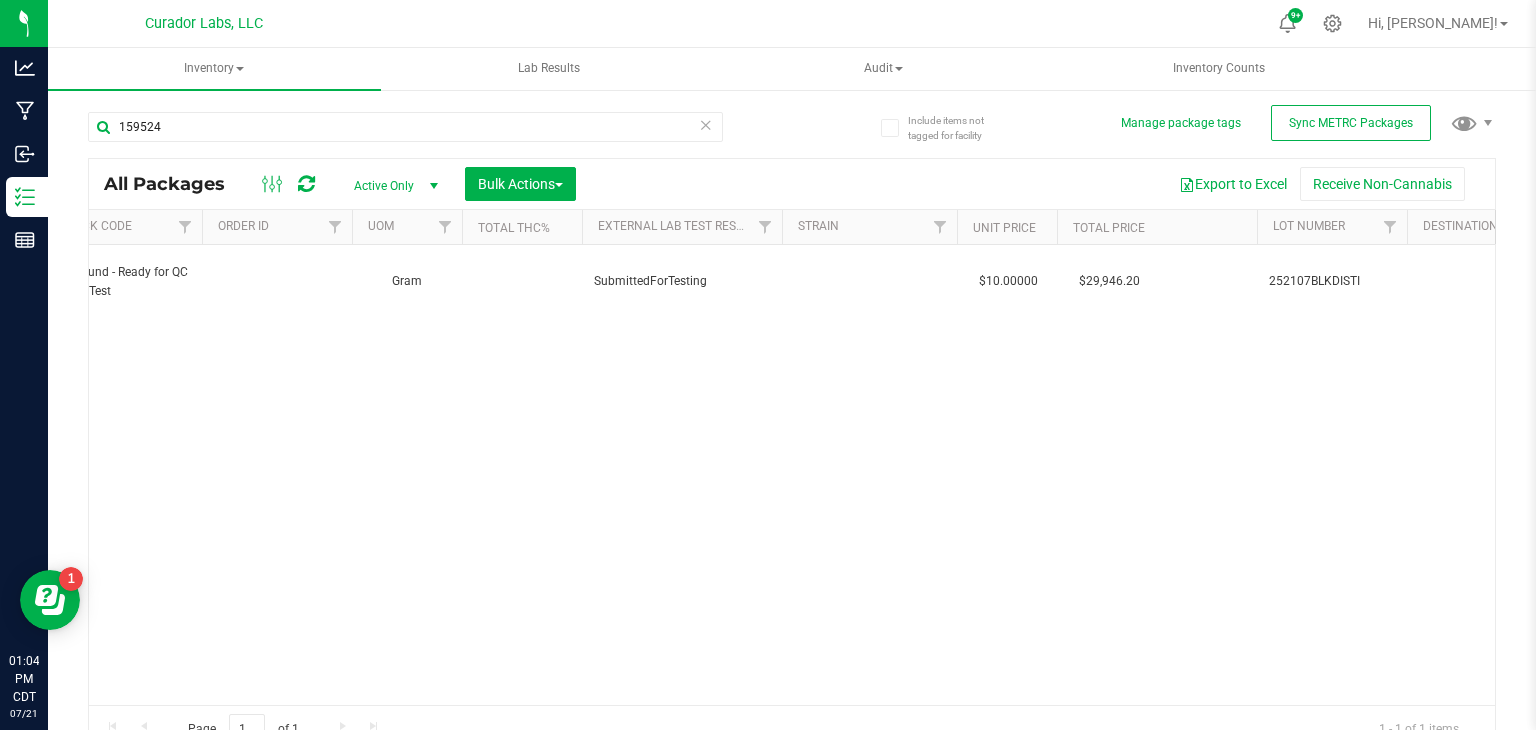 scroll, scrollTop: 0, scrollLeft: 840, axis: horizontal 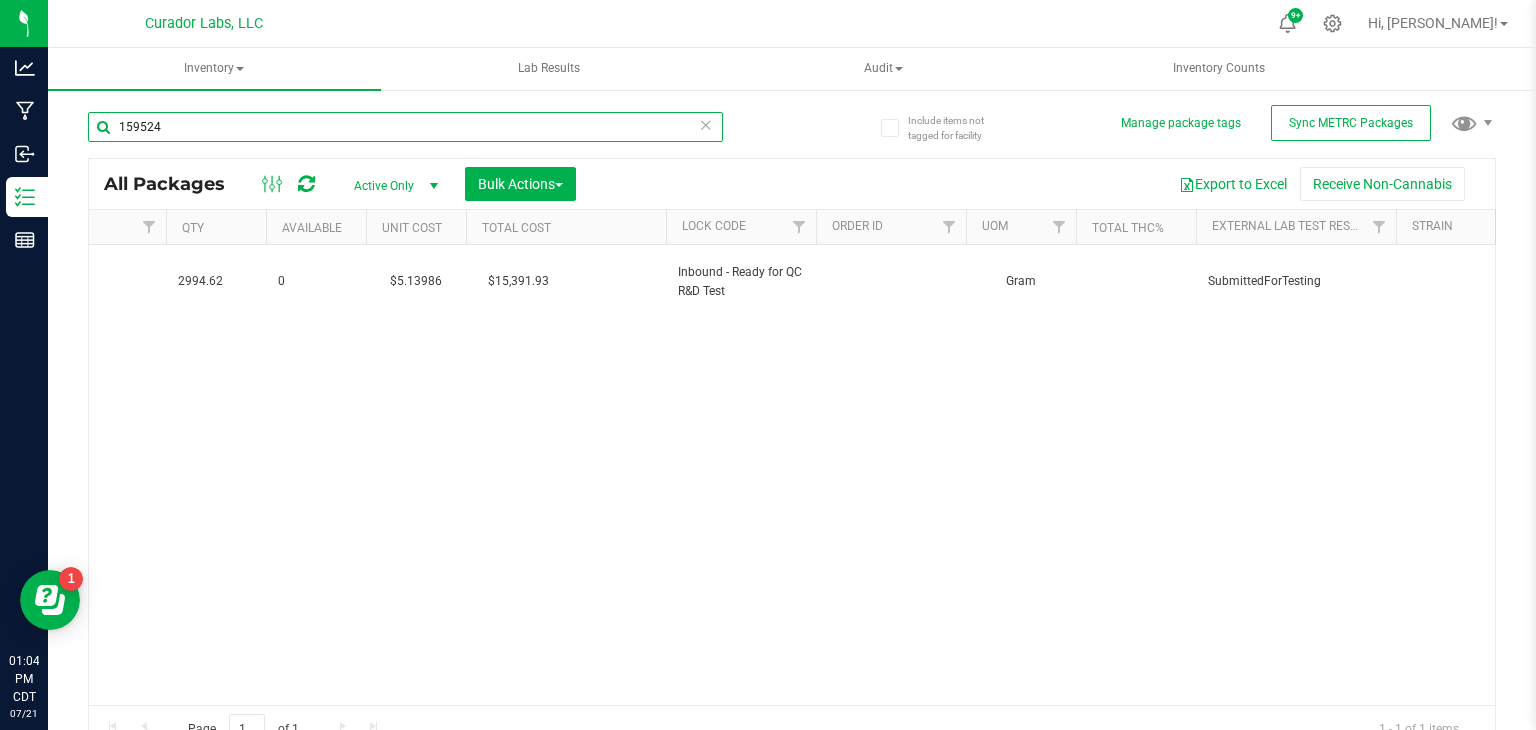 click on "159524" at bounding box center [405, 127] 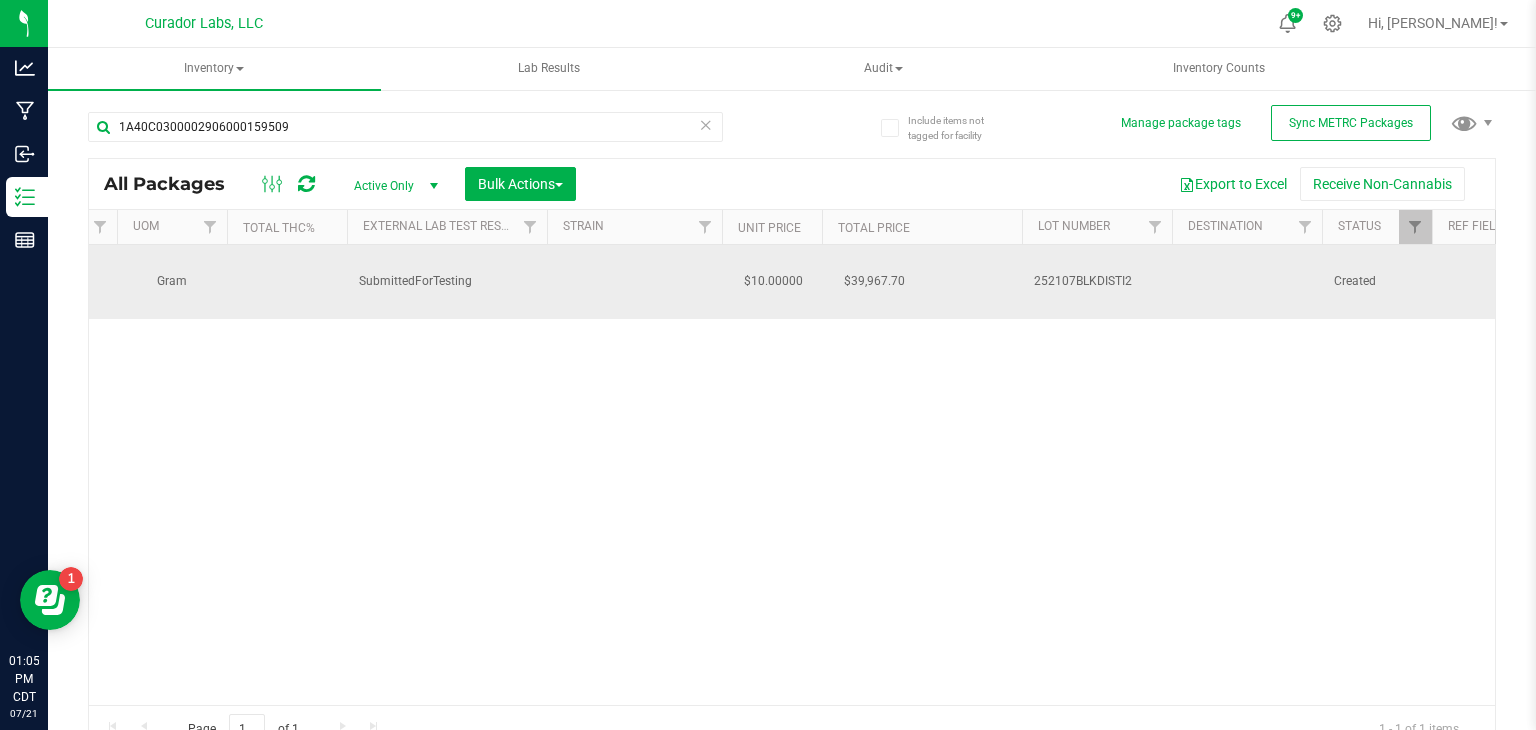 click on "252107BLKDISTI2" at bounding box center (1097, 281) 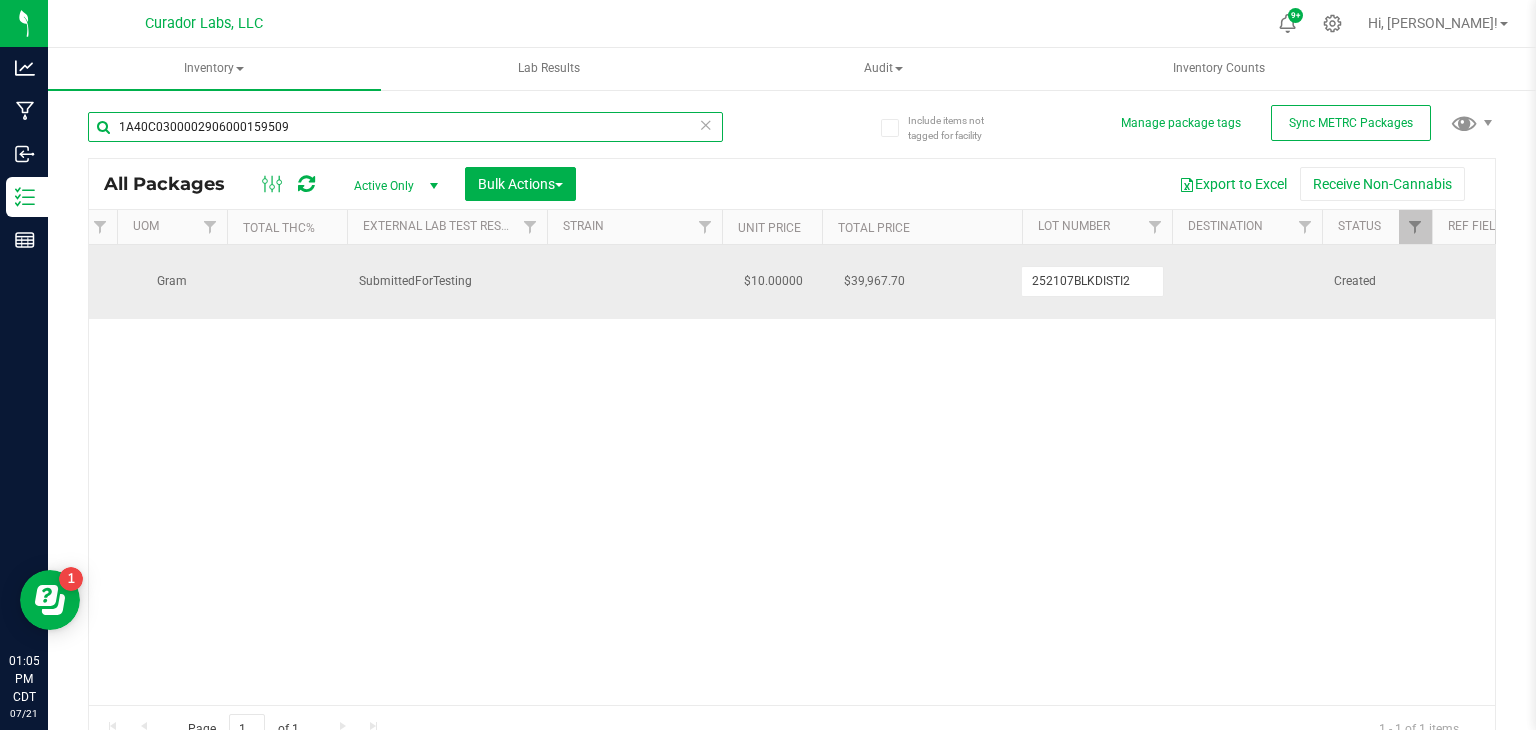 click on "1A40C0300002906000159509" at bounding box center [405, 127] 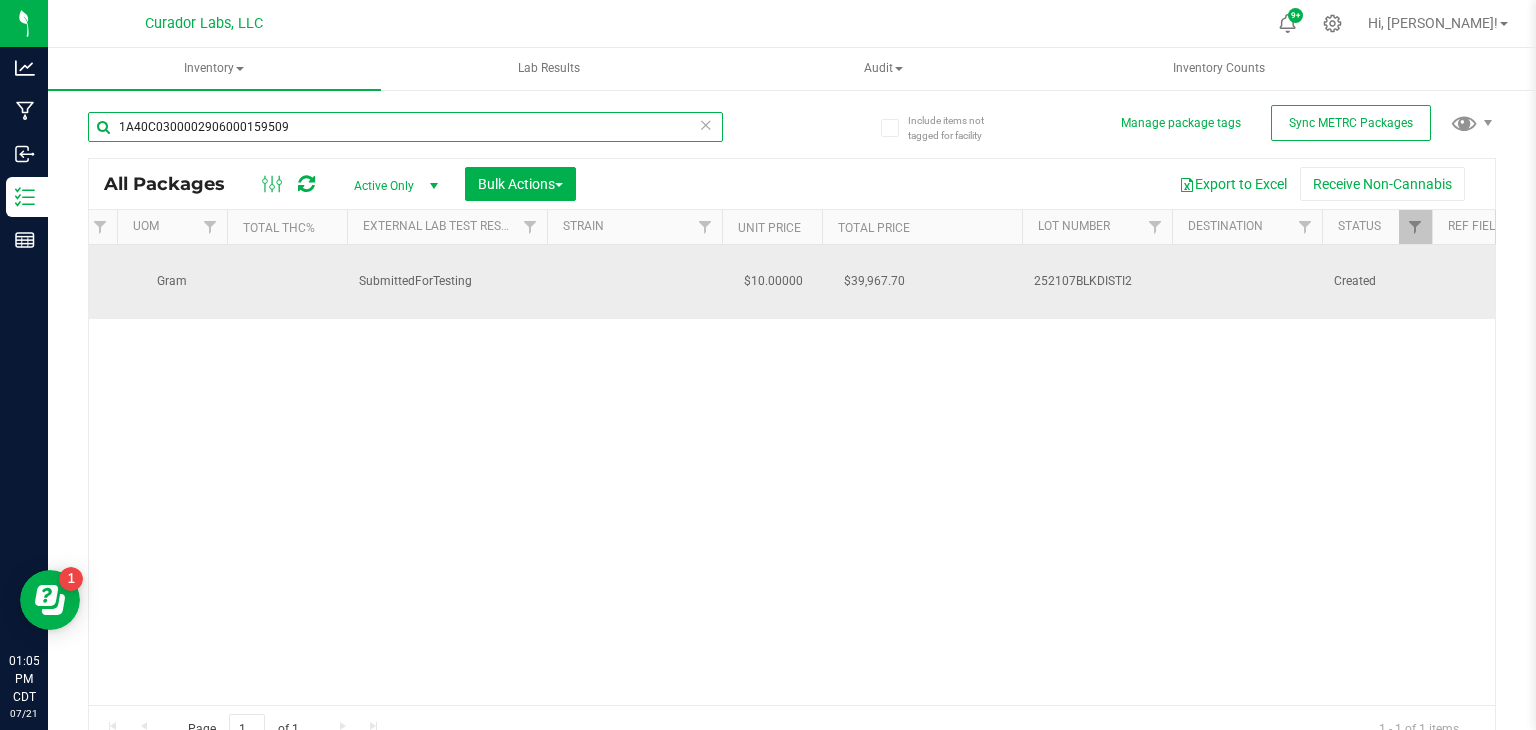 click on "1A40C0300002906000159509" at bounding box center [405, 127] 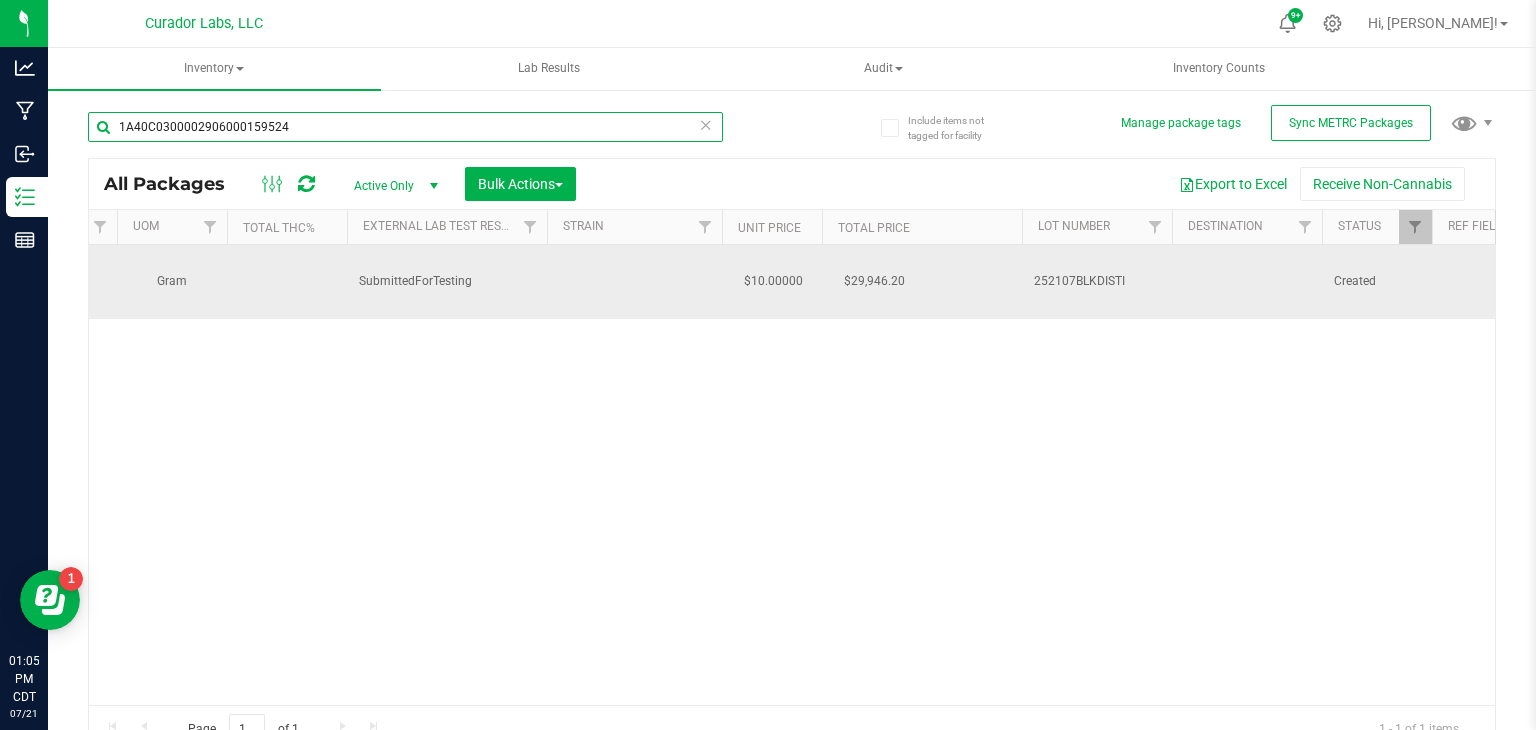 type on "1A40C0300002906000159524" 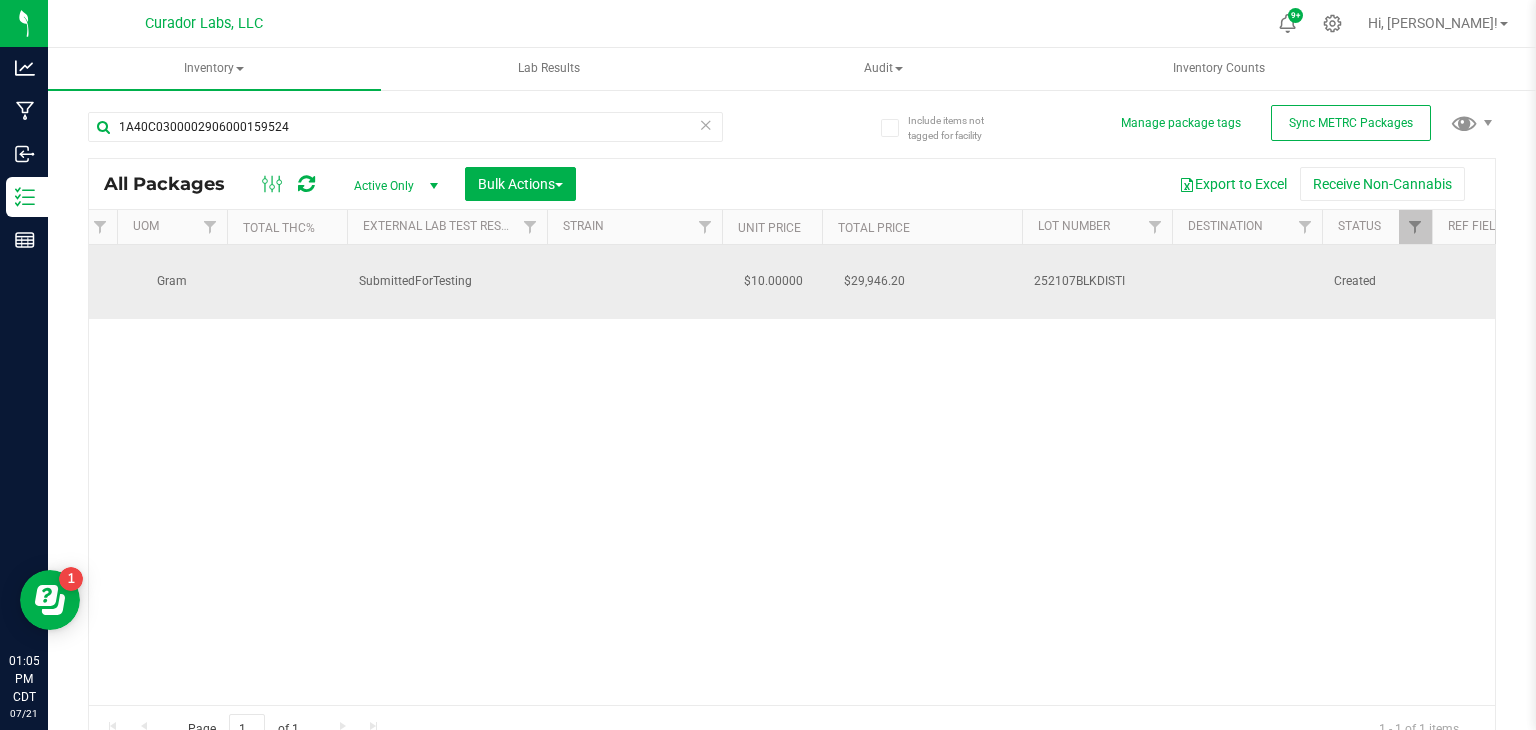 click on "252107BLKDISTI" at bounding box center (1097, 281) 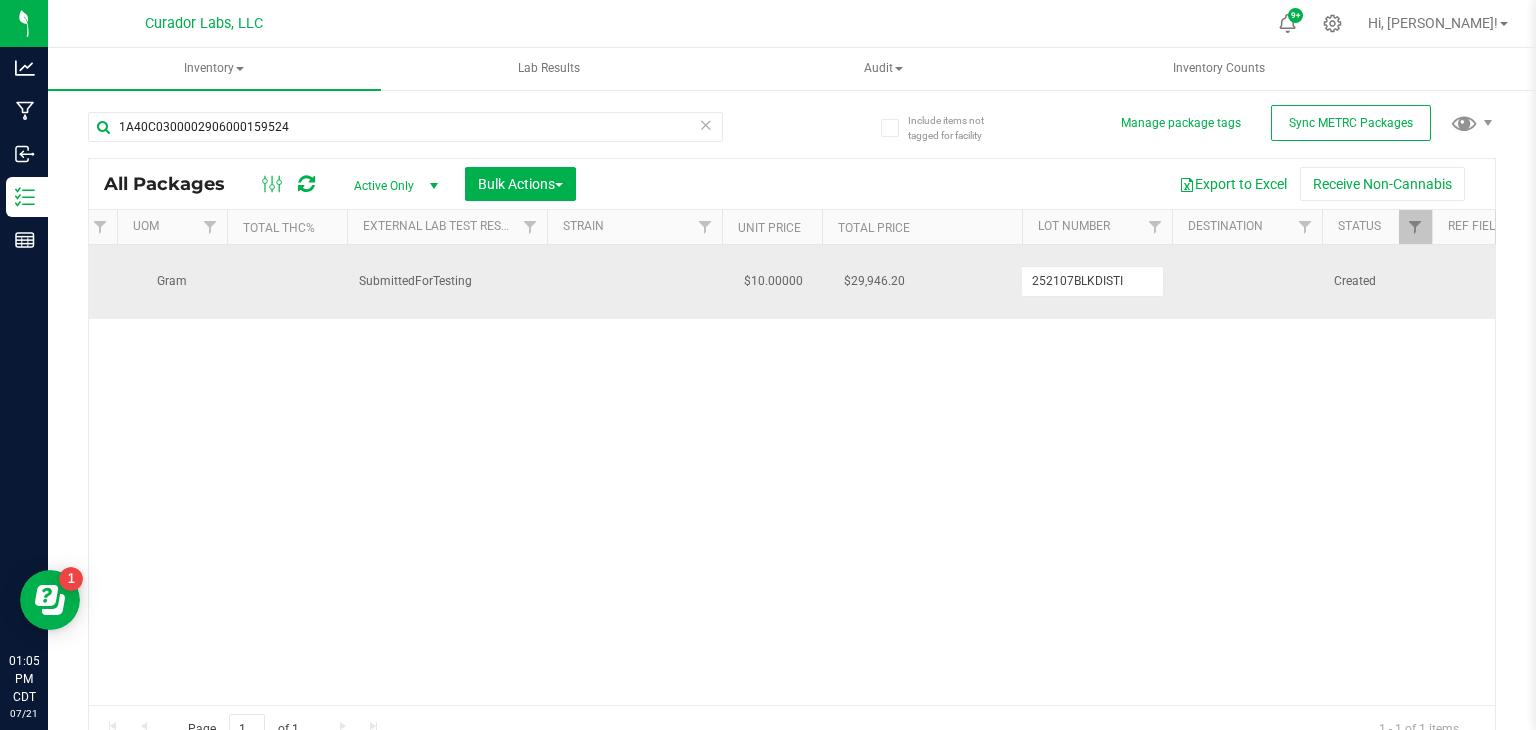 type on "252107BLKDISTI3" 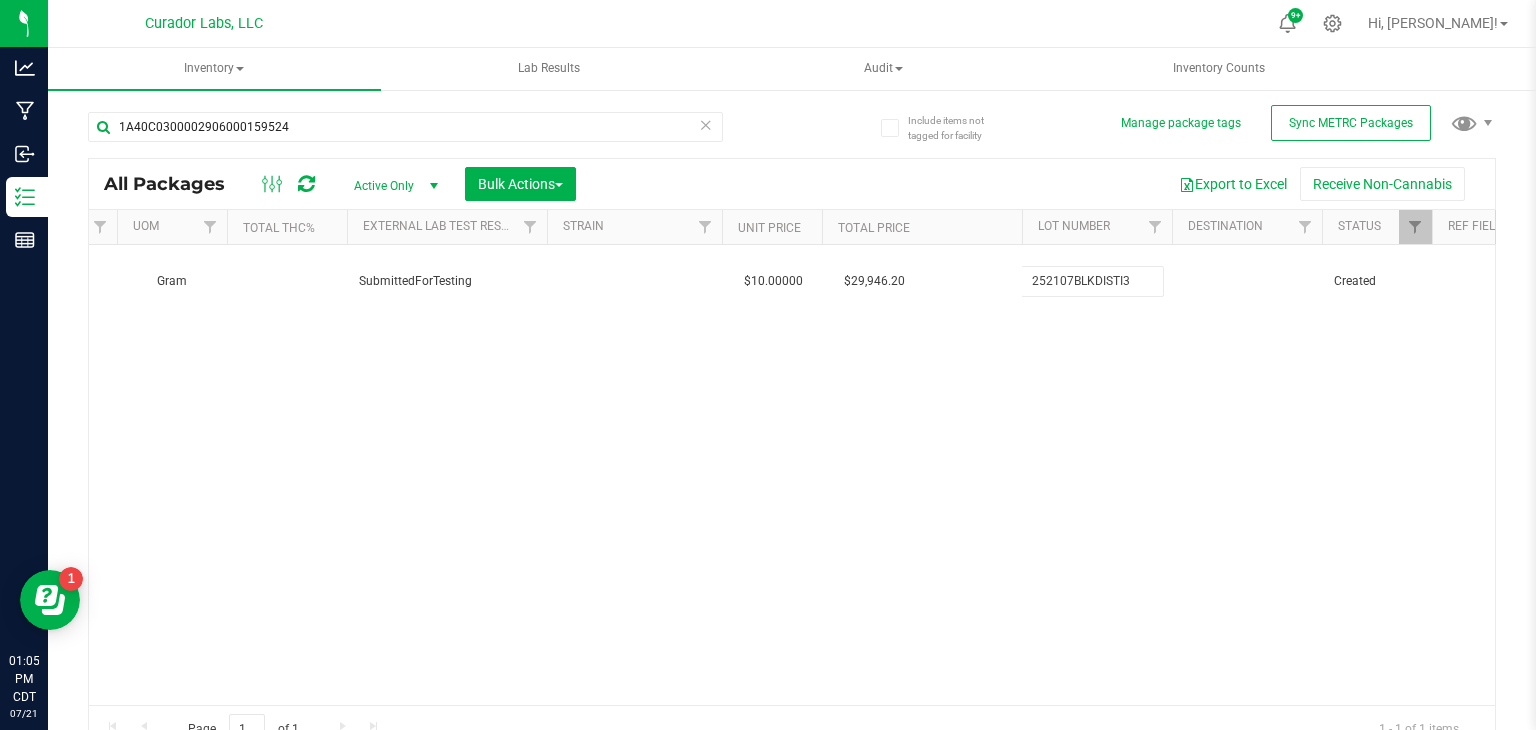 click on "All Packages
Active Only Active Only Lab Samples Locked All External Internal
Bulk Actions
Add to manufacturing run
Add to outbound order
Combine packages
Combine packages (lot)" at bounding box center (792, 456) 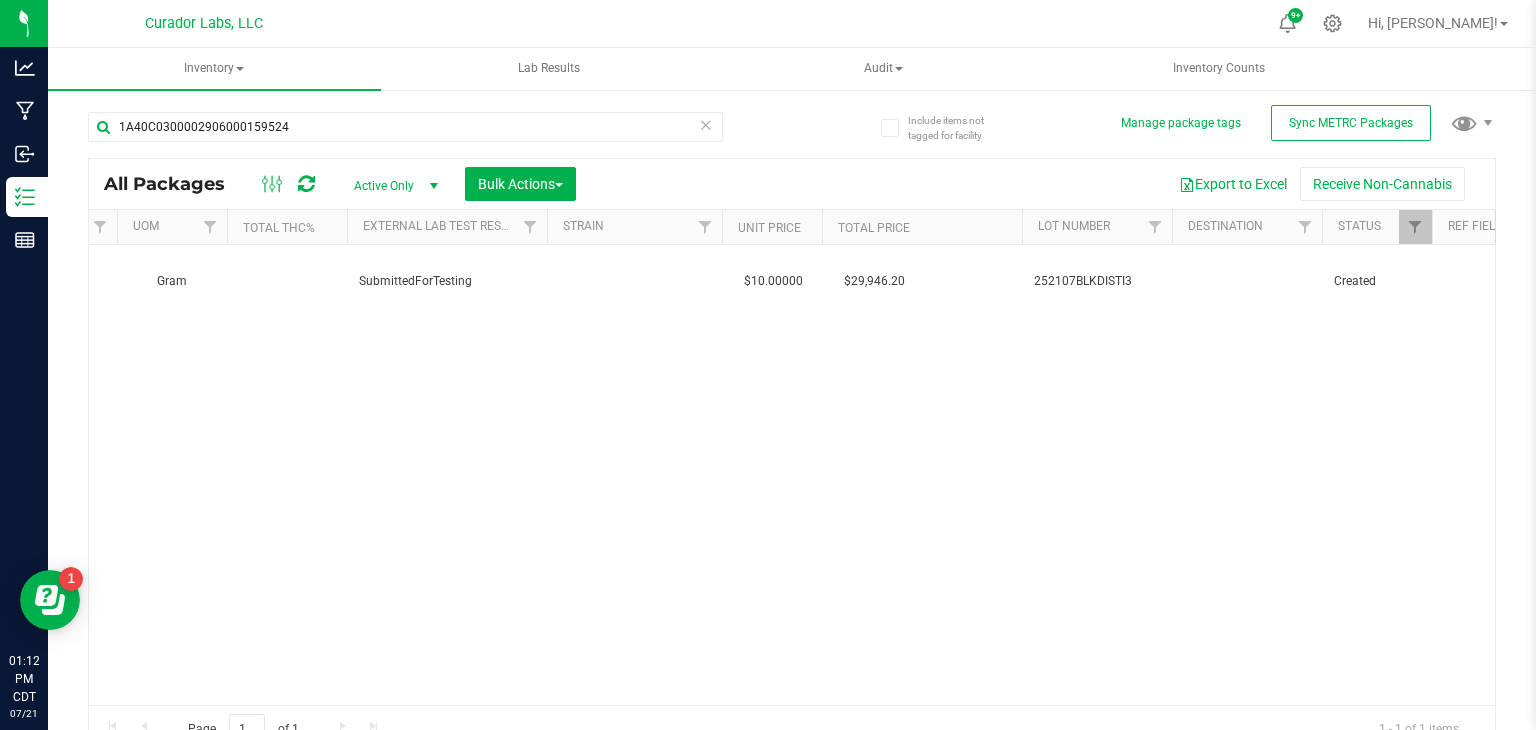 scroll, scrollTop: 0, scrollLeft: 0, axis: both 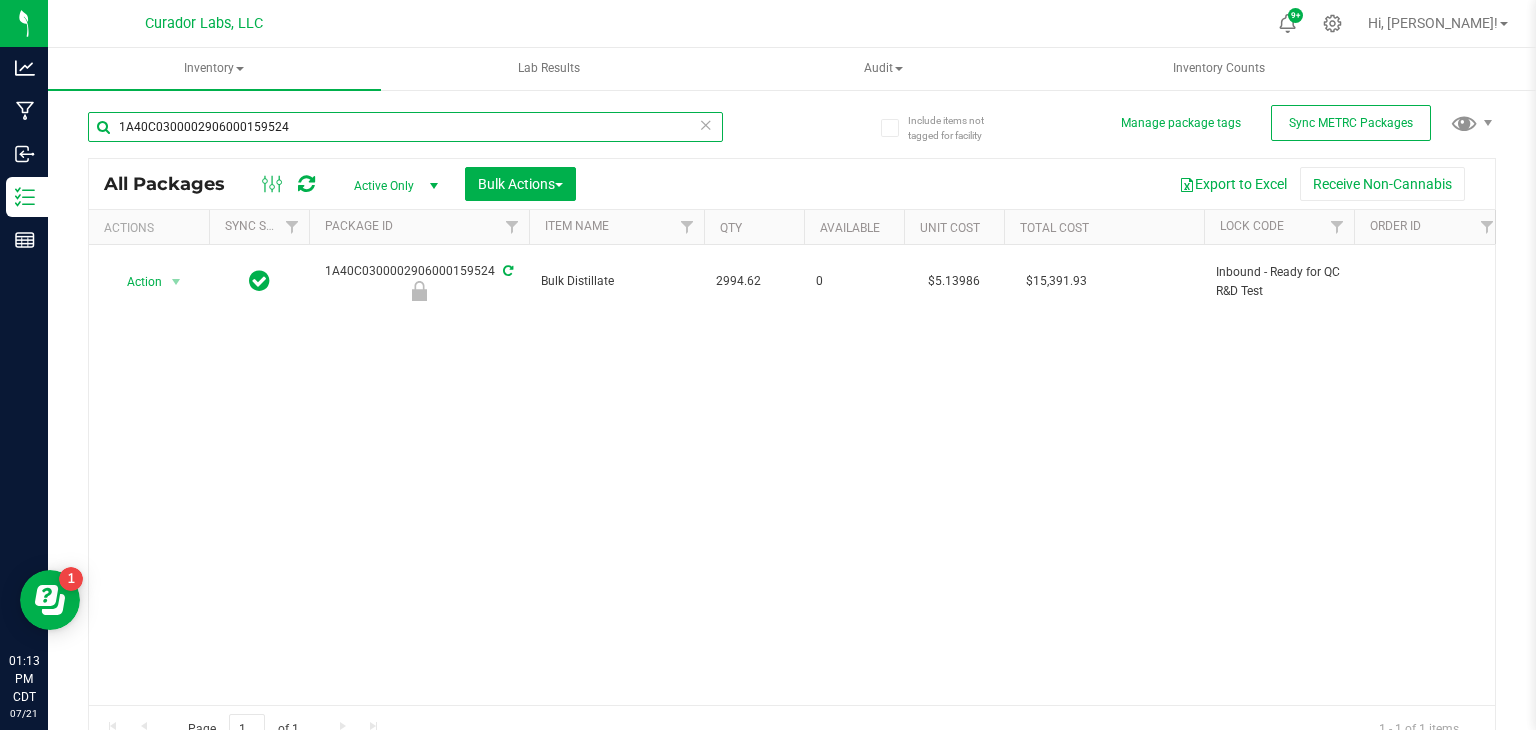 click on "1A40C0300002906000159524" at bounding box center (405, 127) 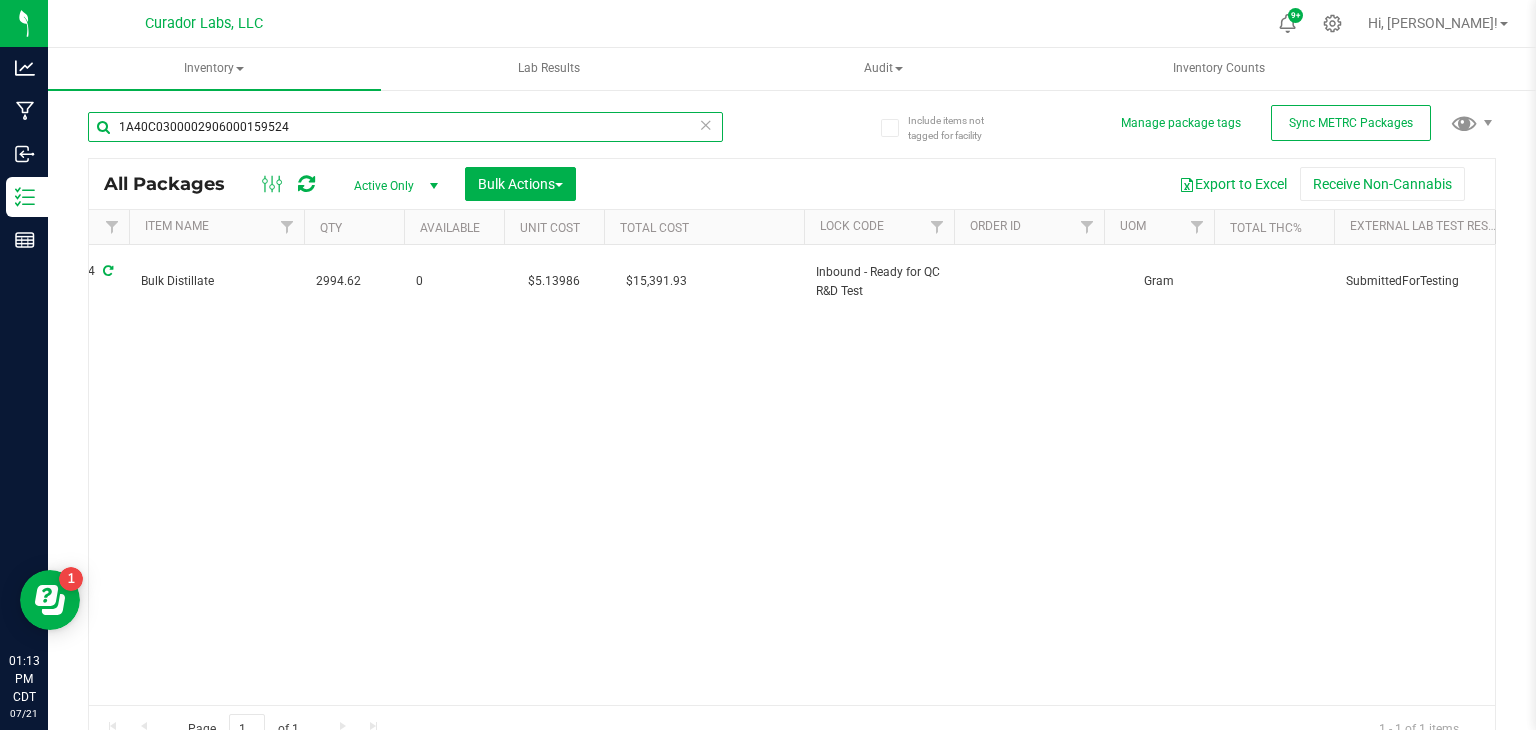 scroll, scrollTop: 0, scrollLeft: 602, axis: horizontal 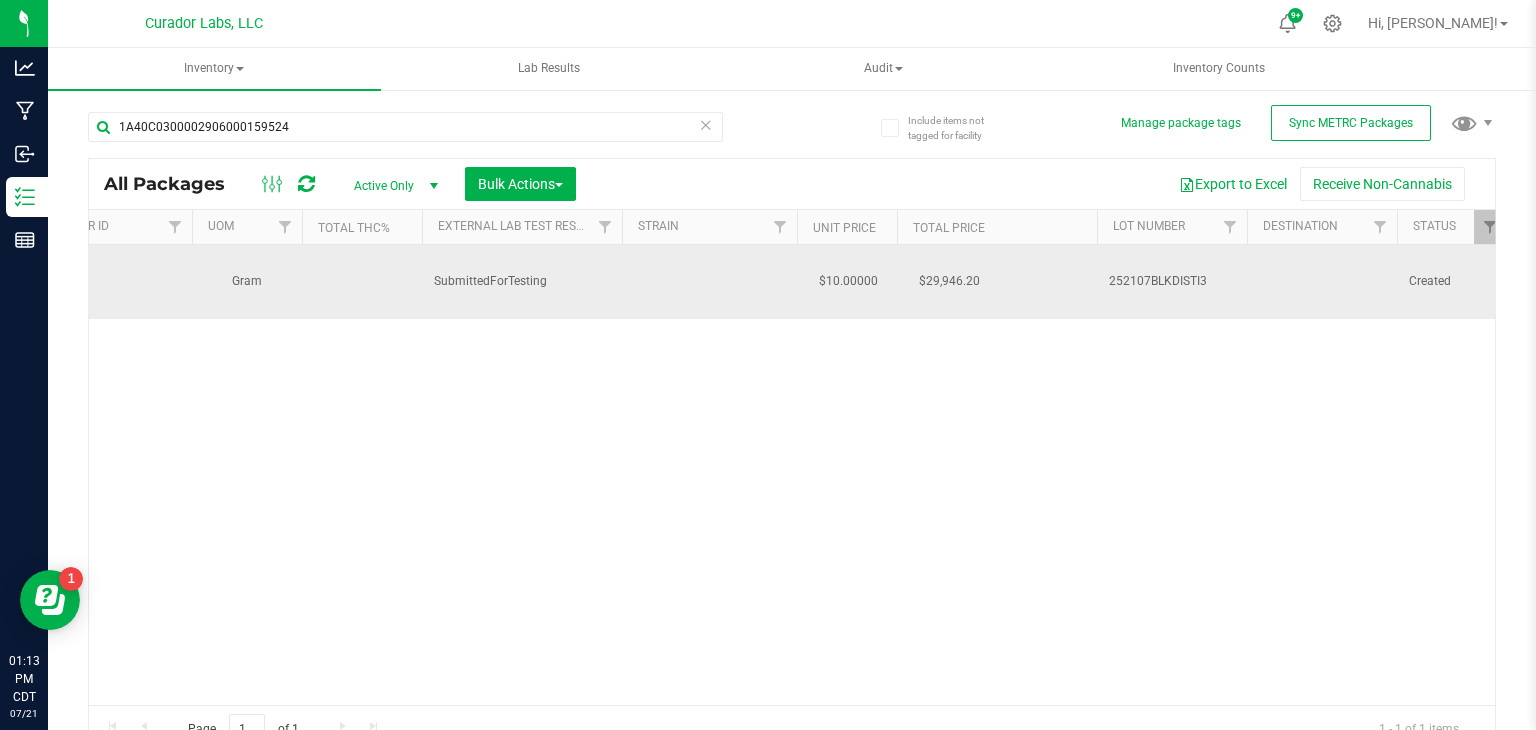 click on "252107BLKDISTI3" at bounding box center (1172, 281) 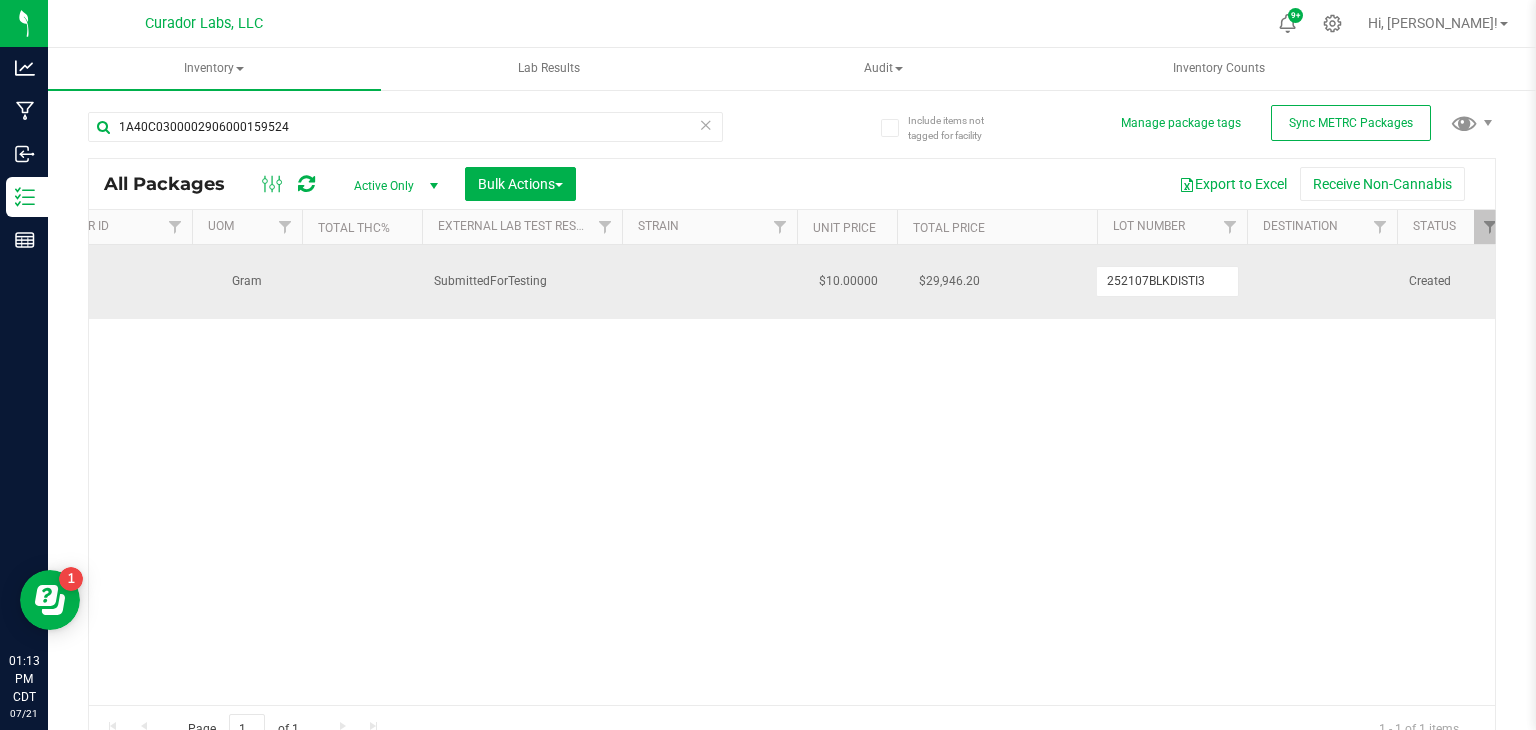 click on "252107BLKDISTI3" at bounding box center (1167, 281) 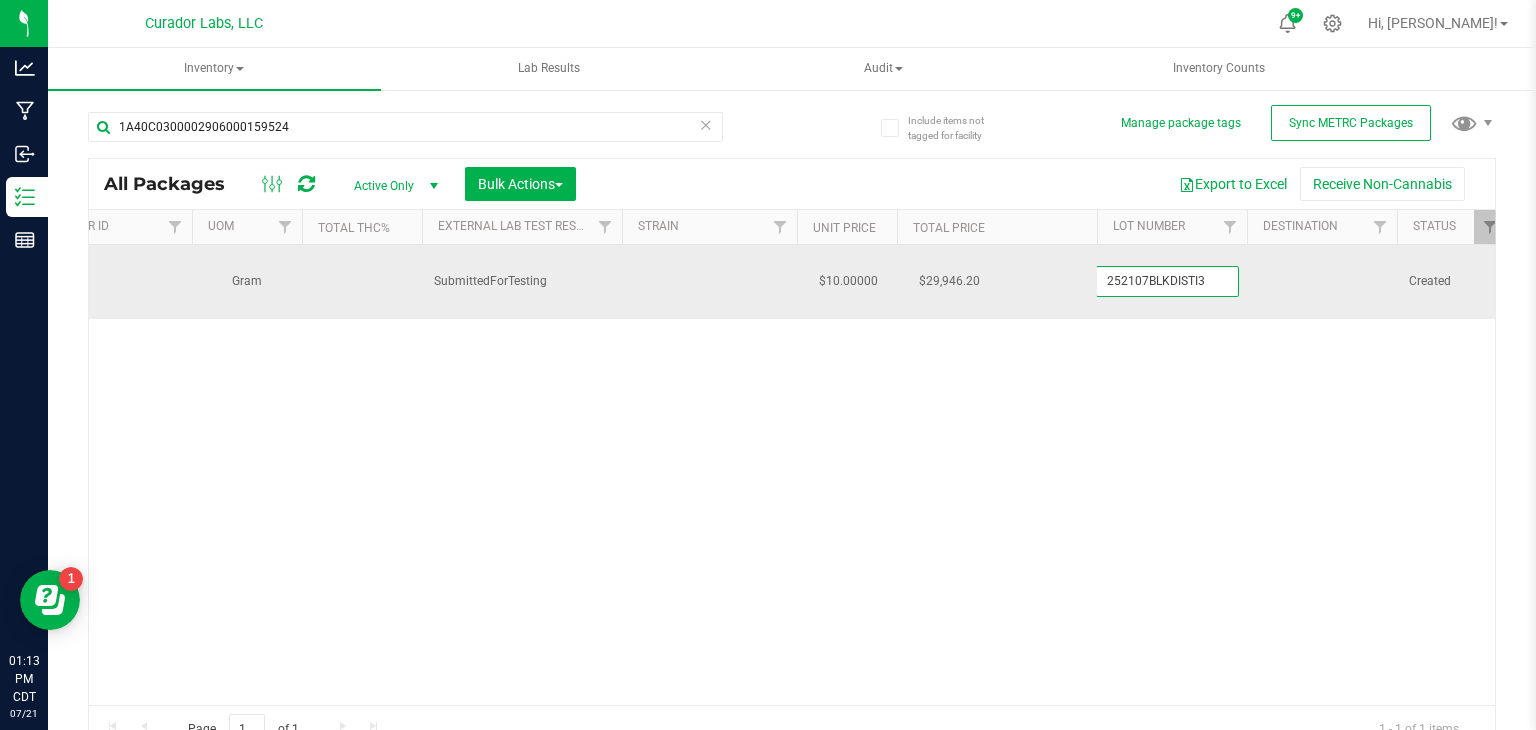 scroll, scrollTop: 0, scrollLeft: 0, axis: both 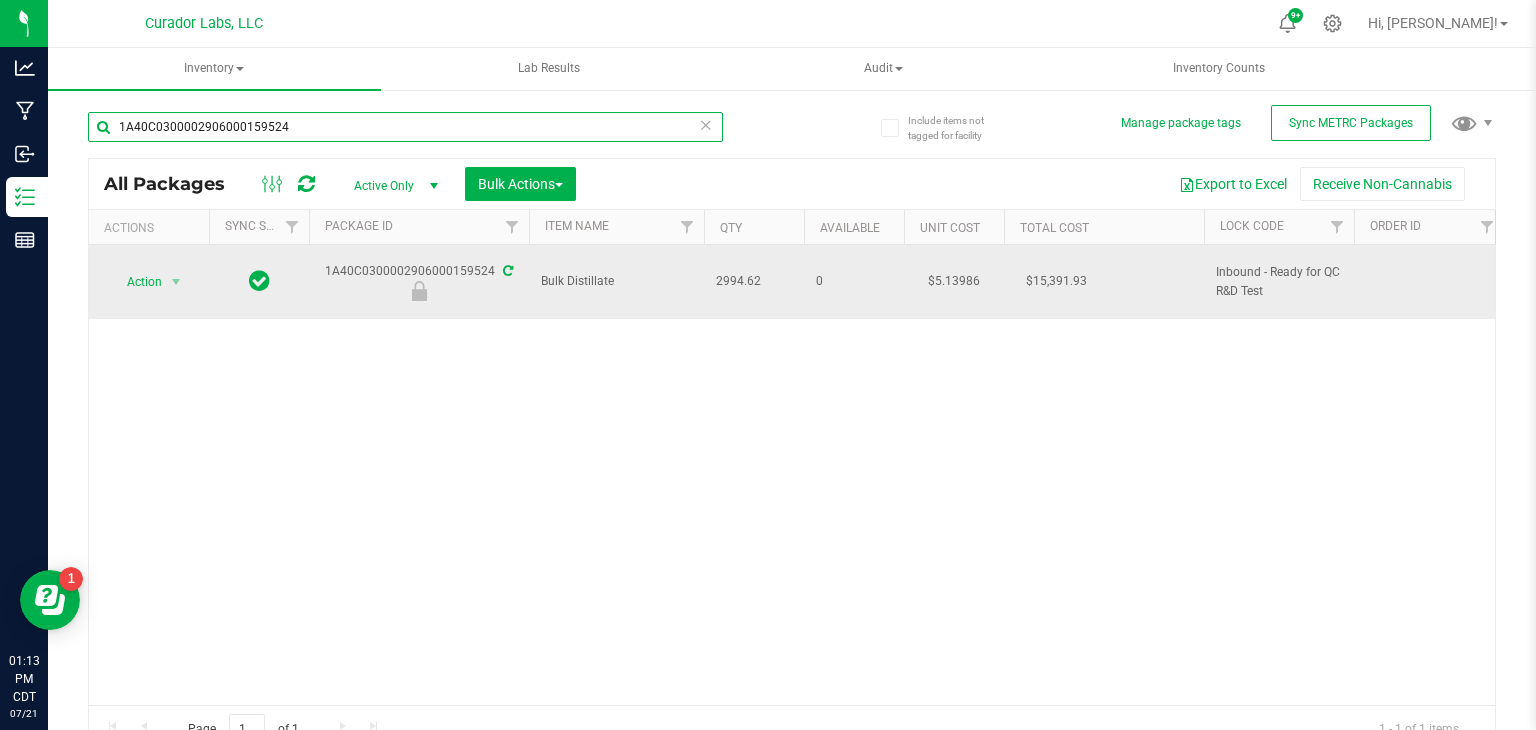 click on "1A40C0300002906000159524" at bounding box center (405, 127) 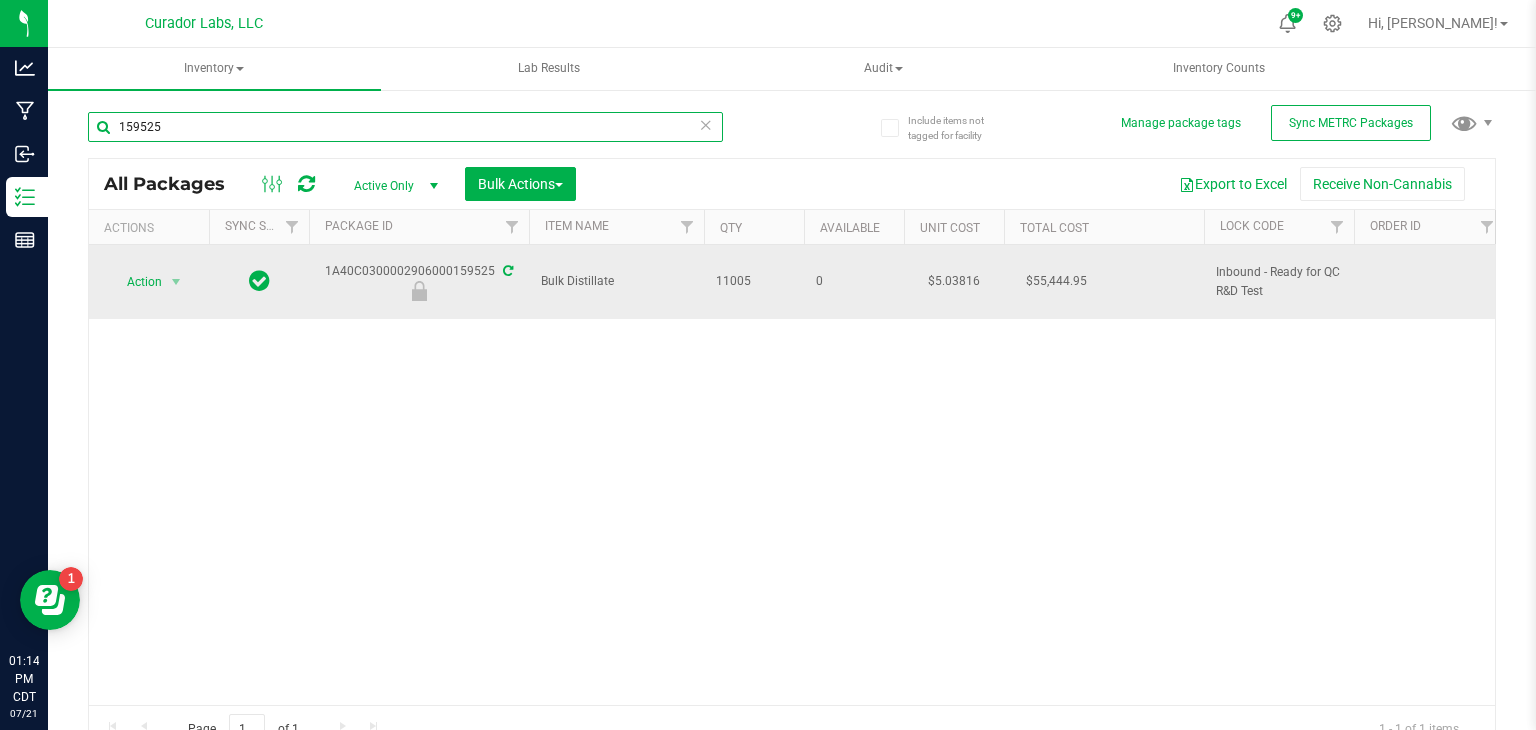 type on "159525" 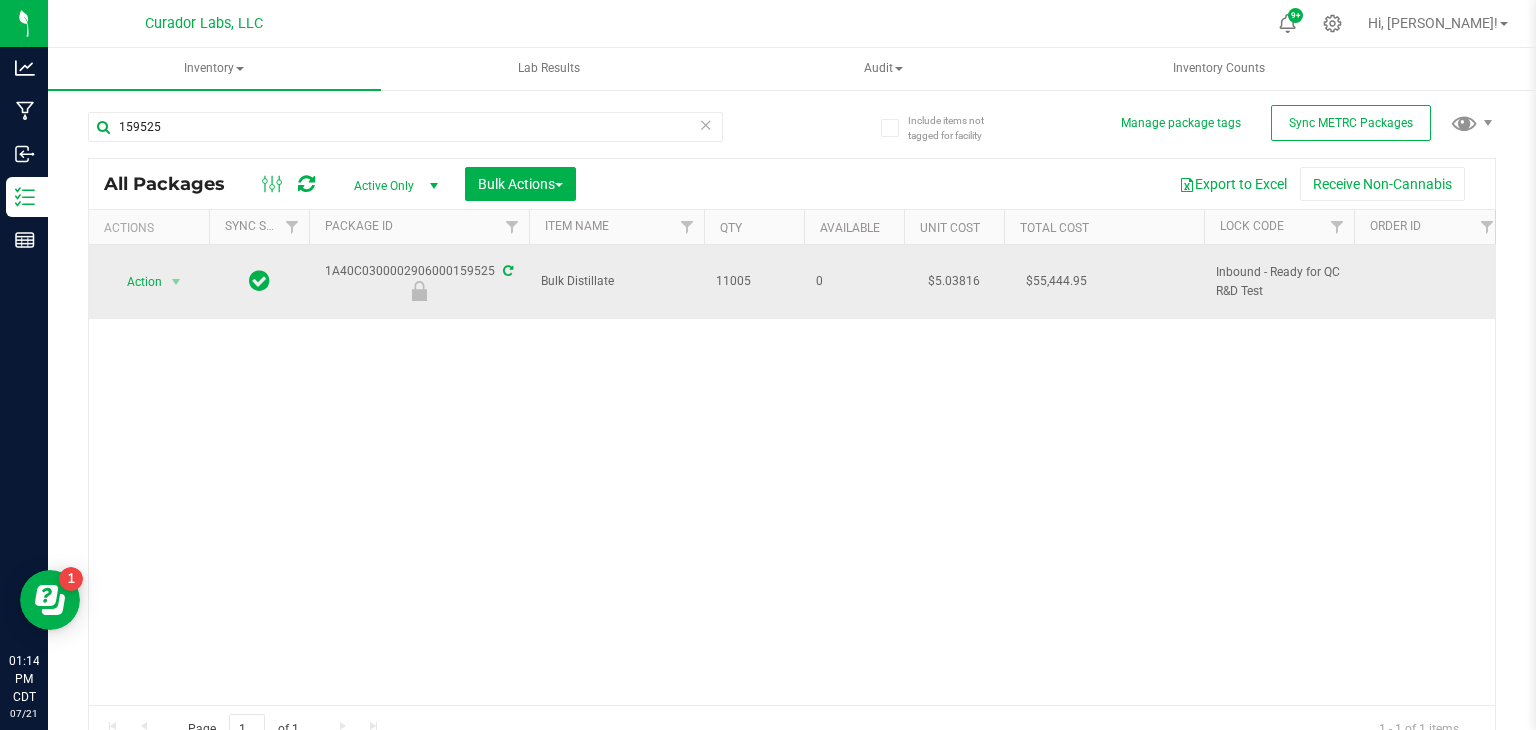 click on "1A40C0300002906000159525" at bounding box center (419, 281) 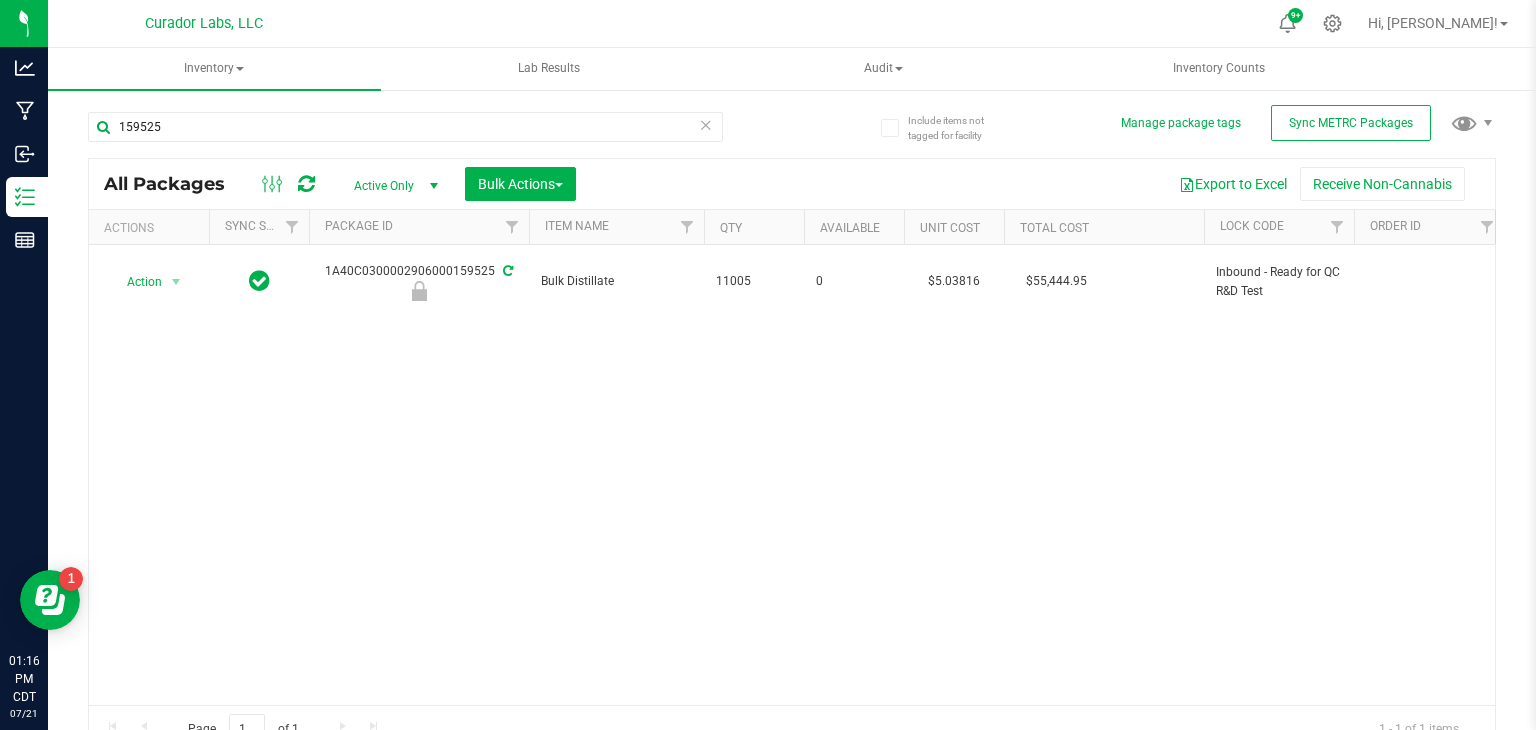click on "Action Action Edit attributes Global inventory Locate package Package audit log Print package label Record a lab result See history Unlock package
1A40C0300002906000159525
Bulk Distillate
11005
0
$5.03816 $55,444.95
Inbound - Ready for QC R&D Test
Gram
NotSubmitted
$10.00000 $110,050.00
252107BLKDISTI
Created" at bounding box center (792, 475) 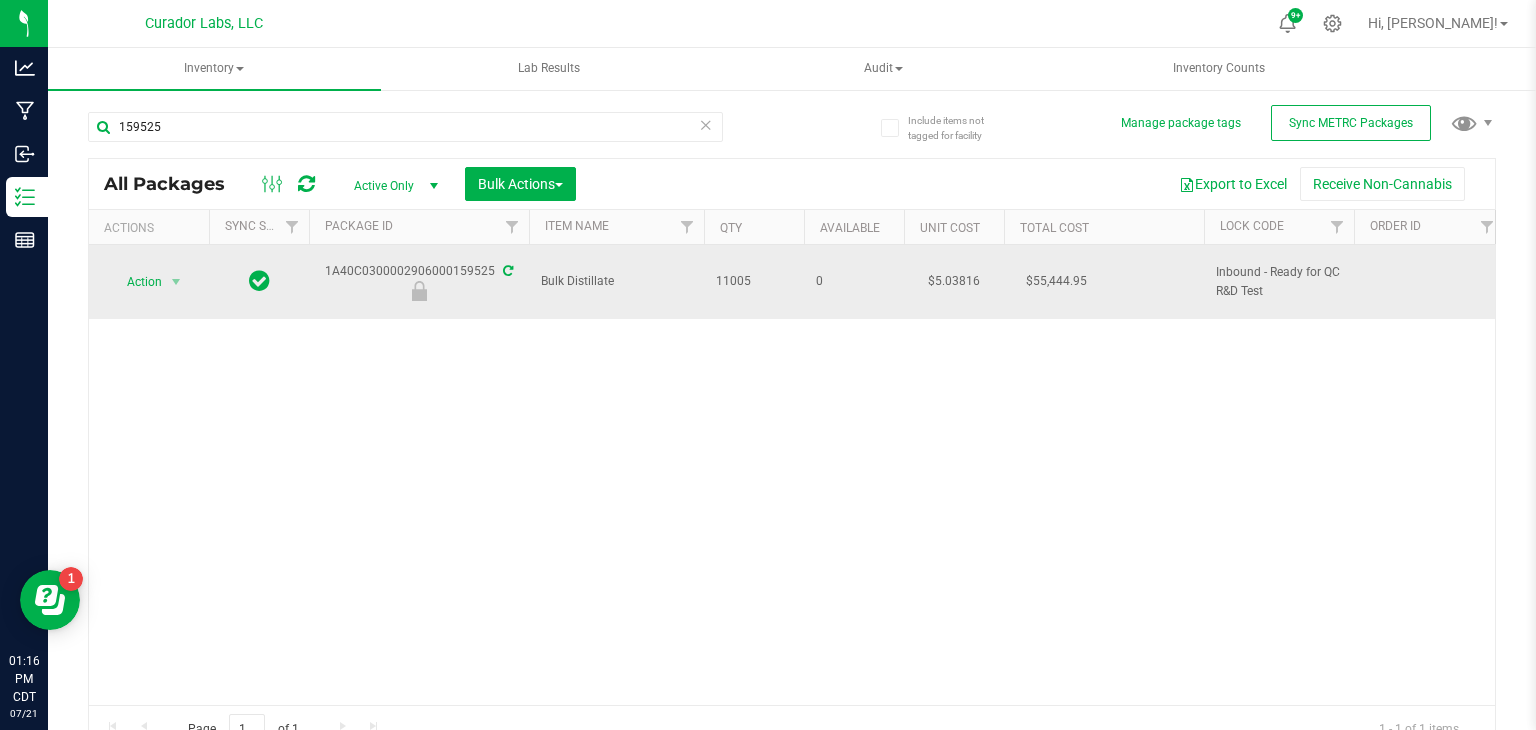 click on "1A40C0300002906000159525" at bounding box center [419, 281] 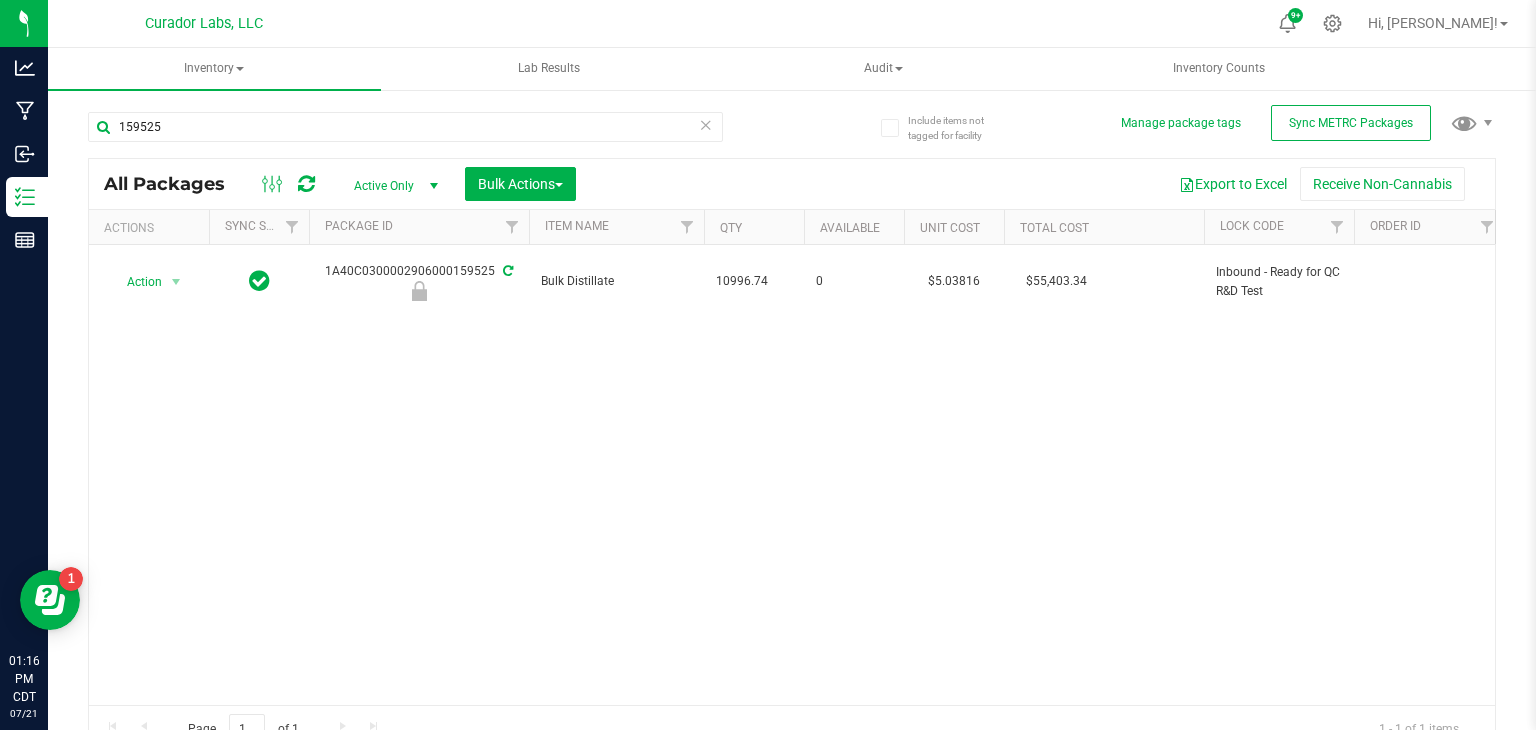 scroll, scrollTop: 0, scrollLeft: 357, axis: horizontal 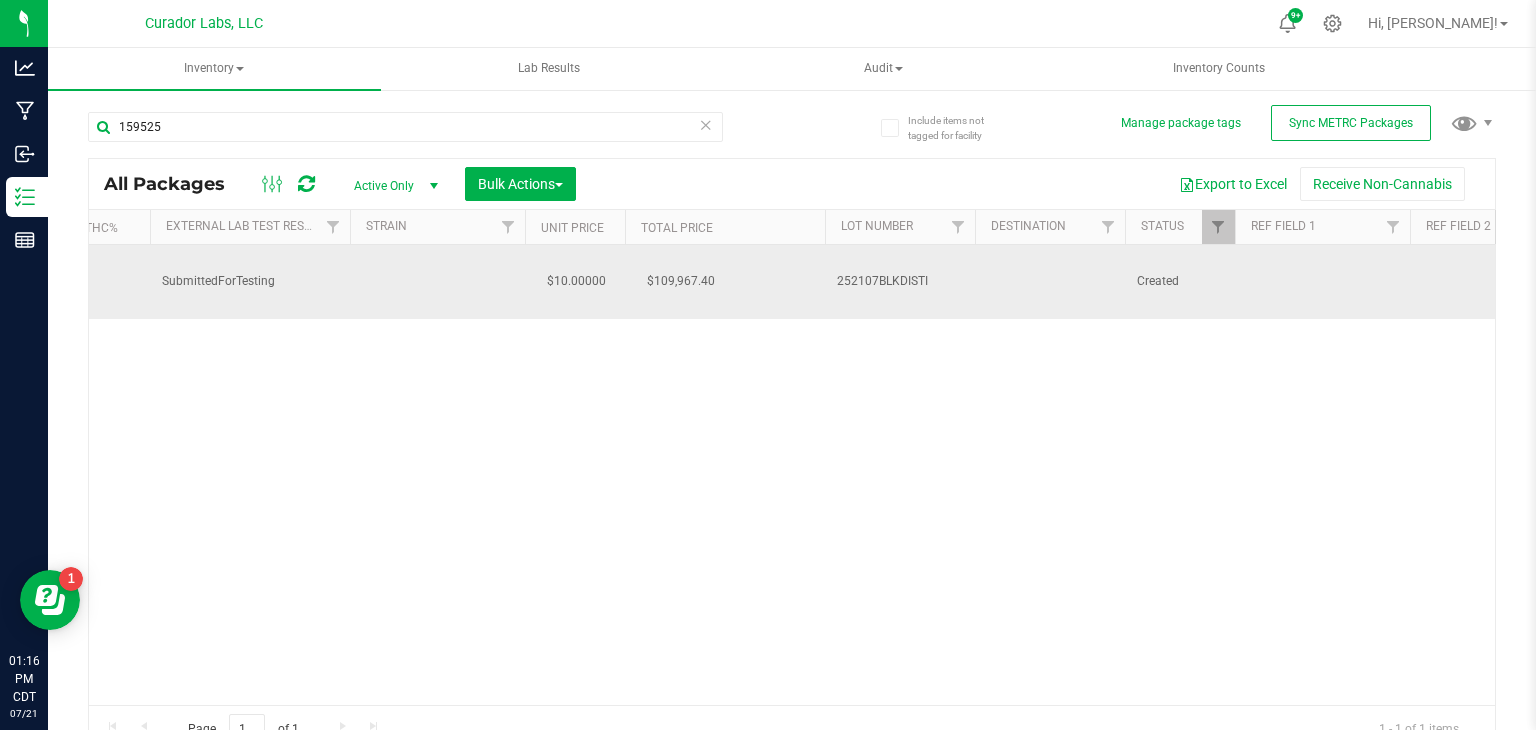 click on "252107BLKDISTI" at bounding box center (900, 281) 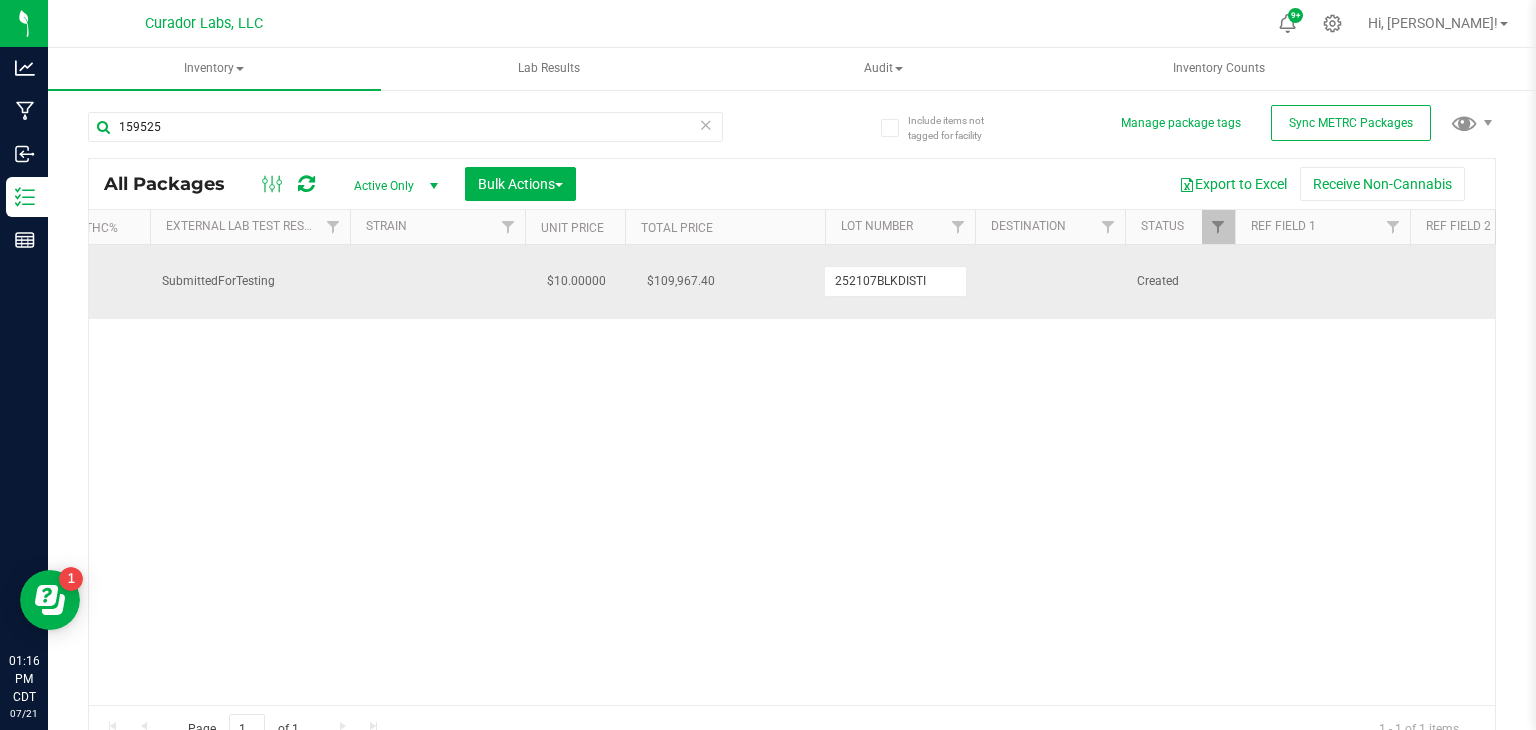 type on "252107BLKDISTI4" 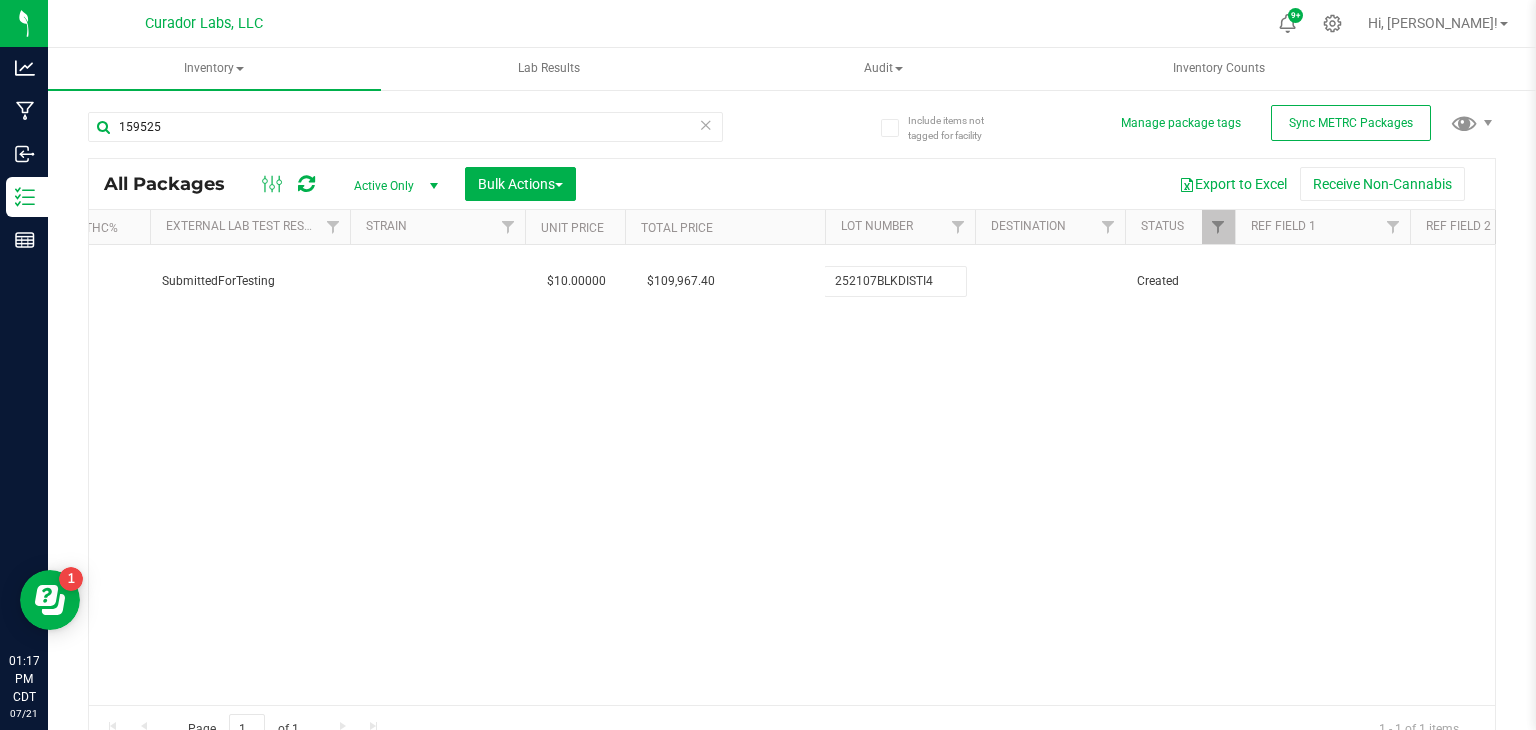 click on "All Packages
Active Only Active Only Lab Samples Locked All External Internal
Bulk Actions
Add to manufacturing run
Add to outbound order
Combine packages
Combine packages (lot)" at bounding box center (792, 456) 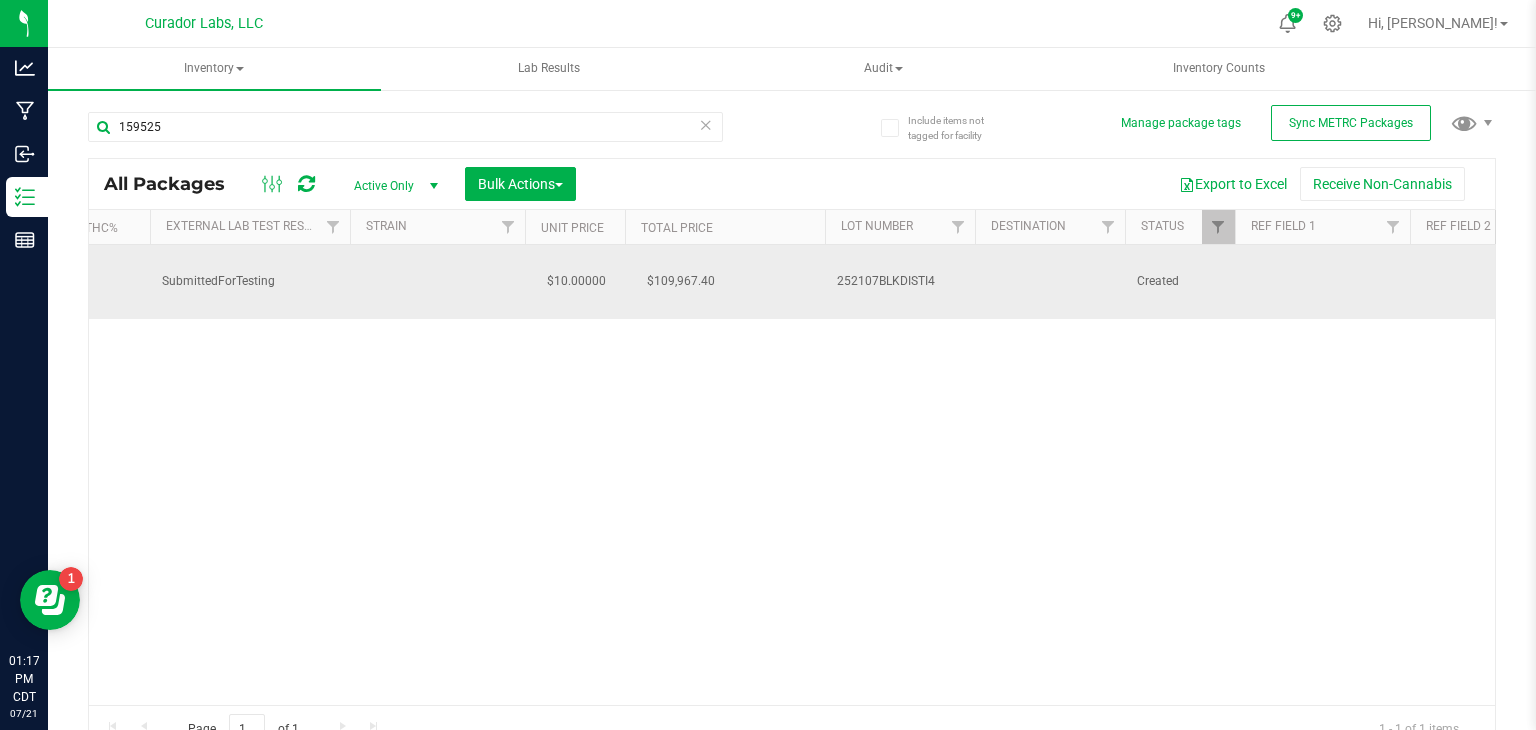 click on "252107BLKDISTI4" at bounding box center [900, 281] 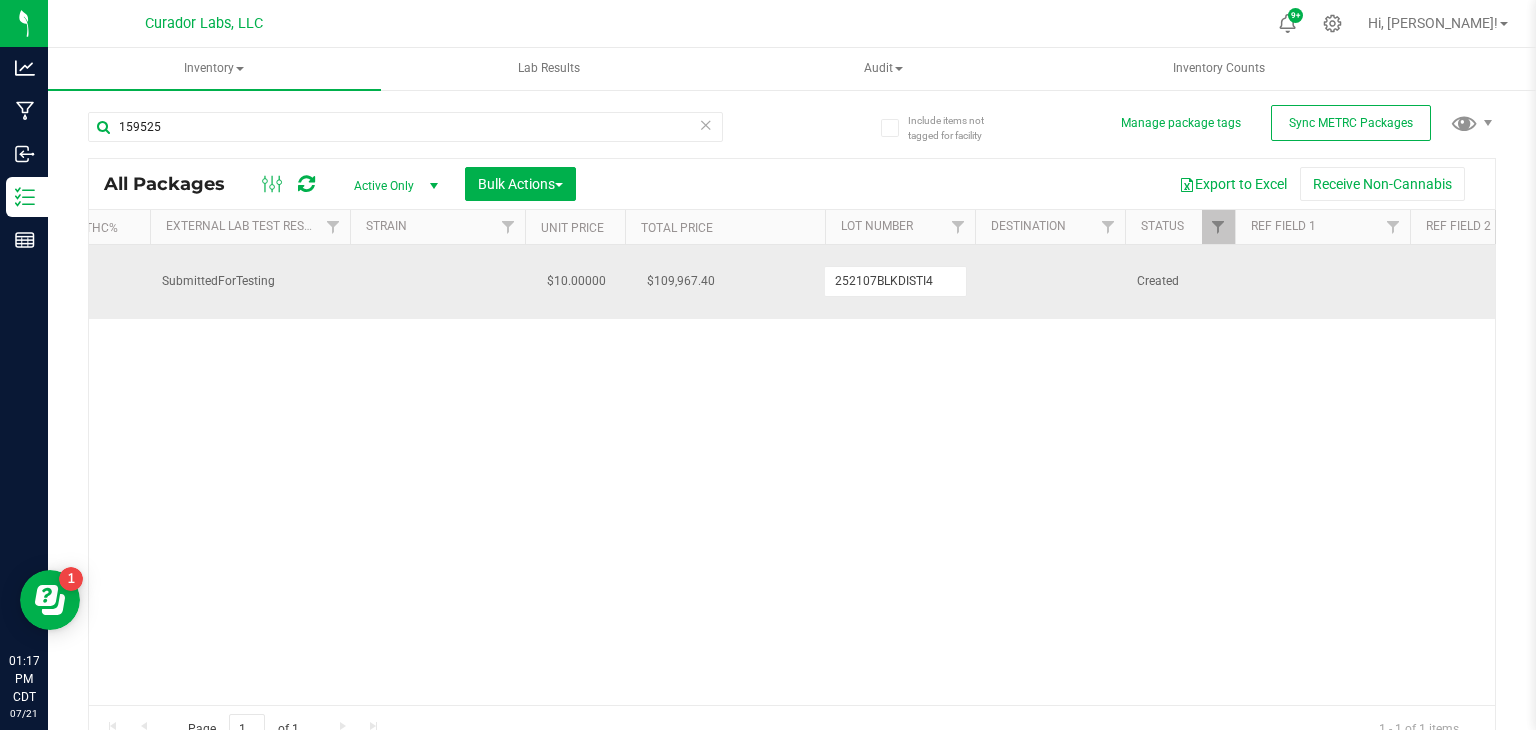 click on "252107BLKDISTI4" at bounding box center (895, 281) 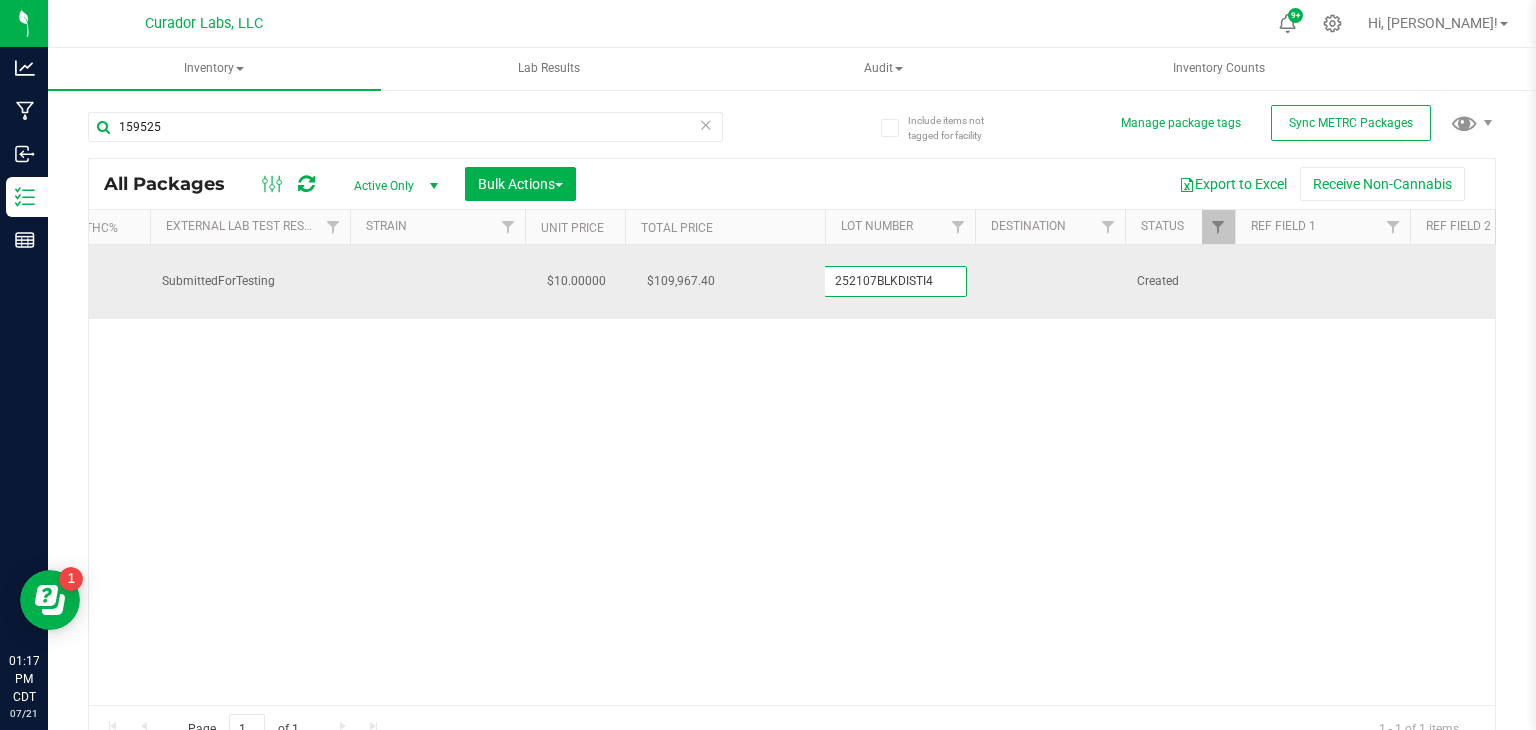 scroll, scrollTop: 0, scrollLeft: 761, axis: horizontal 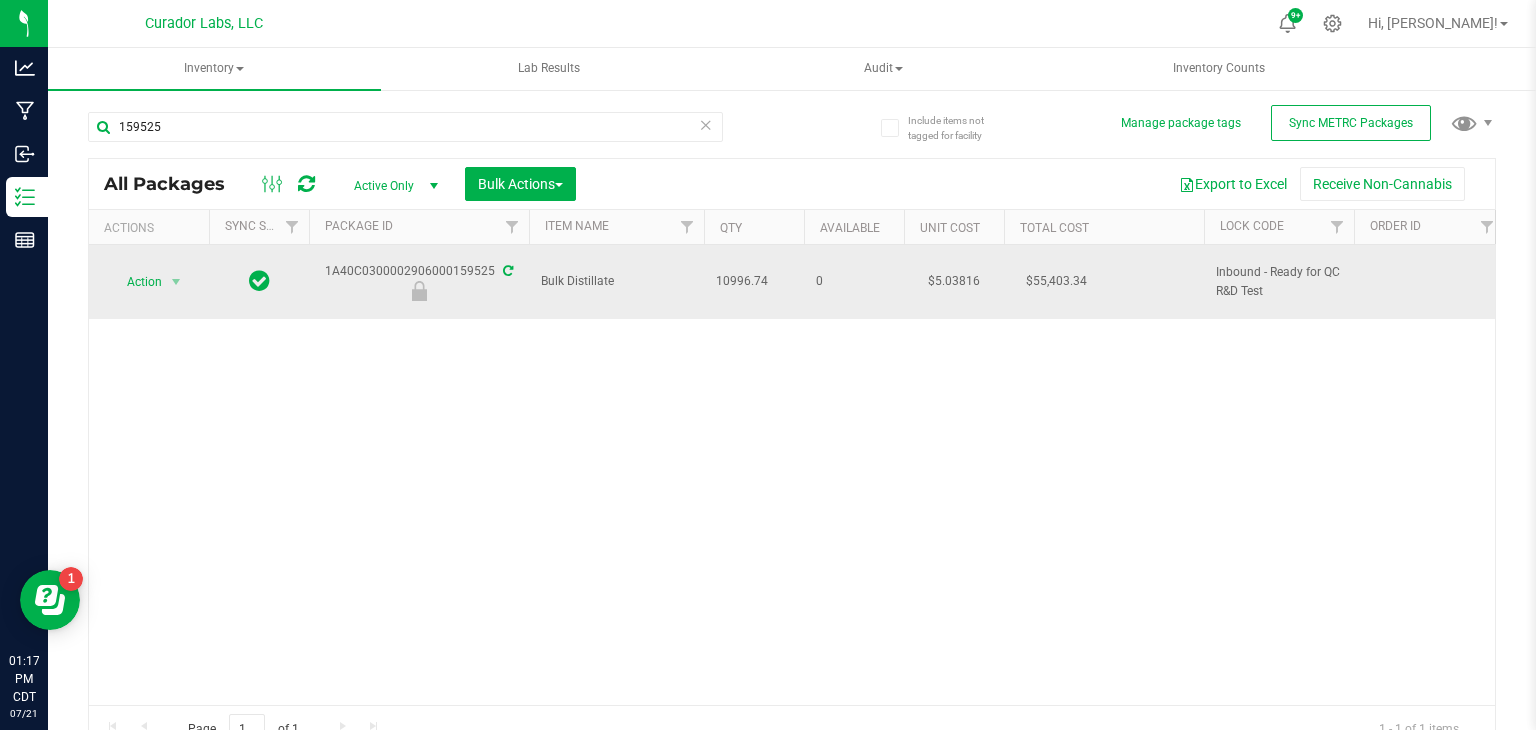 click on "10996.74" at bounding box center [754, 281] 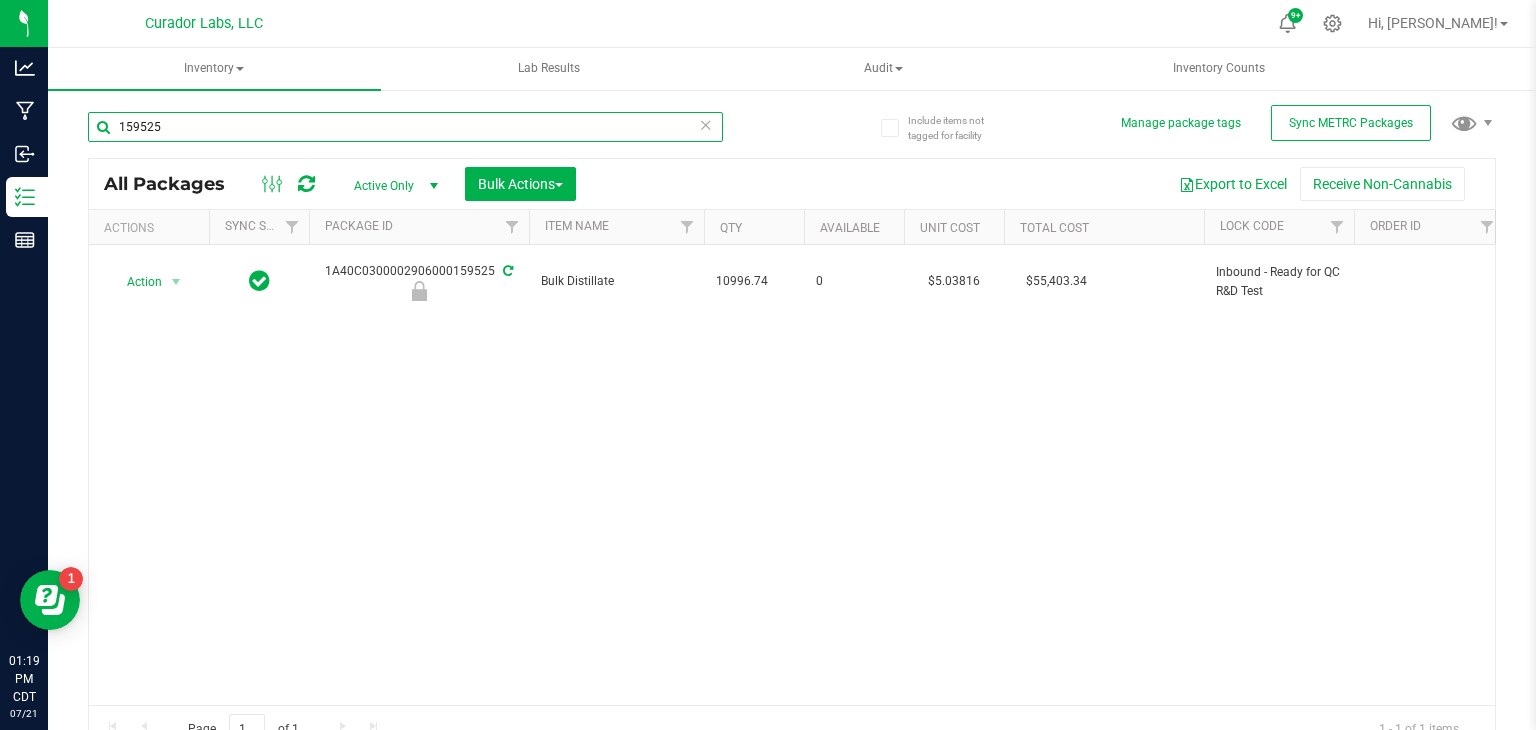click on "159525" at bounding box center [405, 127] 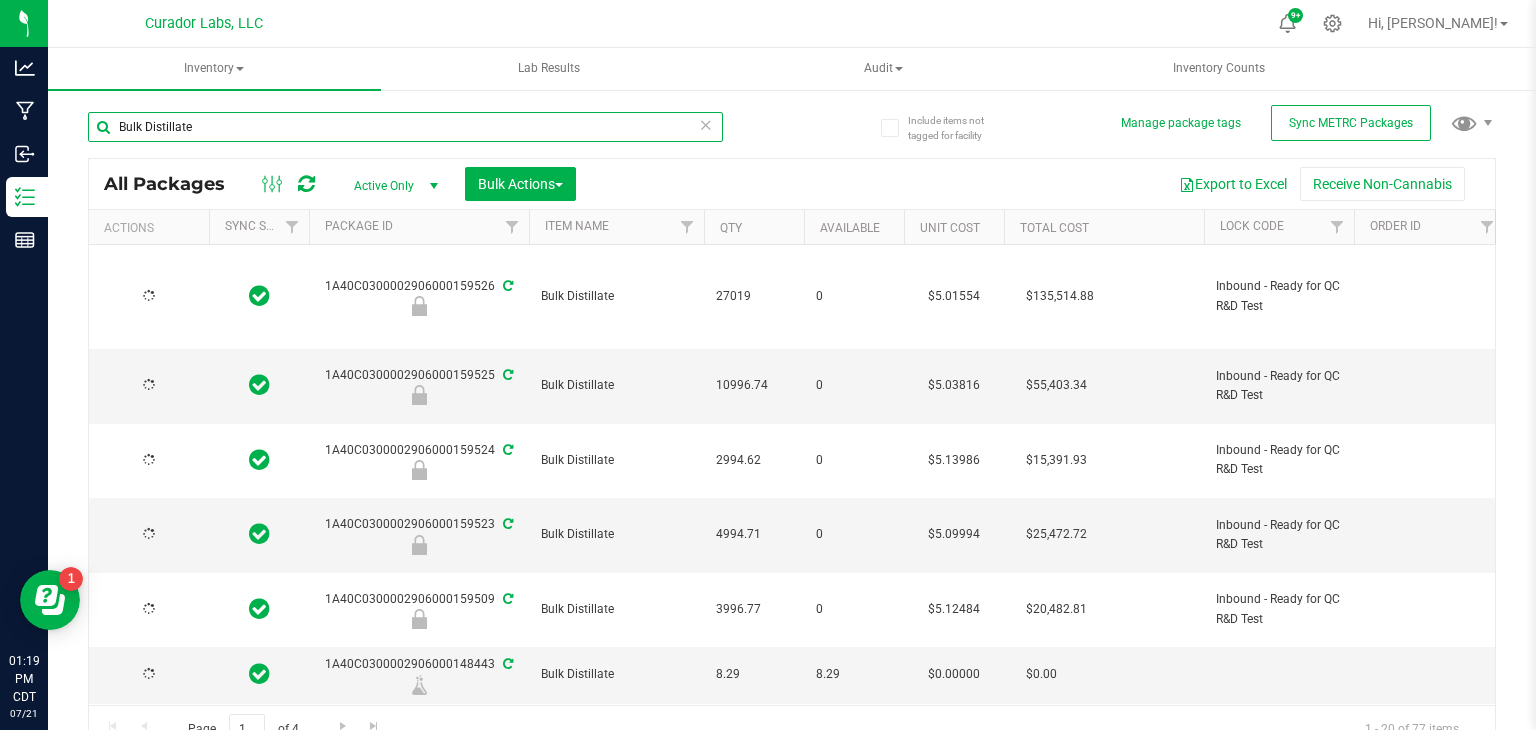 type on "[DATE]" 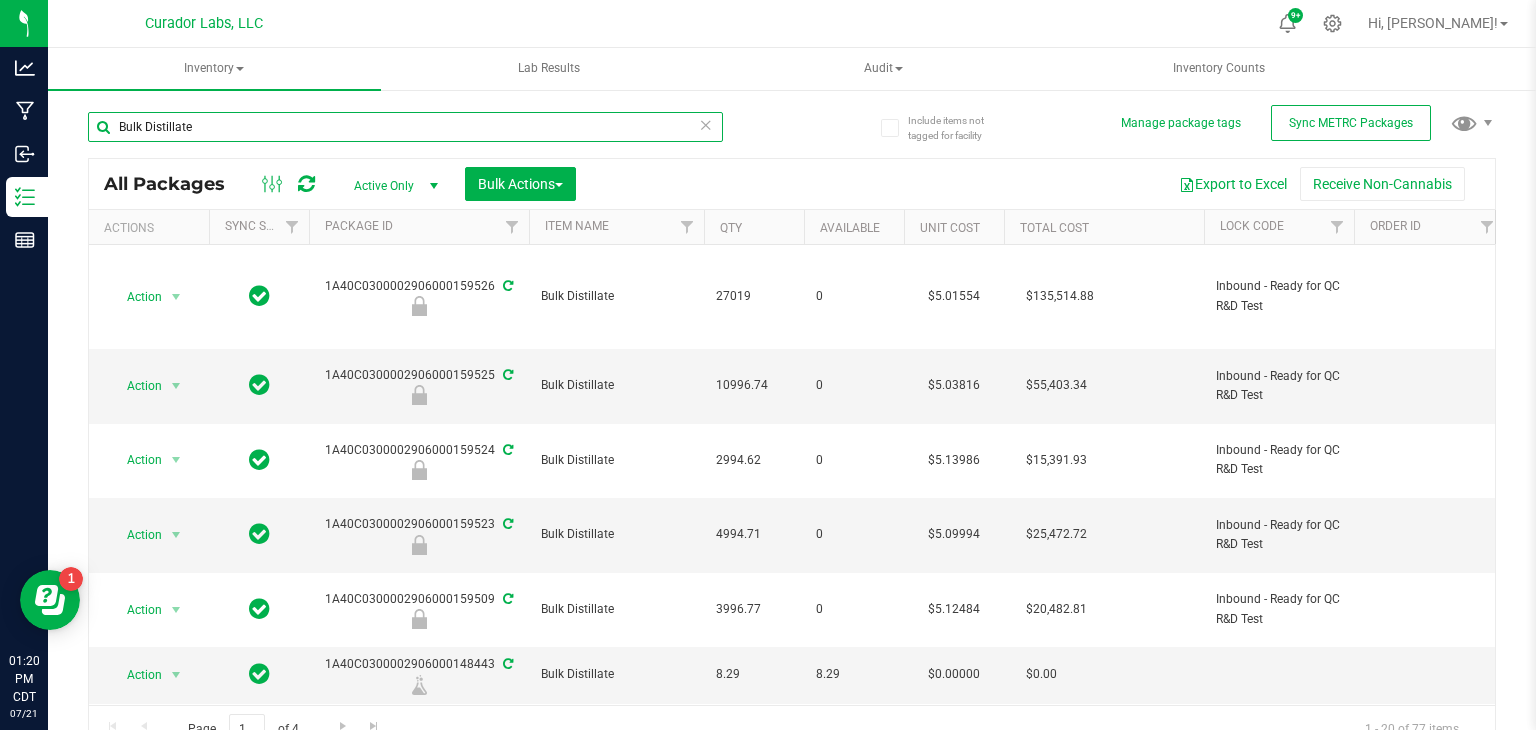 type on "Bulk Distillate" 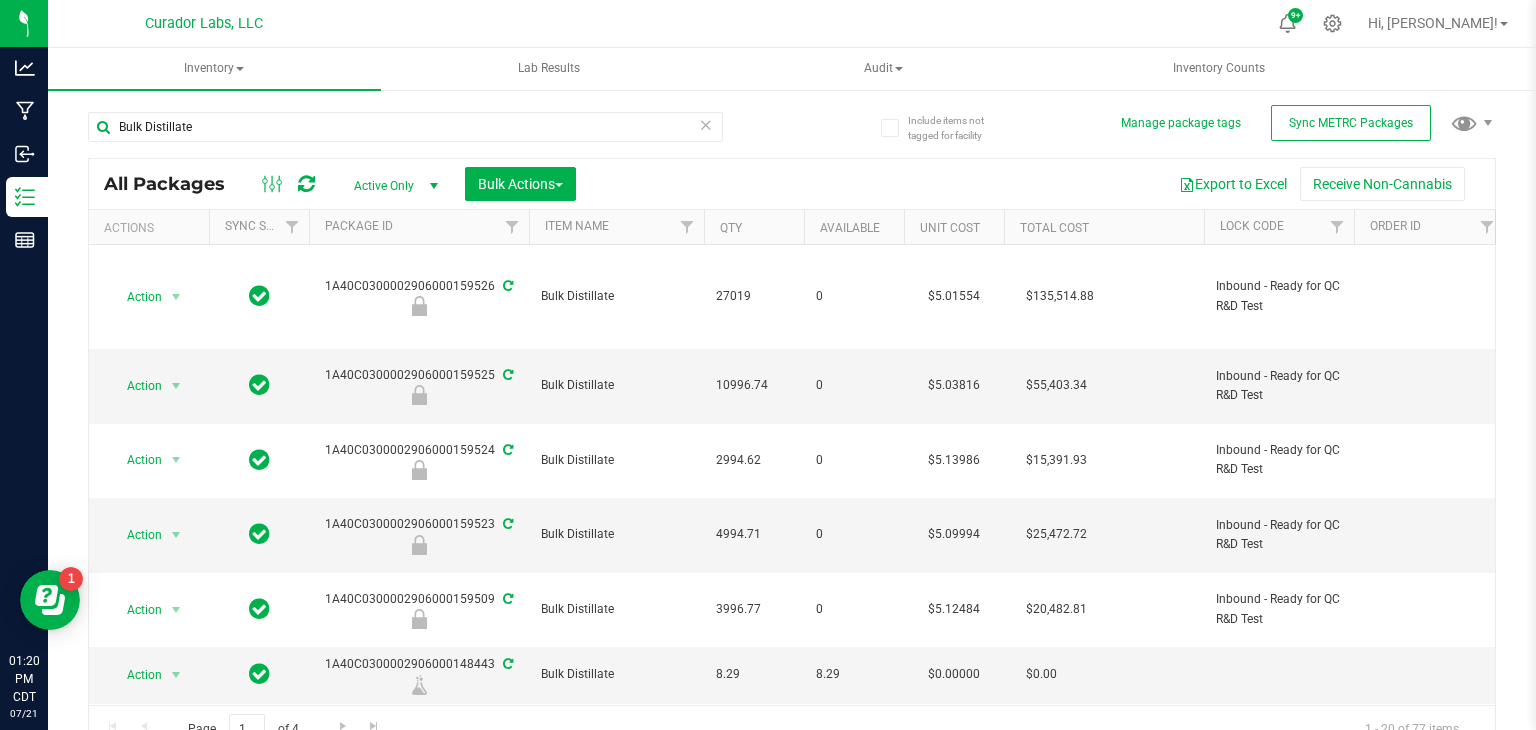 click on "Active Only" at bounding box center (392, 186) 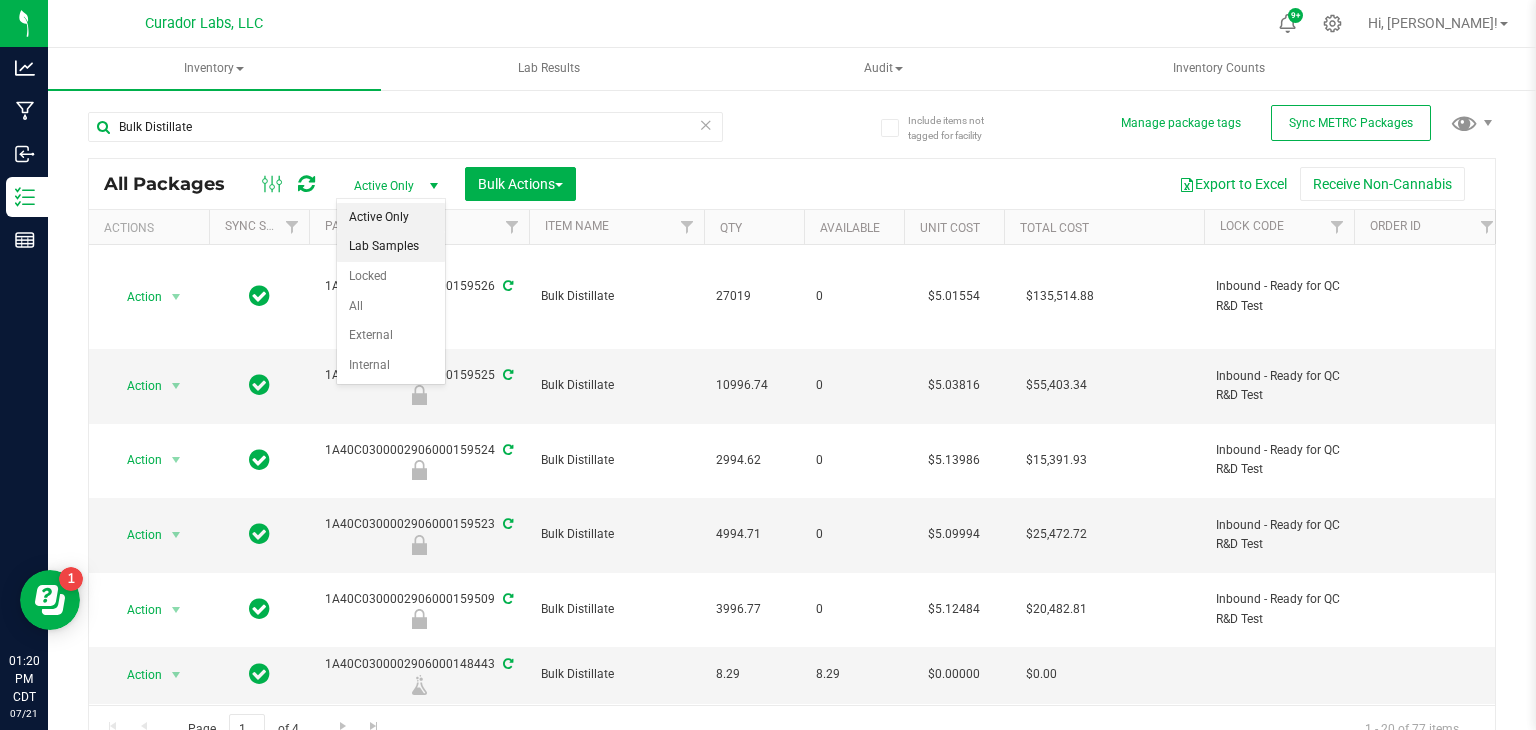 click on "Lab Samples" at bounding box center [391, 247] 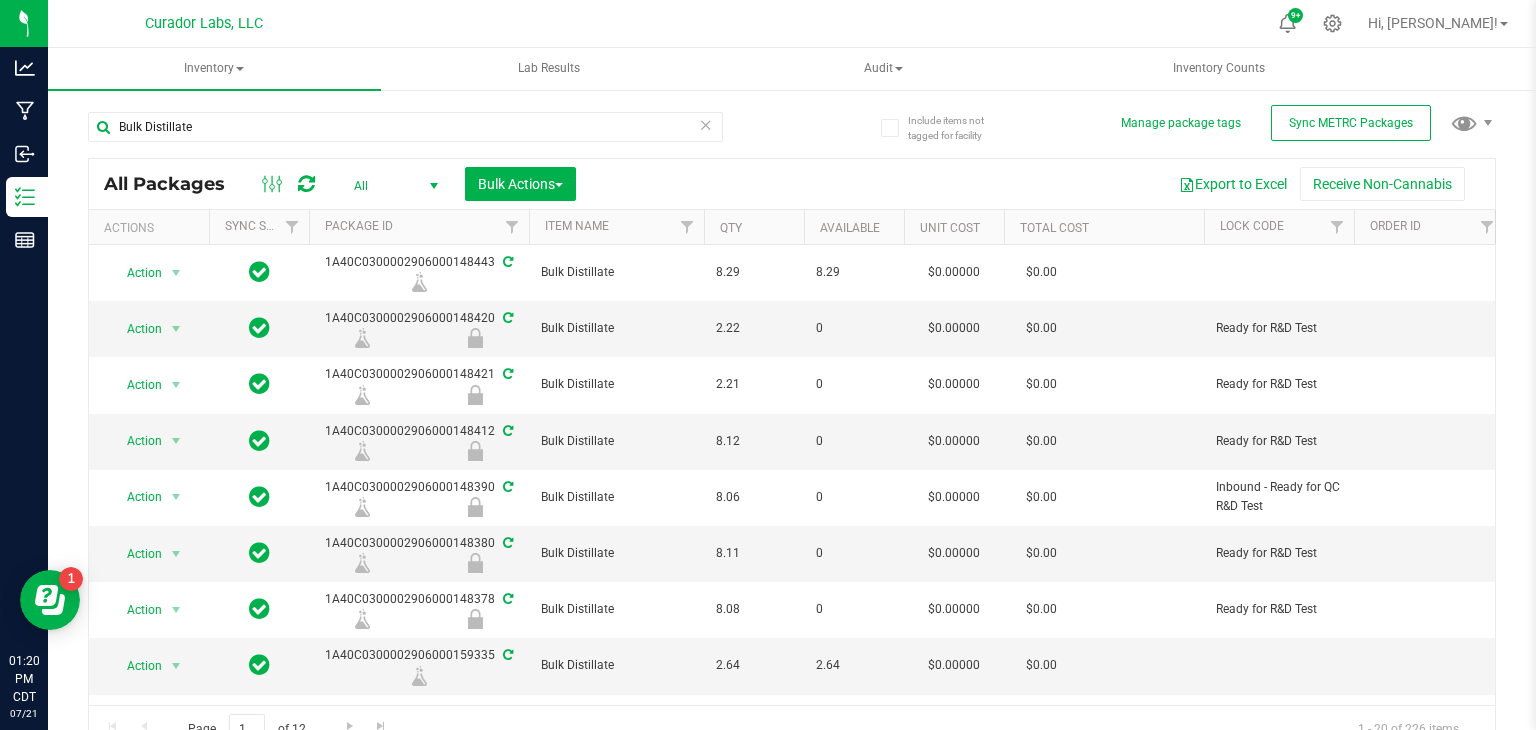 scroll, scrollTop: 0, scrollLeft: 2, axis: horizontal 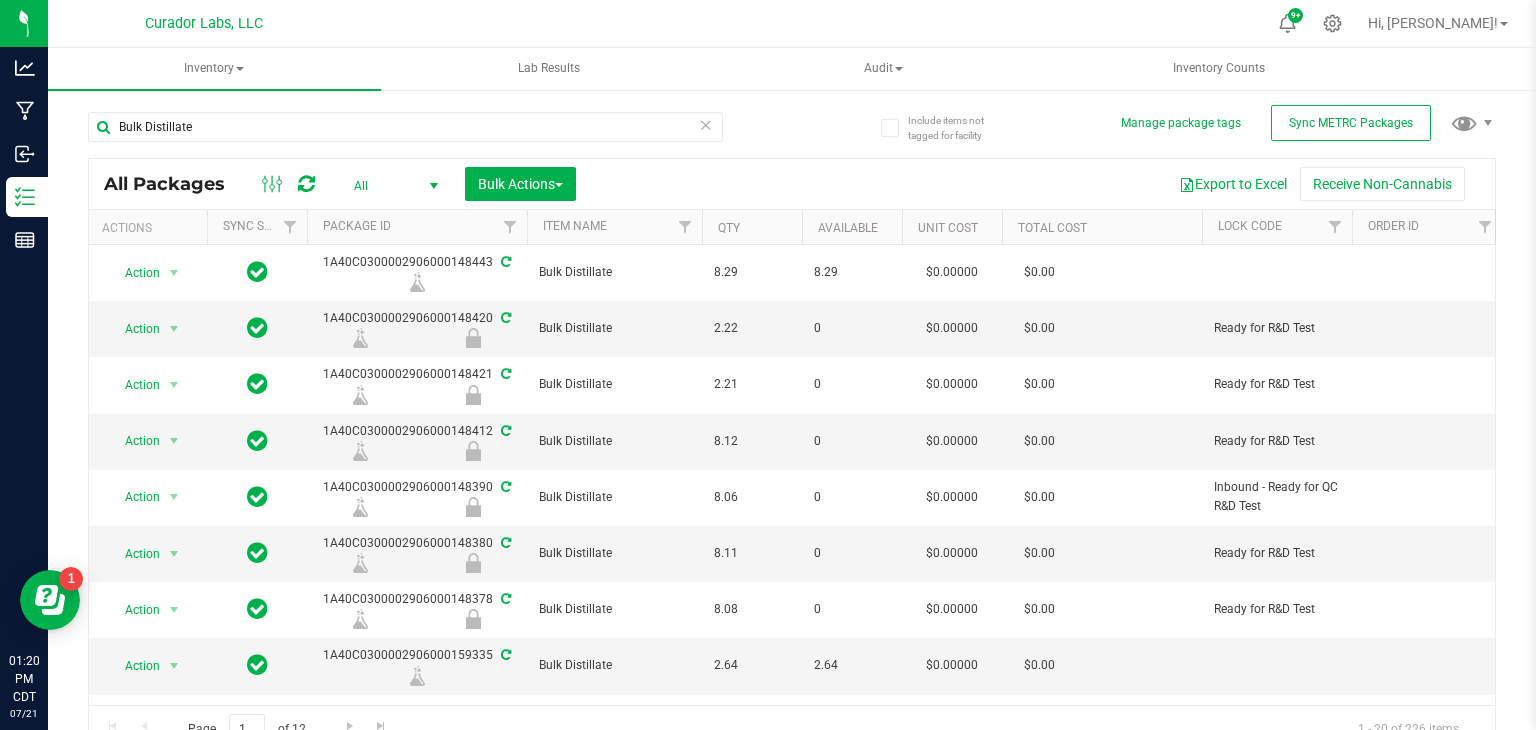click on "All" at bounding box center (392, 186) 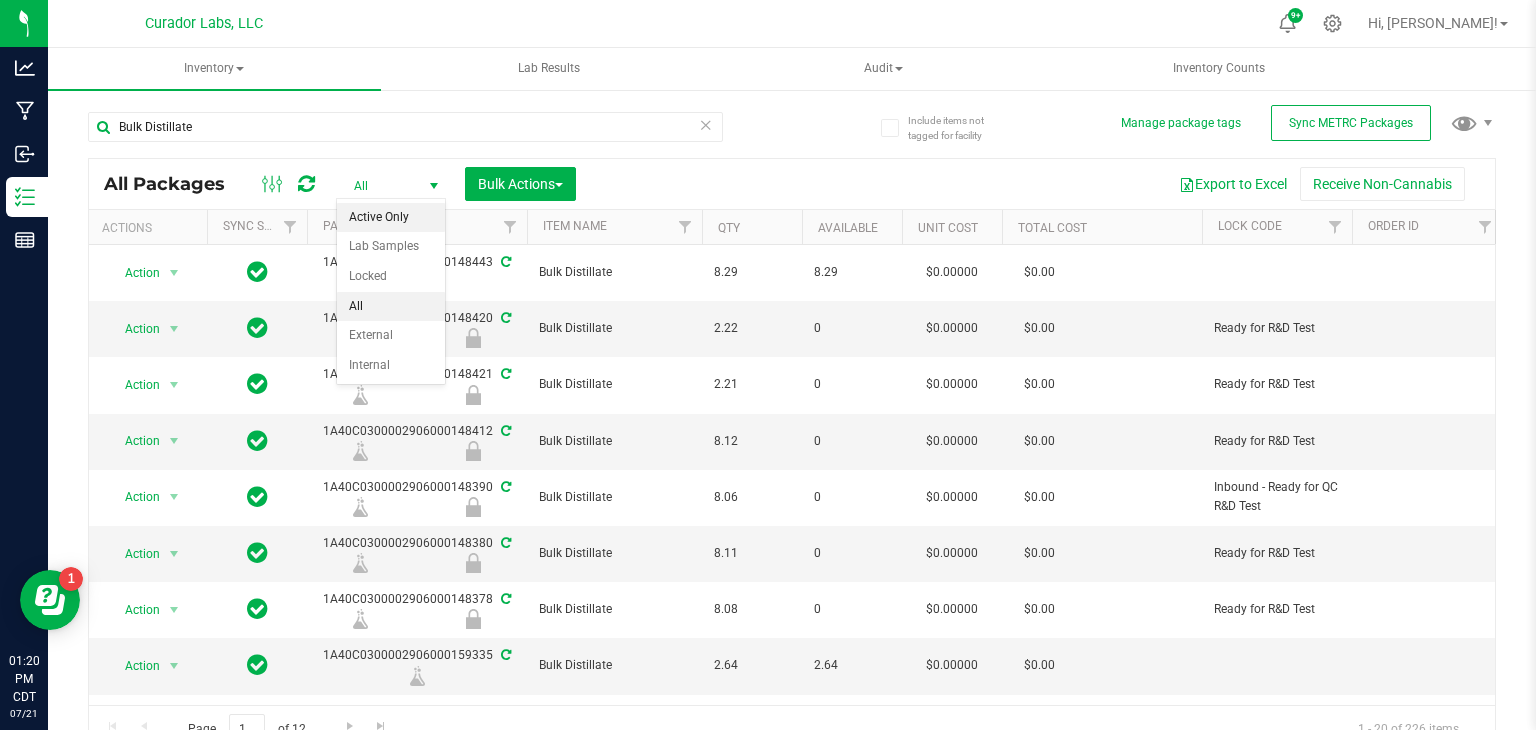 click on "Active Only" at bounding box center (391, 218) 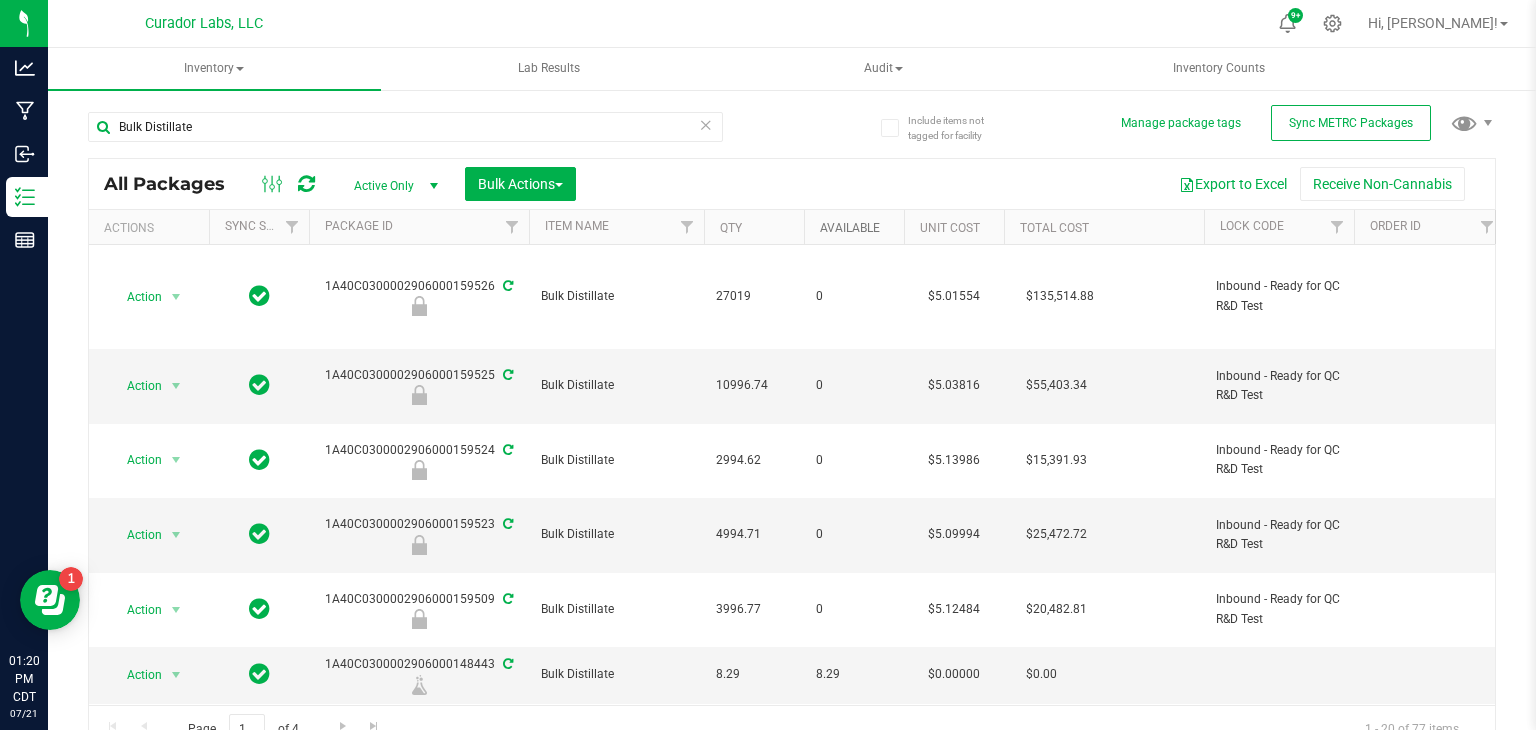 click on "Available" at bounding box center [850, 228] 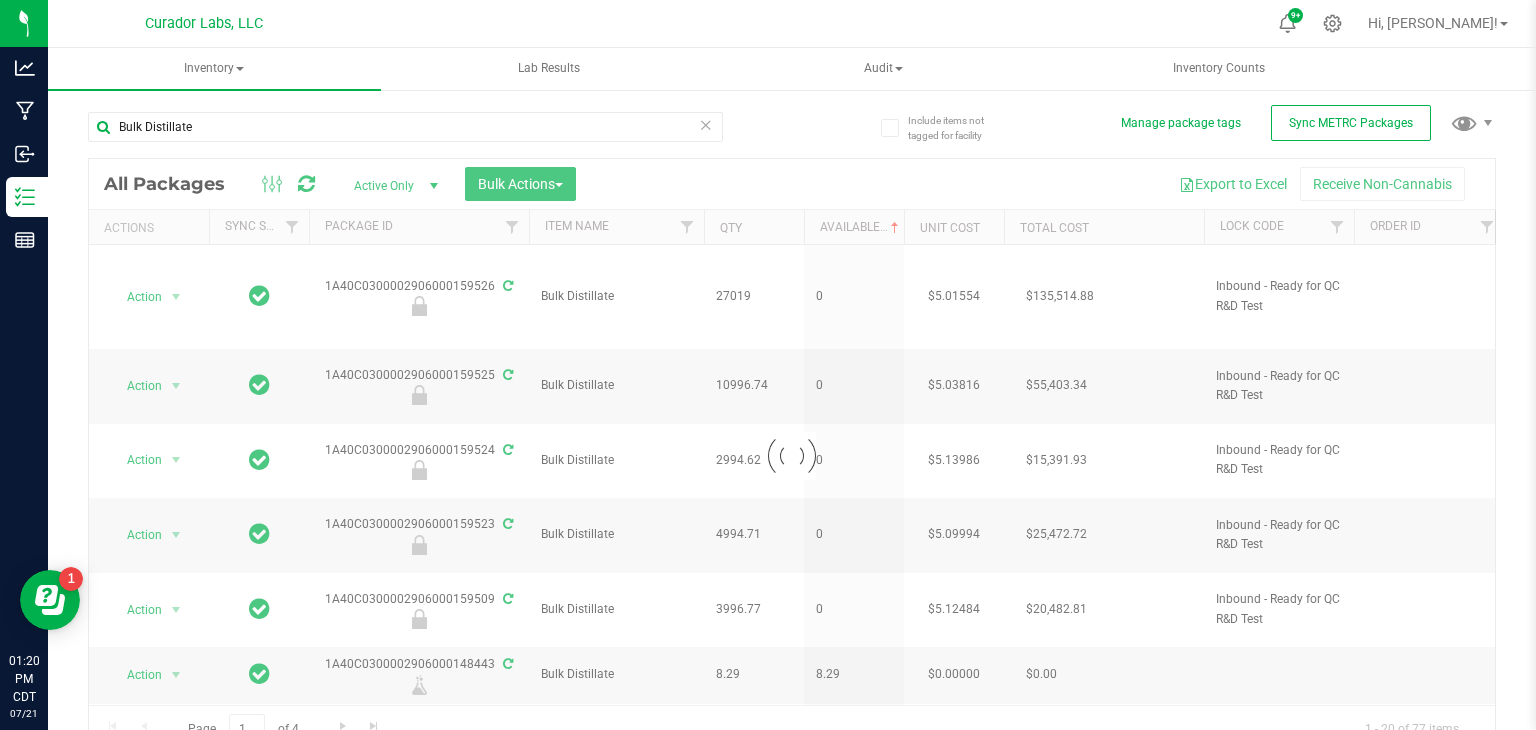 click at bounding box center [792, 456] 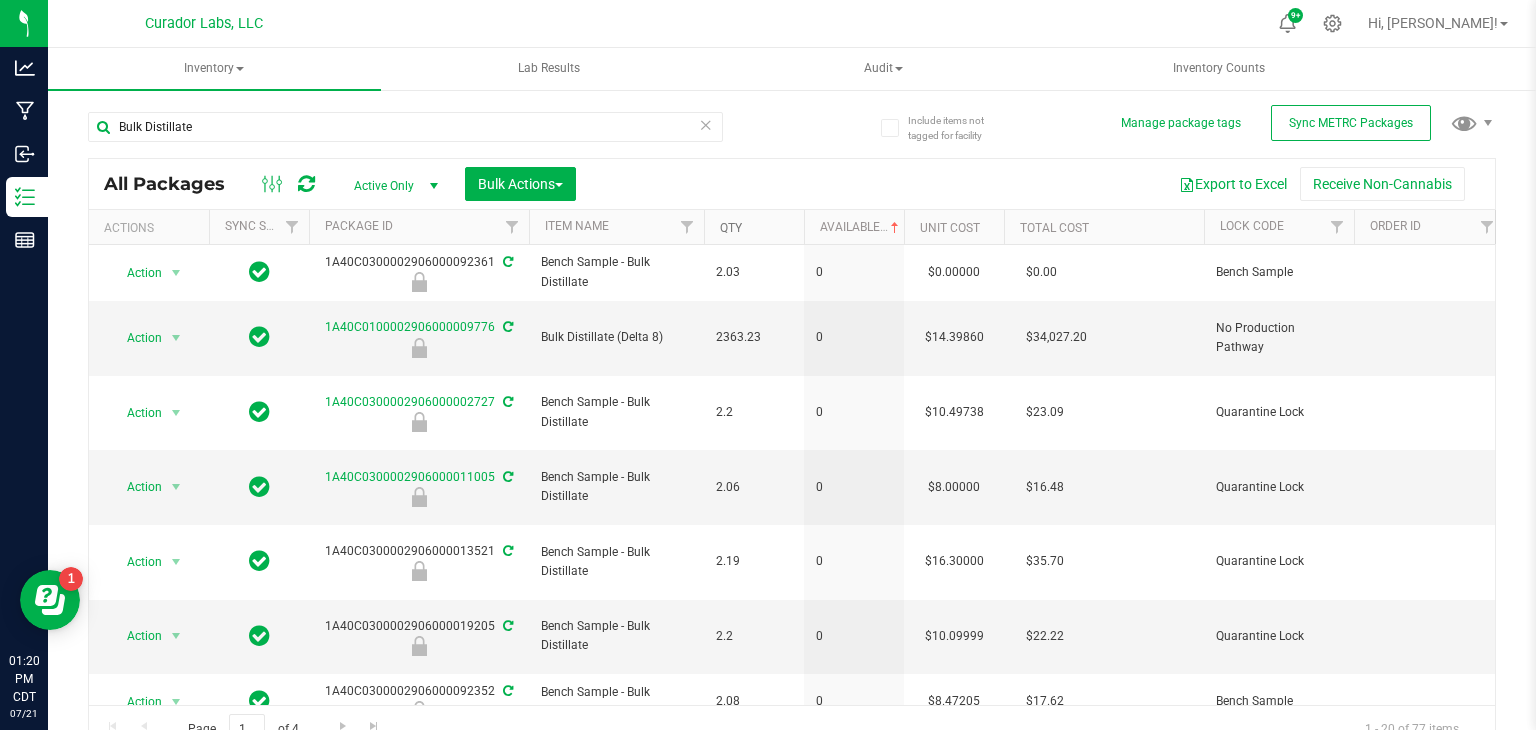 click on "Qty" at bounding box center (731, 228) 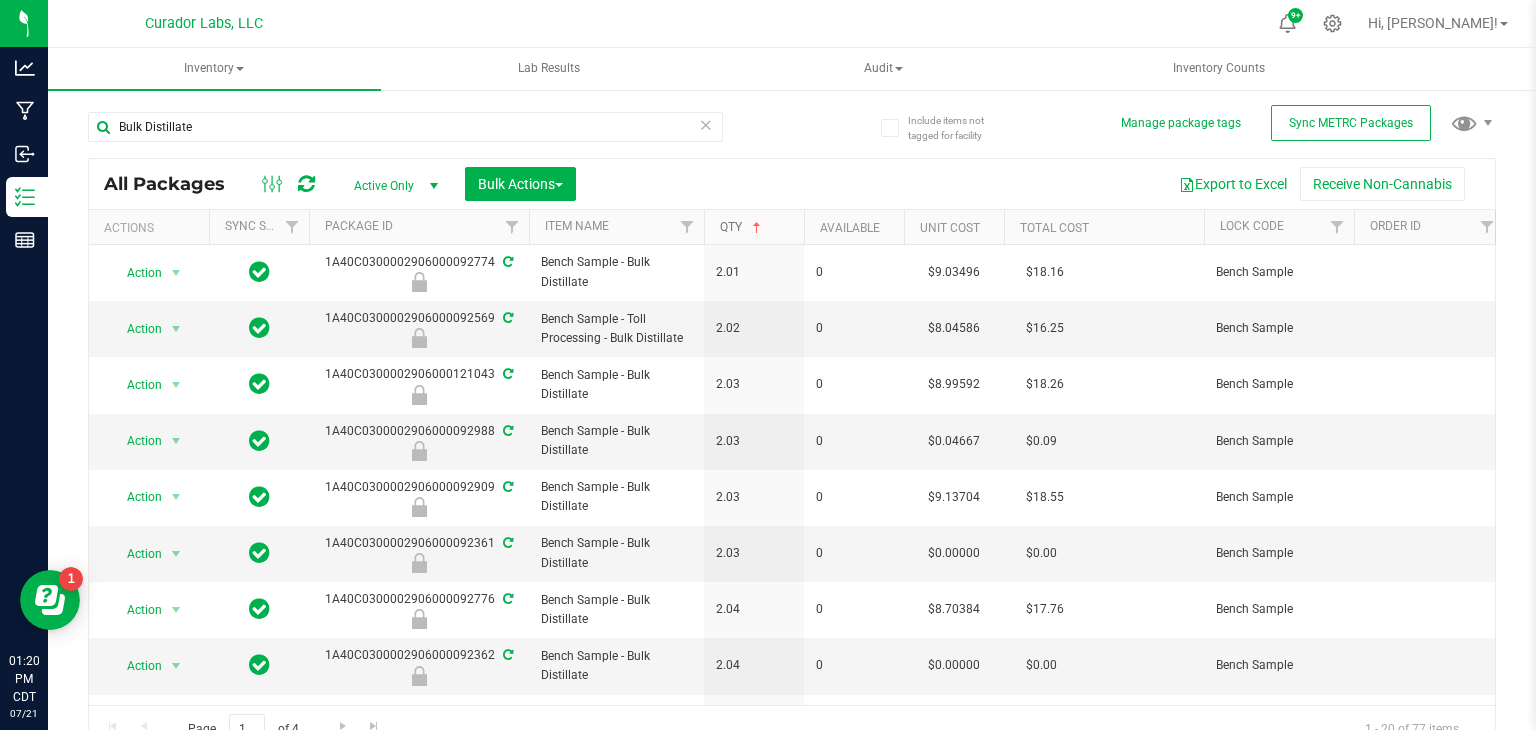 click on "Qty" at bounding box center [742, 227] 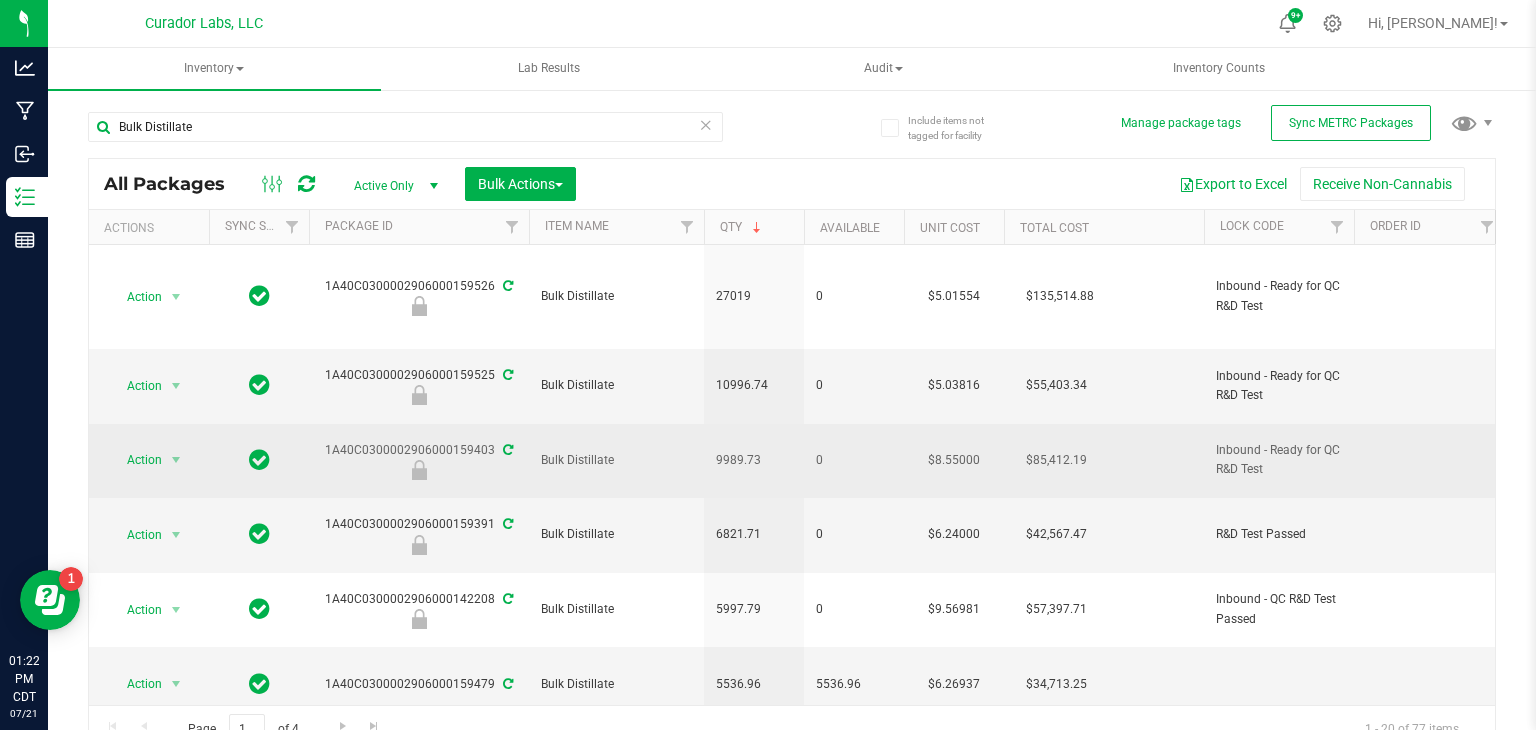 click on "1A40C0300002906000159403" at bounding box center [419, 460] 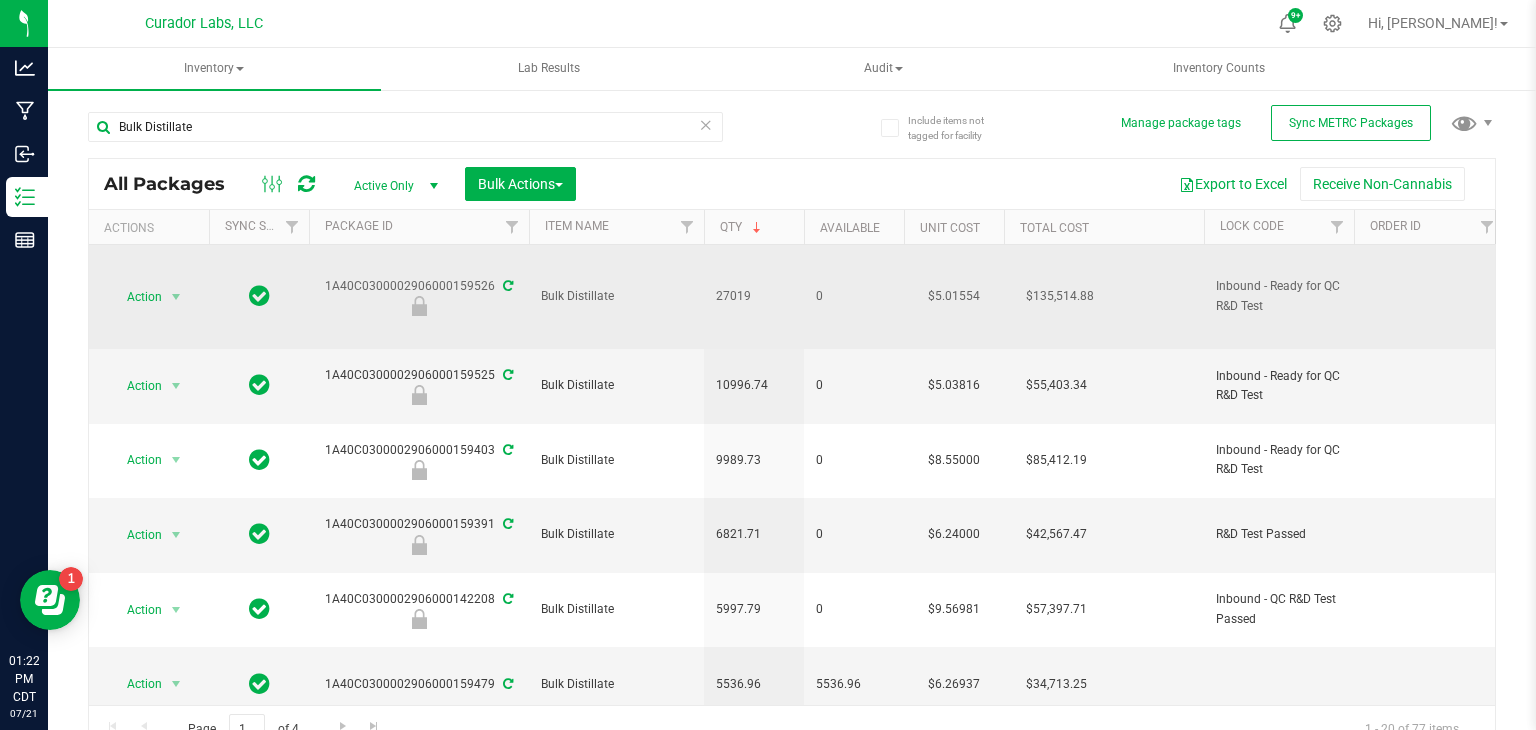 click on "1A40C0300002906000159526" at bounding box center (419, 296) 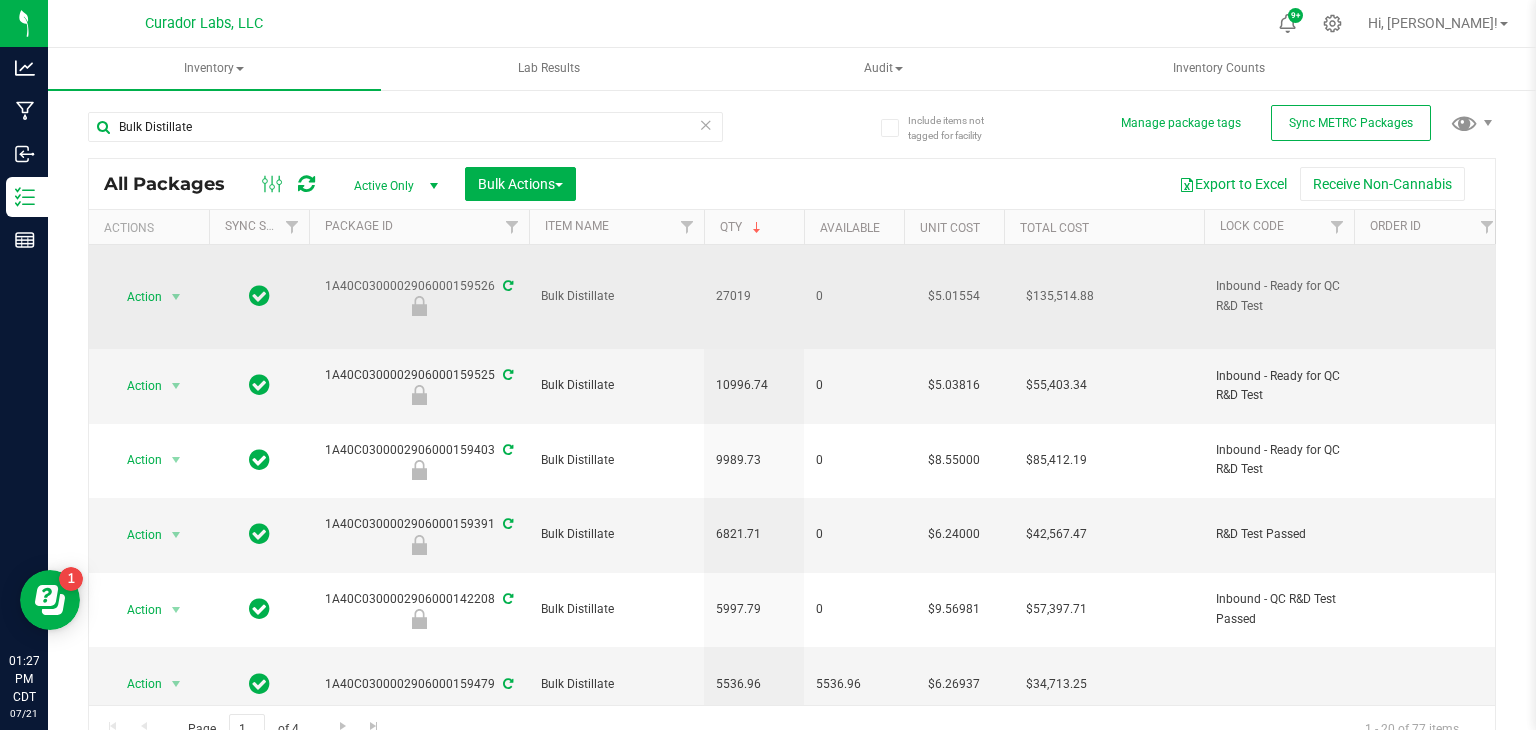 click at bounding box center [508, 286] 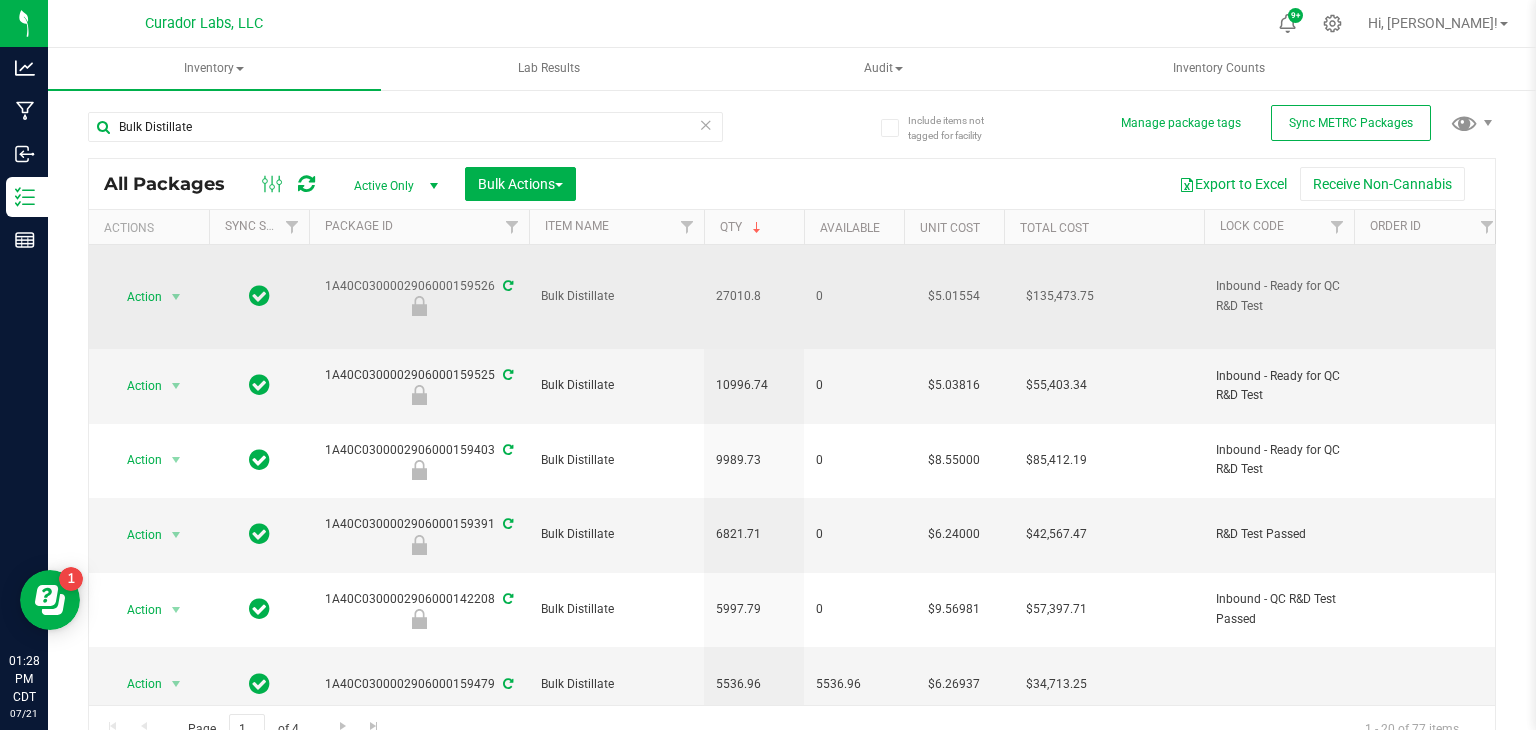 scroll, scrollTop: 0, scrollLeft: 389, axis: horizontal 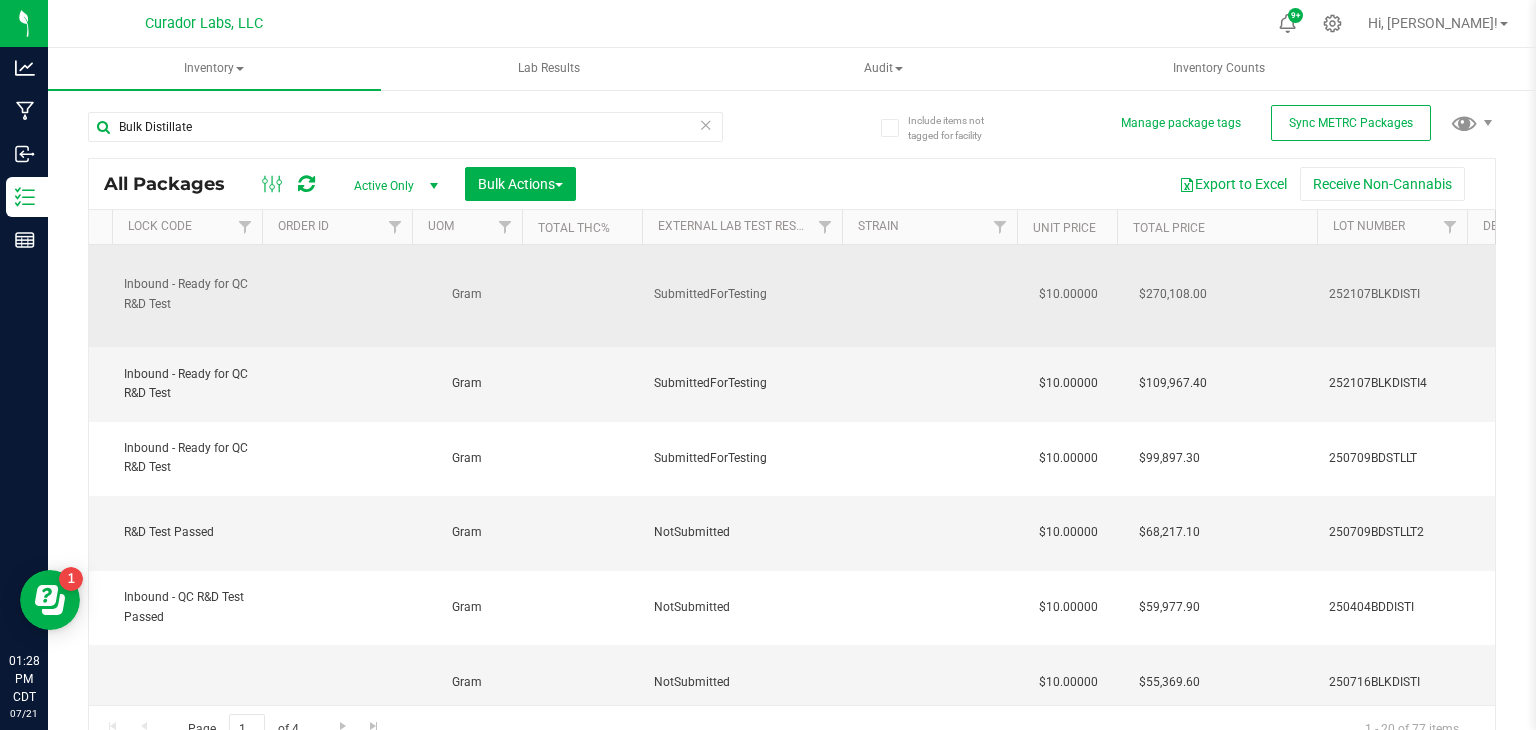 click on "252107BLKDISTI" at bounding box center (1392, 294) 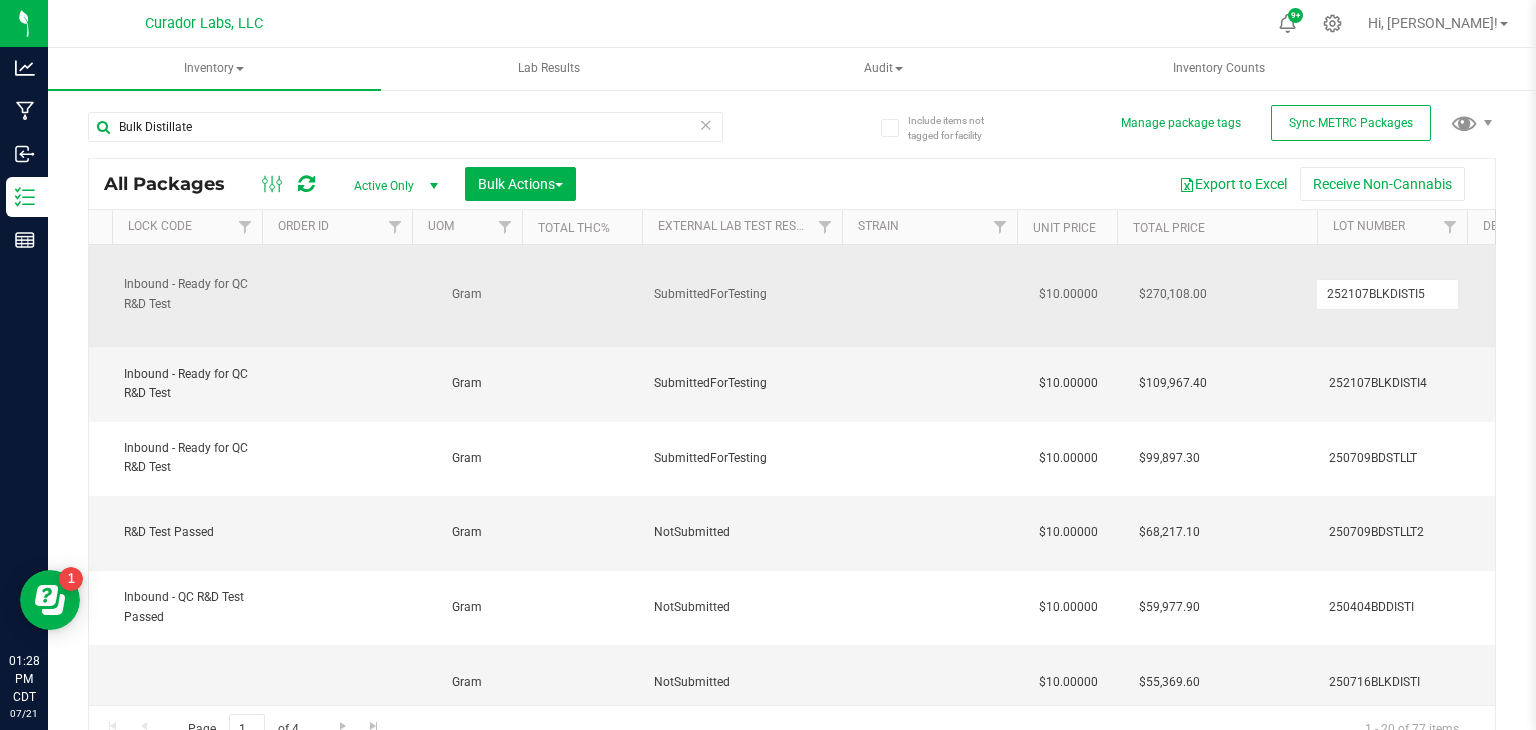 type on "252107BLKDISTI5" 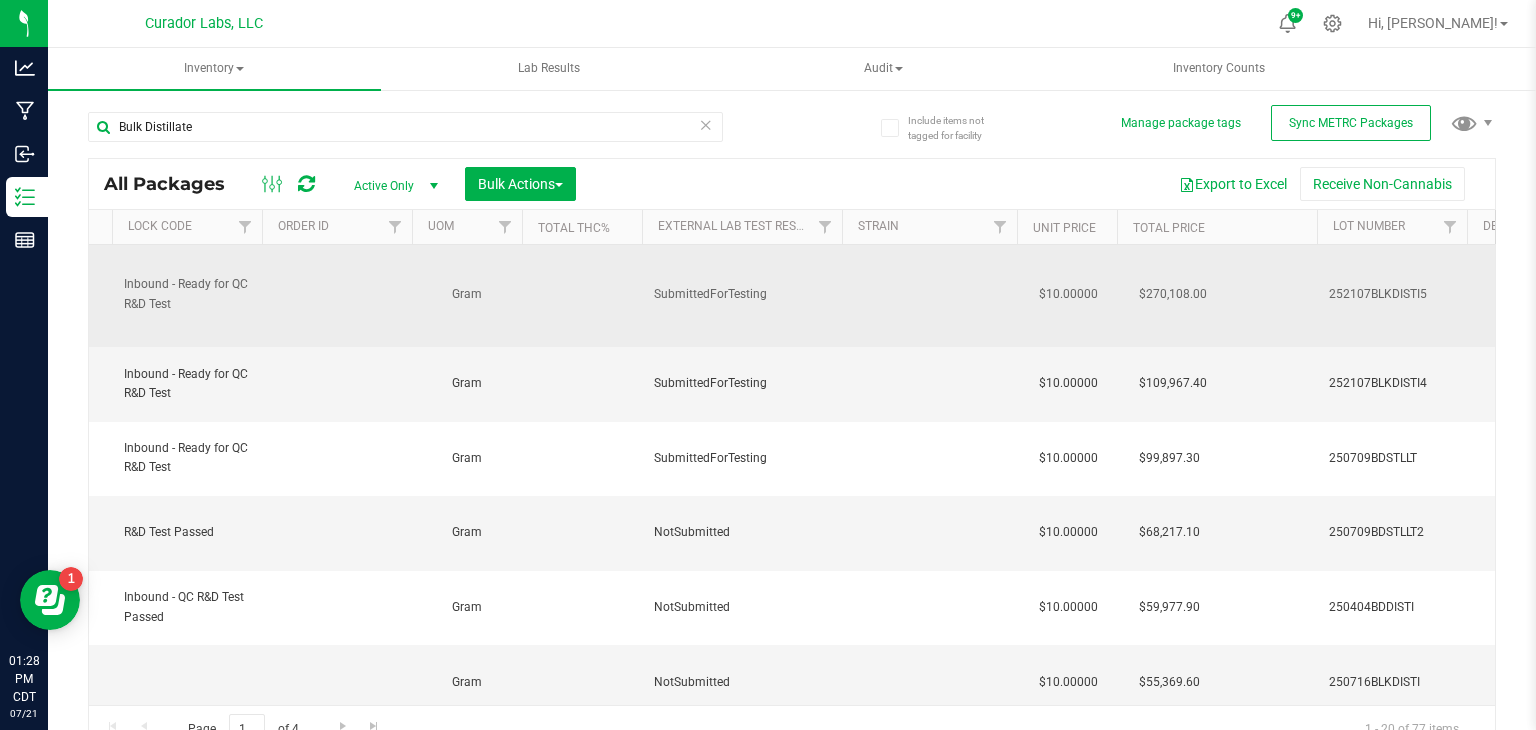 click on "252107BLKDISTI5" at bounding box center [1392, 294] 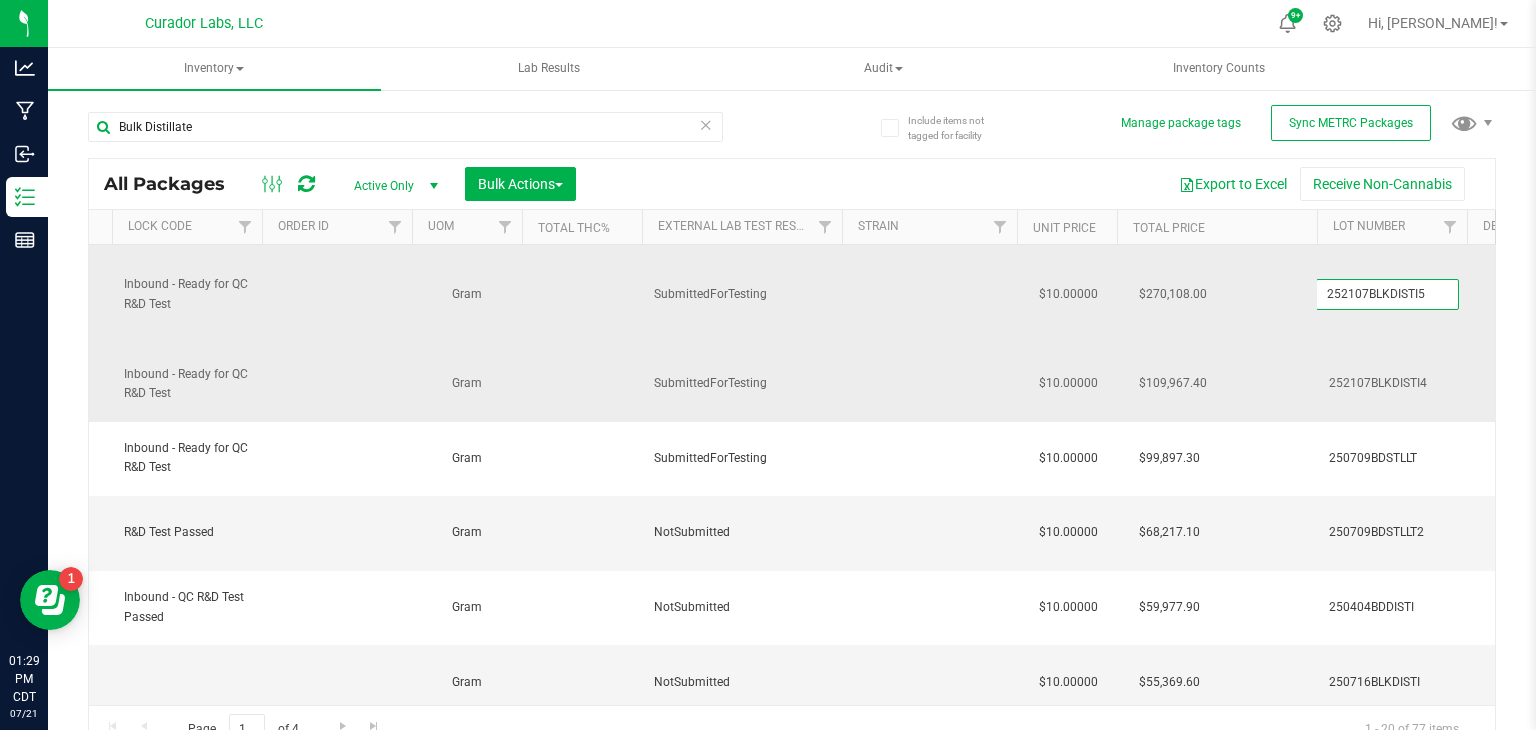 scroll, scrollTop: 128, scrollLeft: 102, axis: both 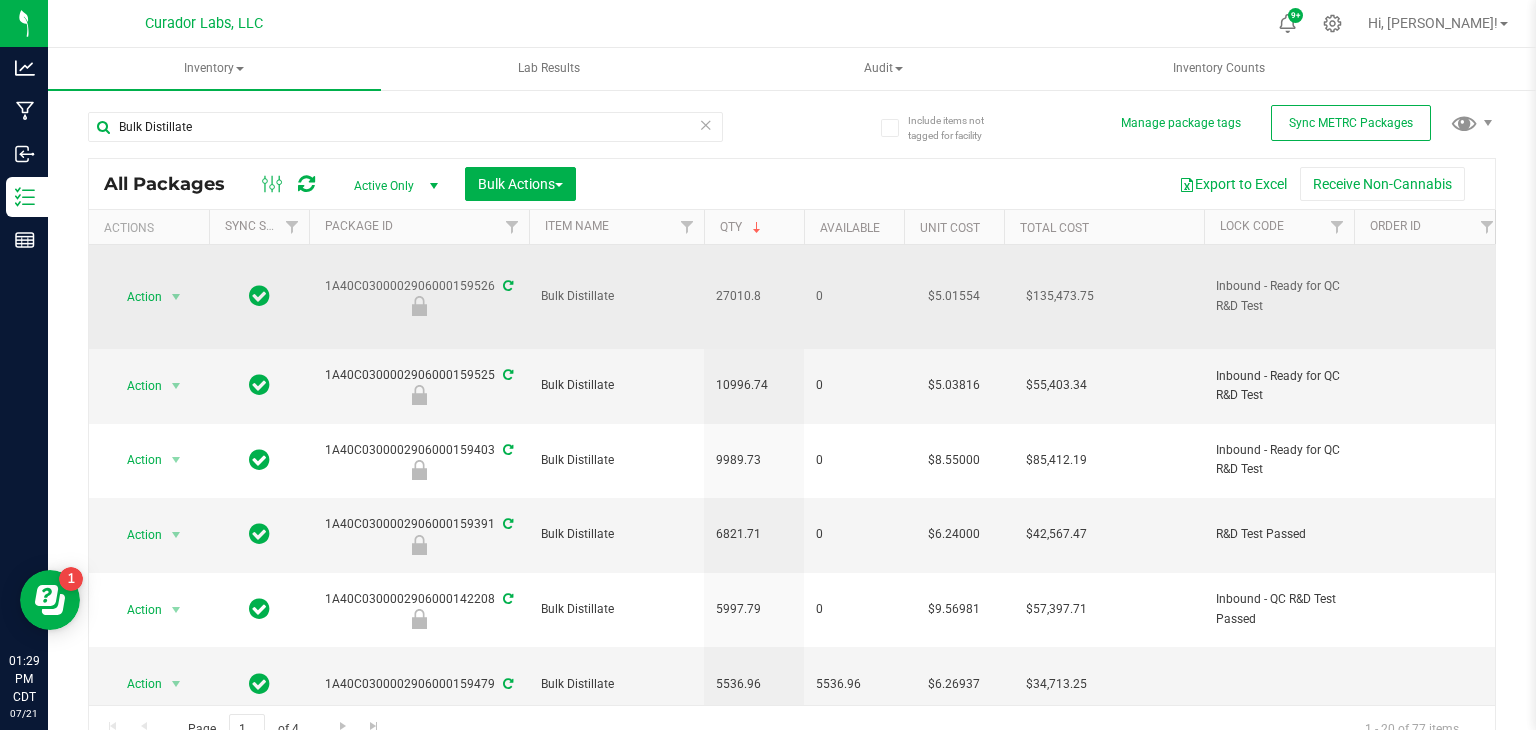 click on "27010.8" at bounding box center (754, 296) 